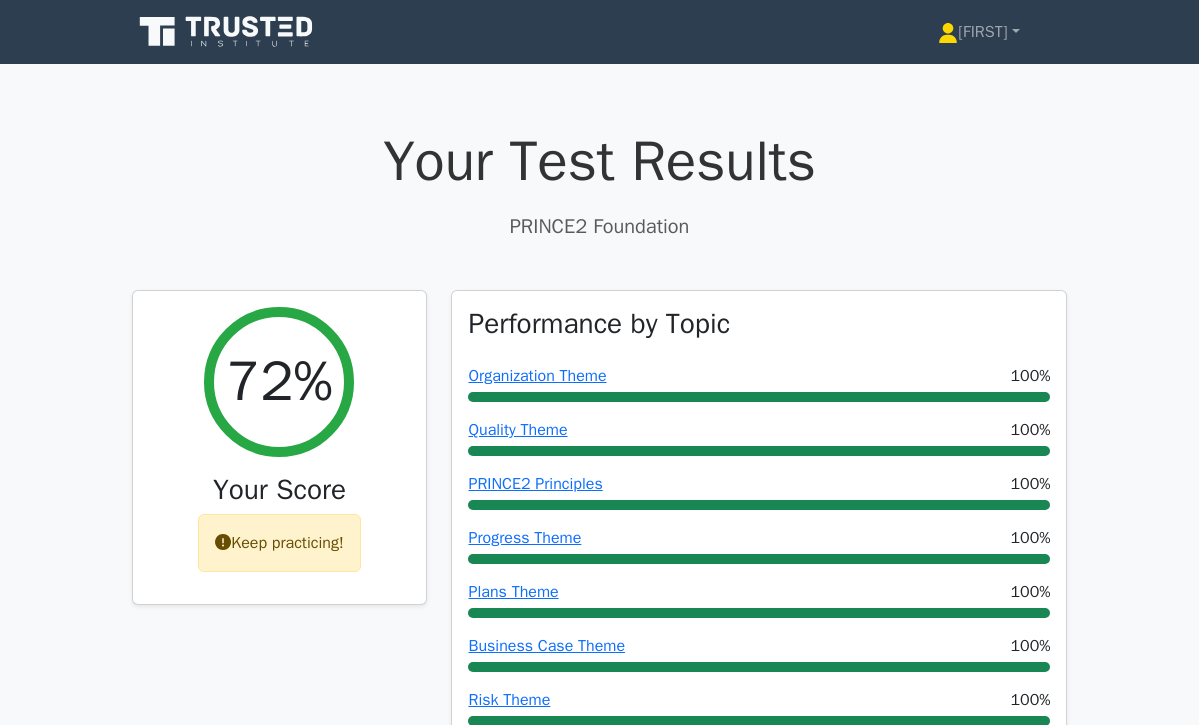 scroll, scrollTop: 0, scrollLeft: 0, axis: both 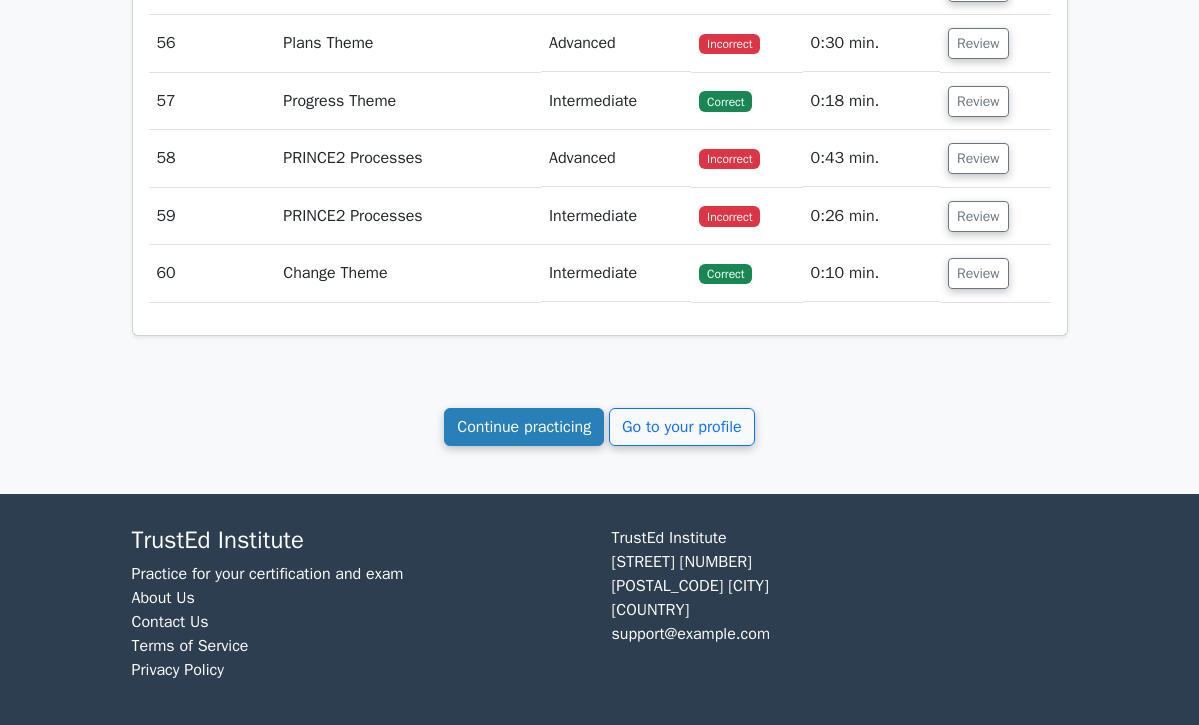 click on "Continue practicing" at bounding box center (524, 427) 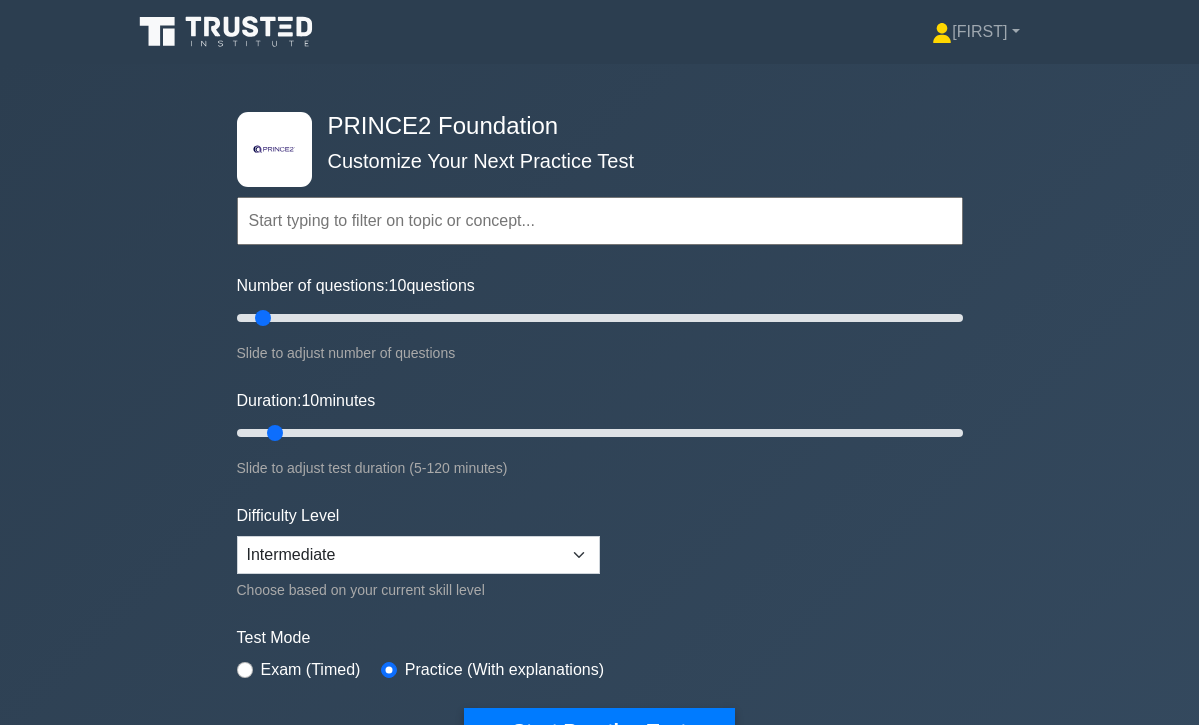 scroll, scrollTop: 0, scrollLeft: 0, axis: both 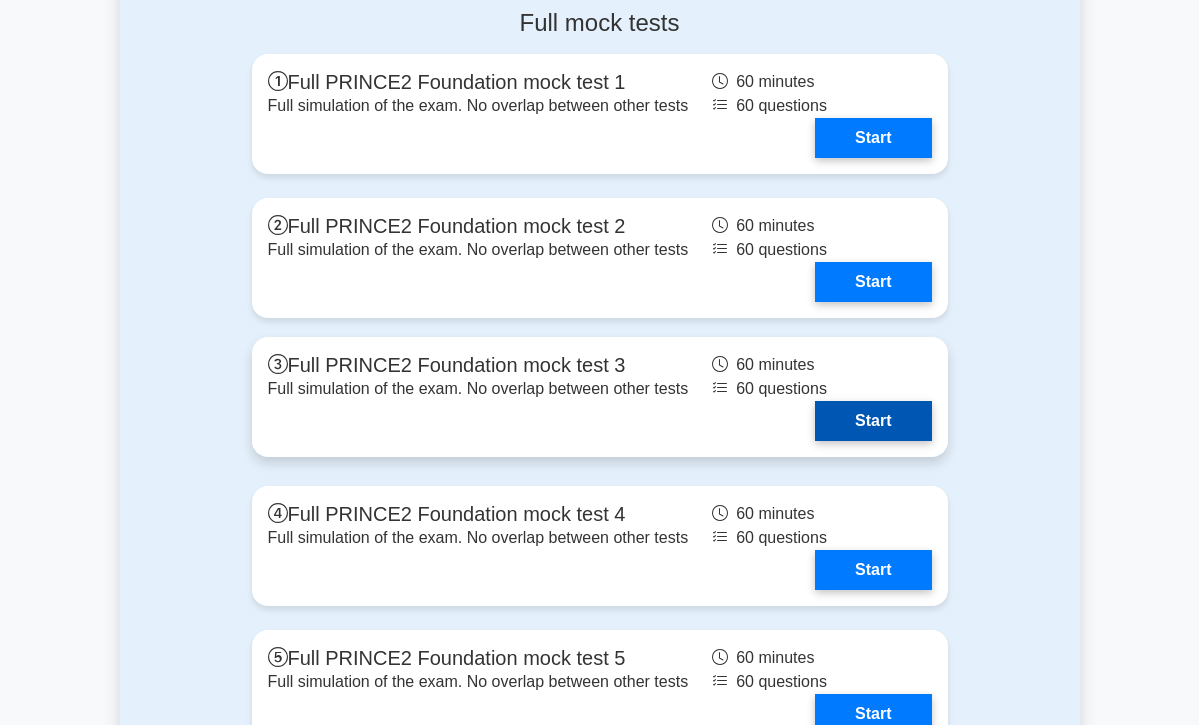 click on "Start" at bounding box center (873, 421) 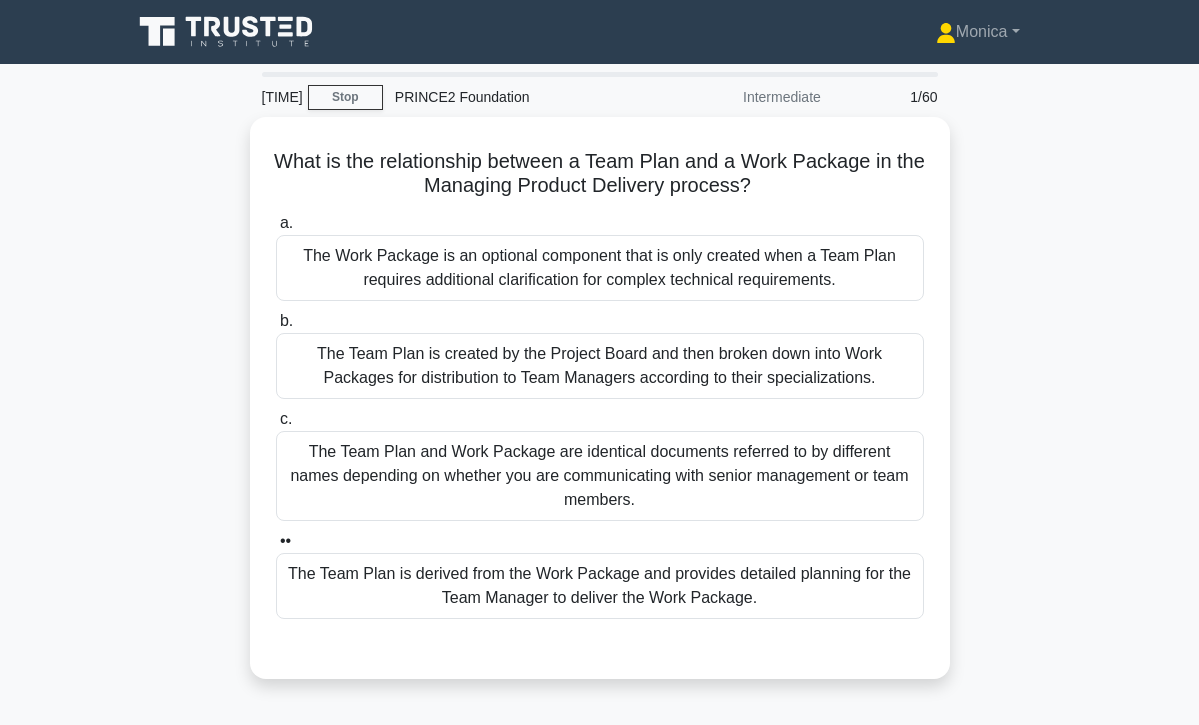 scroll, scrollTop: 0, scrollLeft: 0, axis: both 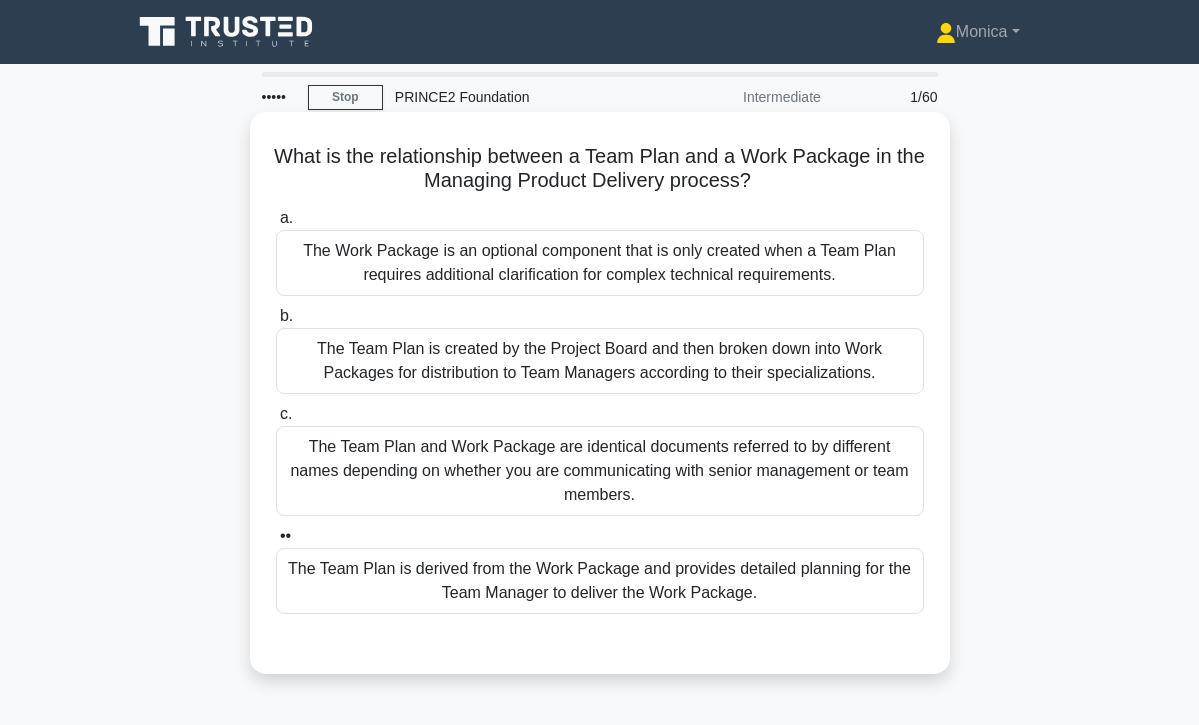 click on "The Team Plan is derived from the Work Package and provides detailed planning for the Team Manager to deliver the Work Package." at bounding box center (600, 581) 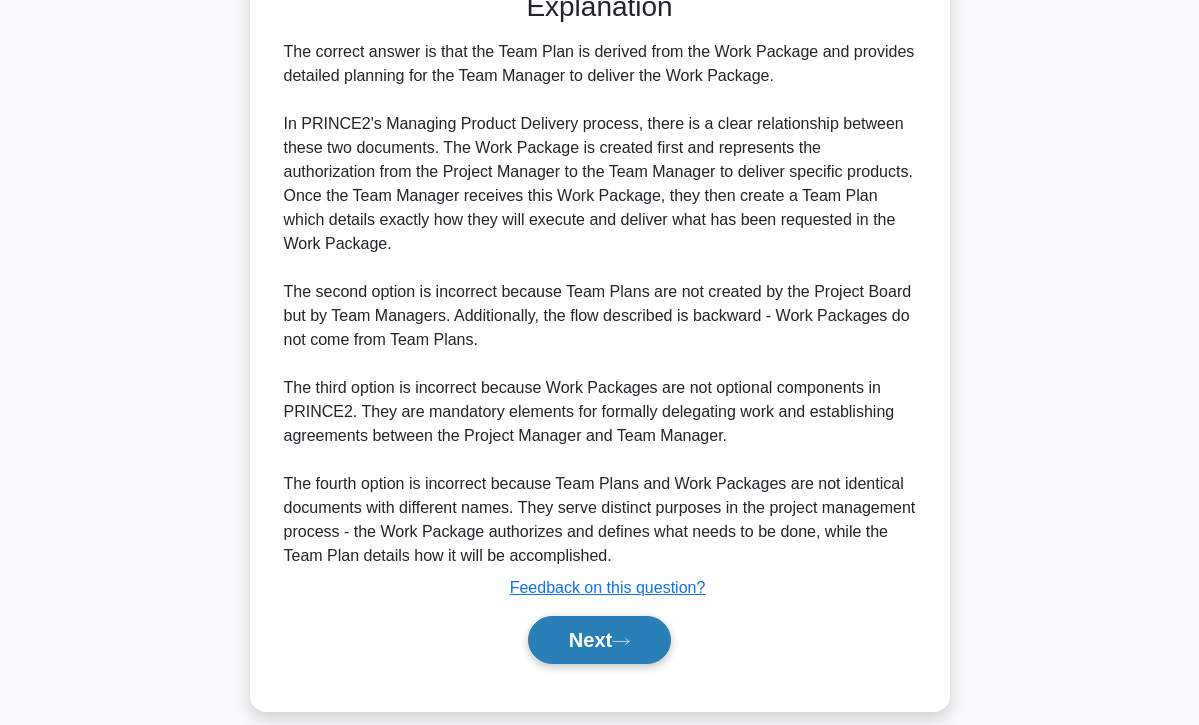 click at bounding box center [621, 641] 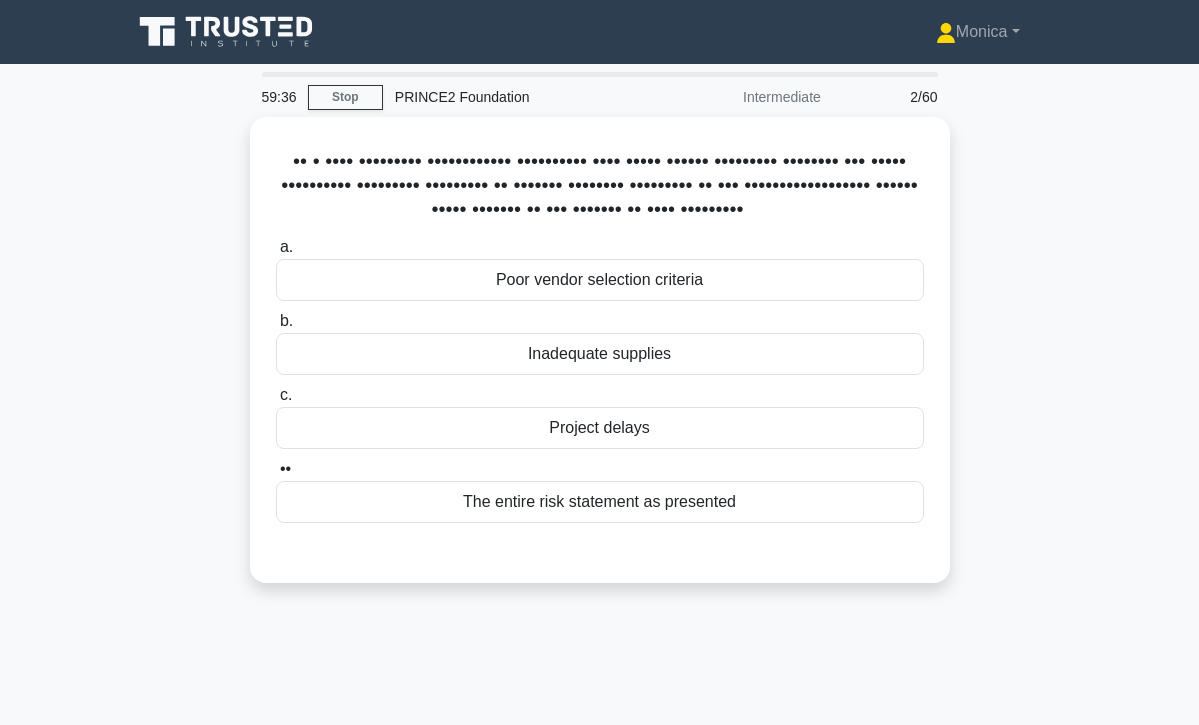 scroll, scrollTop: 0, scrollLeft: 0, axis: both 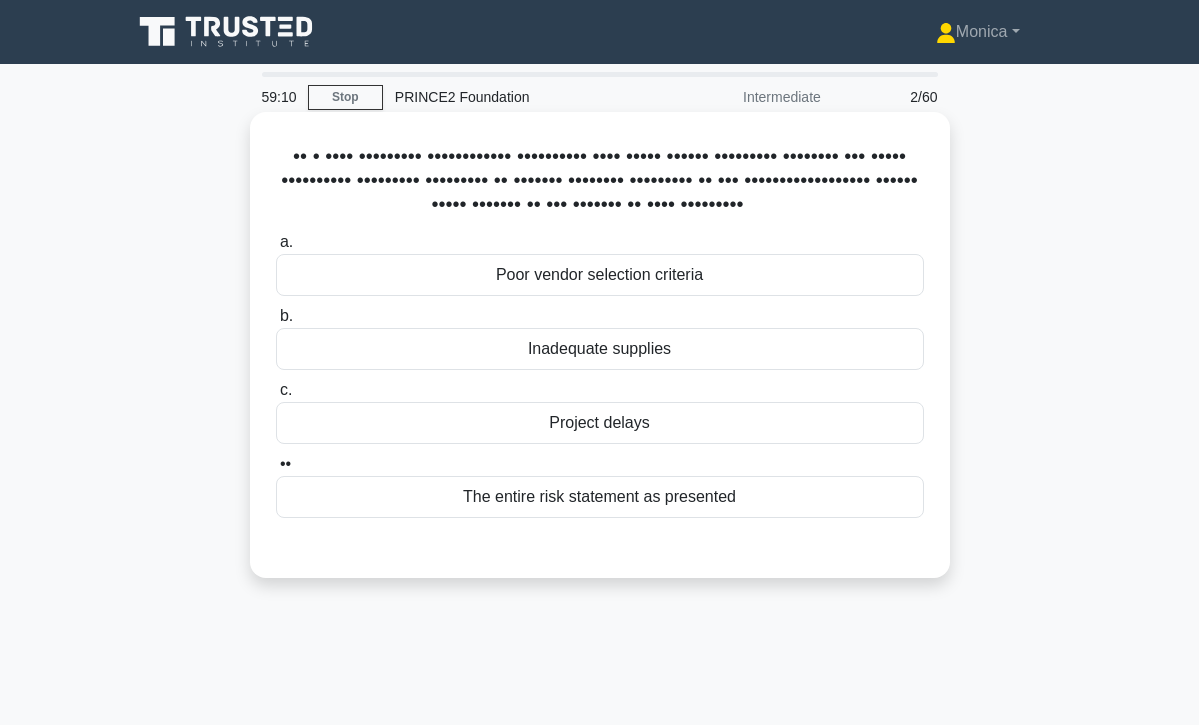 click on "Project delays" at bounding box center [600, 423] 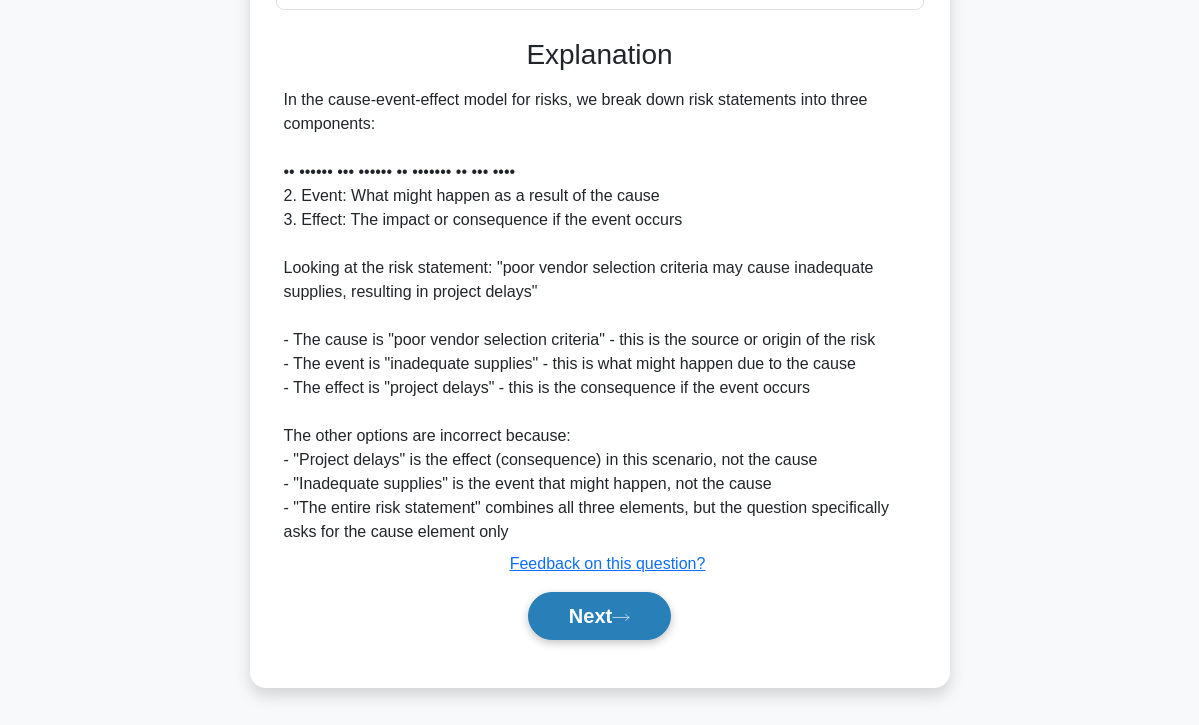 scroll, scrollTop: 534, scrollLeft: 0, axis: vertical 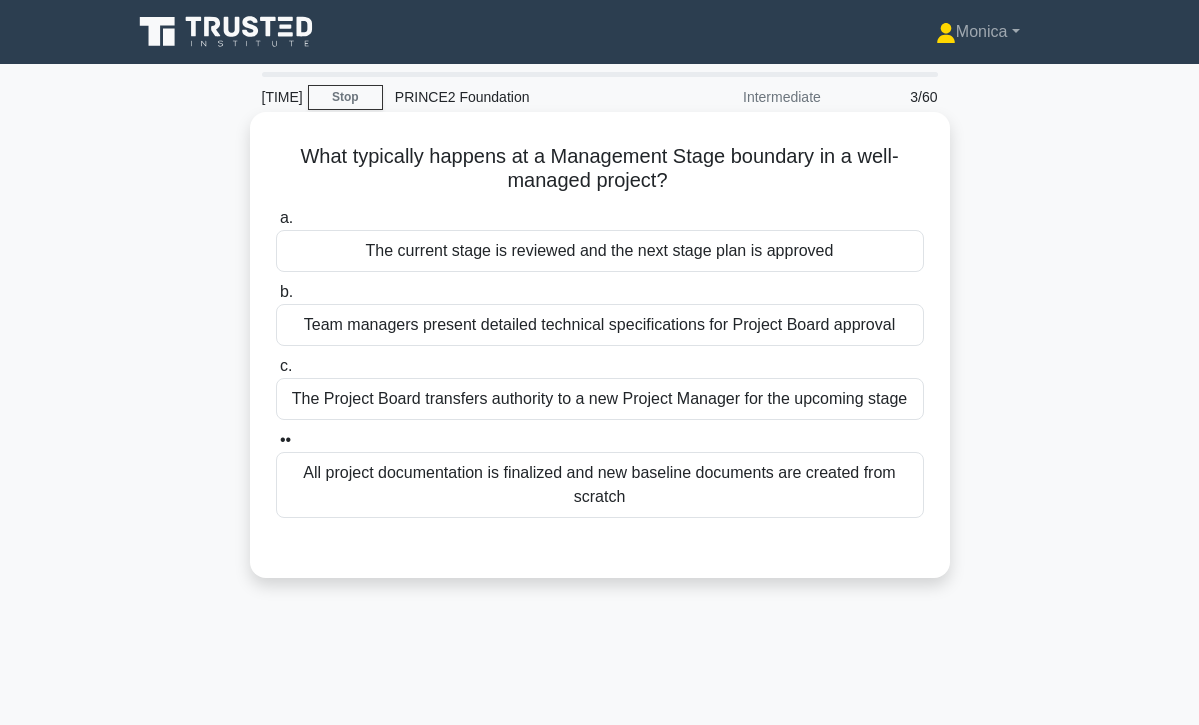 click on "The current stage is reviewed and the next stage plan is approved" at bounding box center [600, 251] 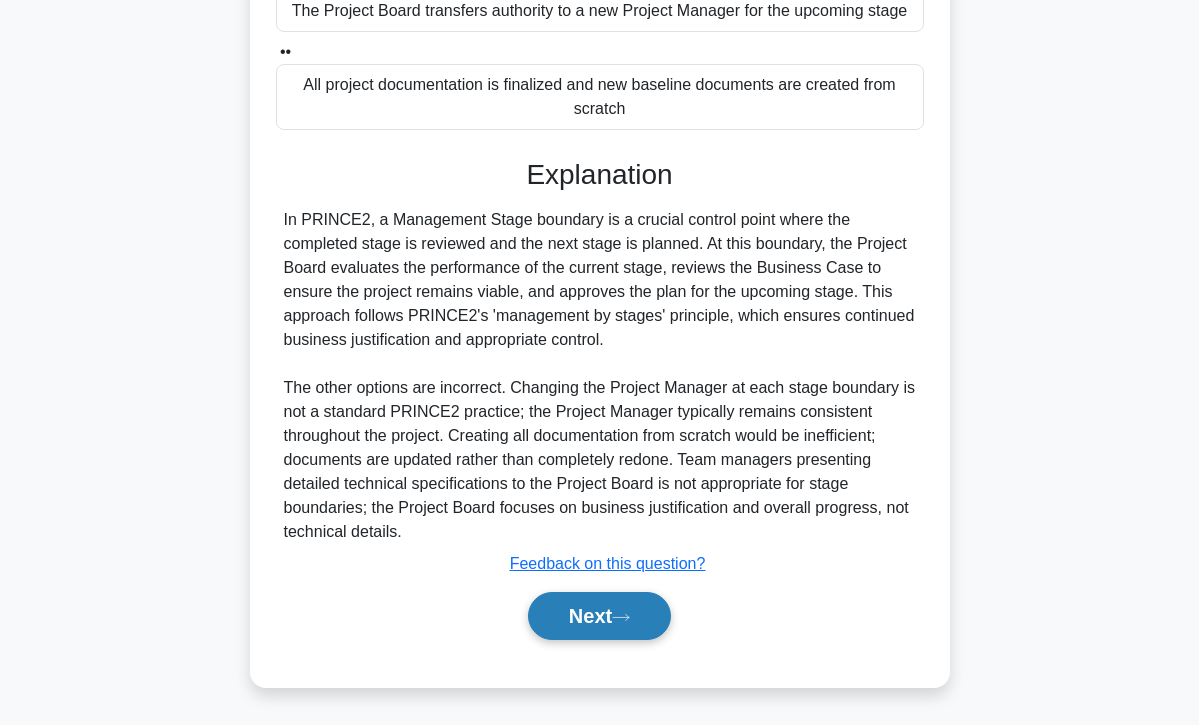 click on "Next" at bounding box center (599, 616) 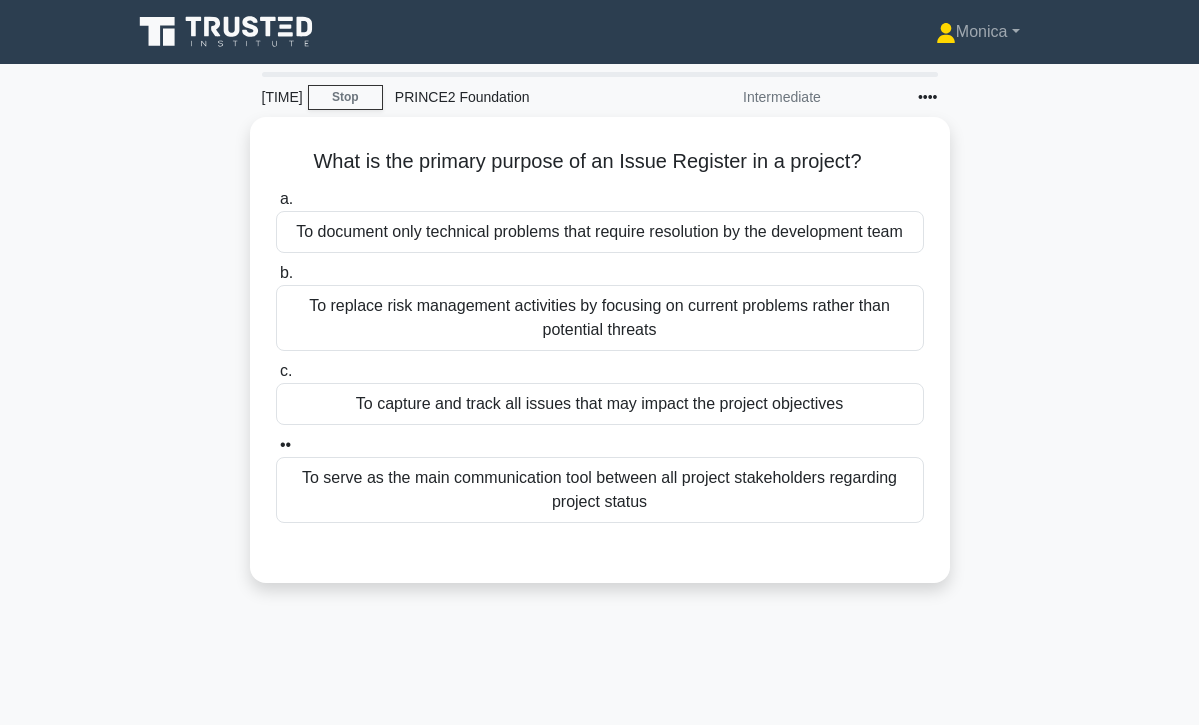 scroll, scrollTop: 0, scrollLeft: 0, axis: both 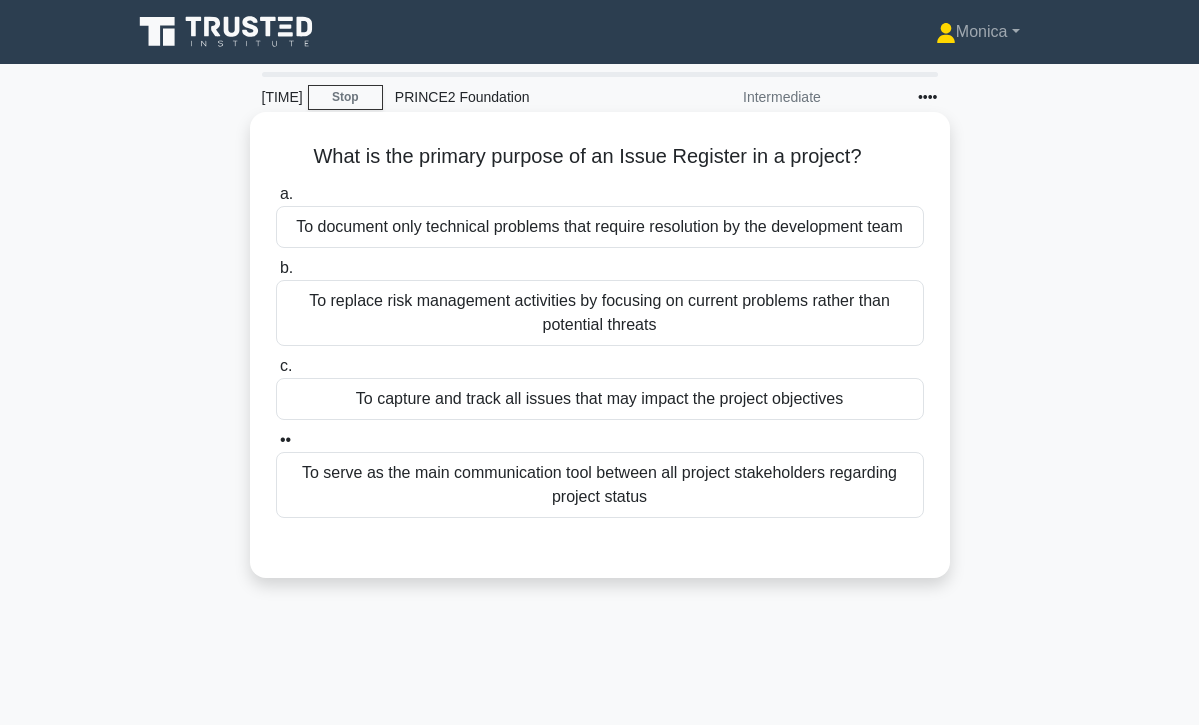 click on "To capture and track all issues that may impact the project objectives" at bounding box center [600, 399] 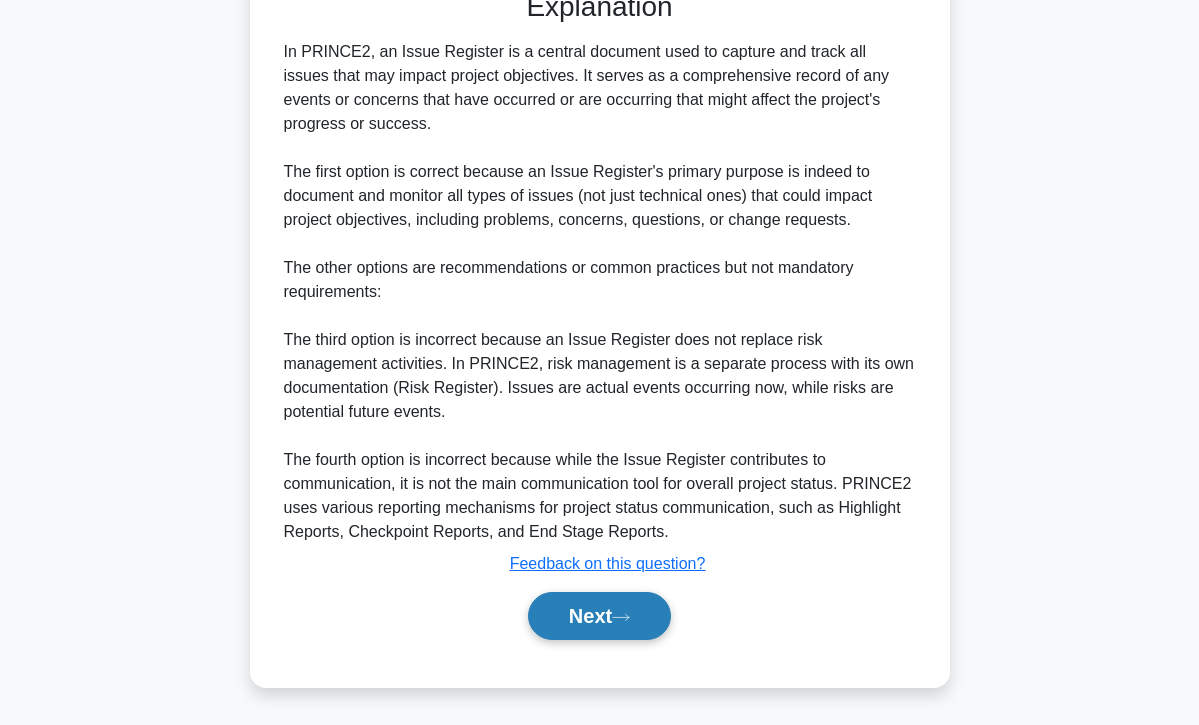 click on "Next" at bounding box center [599, 616] 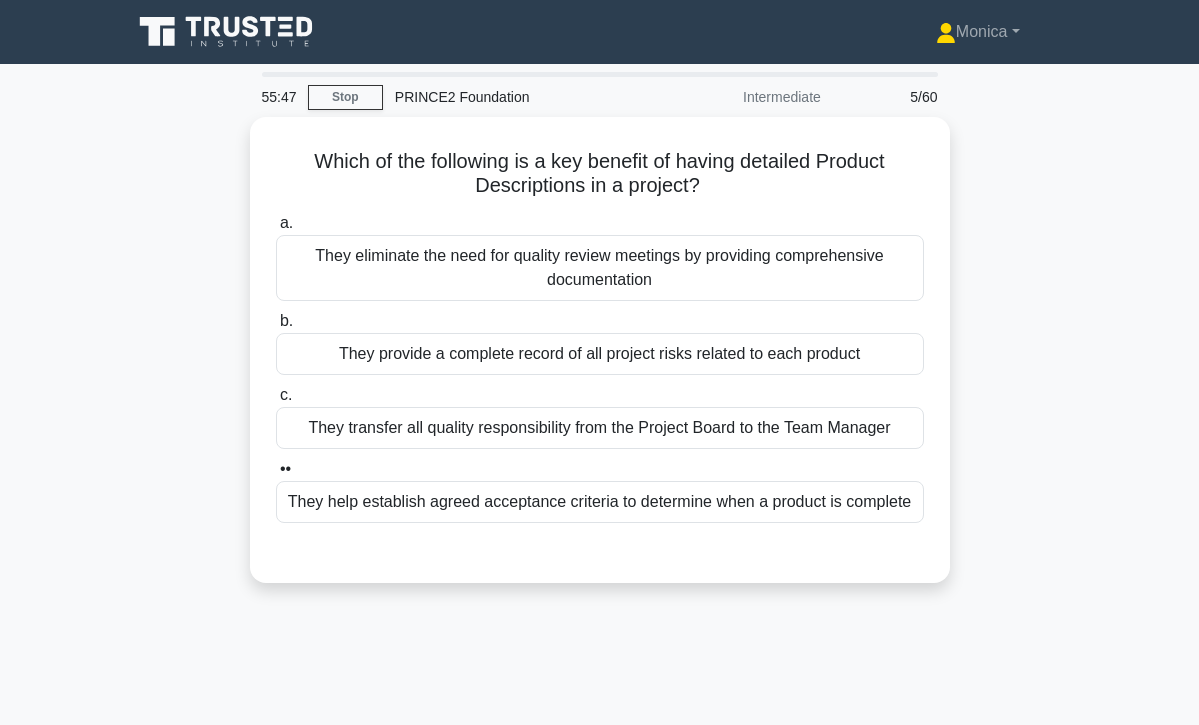 scroll, scrollTop: 0, scrollLeft: 0, axis: both 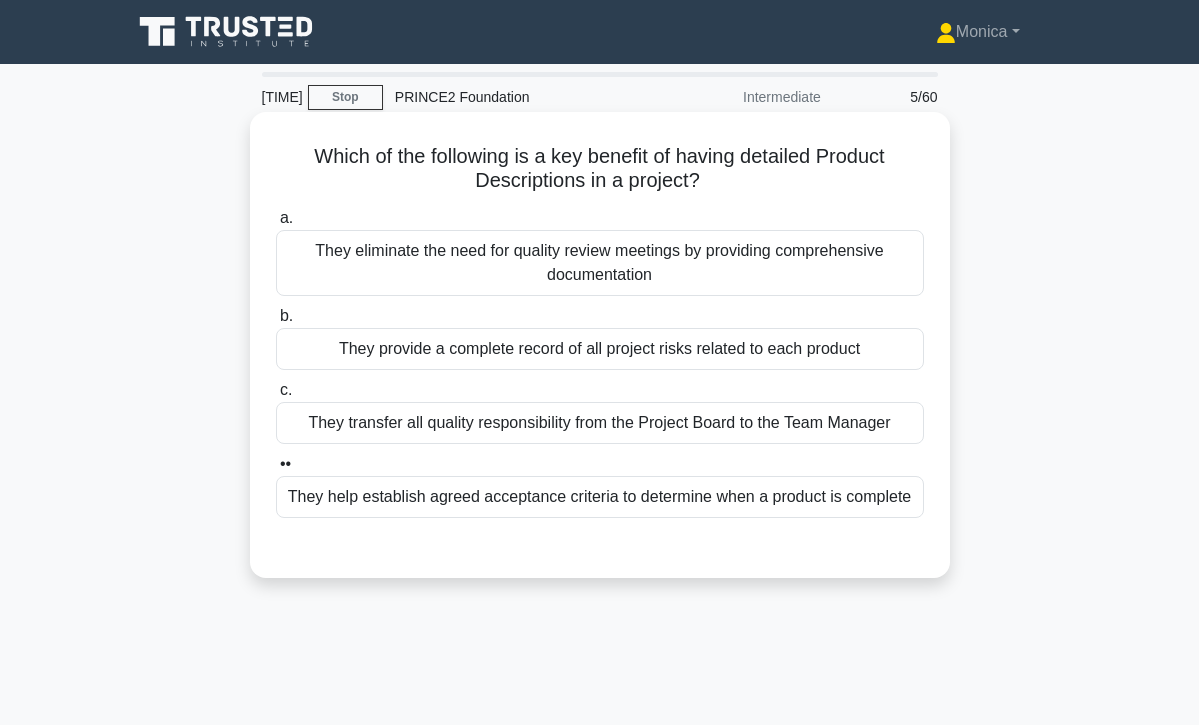 click on "They help establish agreed acceptance criteria to determine when a product is complete" at bounding box center (600, 497) 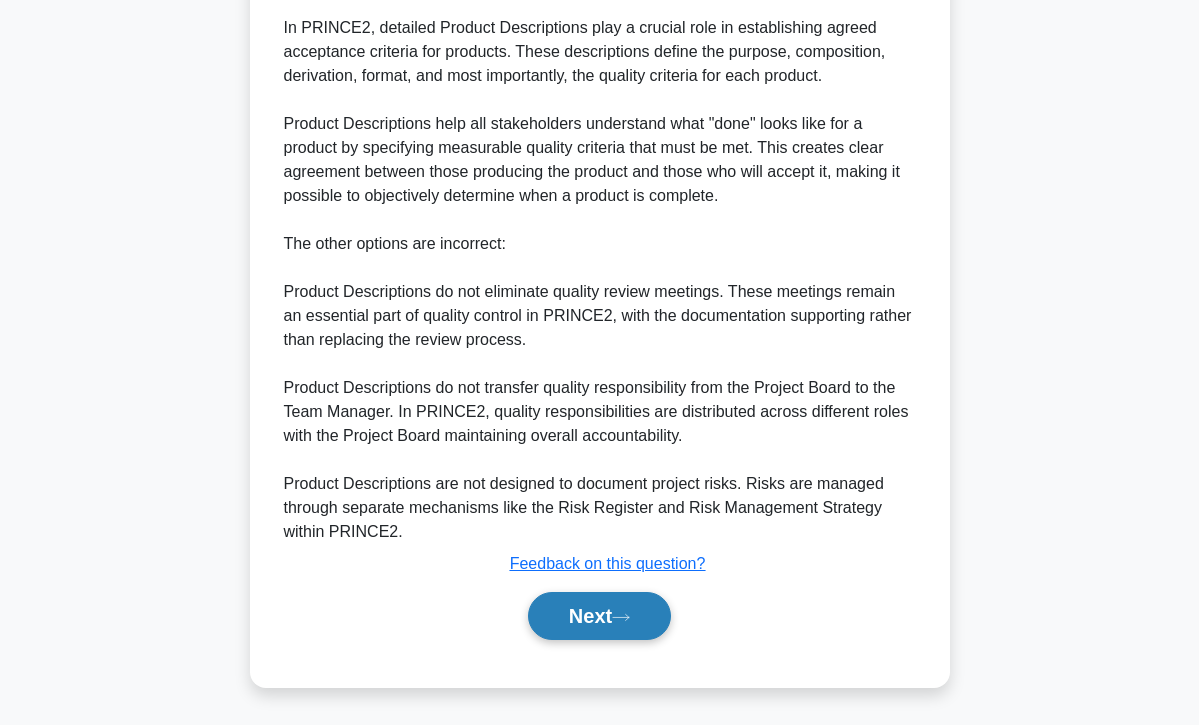 click at bounding box center (621, 617) 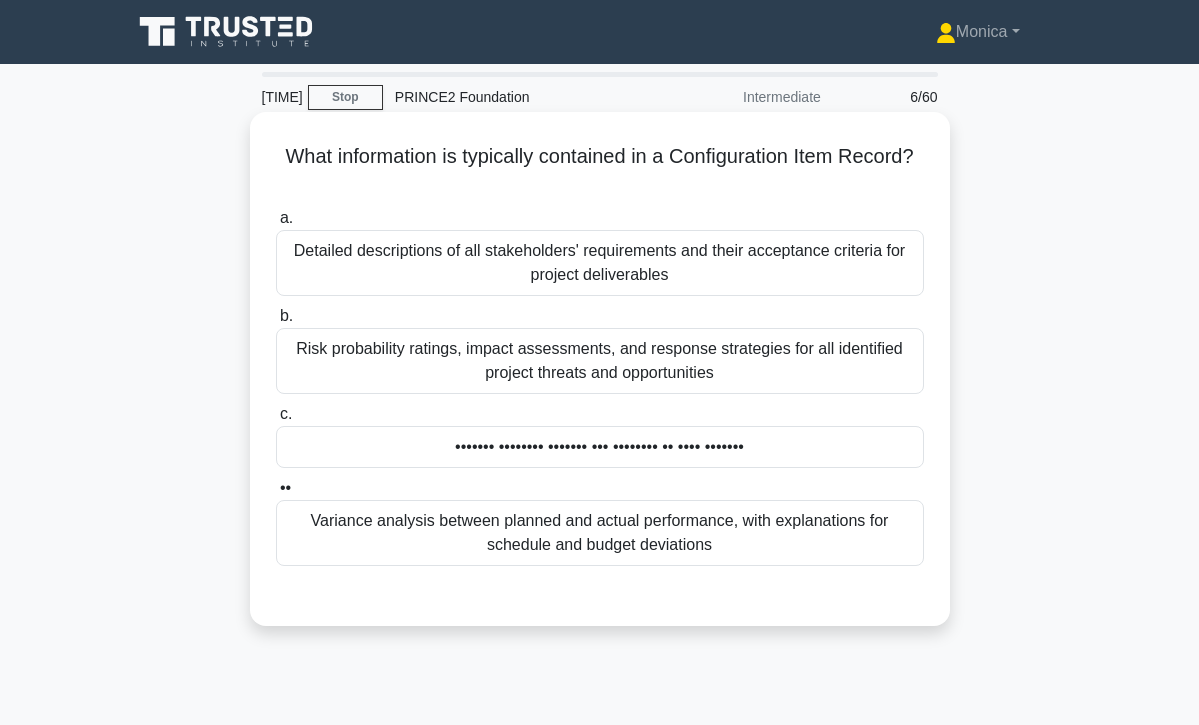 scroll, scrollTop: 0, scrollLeft: 0, axis: both 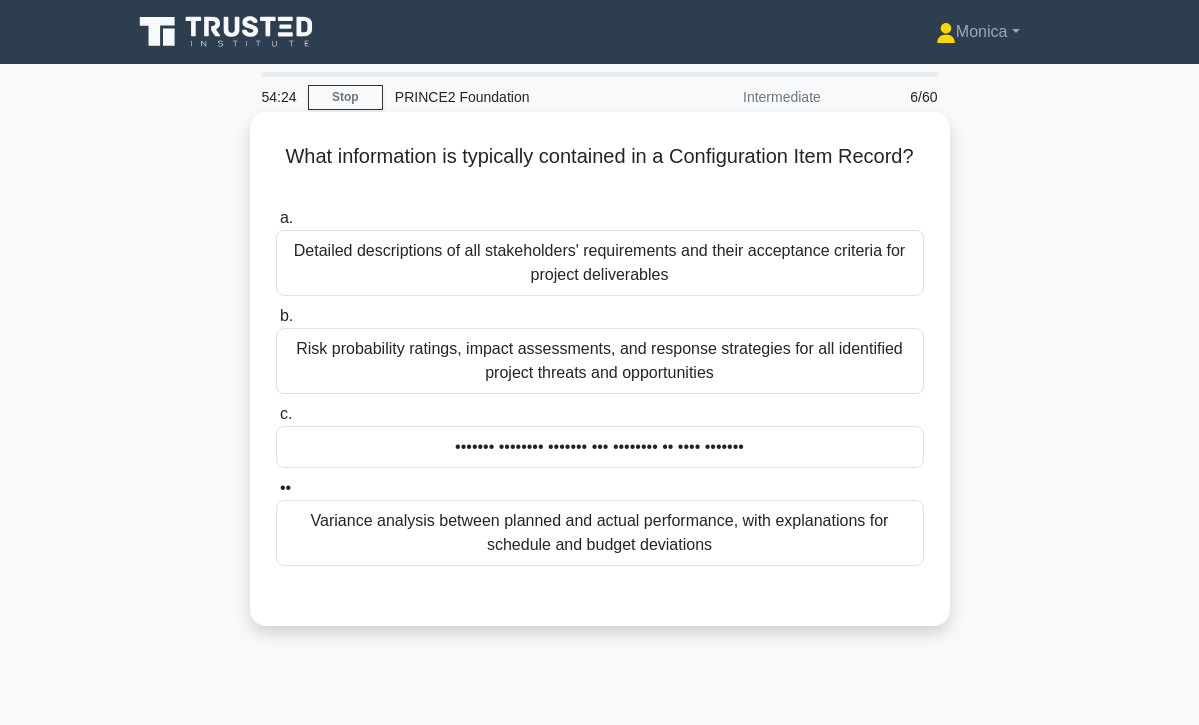 click on "Variance analysis between planned and actual performance, with explanations for schedule and budget deviations" at bounding box center [600, 533] 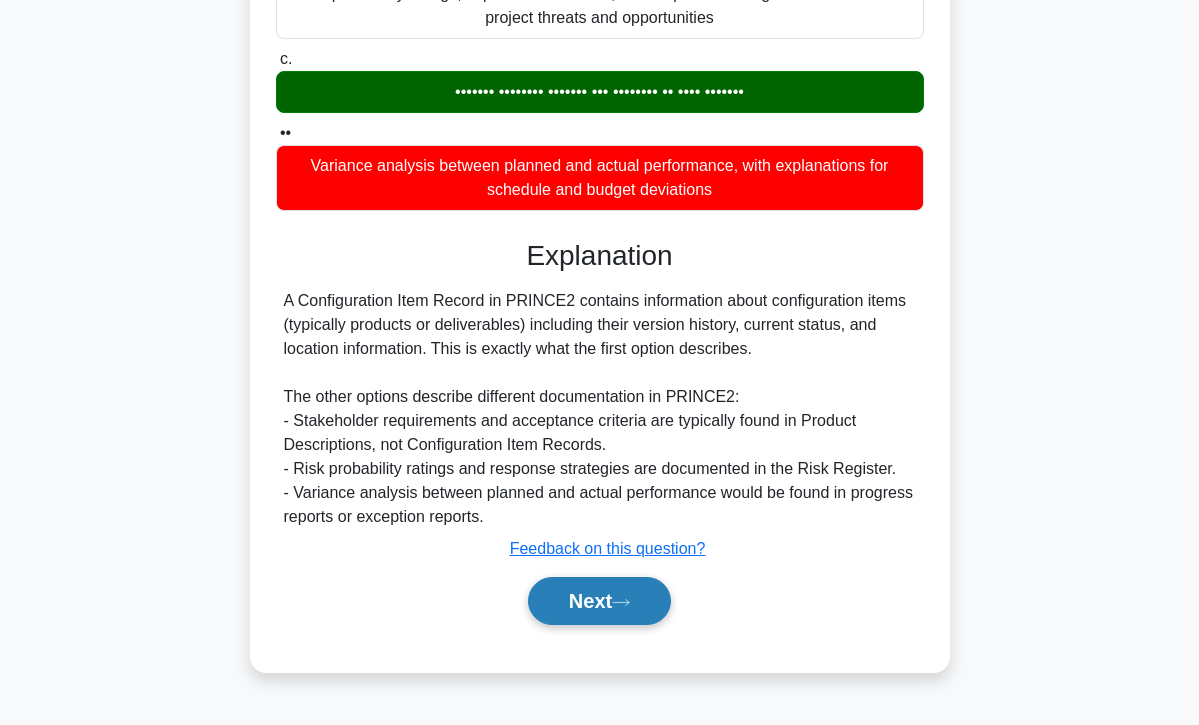scroll, scrollTop: 355, scrollLeft: 0, axis: vertical 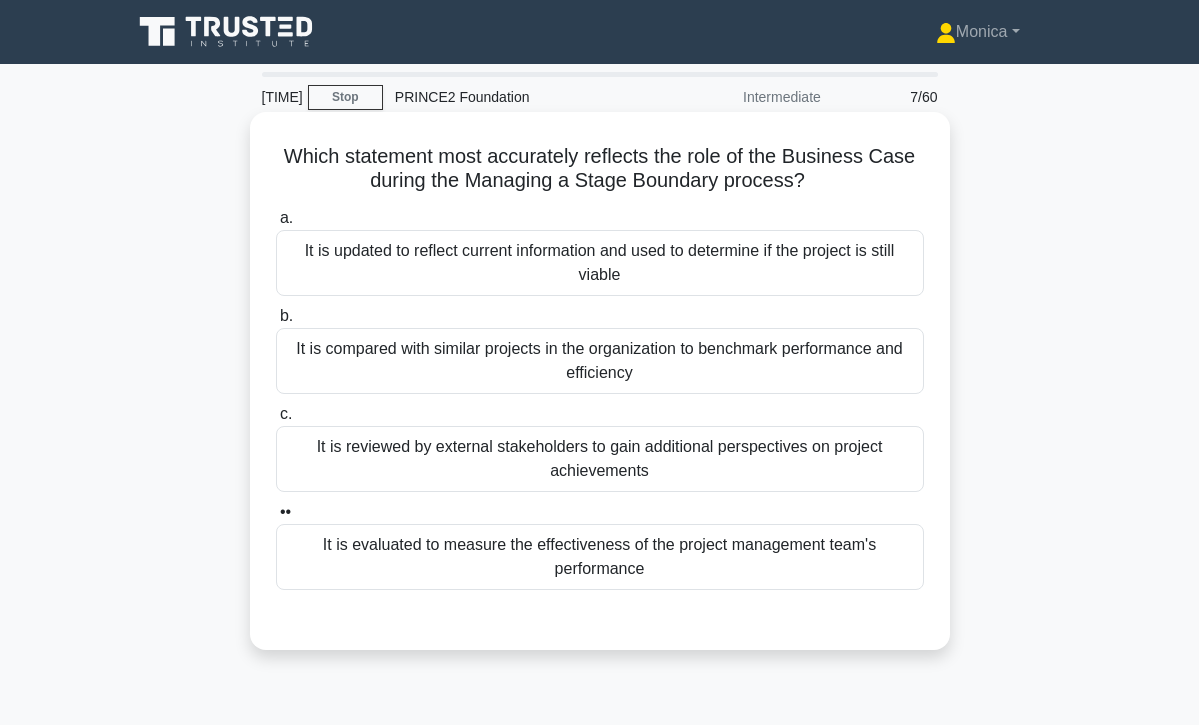 click on "It is updated to reflect current information and used to determine if the project is still viable" at bounding box center [600, 263] 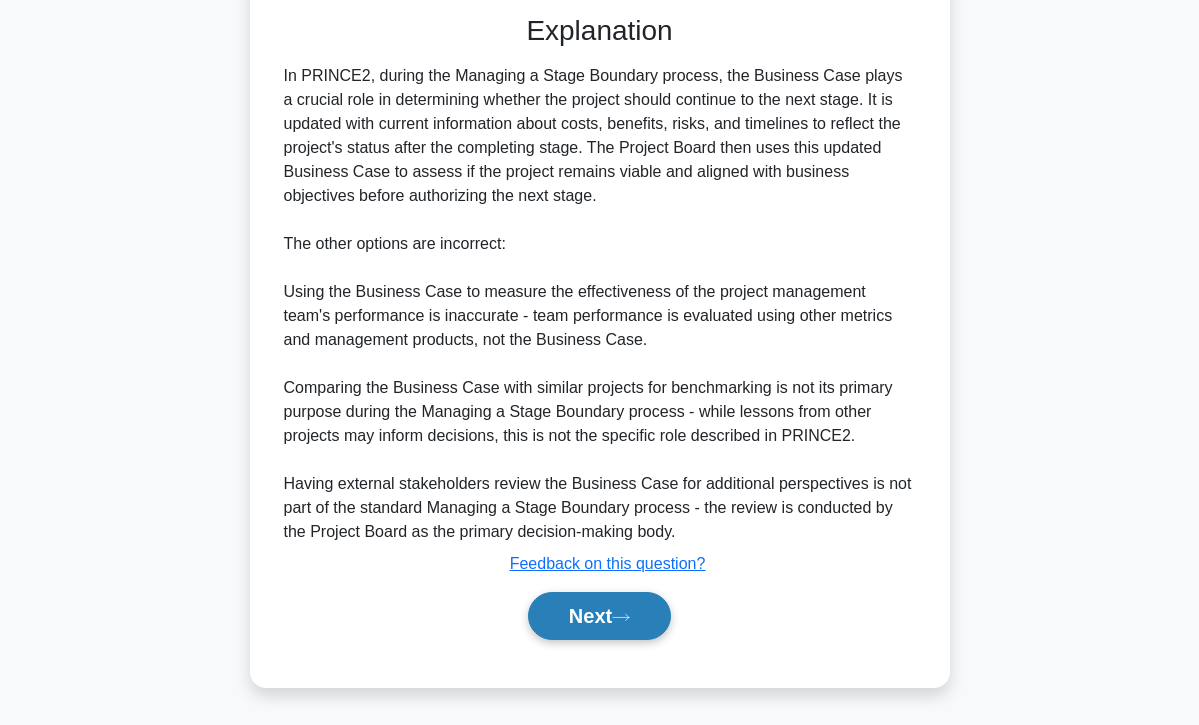 click on "Next" at bounding box center [599, 616] 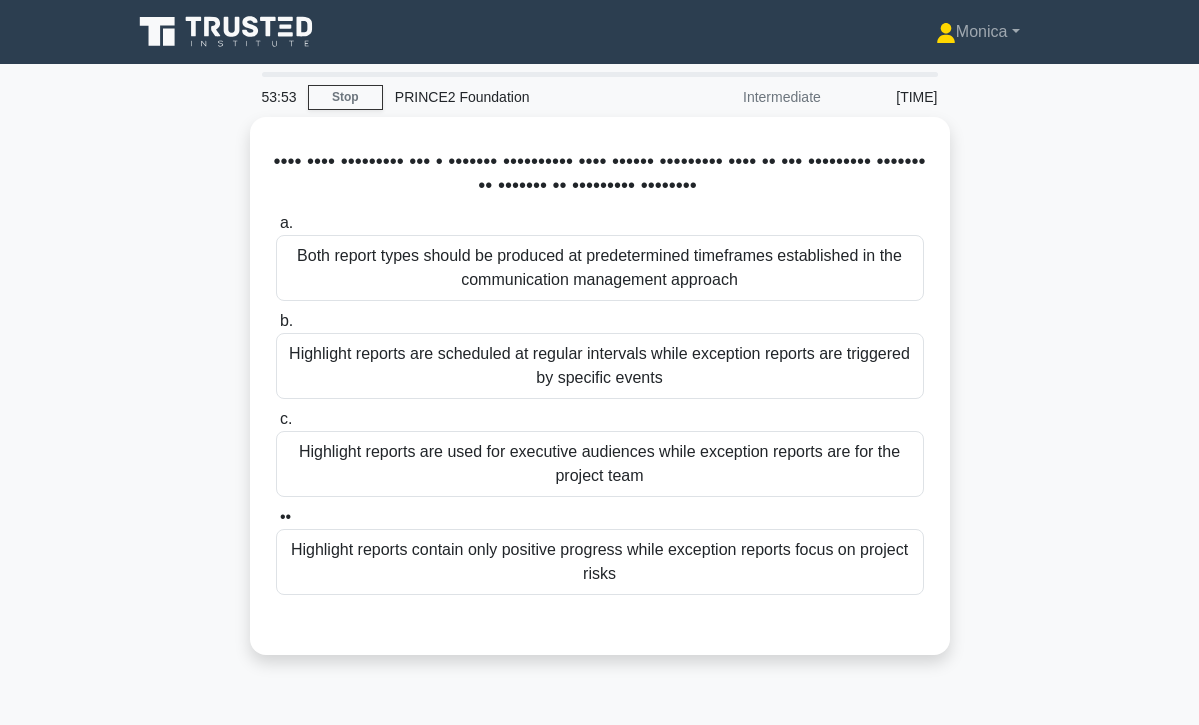 scroll, scrollTop: 0, scrollLeft: 0, axis: both 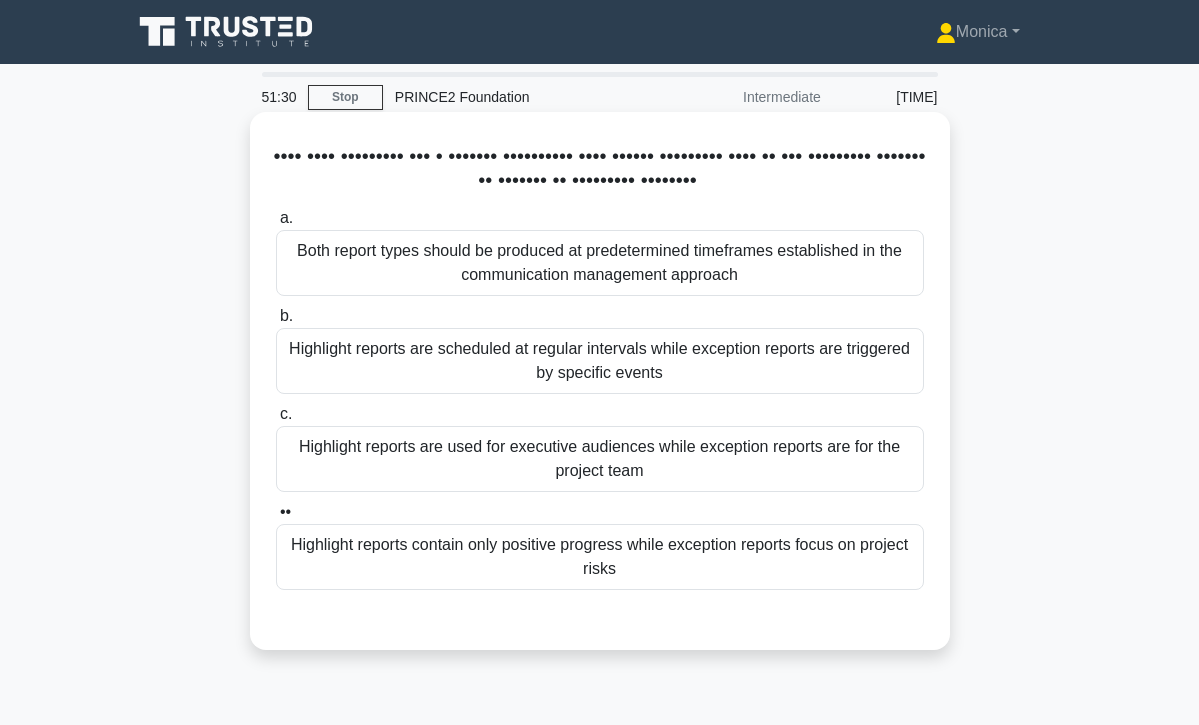 click on "Highlight reports are scheduled at regular intervals while exception reports are triggered by specific events" at bounding box center [600, 361] 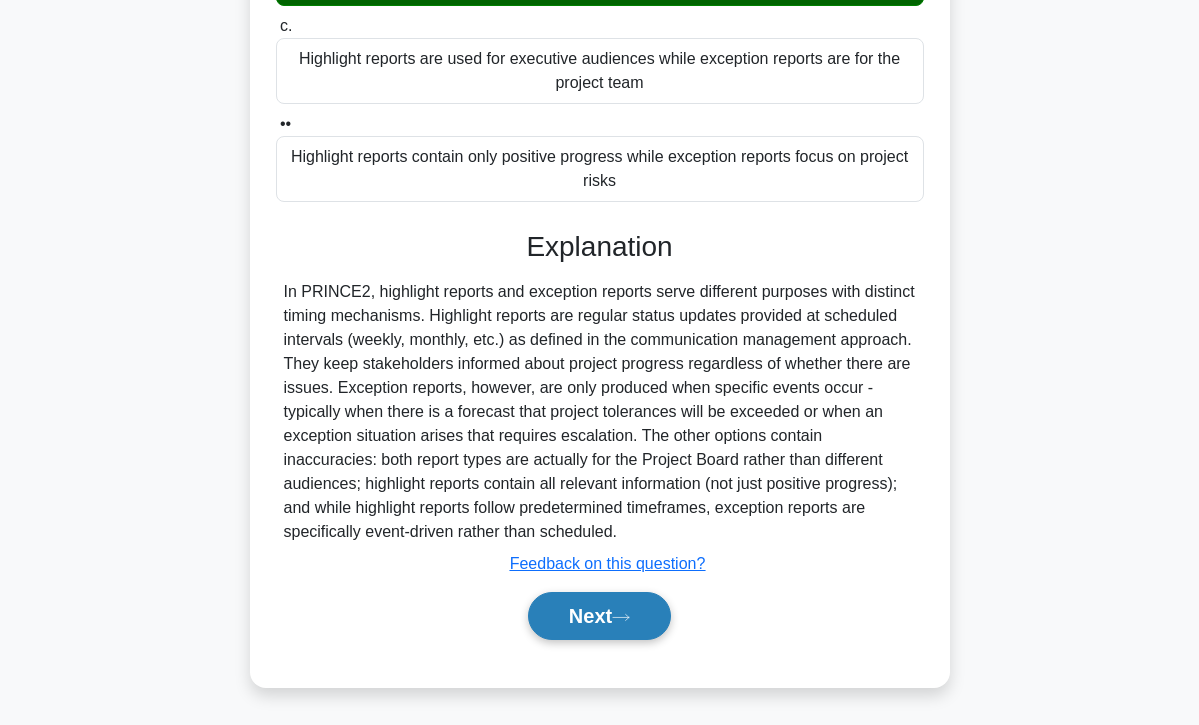 click at bounding box center (621, 617) 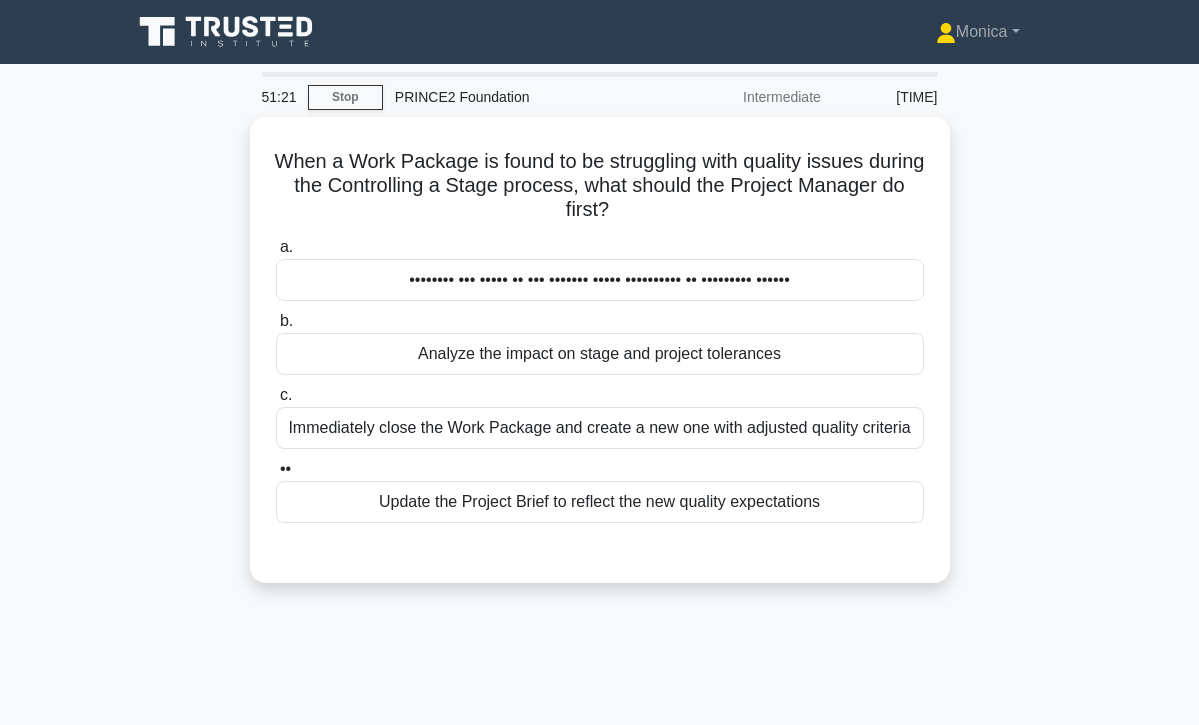 scroll, scrollTop: 0, scrollLeft: 0, axis: both 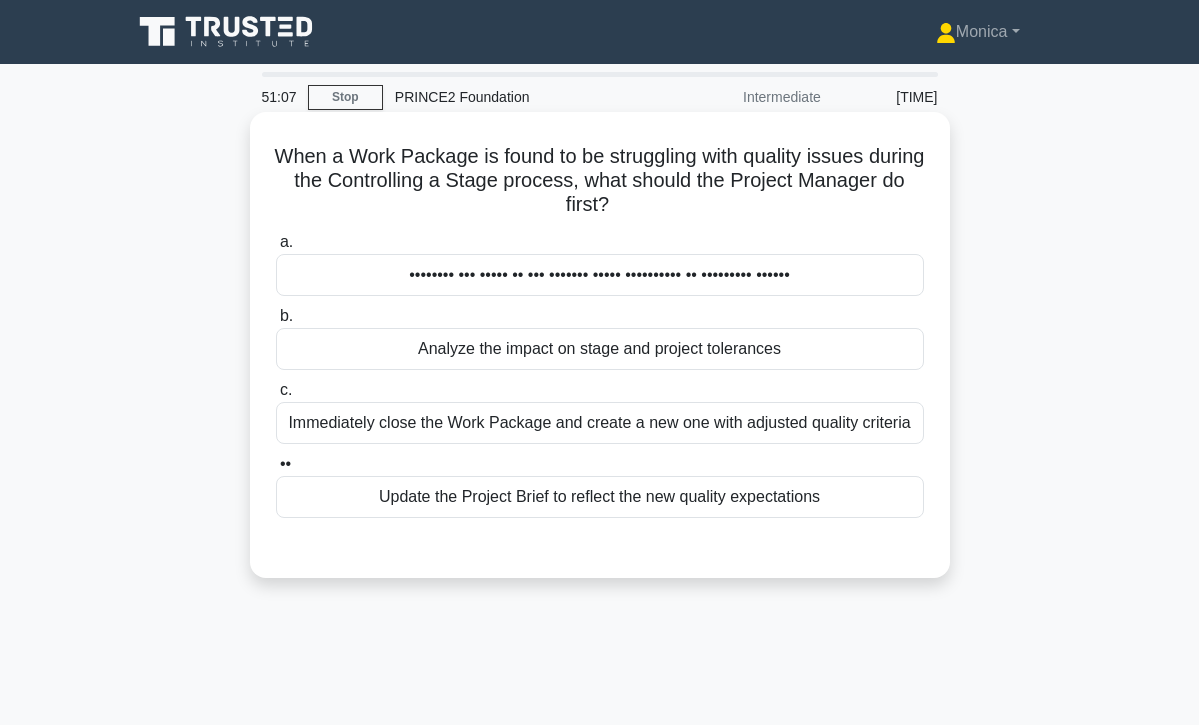 click on "Analyze the impact on stage and project tolerances" at bounding box center (600, 349) 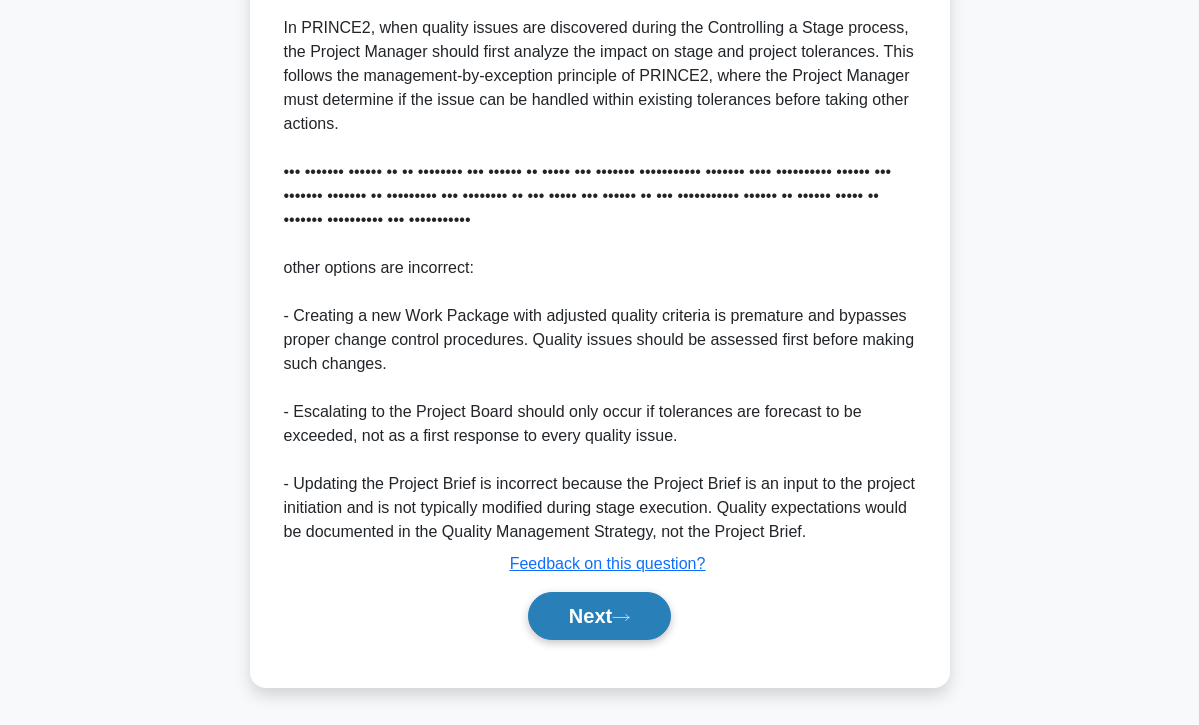 click on "Next" at bounding box center [599, 616] 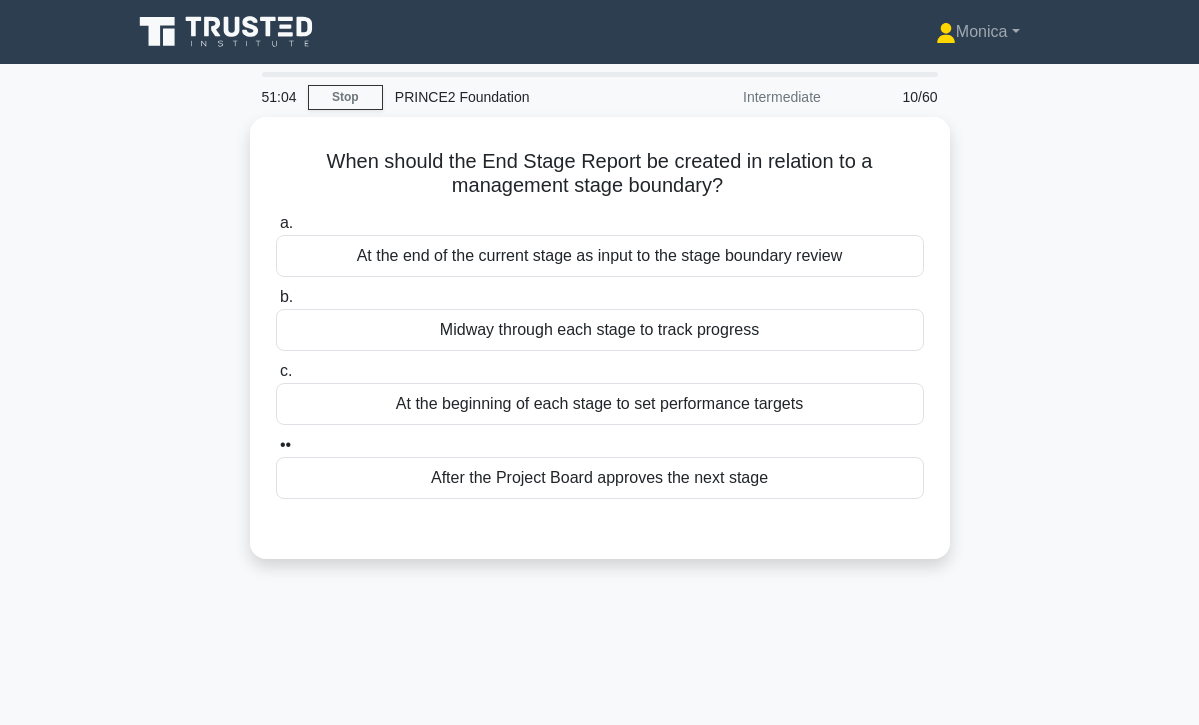 scroll, scrollTop: 0, scrollLeft: 0, axis: both 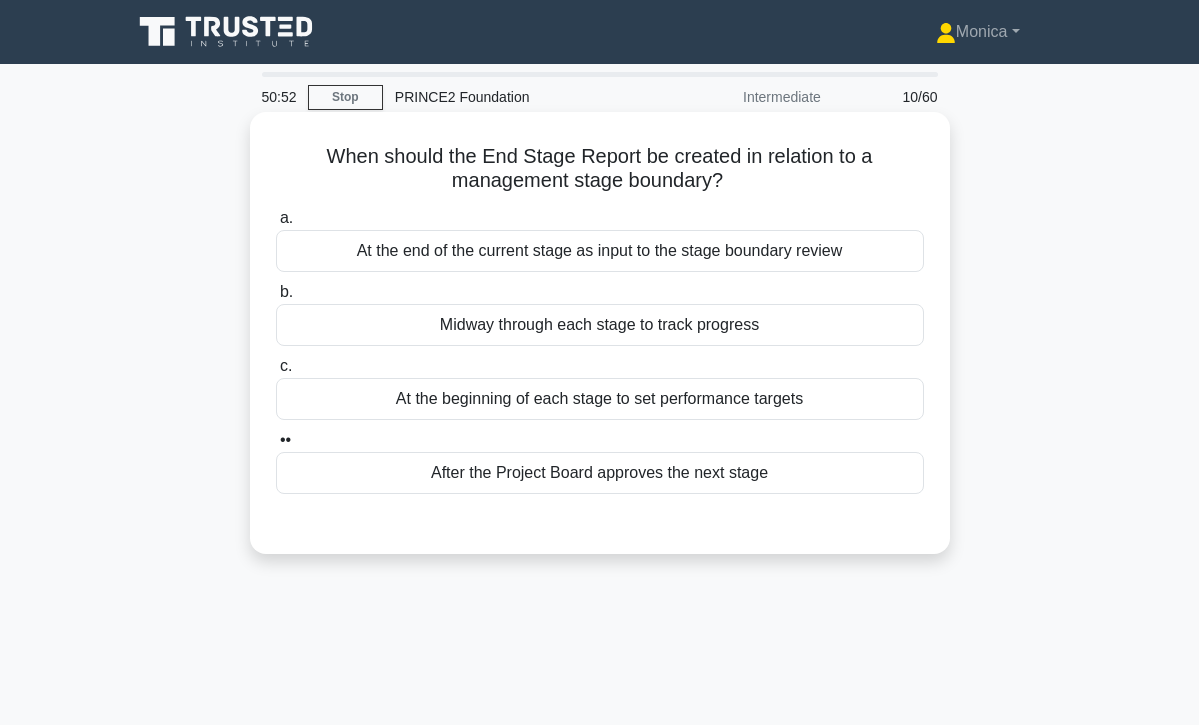 click on "At the end of the current stage as input to the stage boundary review" at bounding box center [600, 251] 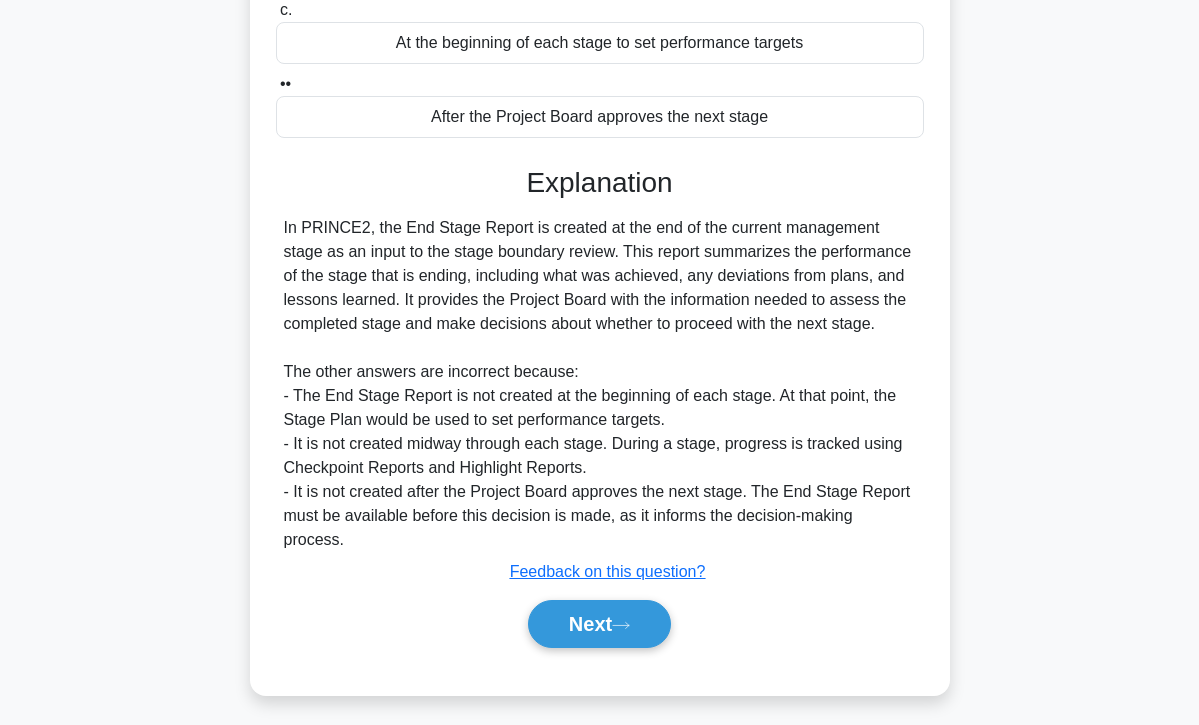 scroll, scrollTop: 355, scrollLeft: 0, axis: vertical 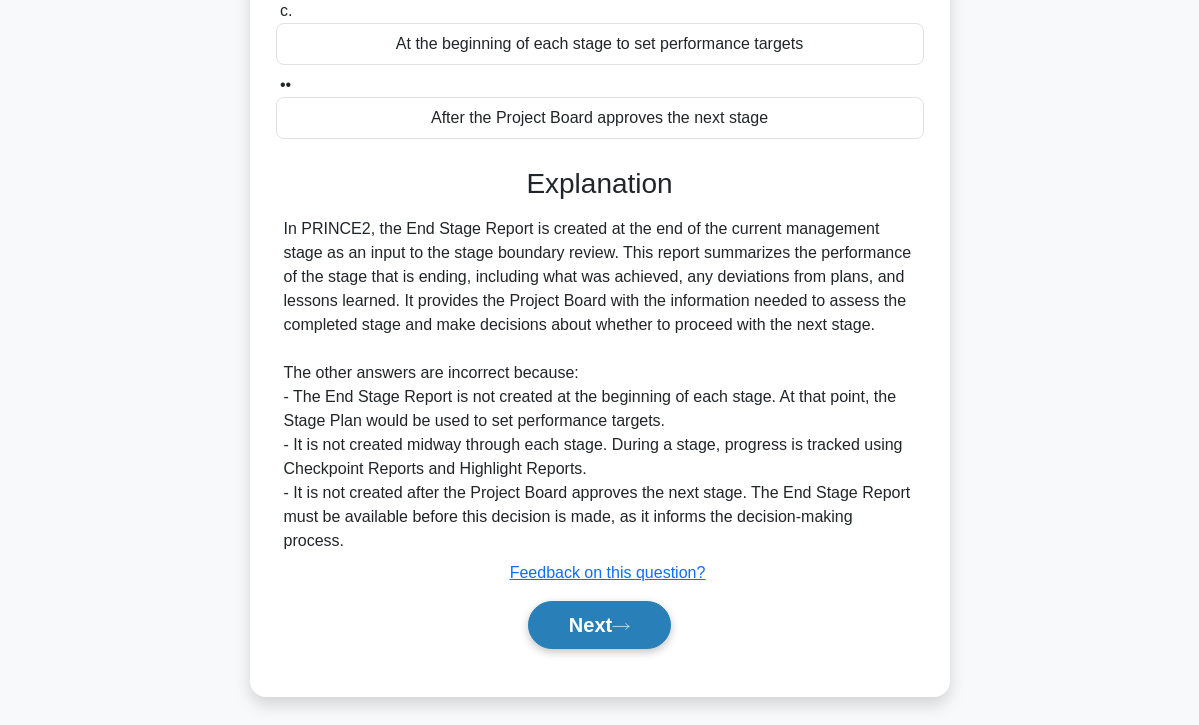 click on "Next" at bounding box center (599, 625) 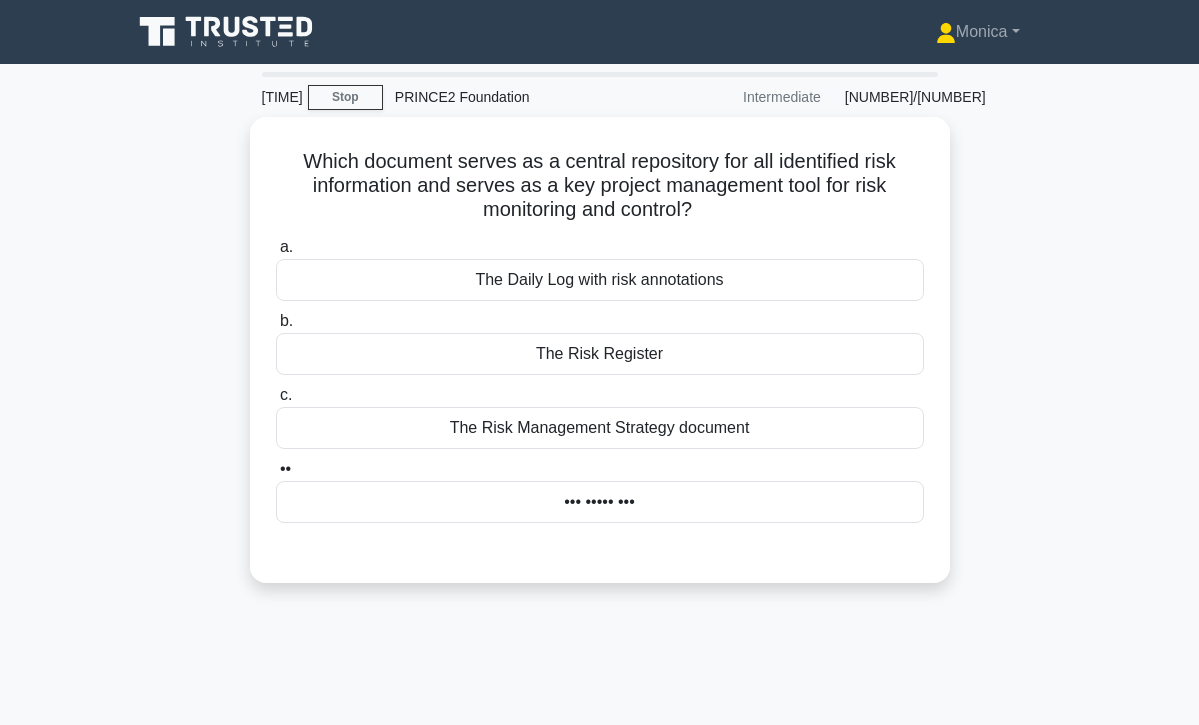 scroll, scrollTop: 0, scrollLeft: 0, axis: both 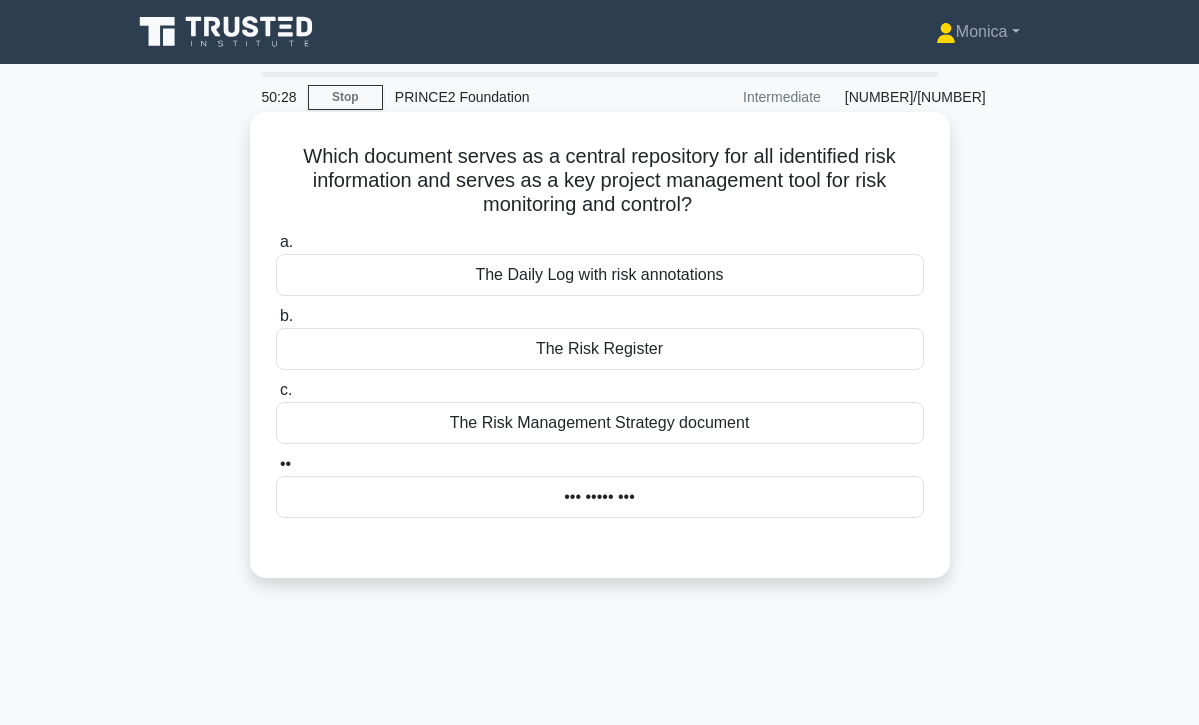 click on "The Risk Register" at bounding box center [600, 349] 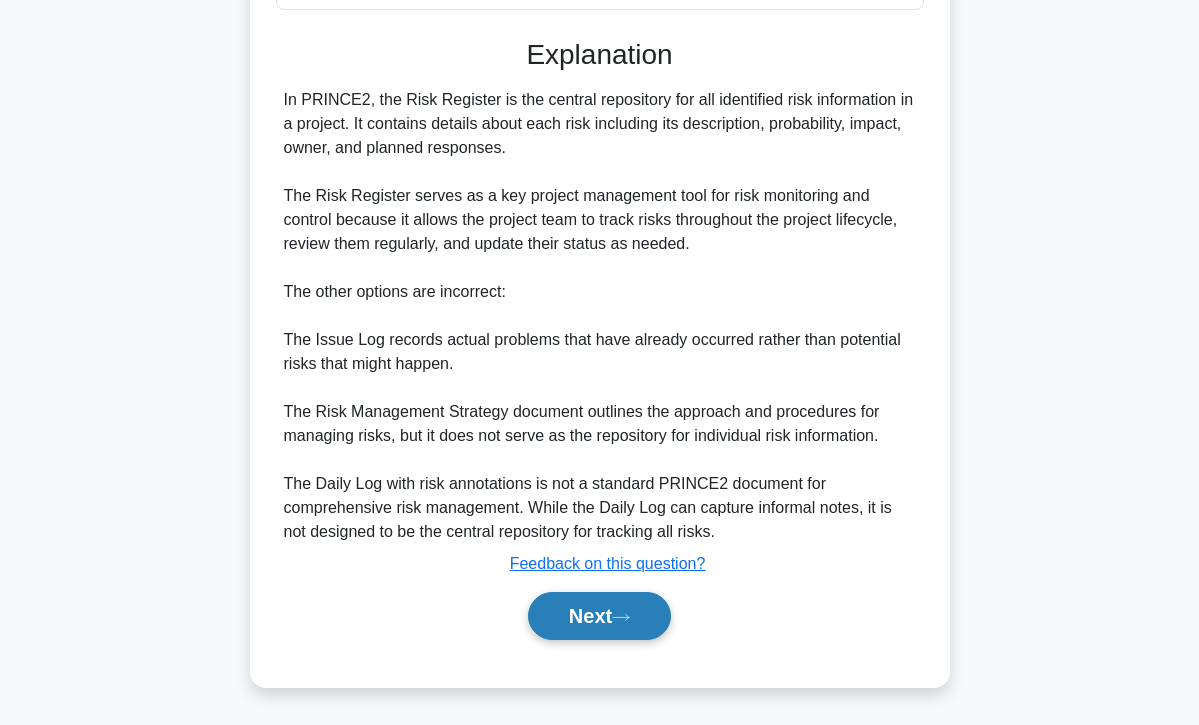 click on "Next" at bounding box center (599, 616) 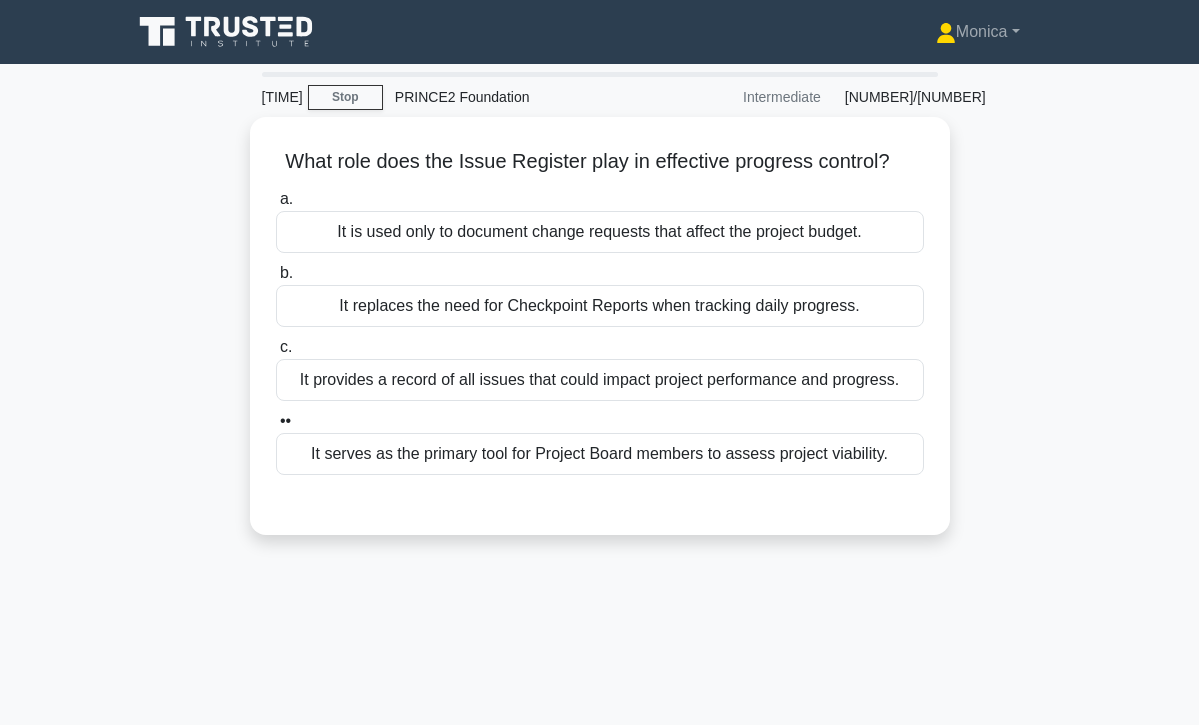 scroll, scrollTop: 0, scrollLeft: 0, axis: both 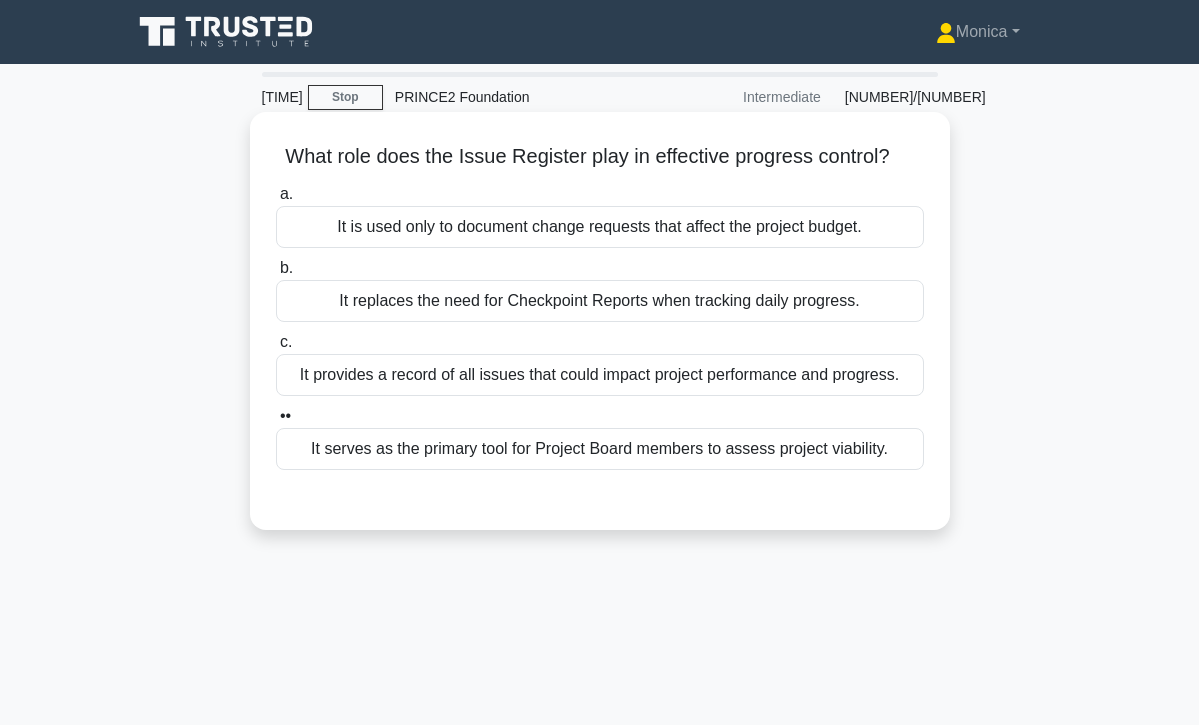 click on "It provides a record of all issues that could impact project performance and progress." at bounding box center [600, 375] 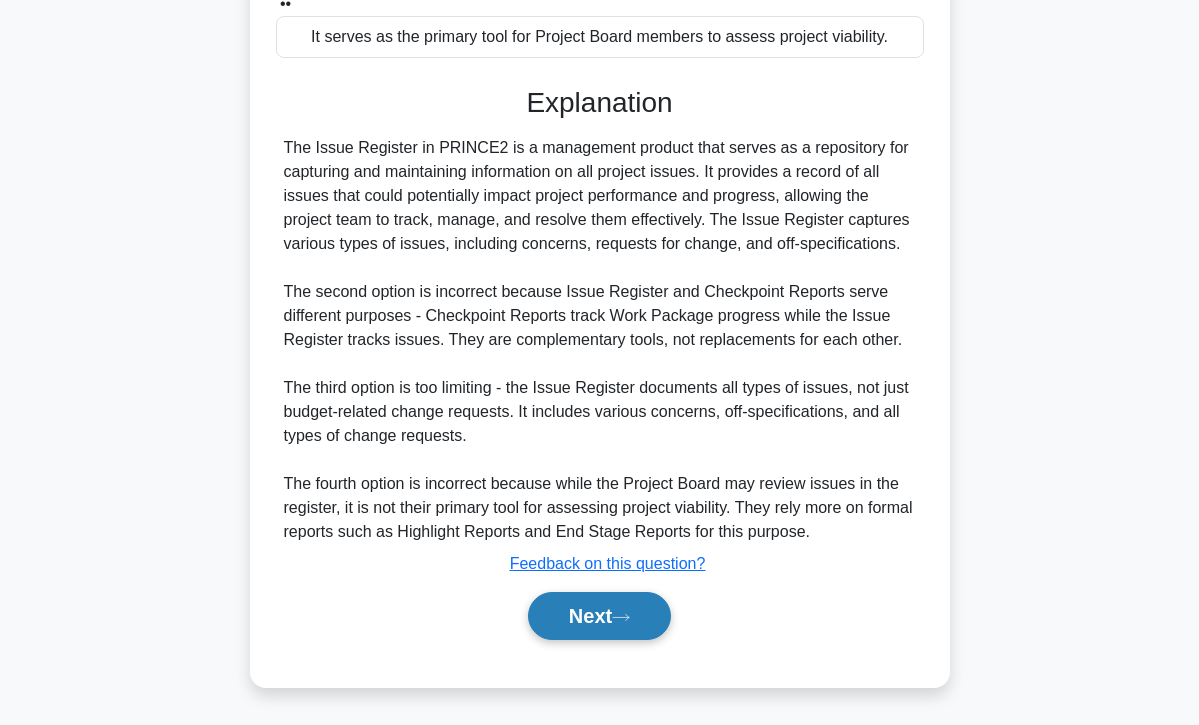 click on "Next" at bounding box center [599, 616] 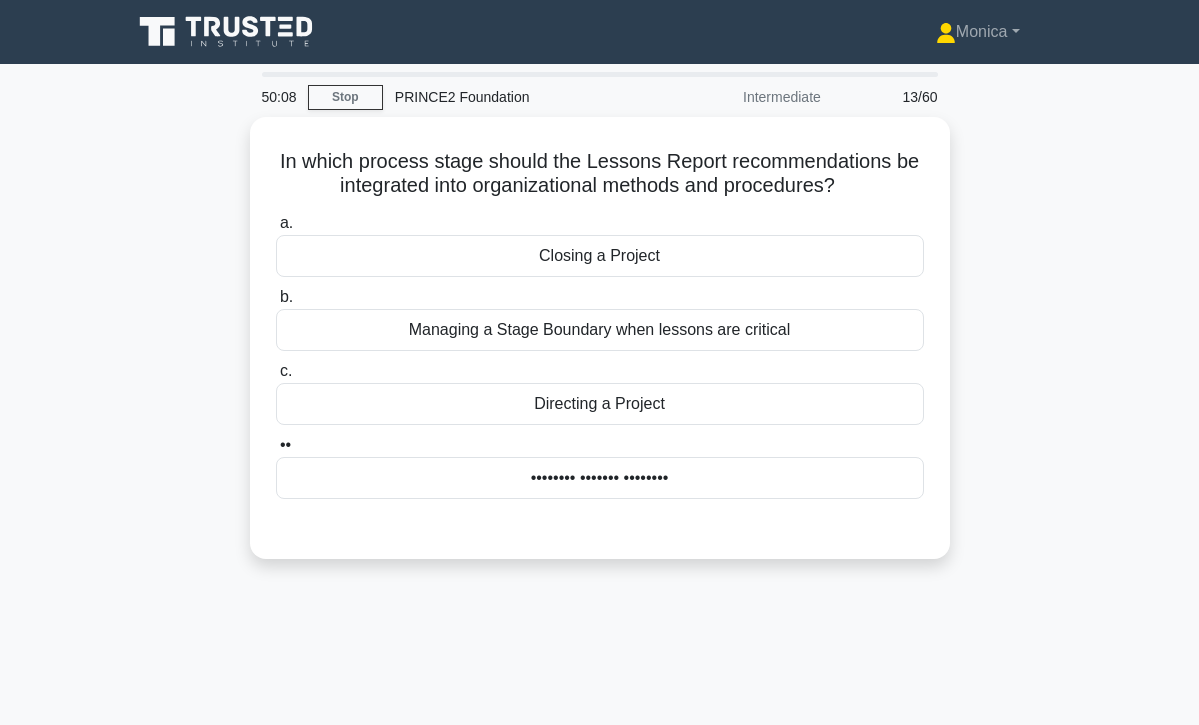 scroll, scrollTop: 0, scrollLeft: 0, axis: both 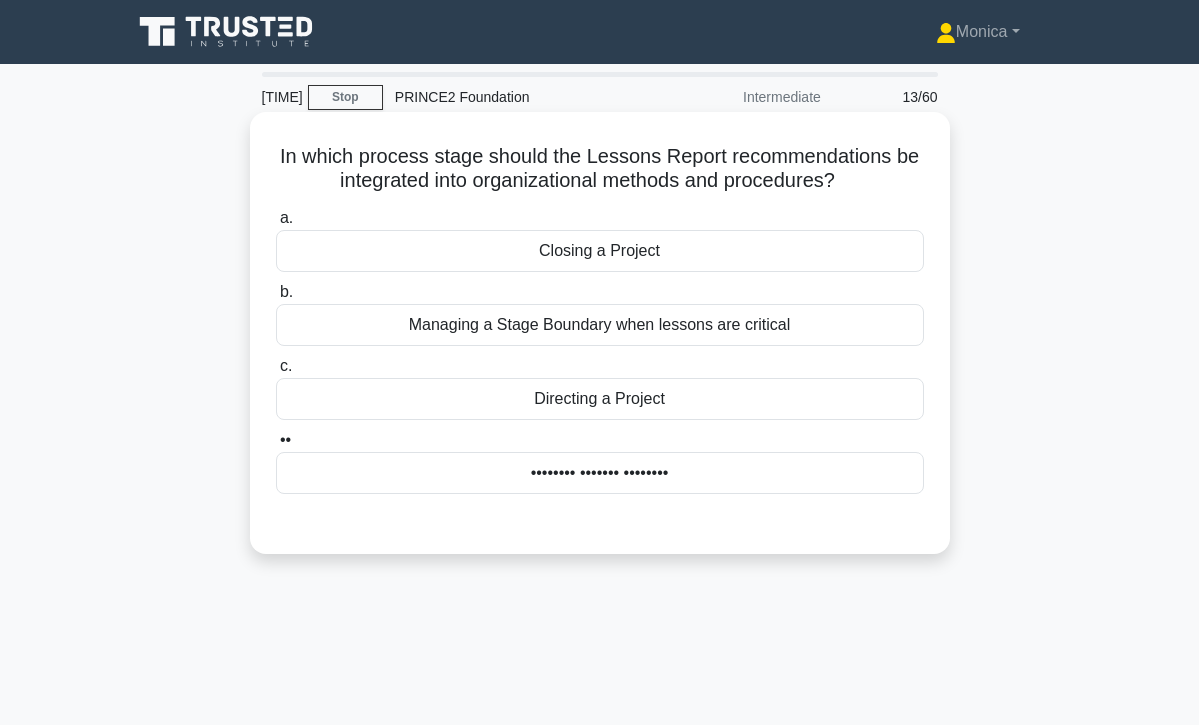 click on "Closing a Project" at bounding box center [600, 251] 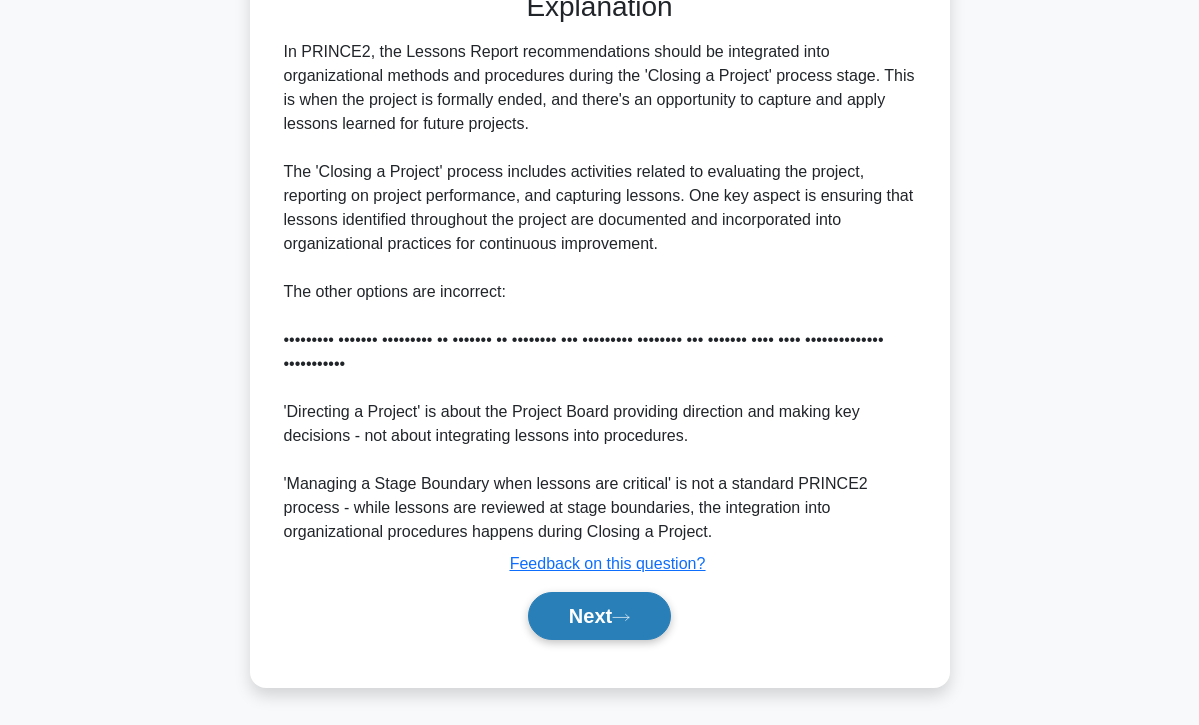 scroll, scrollTop: 532, scrollLeft: 0, axis: vertical 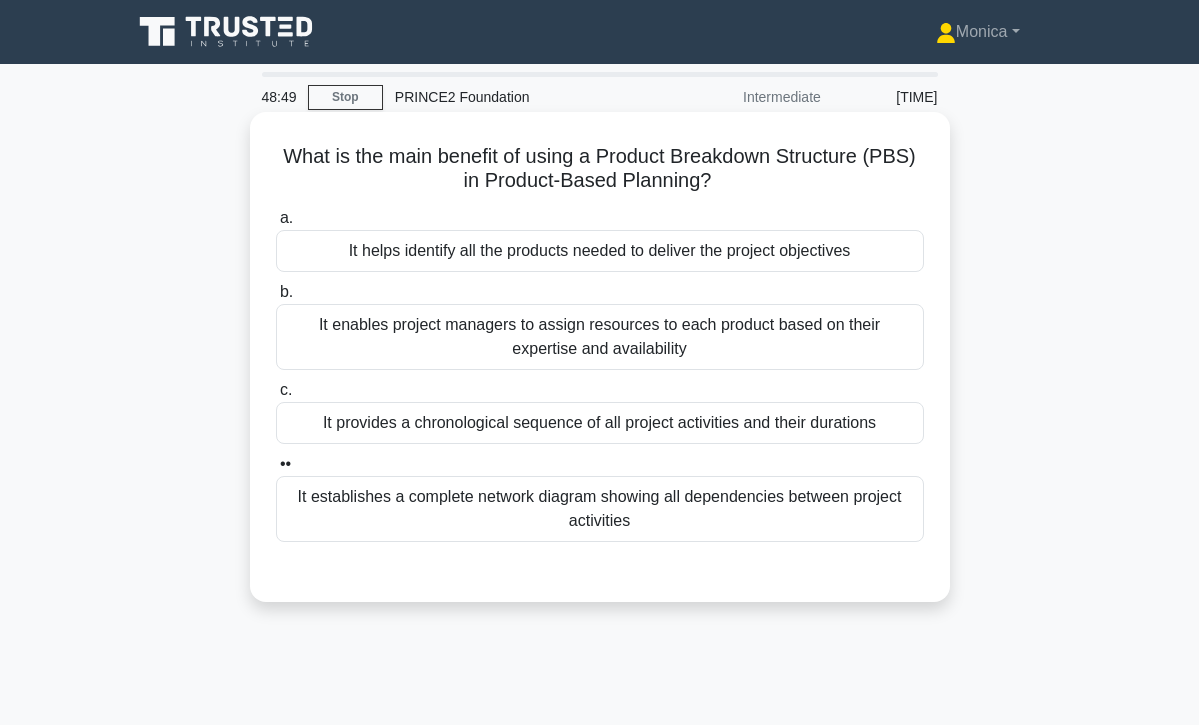 click on "It establishes a complete network diagram showing all dependencies between project activities" at bounding box center [600, 509] 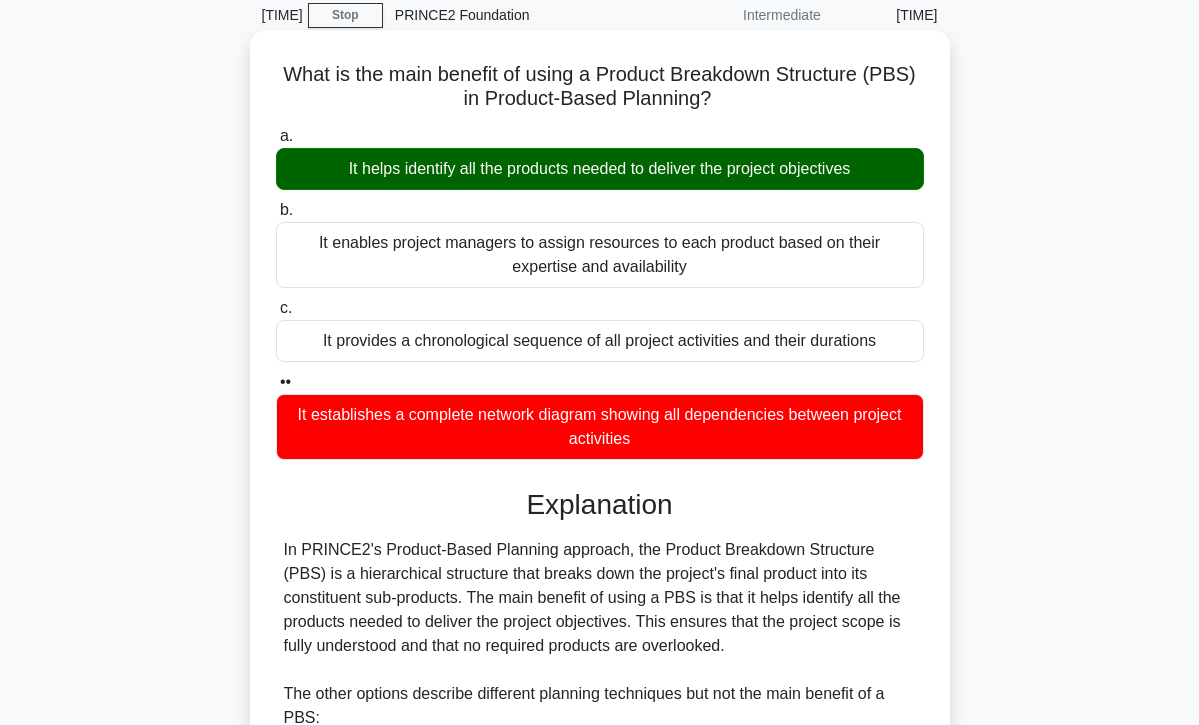 scroll, scrollTop: 130, scrollLeft: 0, axis: vertical 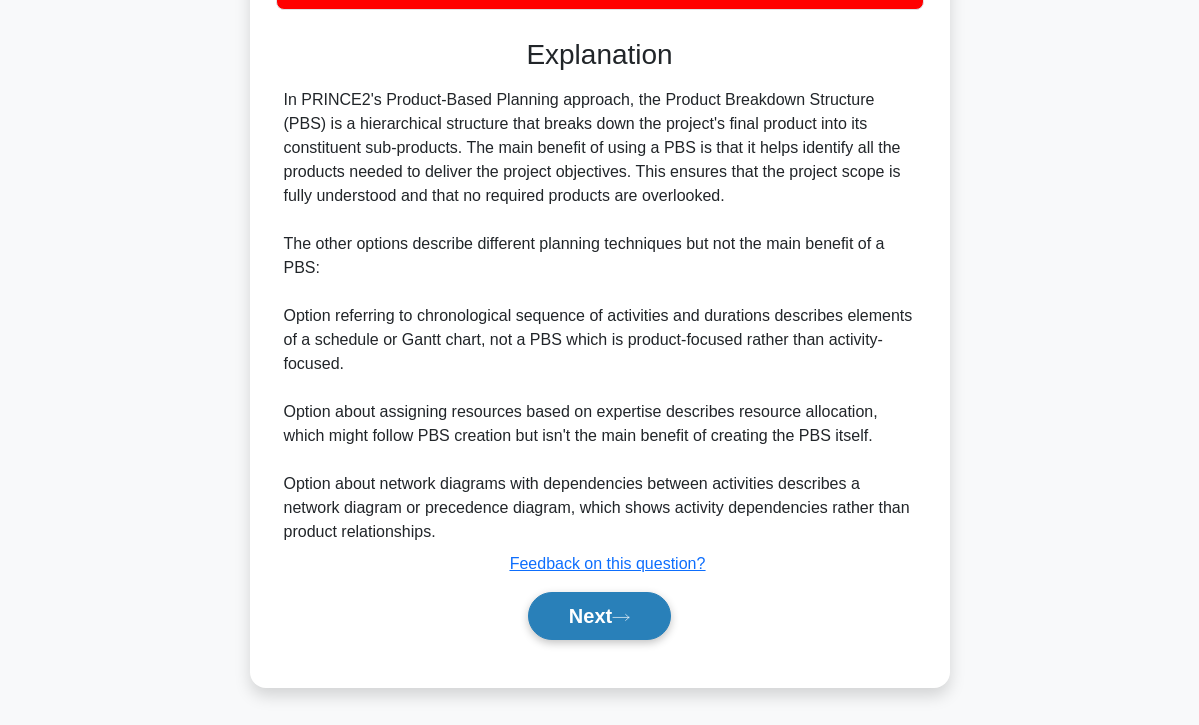 click on "Next" at bounding box center (599, 616) 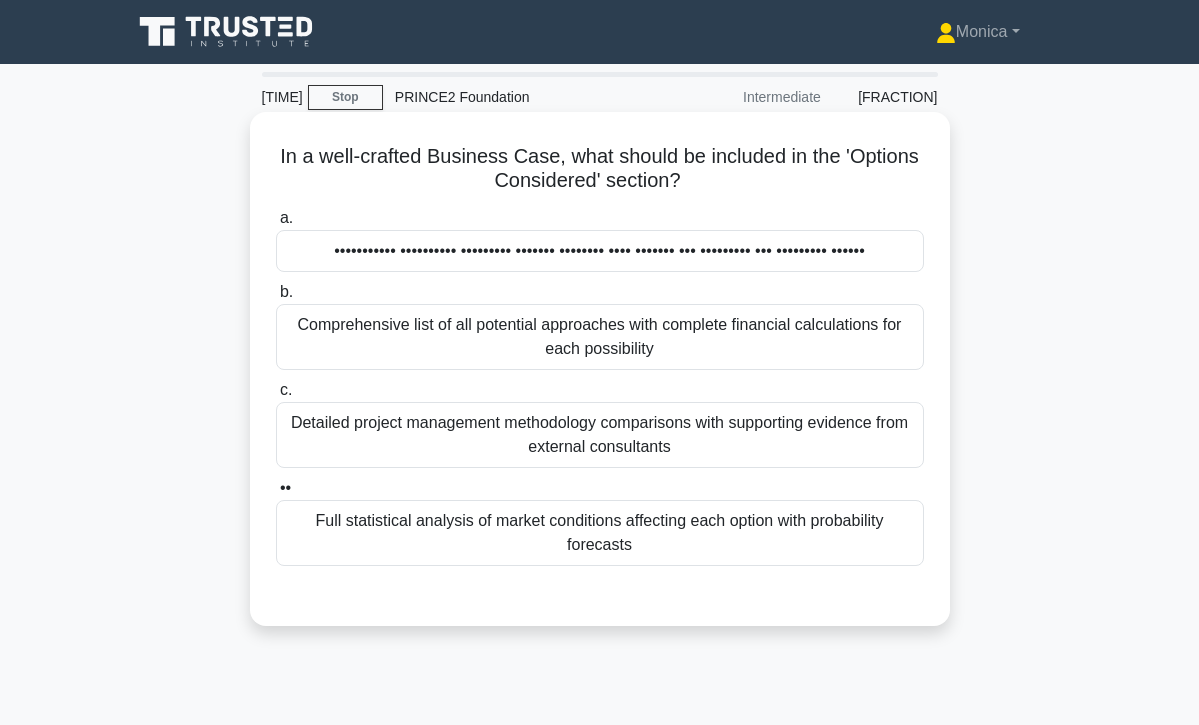 scroll, scrollTop: 0, scrollLeft: 0, axis: both 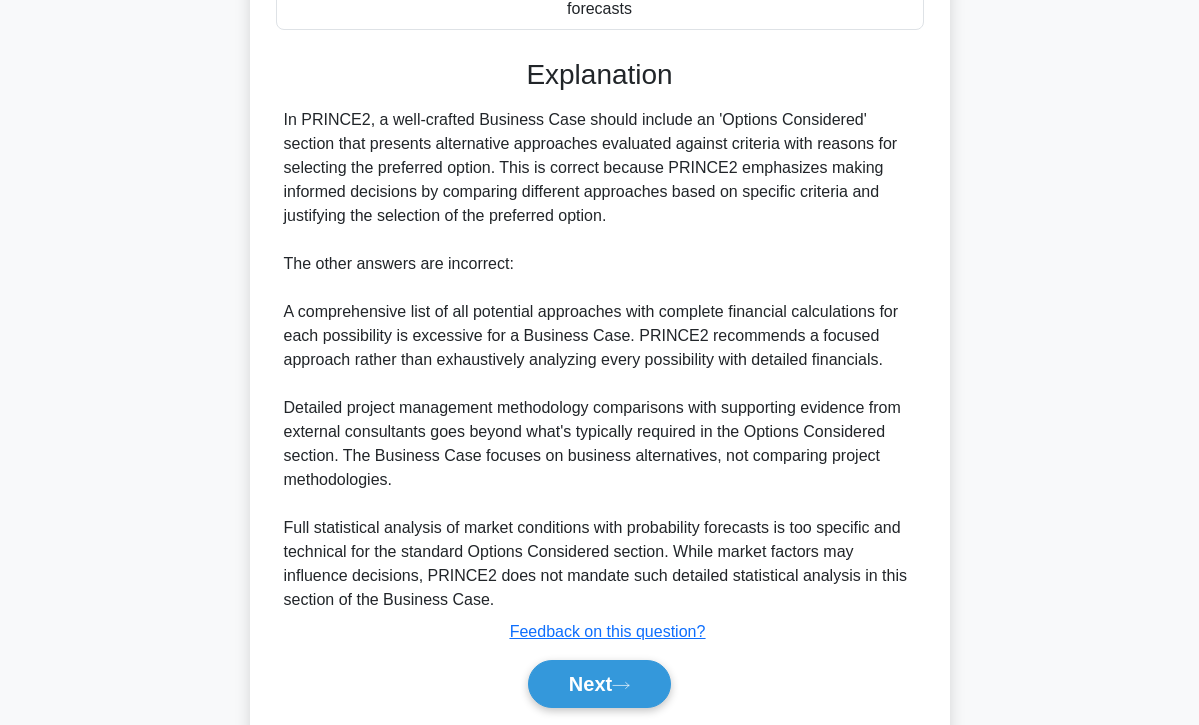 click on "In PRINCE2, a well-crafted Business Case should include an 'Options Considered' section that presents alternative approaches evaluated against criteria with reasons for selecting the preferred option. This is correct because PRINCE2 emphasizes making informed decisions by comparing different approaches based on specific criteria and justifying the selection of the preferred option. The other answers are incorrect: A comprehensive list of all potential approaches with complete financial calculations for each possibility is excessive for a Business Case. PRINCE2 recommends a focused approach rather than exhaustively analyzing every possibility with detailed financials. Detailed project management methodology comparisons with supporting evidence from external consultants goes beyond what's typically required in the Options Considered section. The Business Case focuses on business alternatives, not comparing project methodologies." at bounding box center (600, 360) 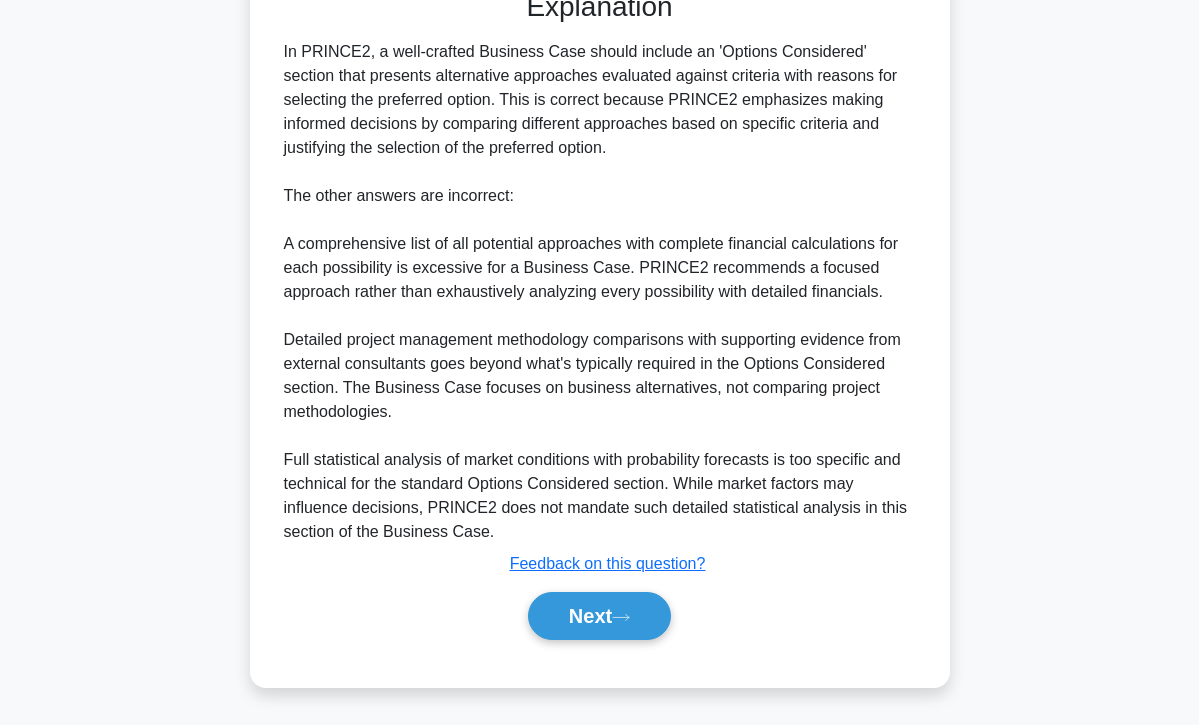 scroll, scrollTop: 621, scrollLeft: 0, axis: vertical 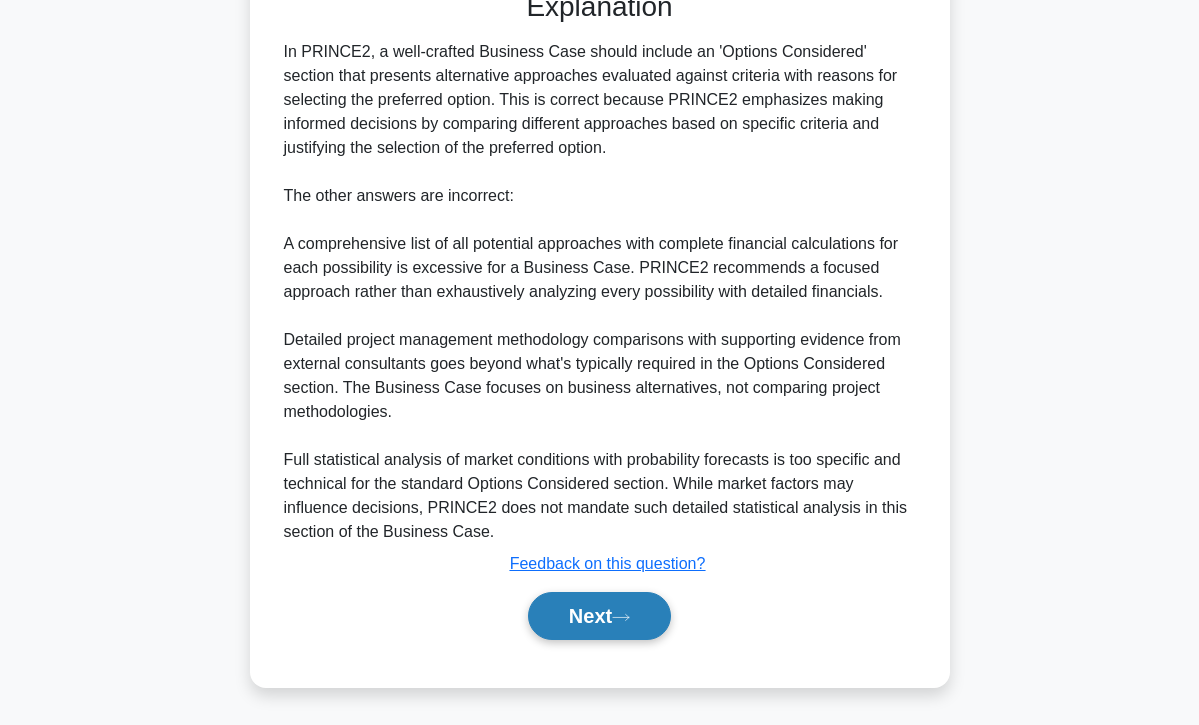 click on "Next" at bounding box center [599, 616] 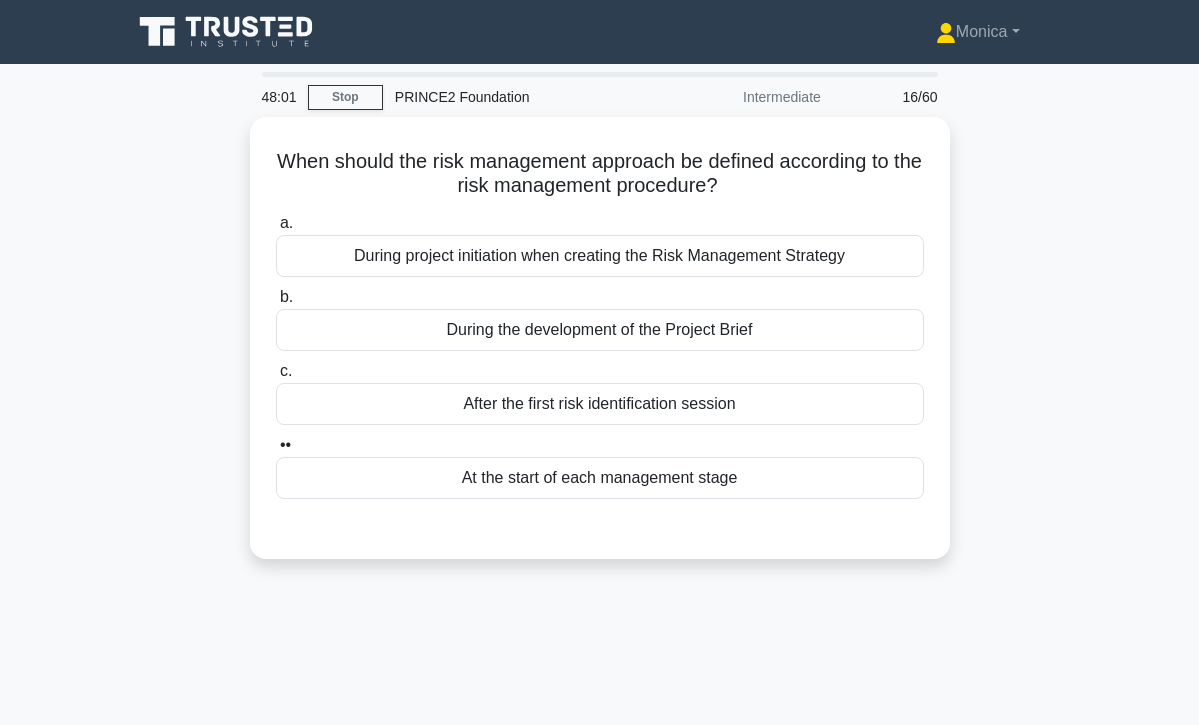scroll, scrollTop: 0, scrollLeft: 0, axis: both 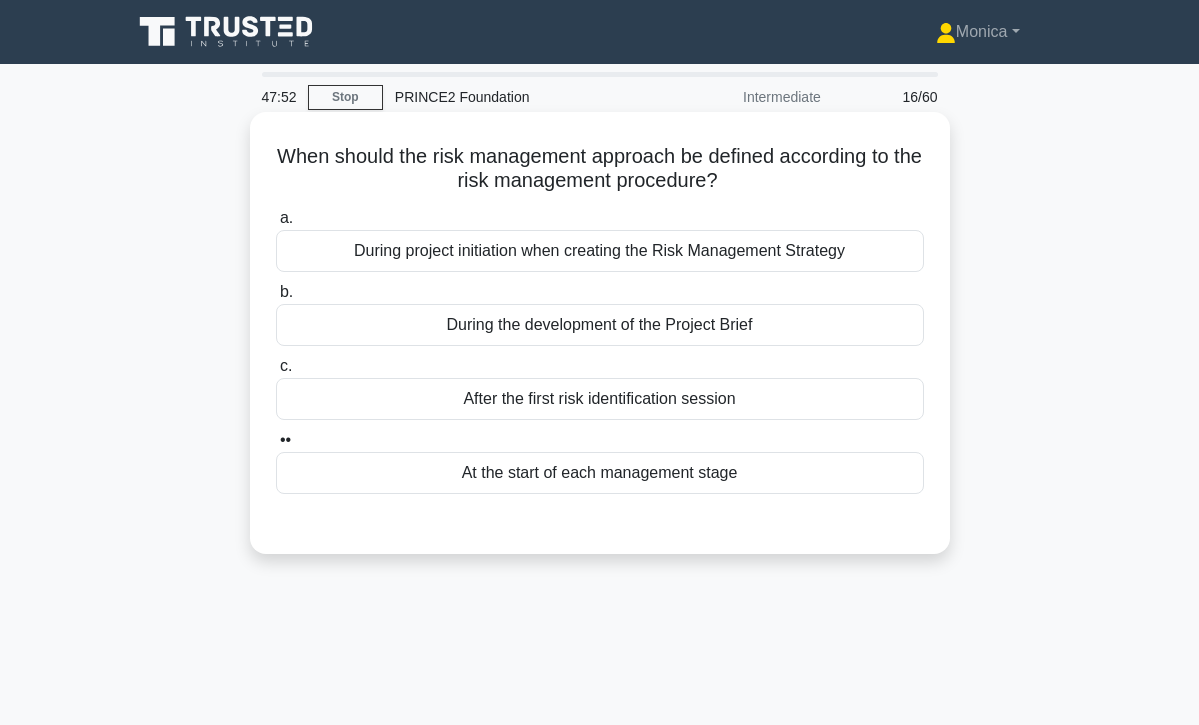 click on "During project initiation when creating the Risk Management Strategy" at bounding box center (600, 251) 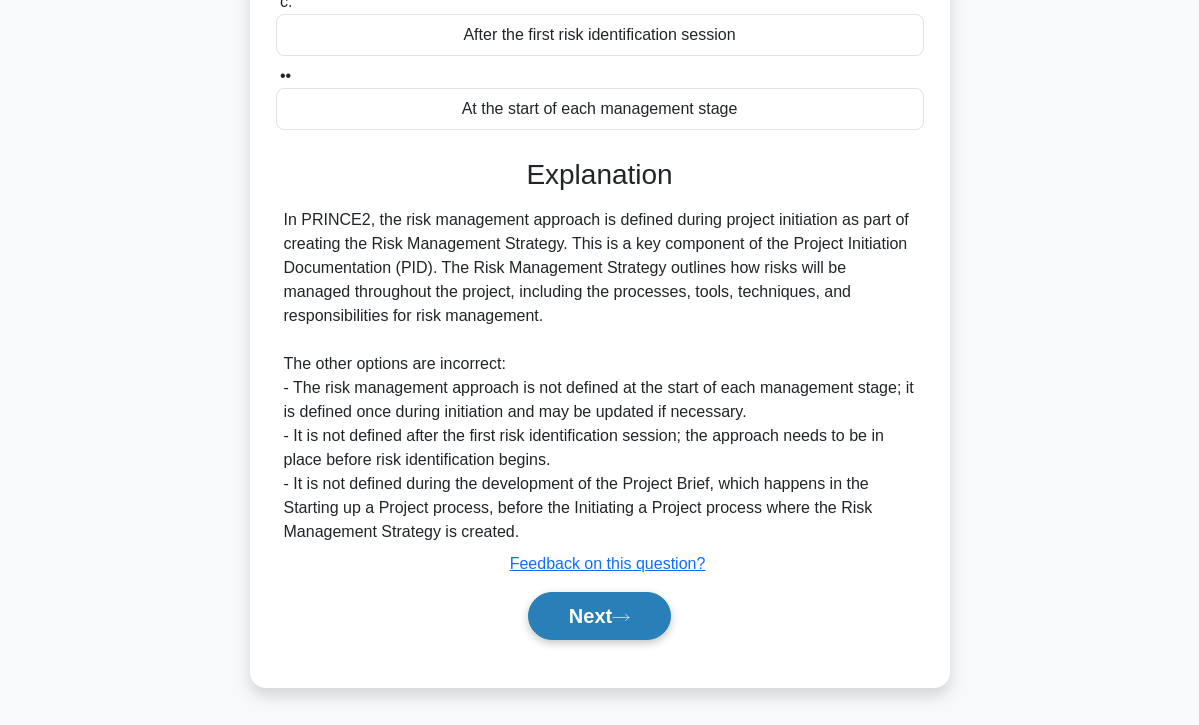 click on "Next" at bounding box center (599, 616) 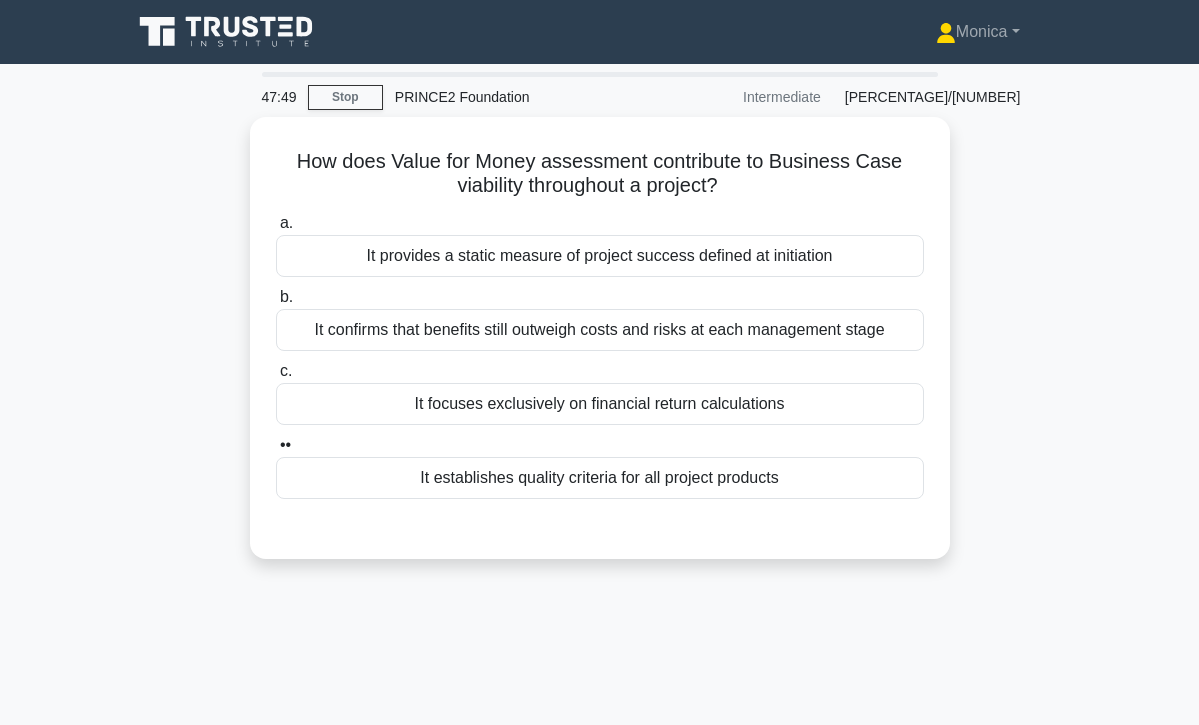 scroll, scrollTop: 0, scrollLeft: 0, axis: both 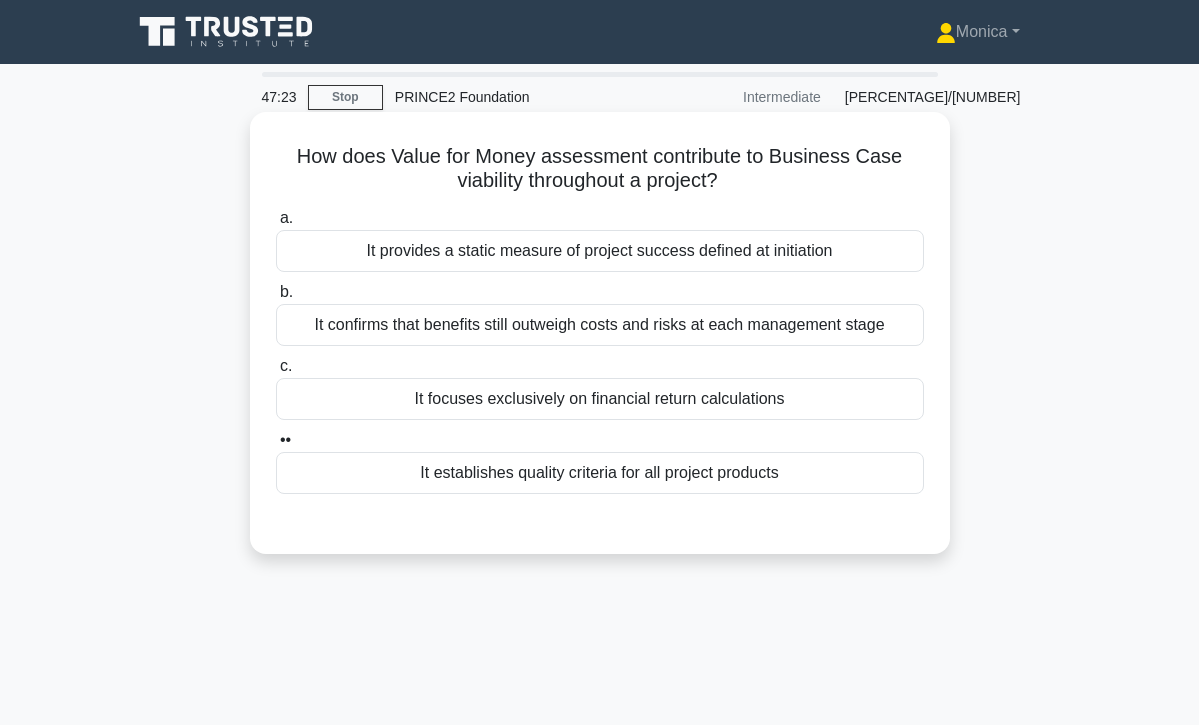 click on "It confirms that benefits still outweigh costs and risks at each management stage" at bounding box center [600, 325] 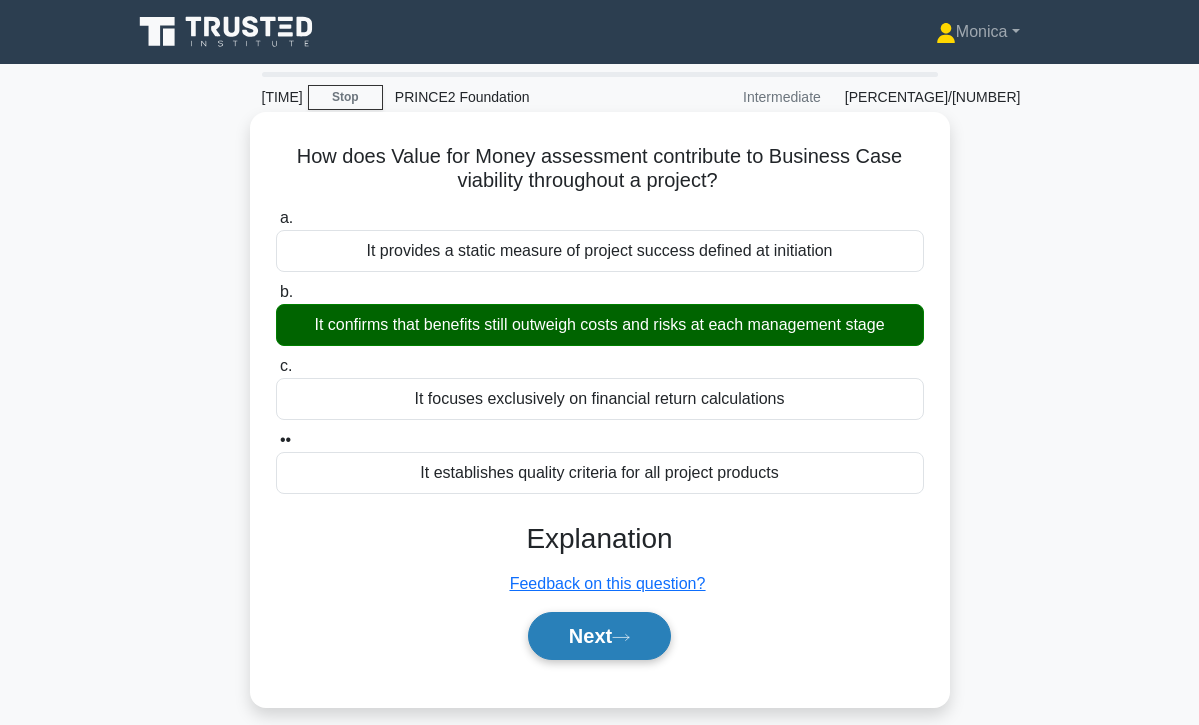 click at bounding box center [621, 637] 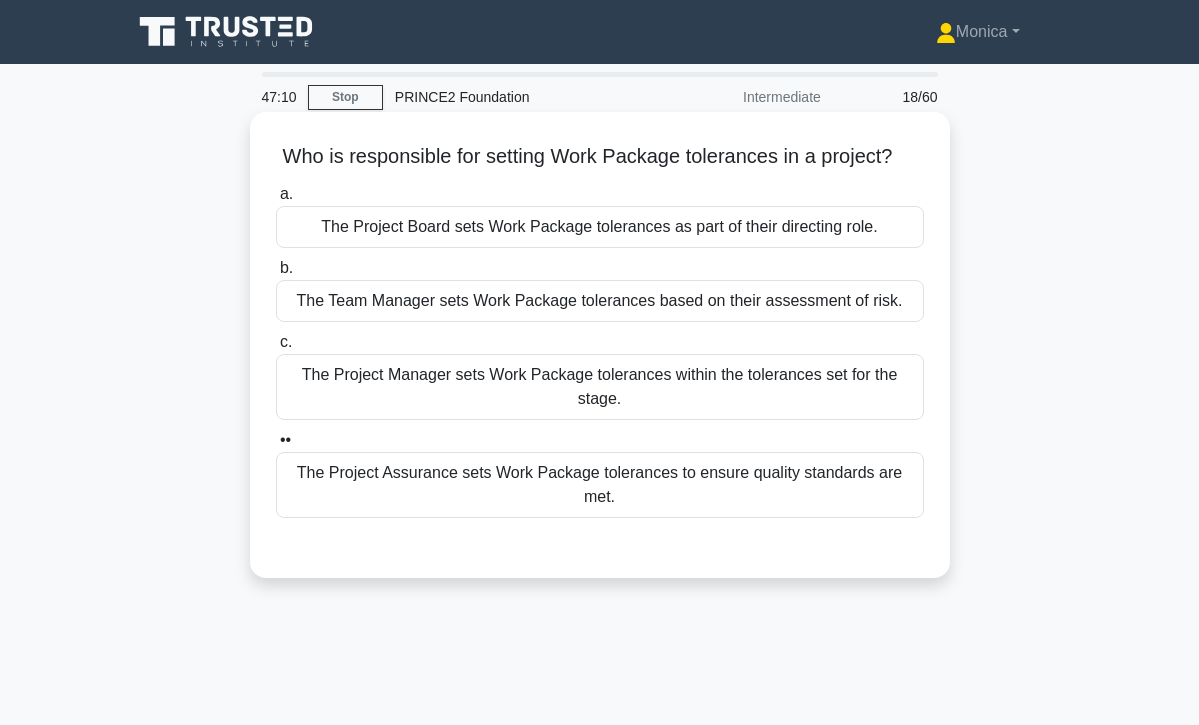 click on "The Team Manager sets Work Package tolerances based on their assessment of risk." at bounding box center [600, 301] 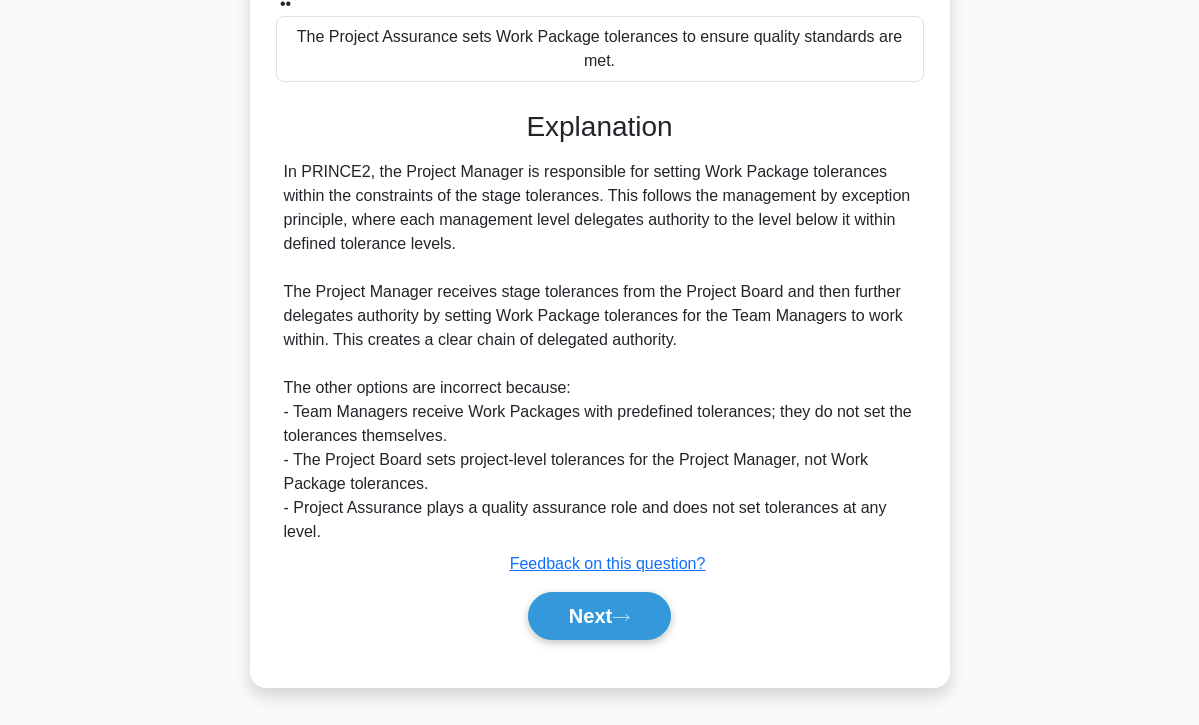 scroll, scrollTop: 438, scrollLeft: 0, axis: vertical 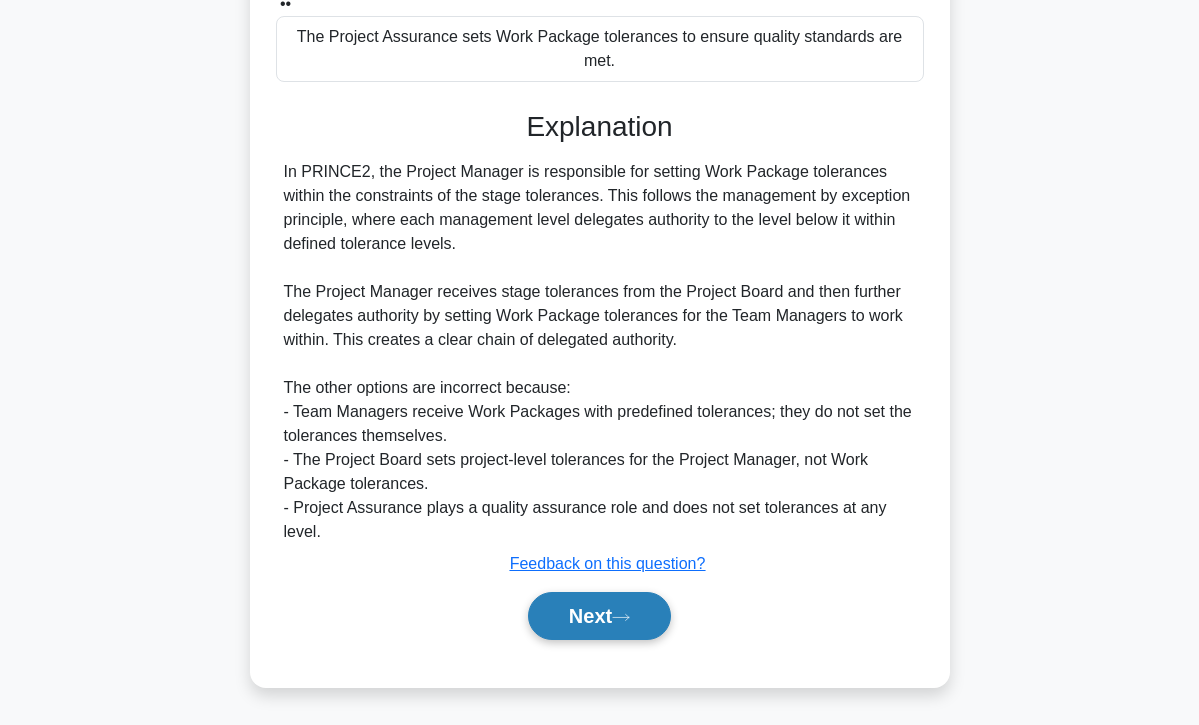 click on "Next" at bounding box center (599, 616) 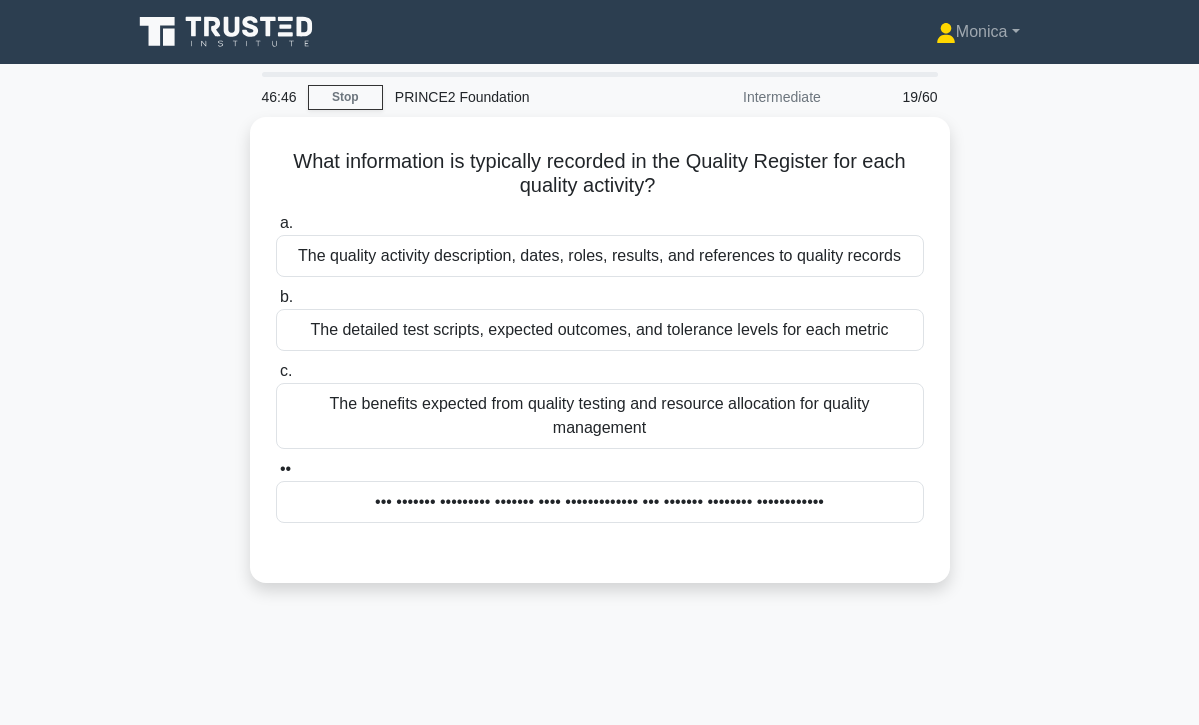 scroll, scrollTop: 0, scrollLeft: 0, axis: both 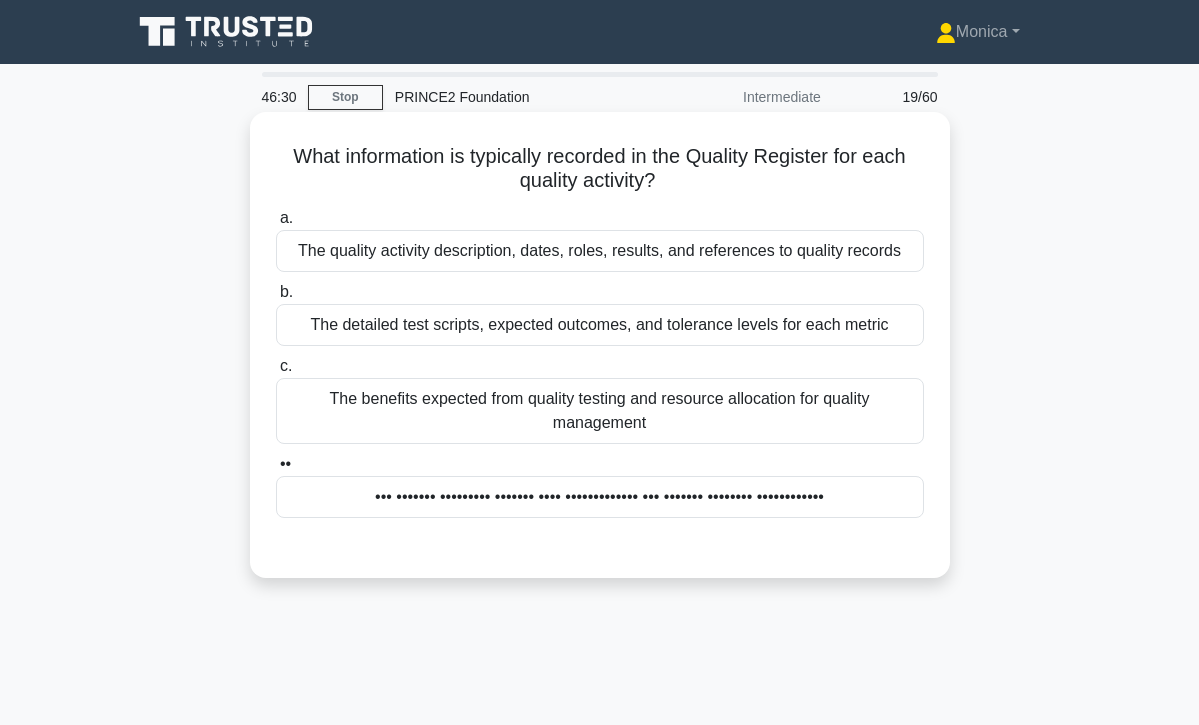 click on "The quality activity description, dates, roles, results, and references to quality records" at bounding box center [600, 251] 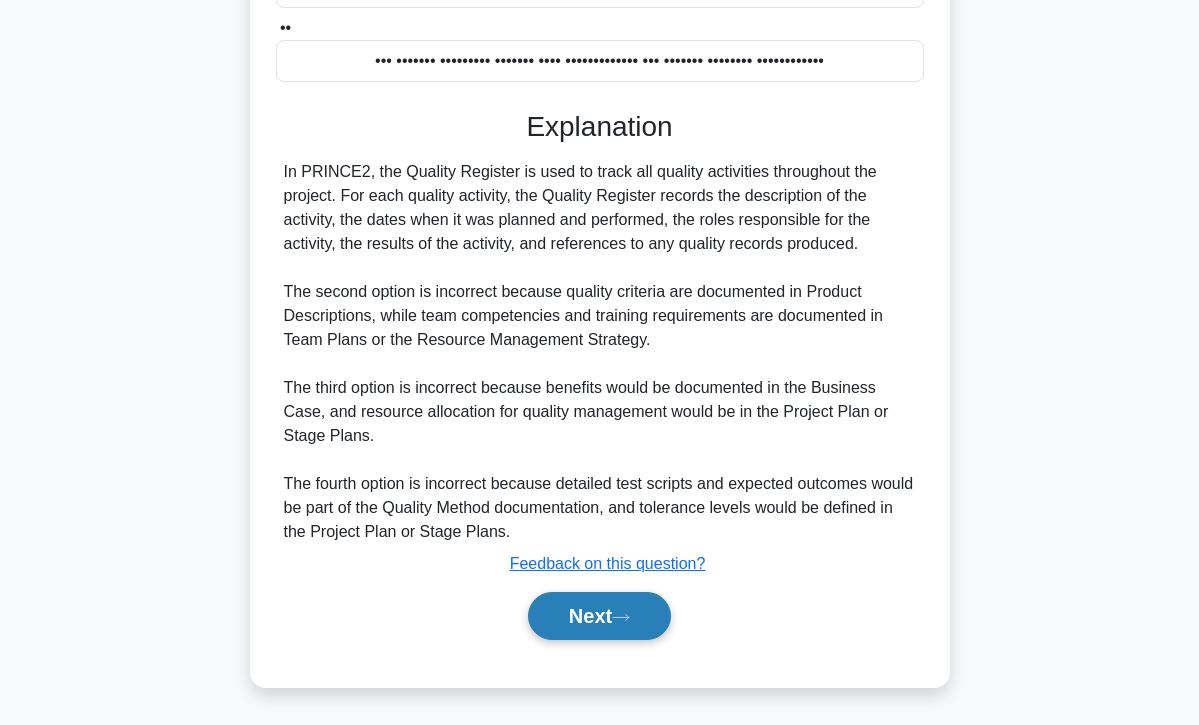 scroll, scrollTop: 436, scrollLeft: 0, axis: vertical 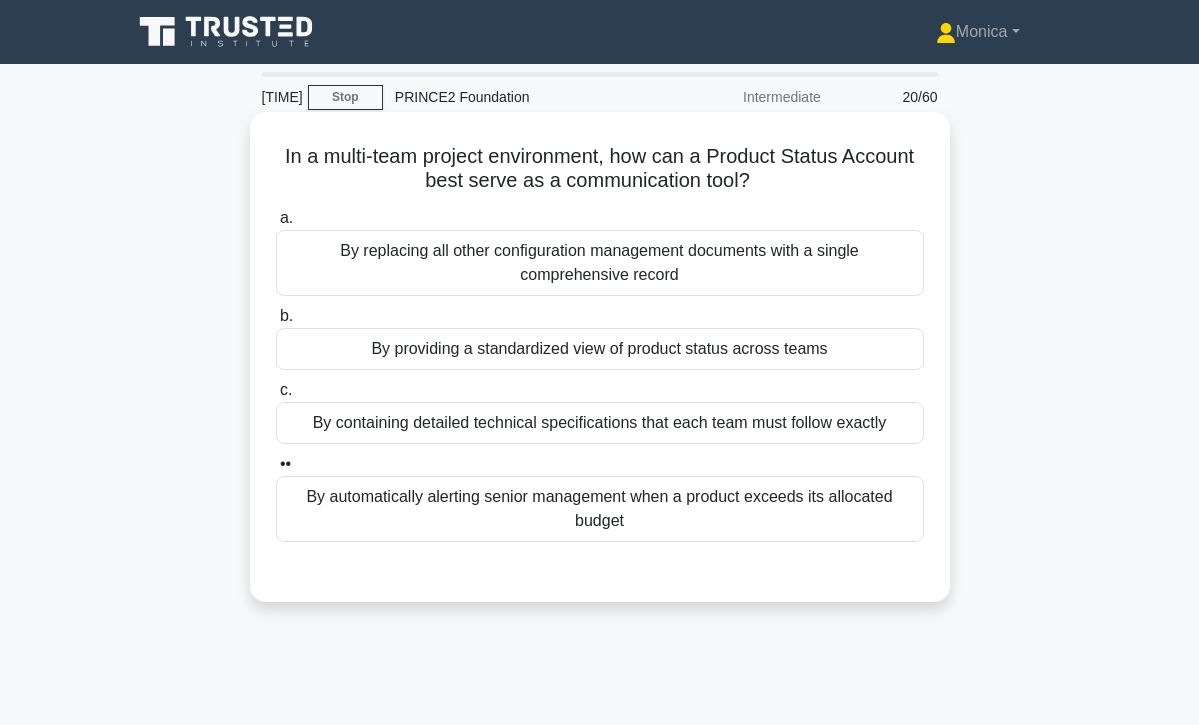 click on "By containing detailed technical specifications that each team must follow exactly" at bounding box center [600, 423] 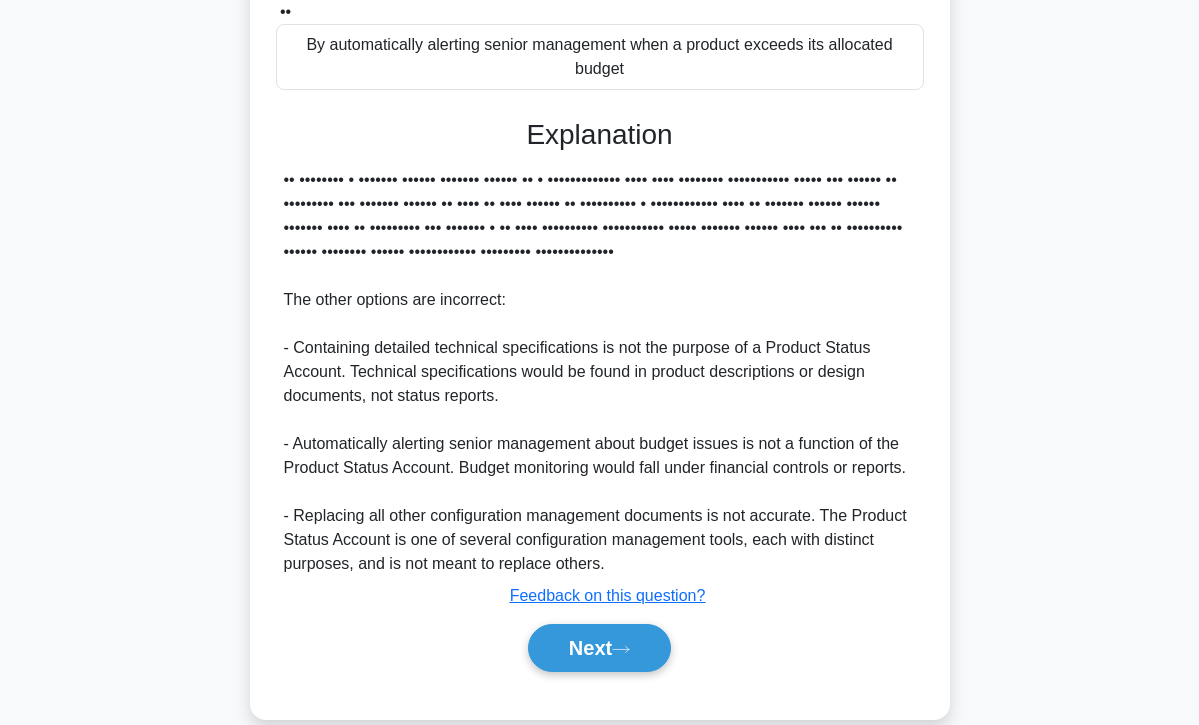 scroll, scrollTop: 454, scrollLeft: 0, axis: vertical 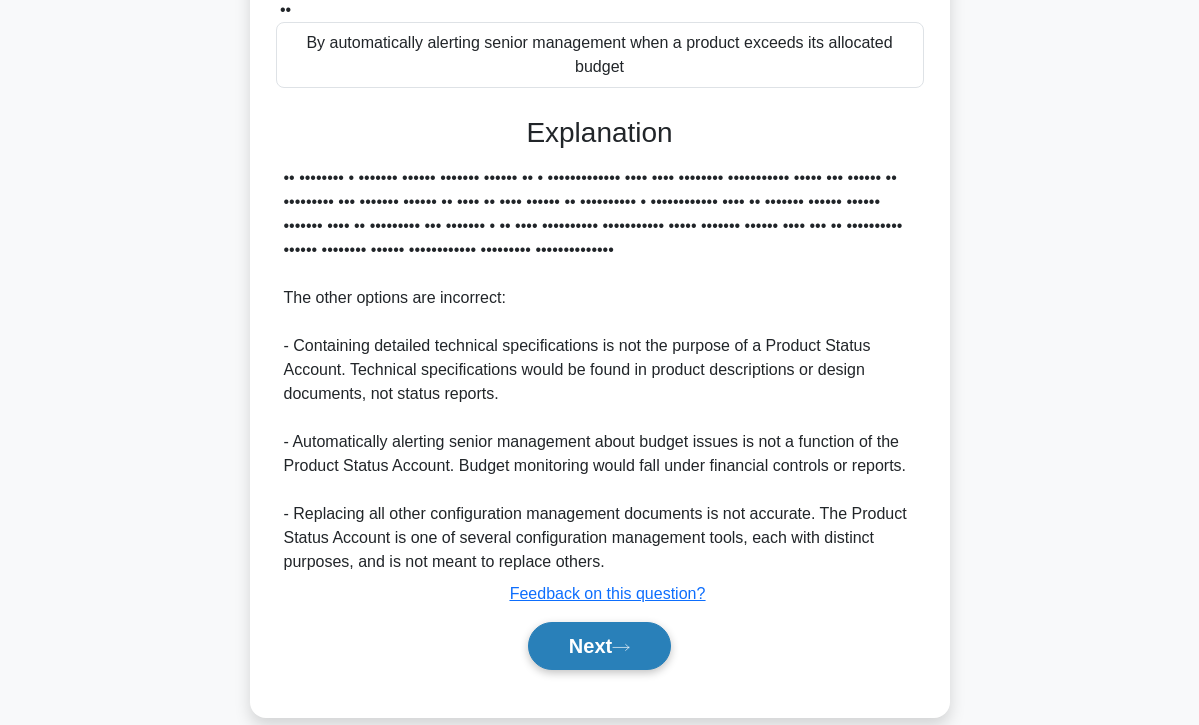 click on "Next" at bounding box center [599, 646] 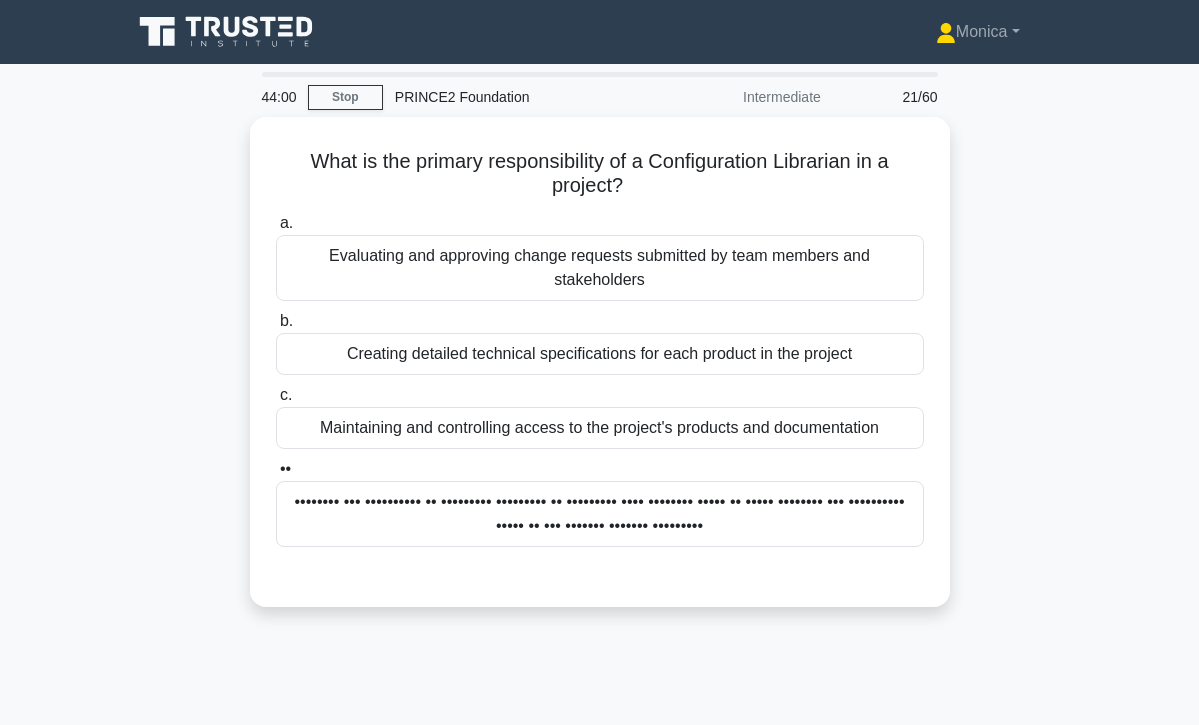 scroll, scrollTop: 0, scrollLeft: 0, axis: both 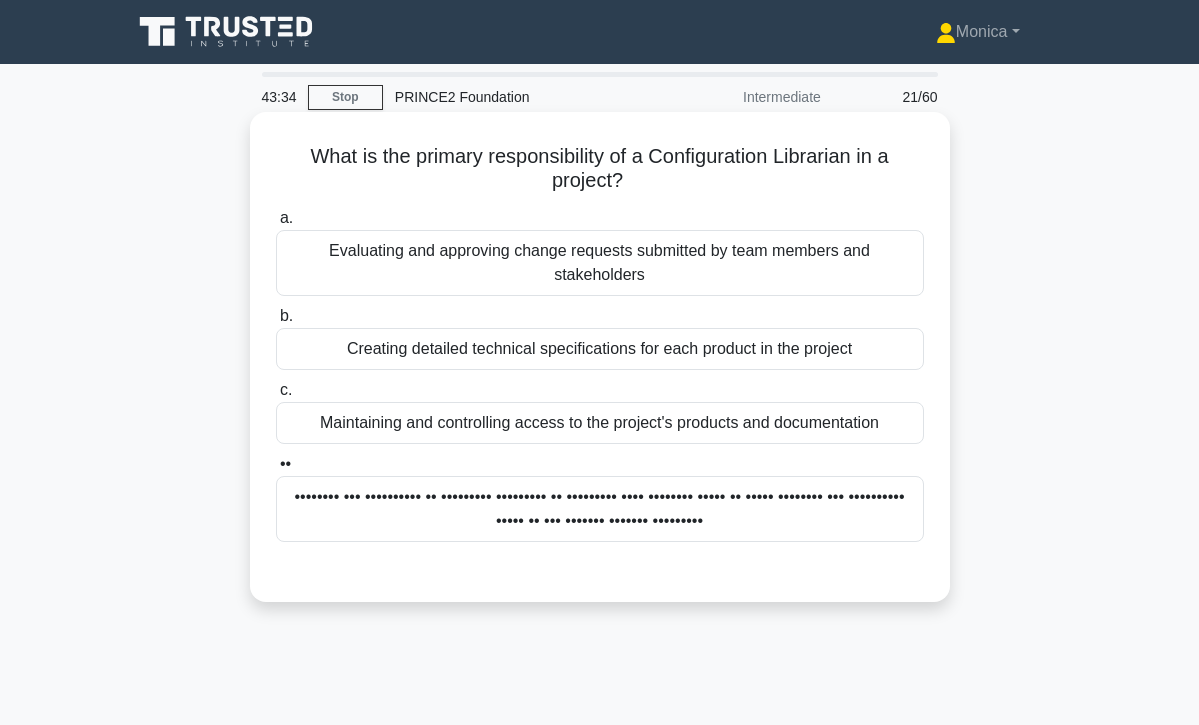 click on "Maintaining and controlling access to the project's products and documentation" at bounding box center (600, 423) 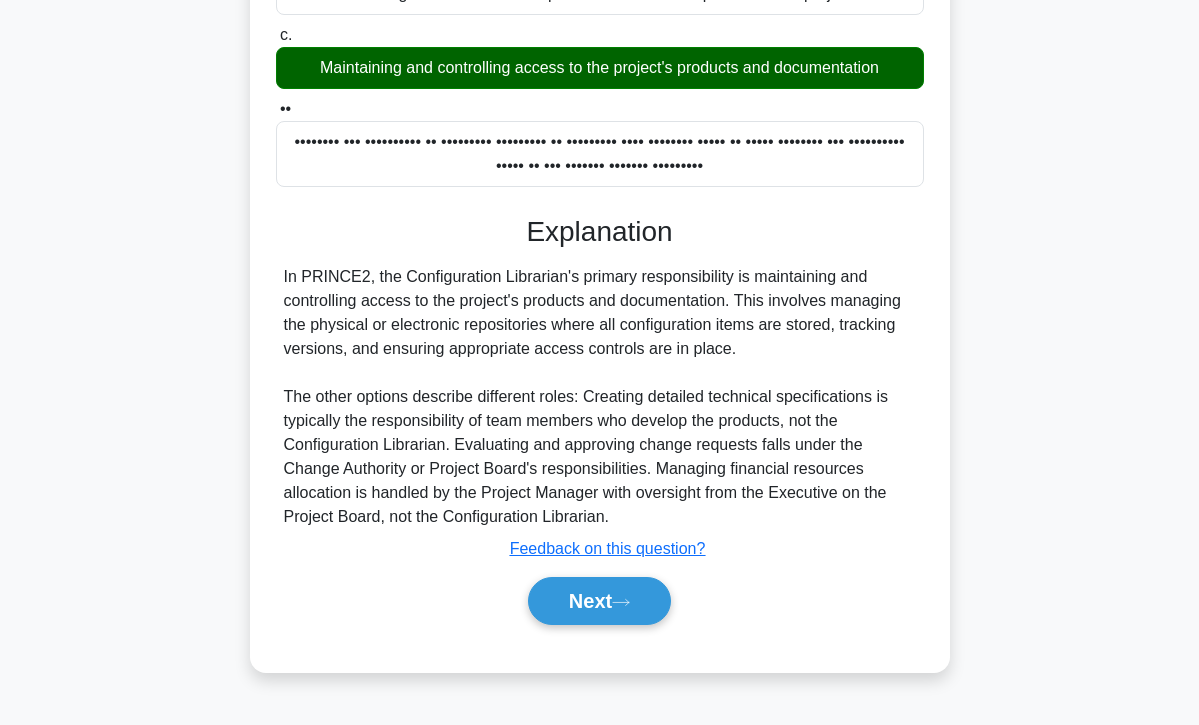 scroll, scrollTop: 355, scrollLeft: 0, axis: vertical 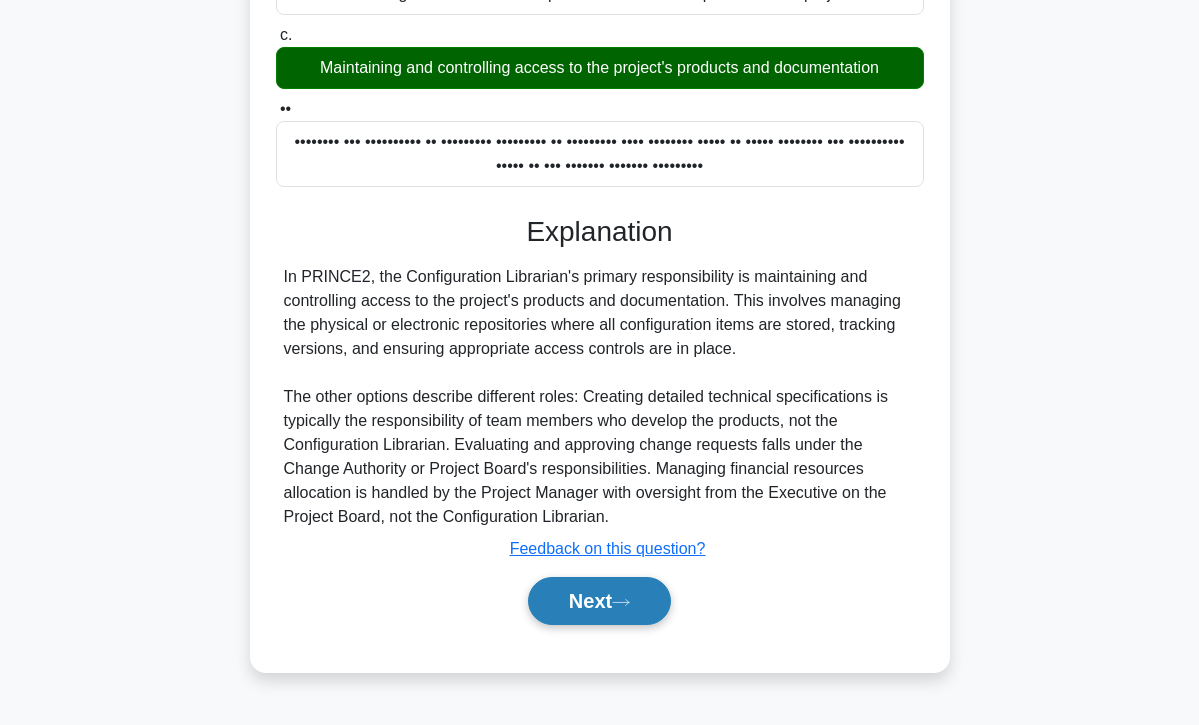 click on "Next" at bounding box center (599, 601) 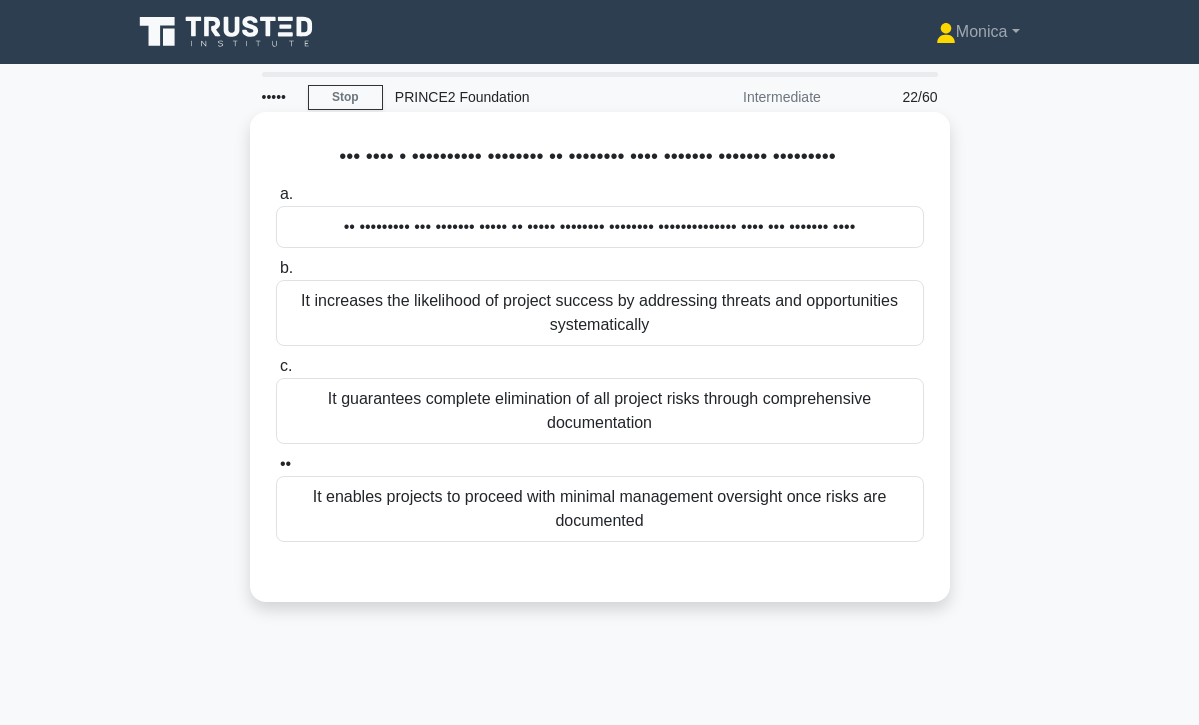 scroll, scrollTop: 0, scrollLeft: 0, axis: both 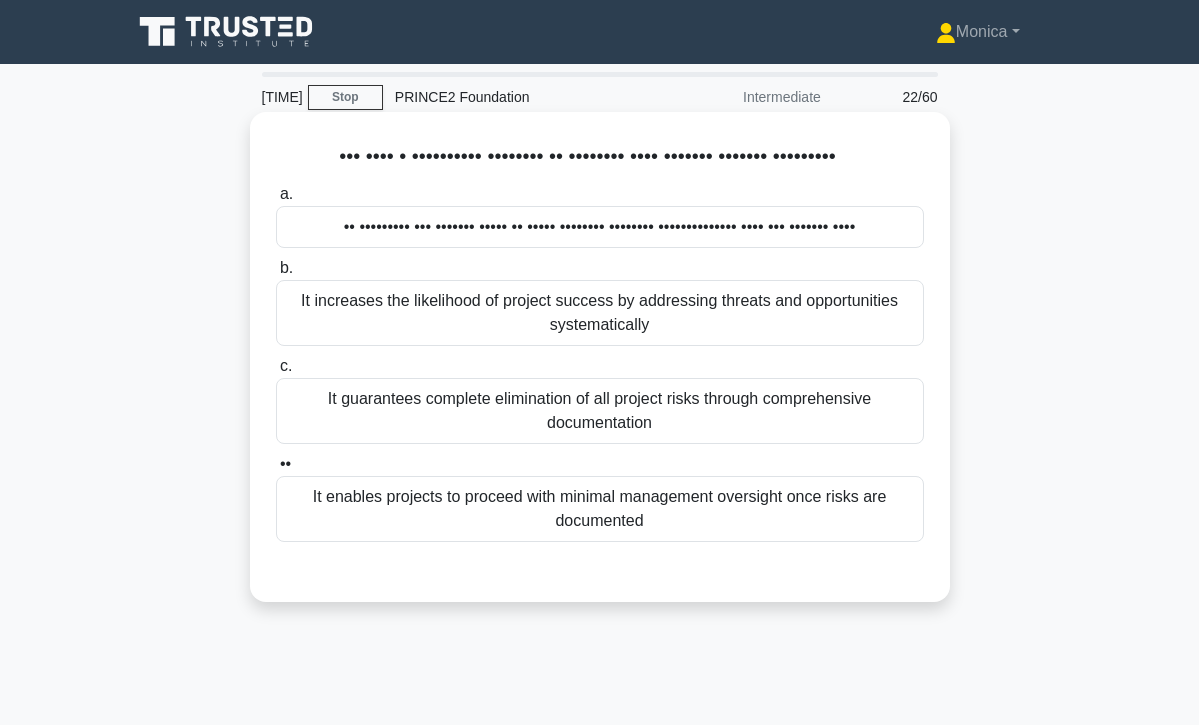 click on "It increases the likelihood of project success by addressing threats and opportunities systematically" at bounding box center (600, 313) 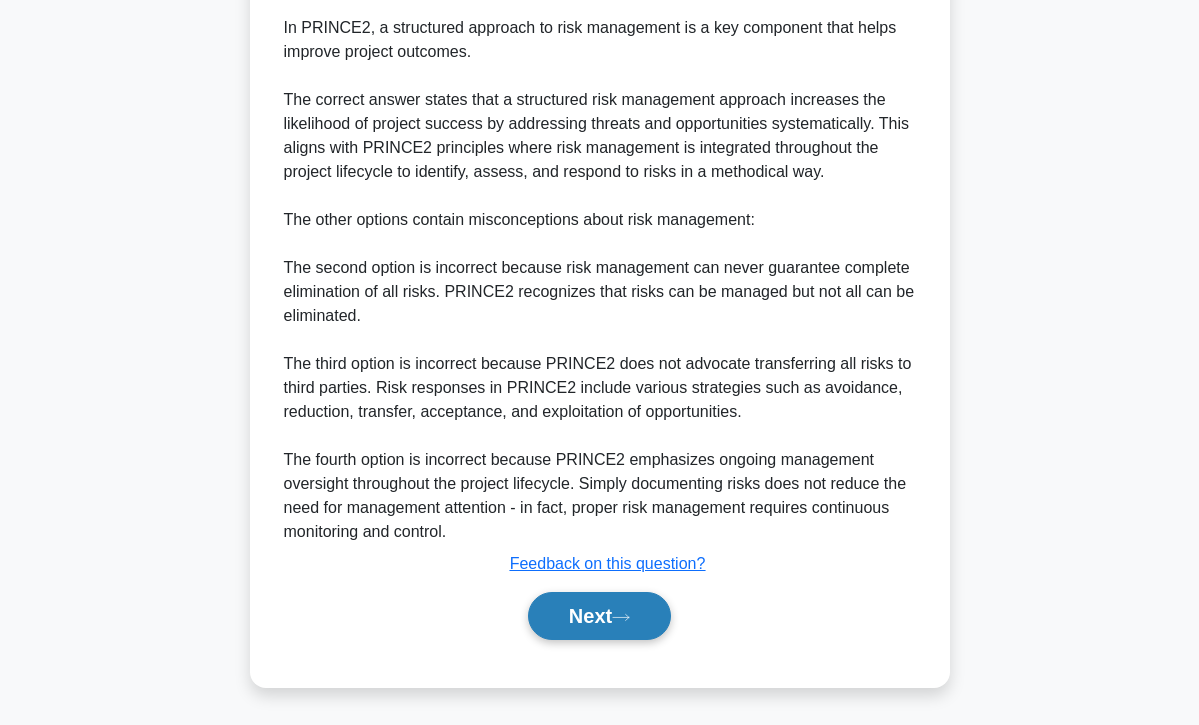 click on "Next" at bounding box center (599, 616) 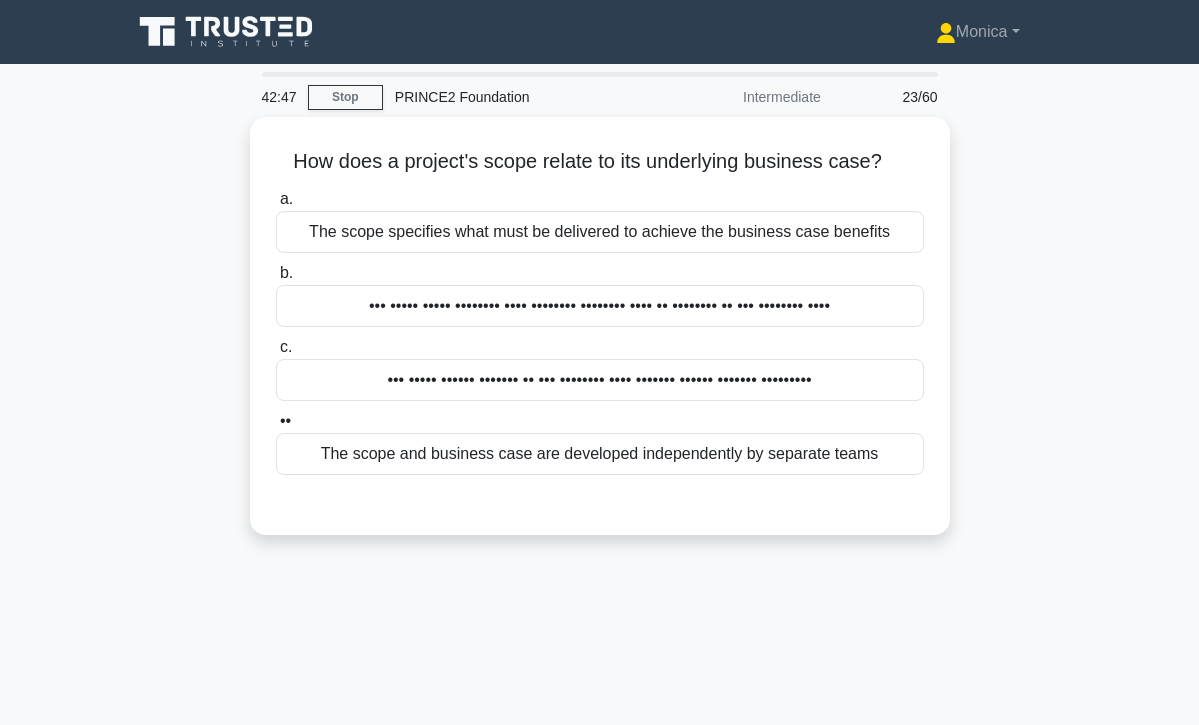 scroll, scrollTop: 0, scrollLeft: 0, axis: both 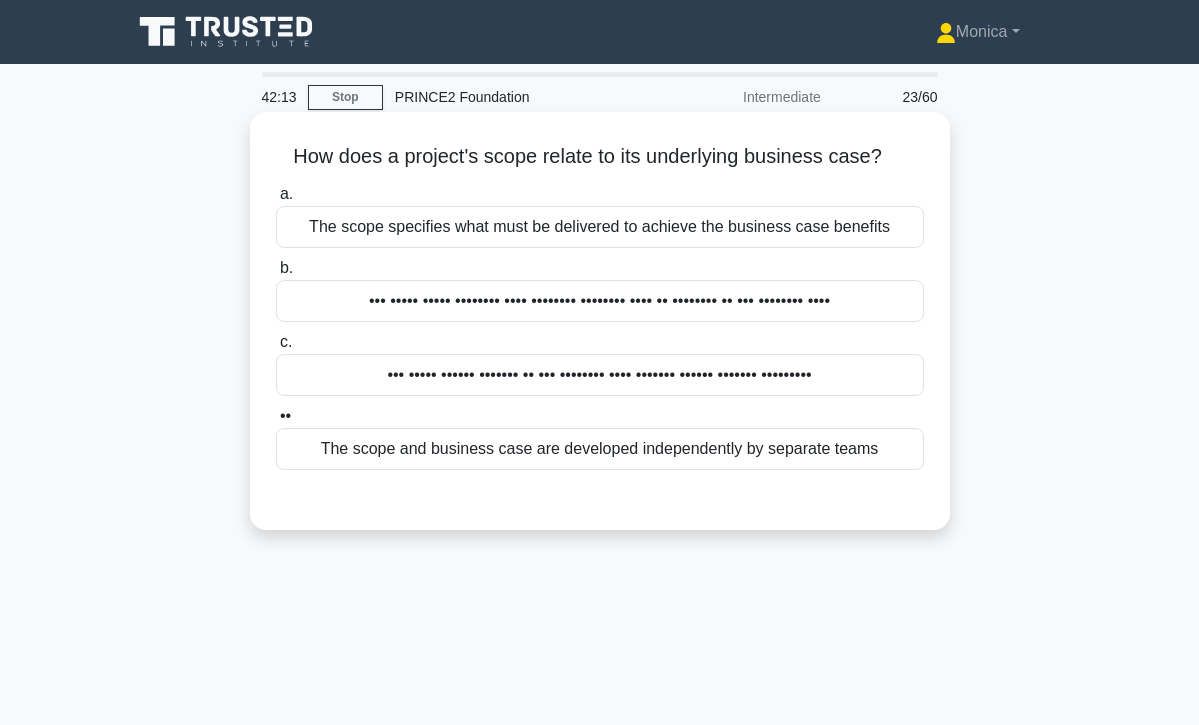 click on "The scope specifies what must be delivered to achieve the business case benefits" at bounding box center [600, 227] 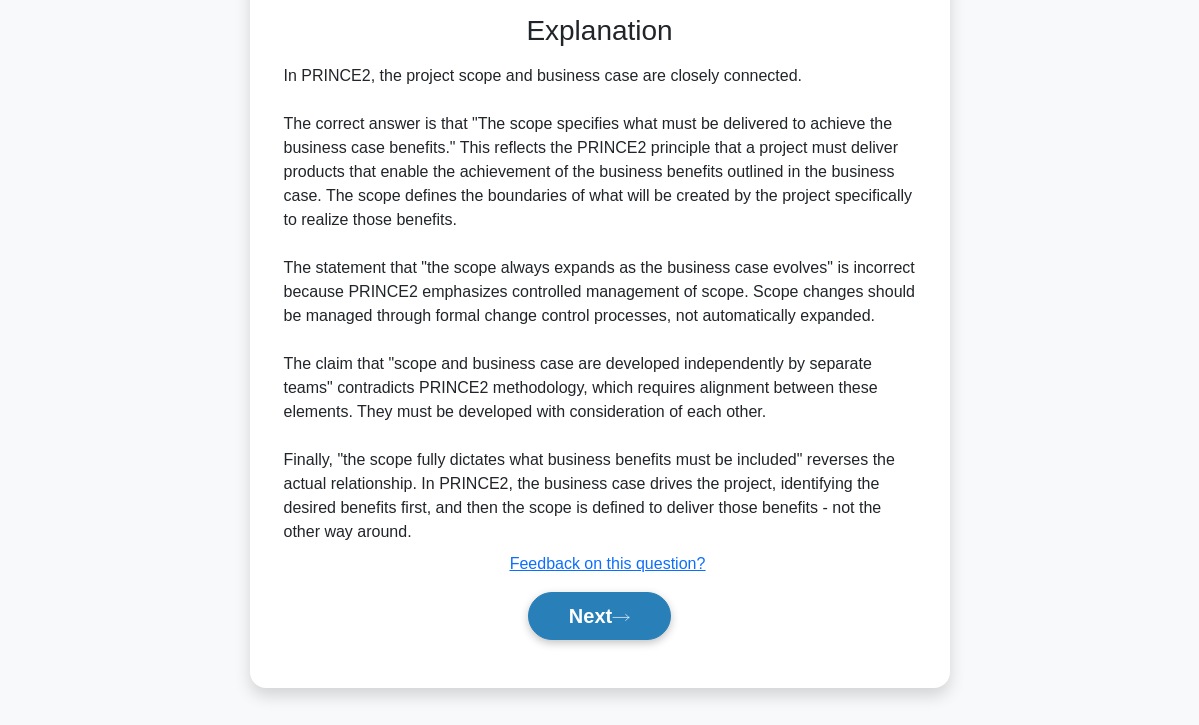 click on "Next" at bounding box center (599, 616) 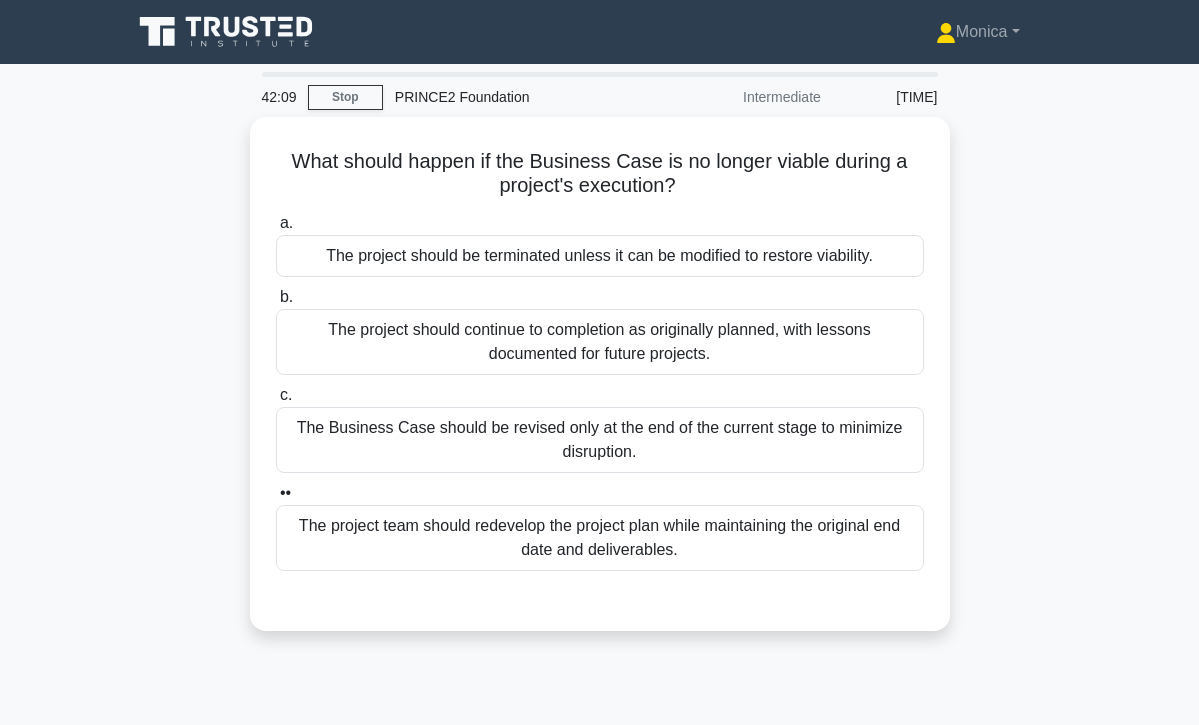 scroll, scrollTop: 0, scrollLeft: 0, axis: both 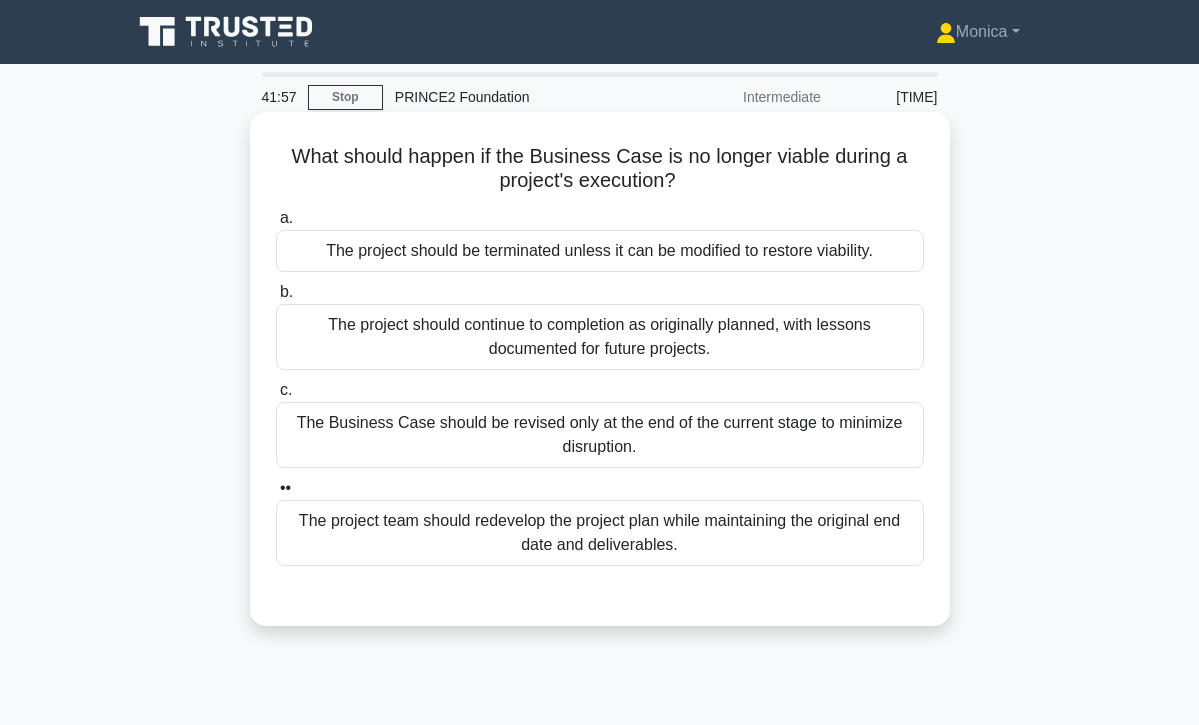 click on "The project should be terminated unless it can be modified to restore viability." at bounding box center [600, 251] 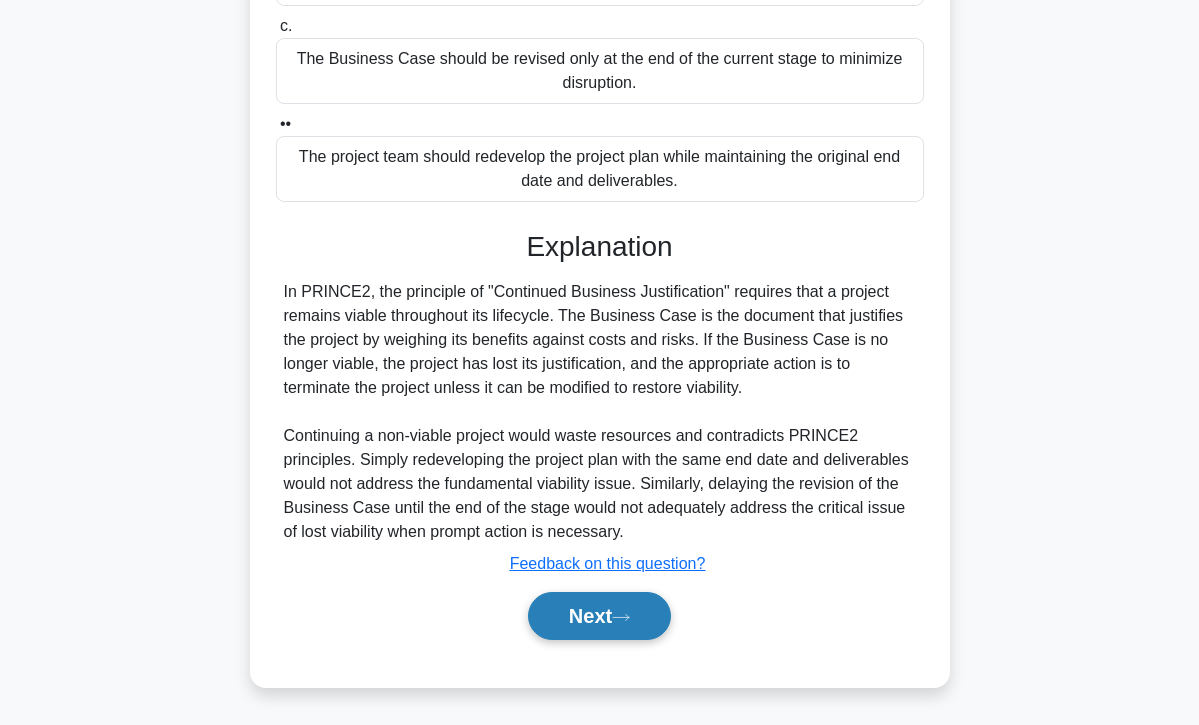 click on "Next" at bounding box center (599, 616) 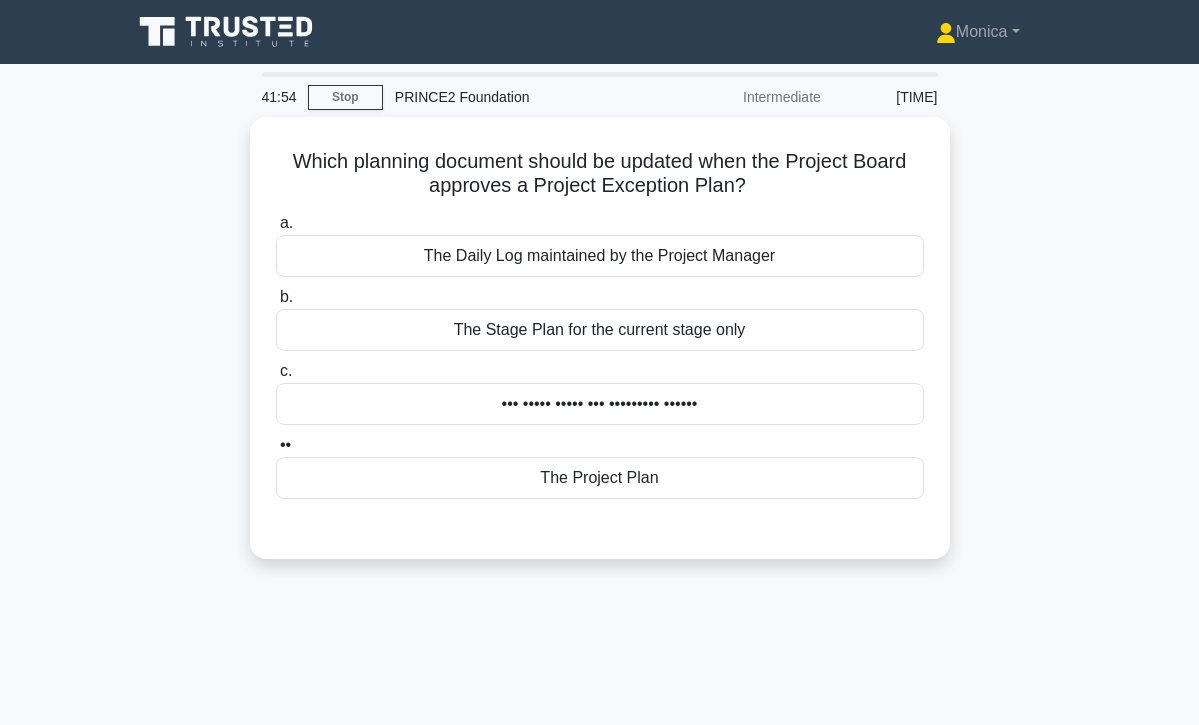 scroll, scrollTop: 0, scrollLeft: 0, axis: both 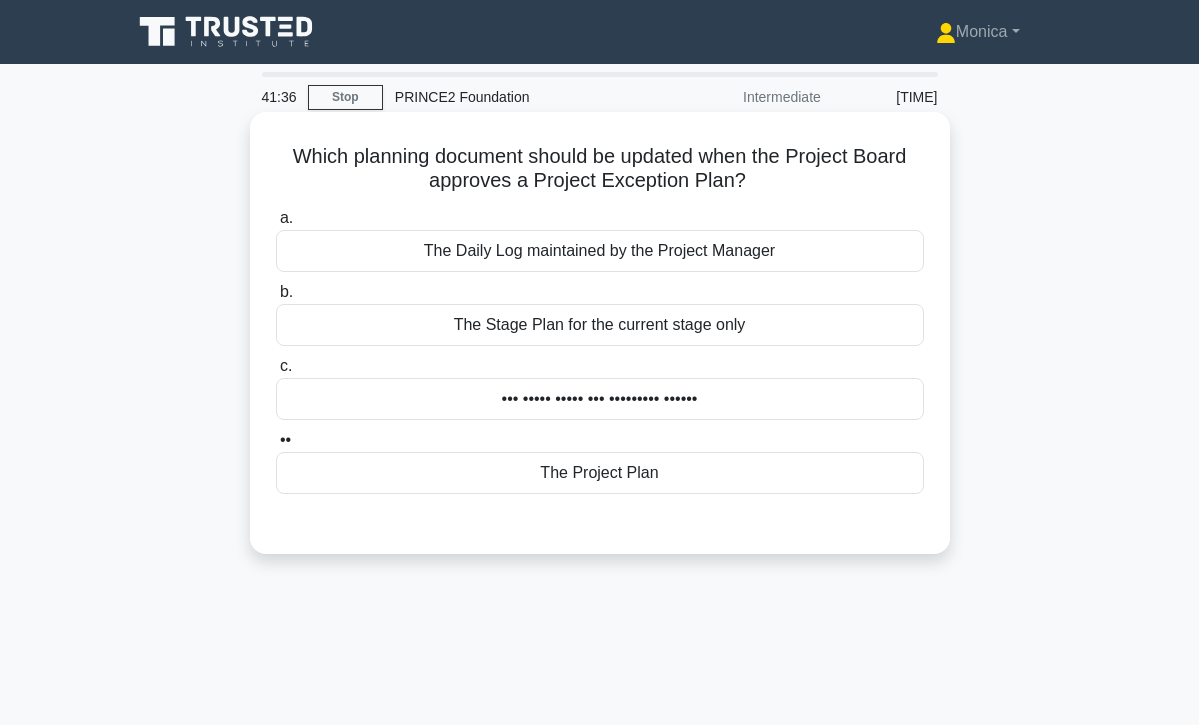 click on "The Project Plan" at bounding box center [600, 473] 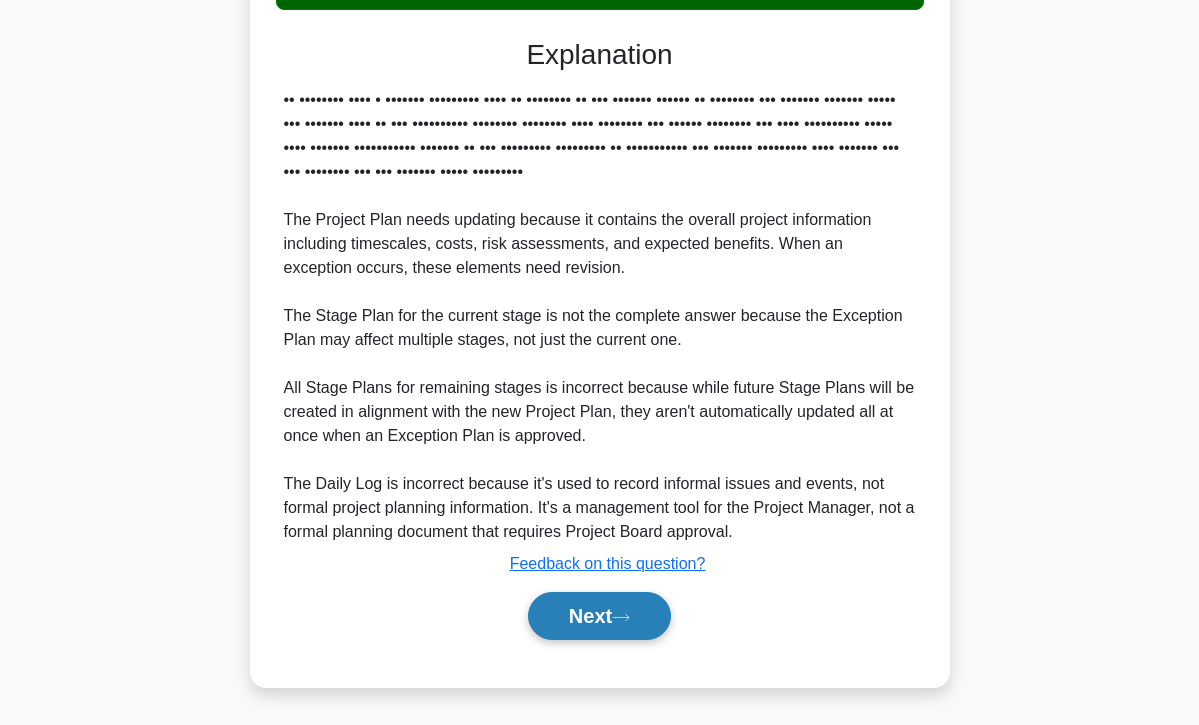 click on "Next" at bounding box center [599, 616] 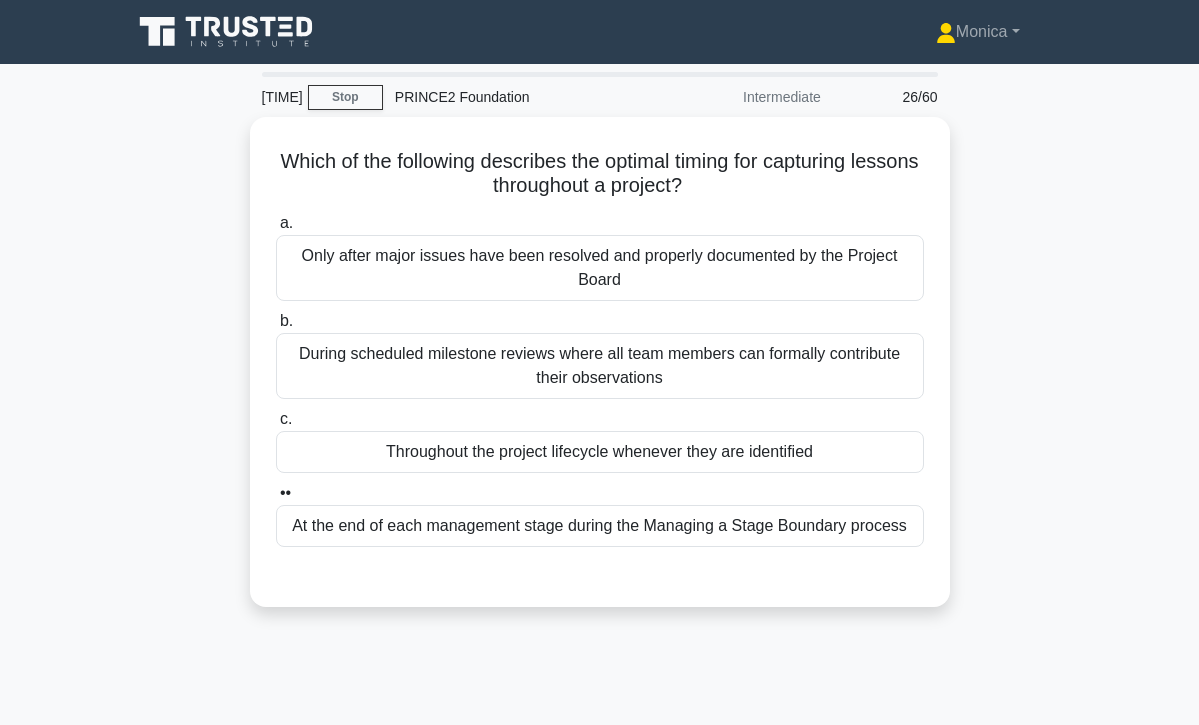 scroll, scrollTop: 0, scrollLeft: 0, axis: both 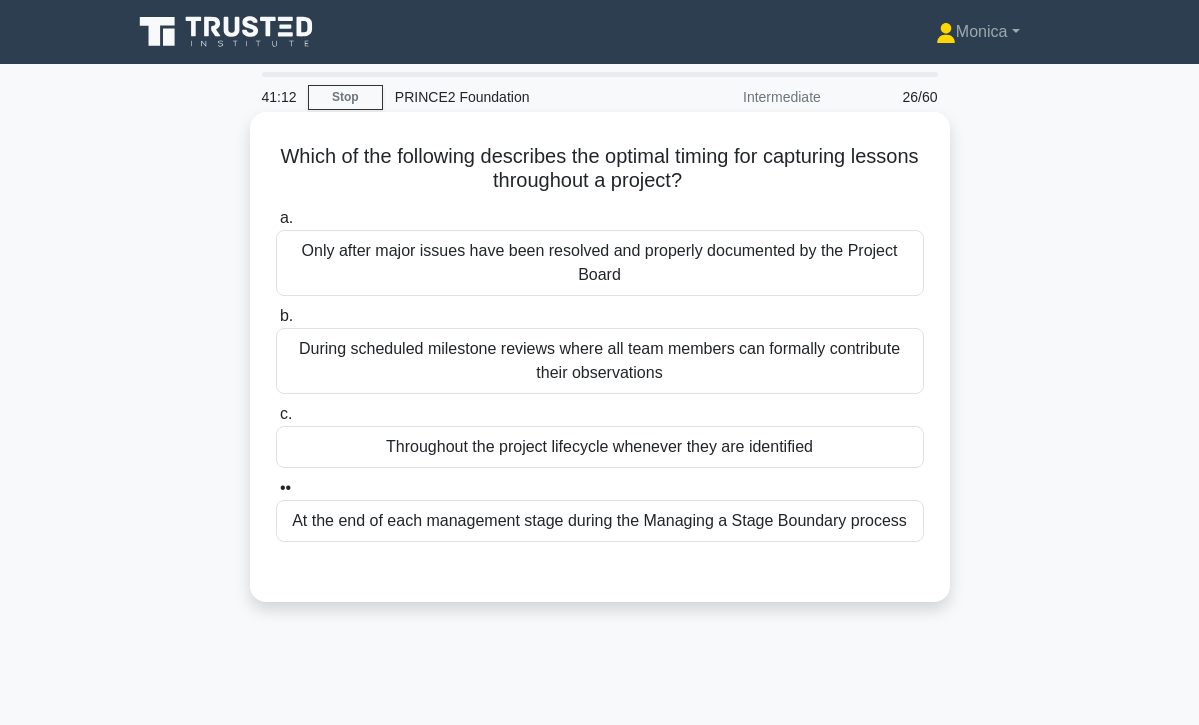 click on "Throughout the project lifecycle whenever they are identified" at bounding box center [600, 447] 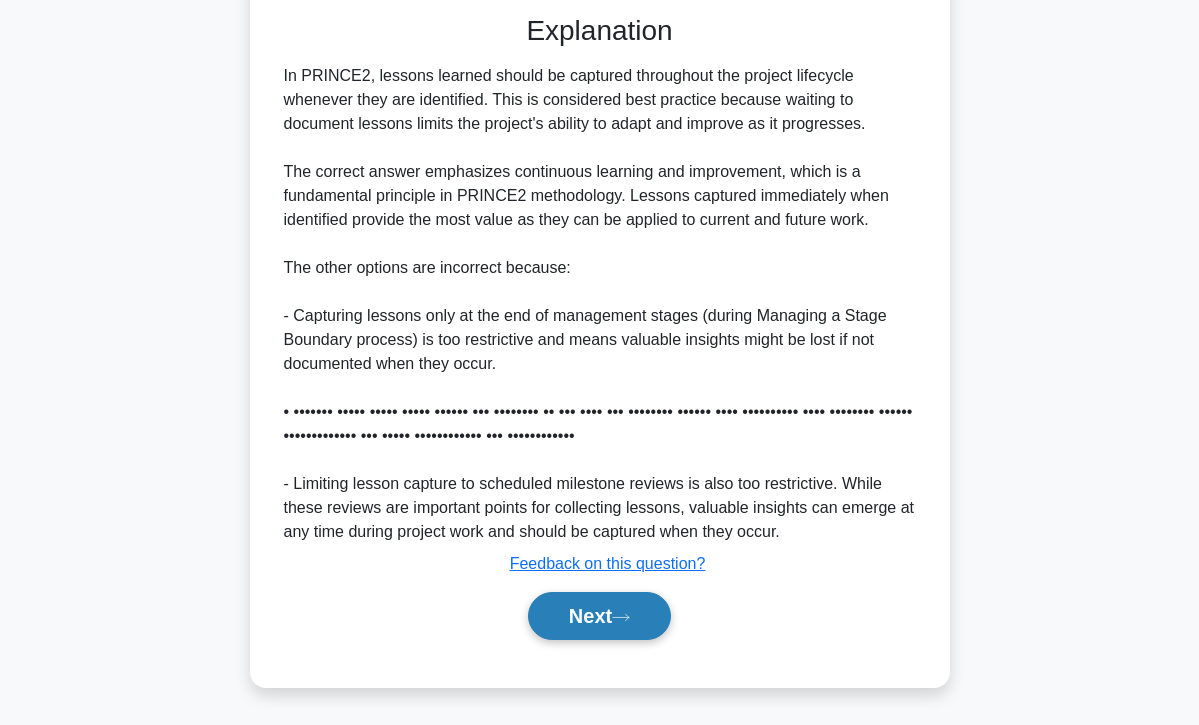 click on "Next" at bounding box center [599, 616] 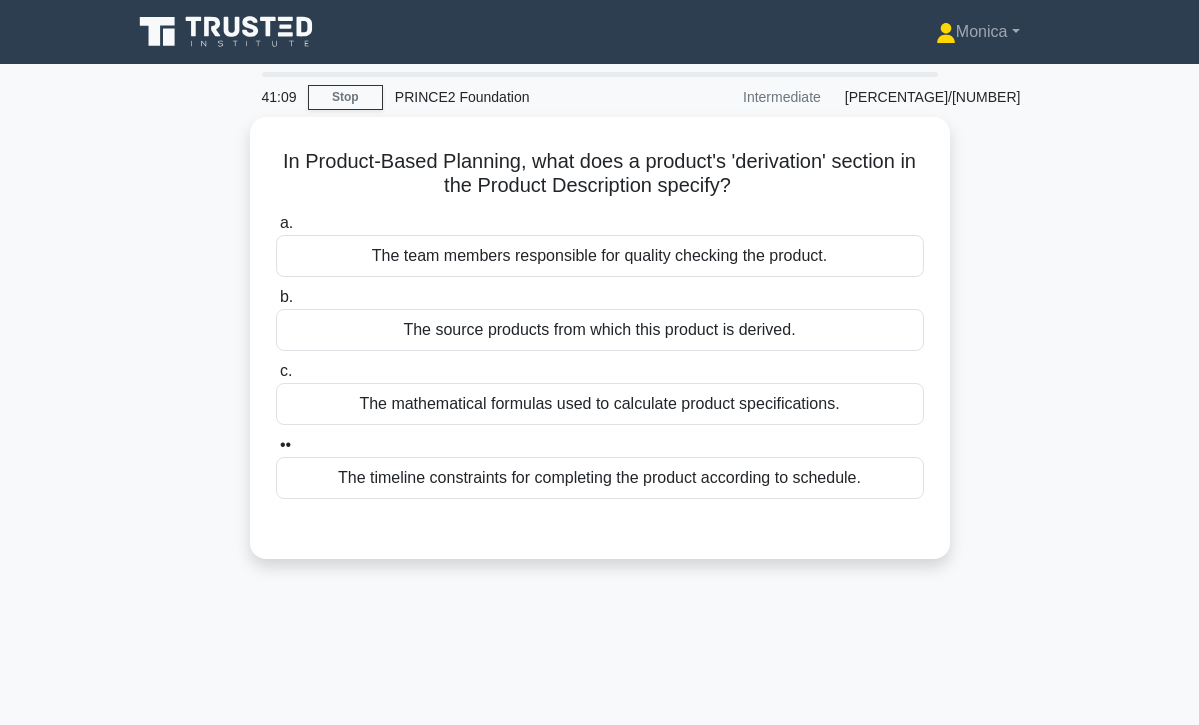 scroll, scrollTop: 0, scrollLeft: 0, axis: both 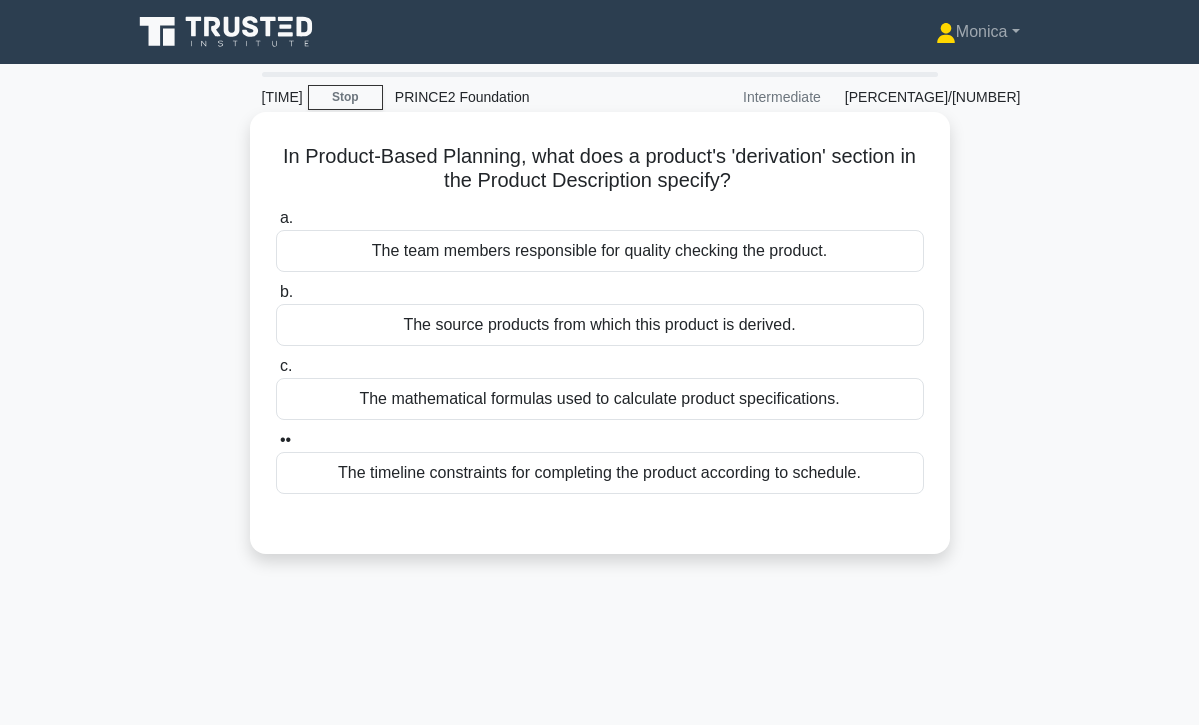 click on "The source products from which this product is derived." at bounding box center [600, 325] 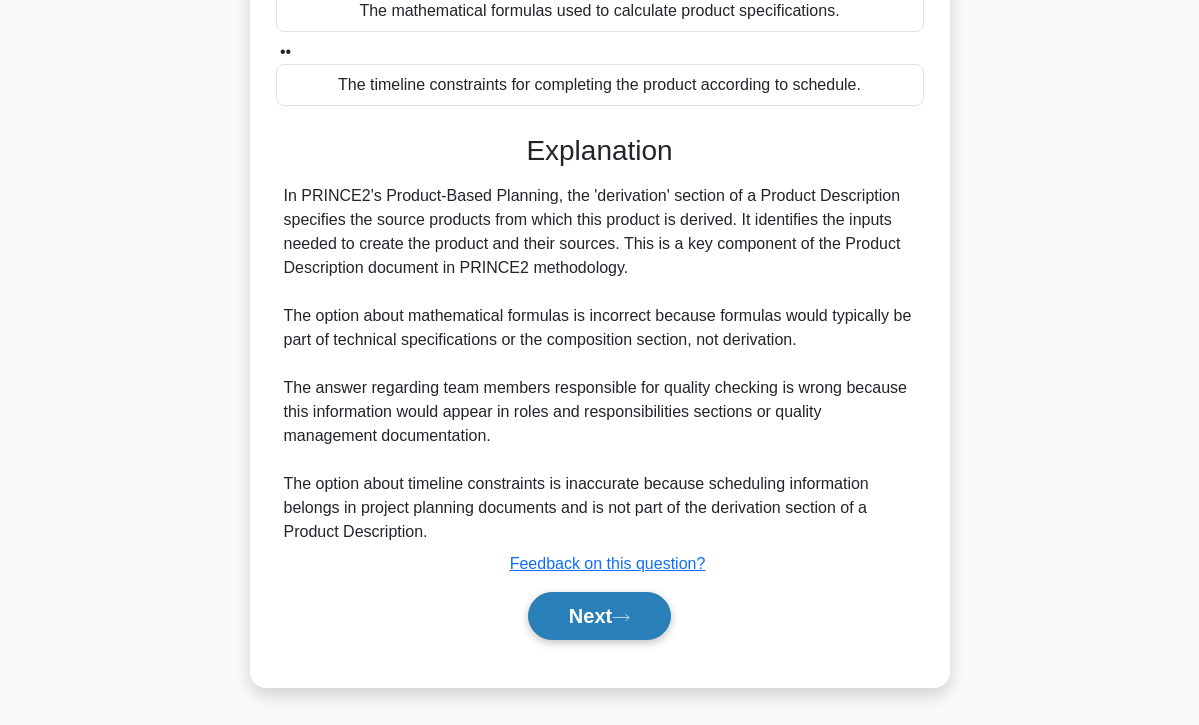 click on "Next" at bounding box center [599, 616] 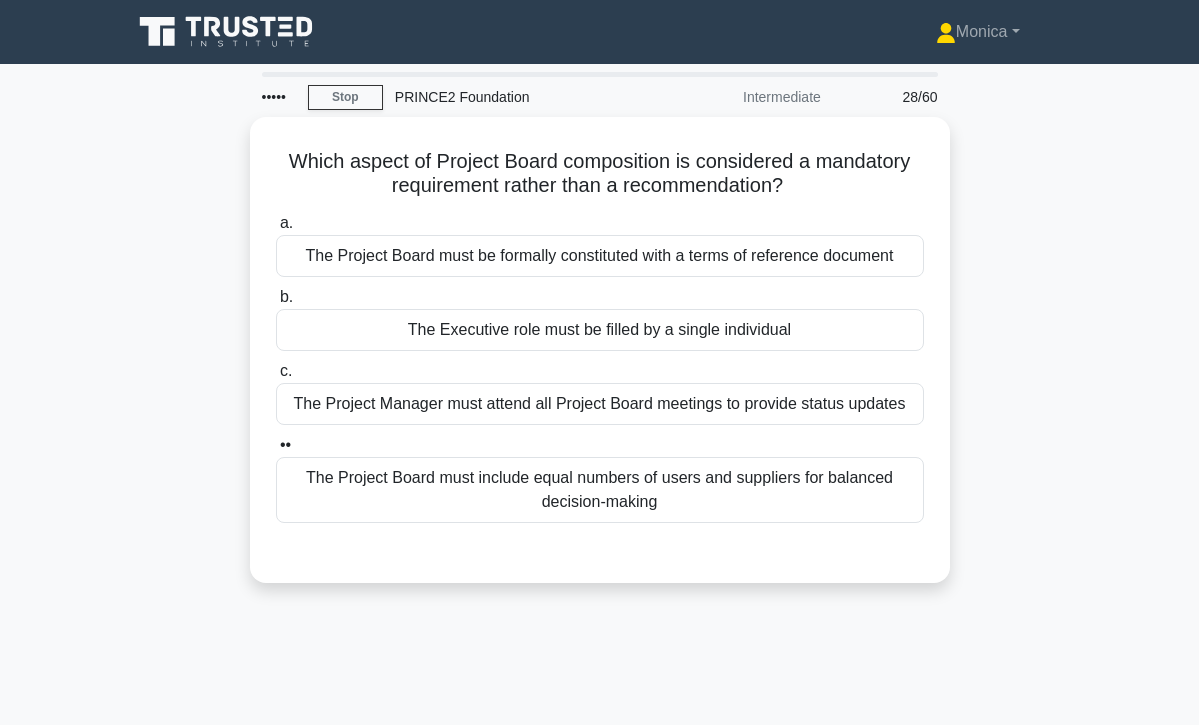 scroll, scrollTop: 0, scrollLeft: 0, axis: both 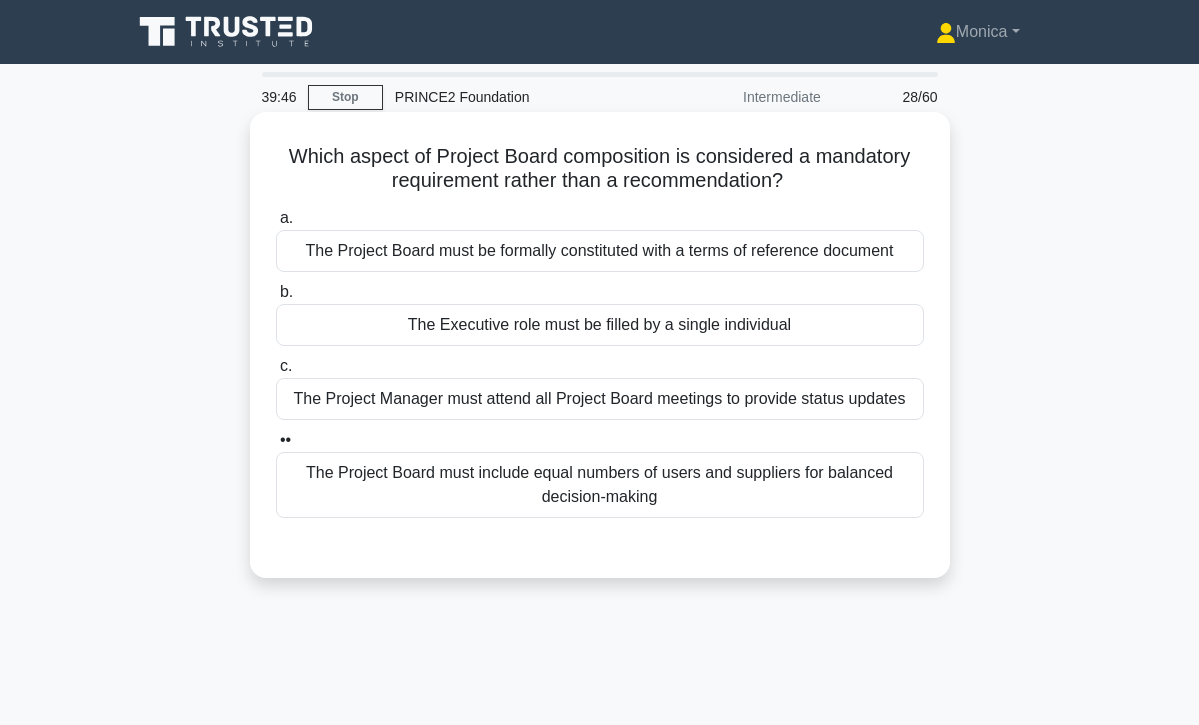 click on "The Project Board must include equal numbers of users and suppliers for balanced decision-making" at bounding box center [600, 485] 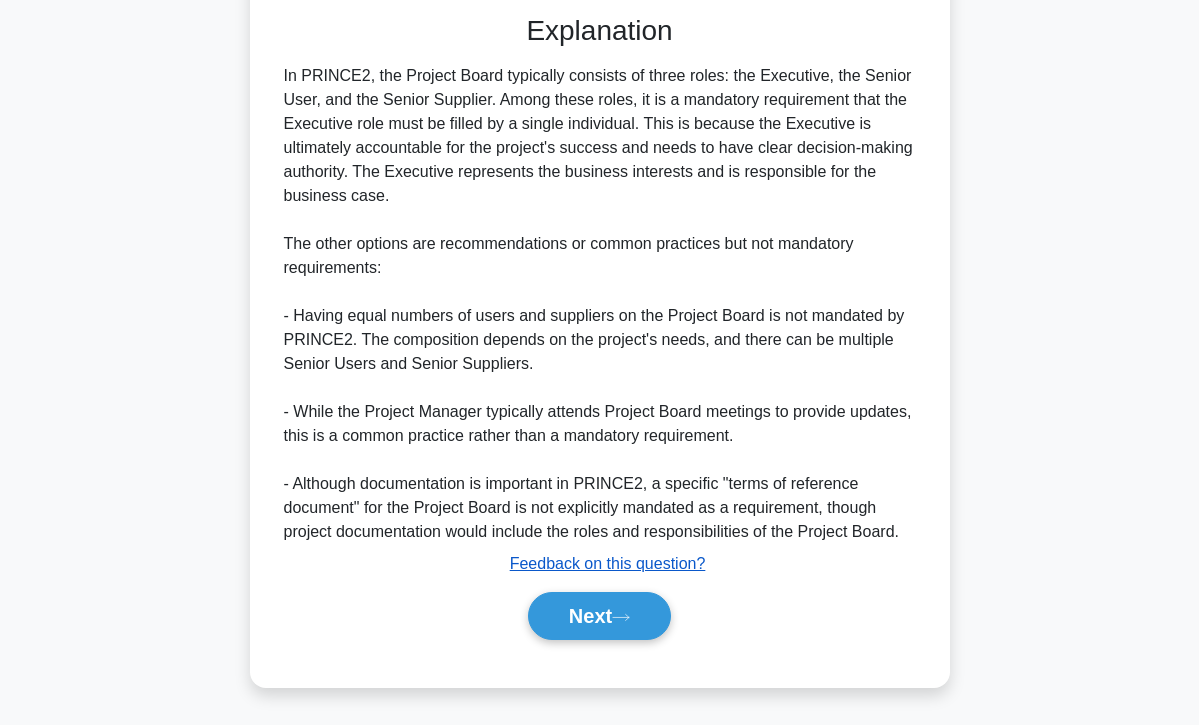 scroll, scrollTop: 534, scrollLeft: 0, axis: vertical 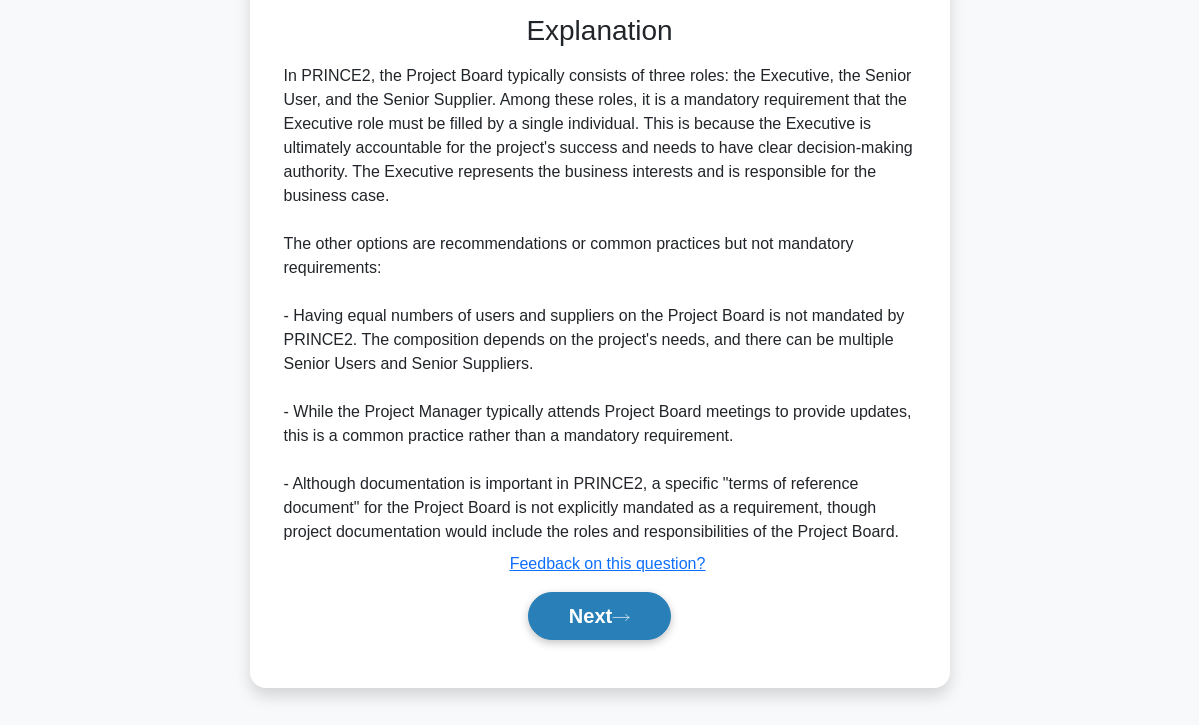 click at bounding box center (621, 617) 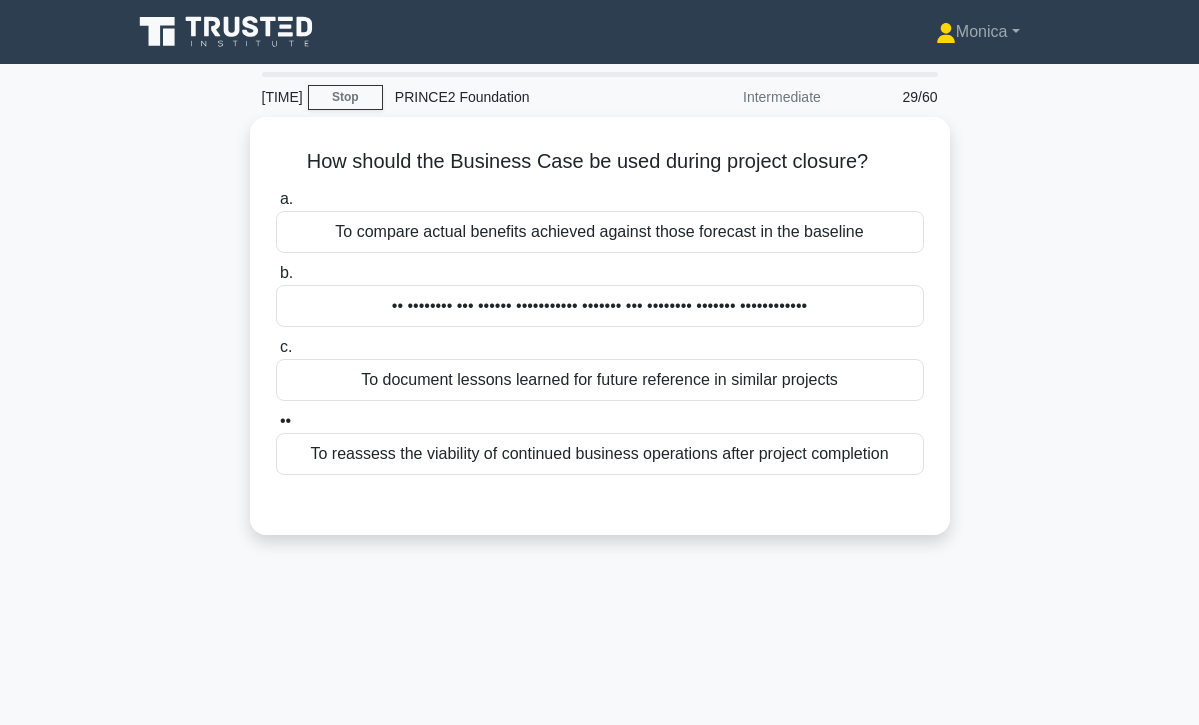 scroll, scrollTop: 0, scrollLeft: 0, axis: both 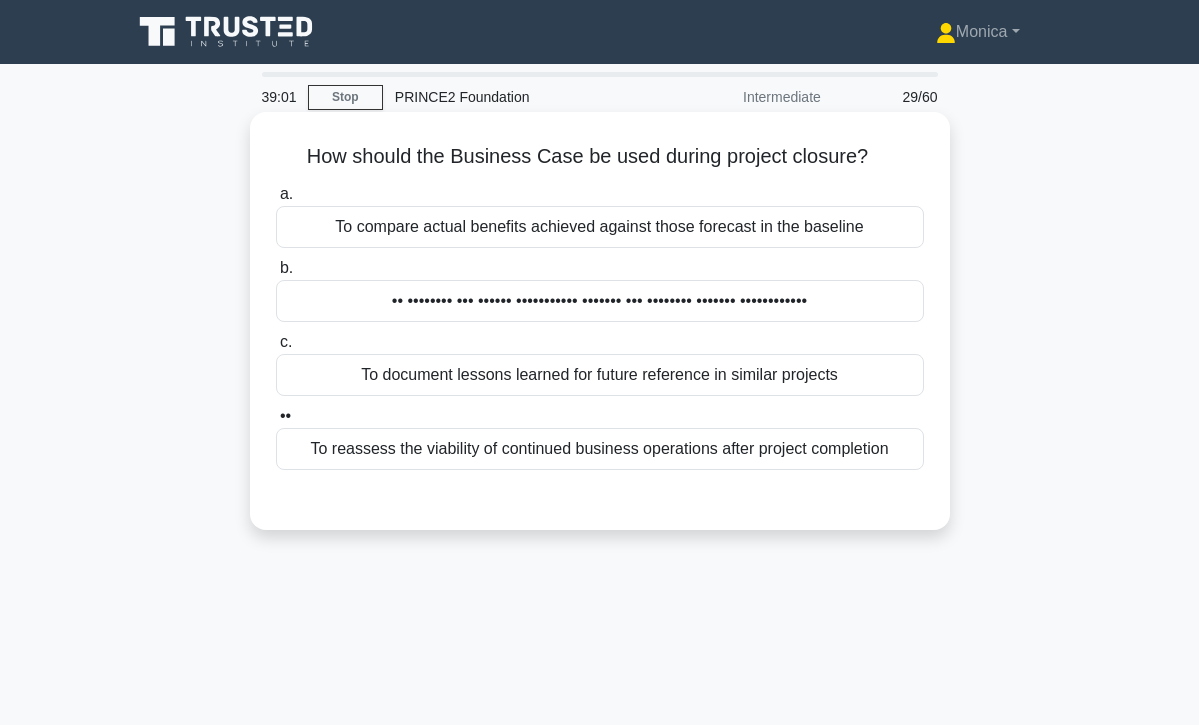 click on "To compare actual benefits achieved against those forecast in the baseline" at bounding box center [600, 227] 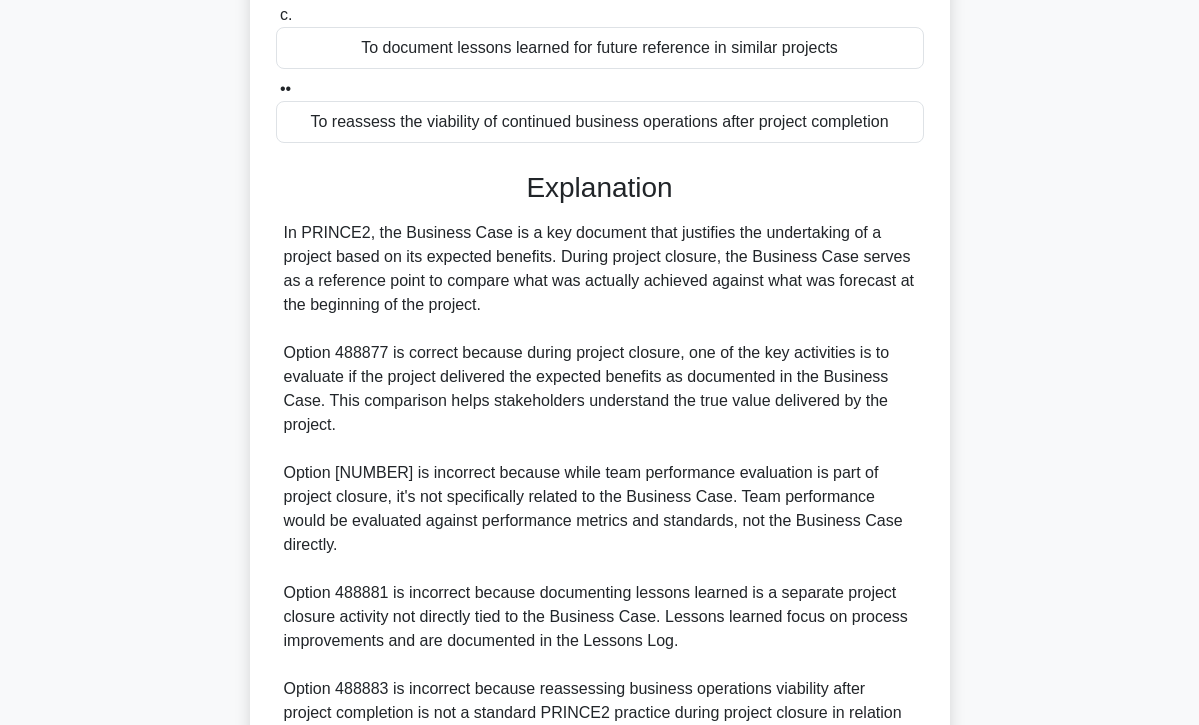 scroll, scrollTop: 513, scrollLeft: 0, axis: vertical 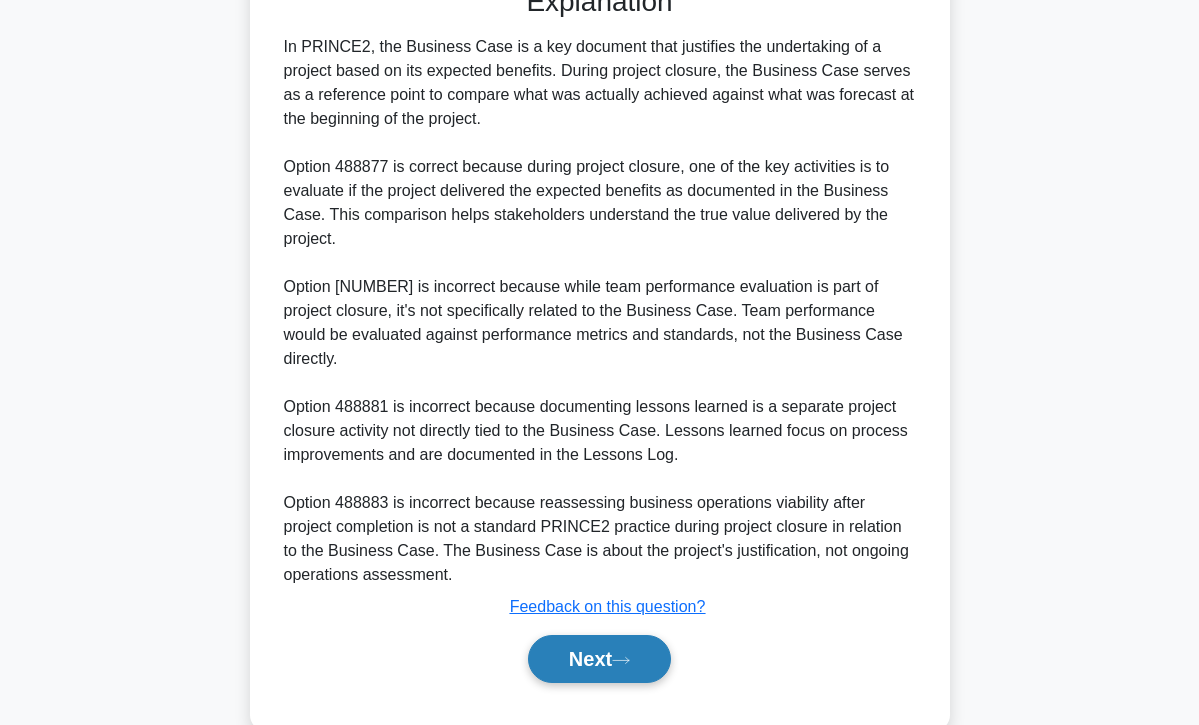 click on "Next" at bounding box center [599, 659] 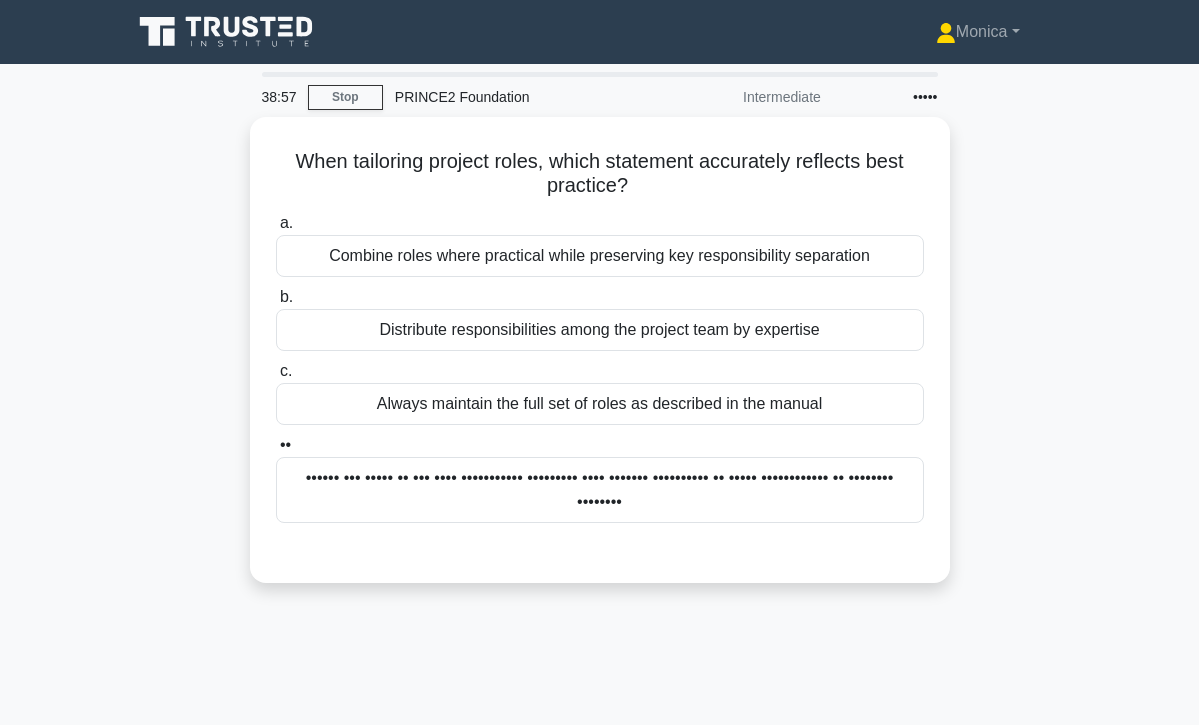 scroll, scrollTop: 0, scrollLeft: 0, axis: both 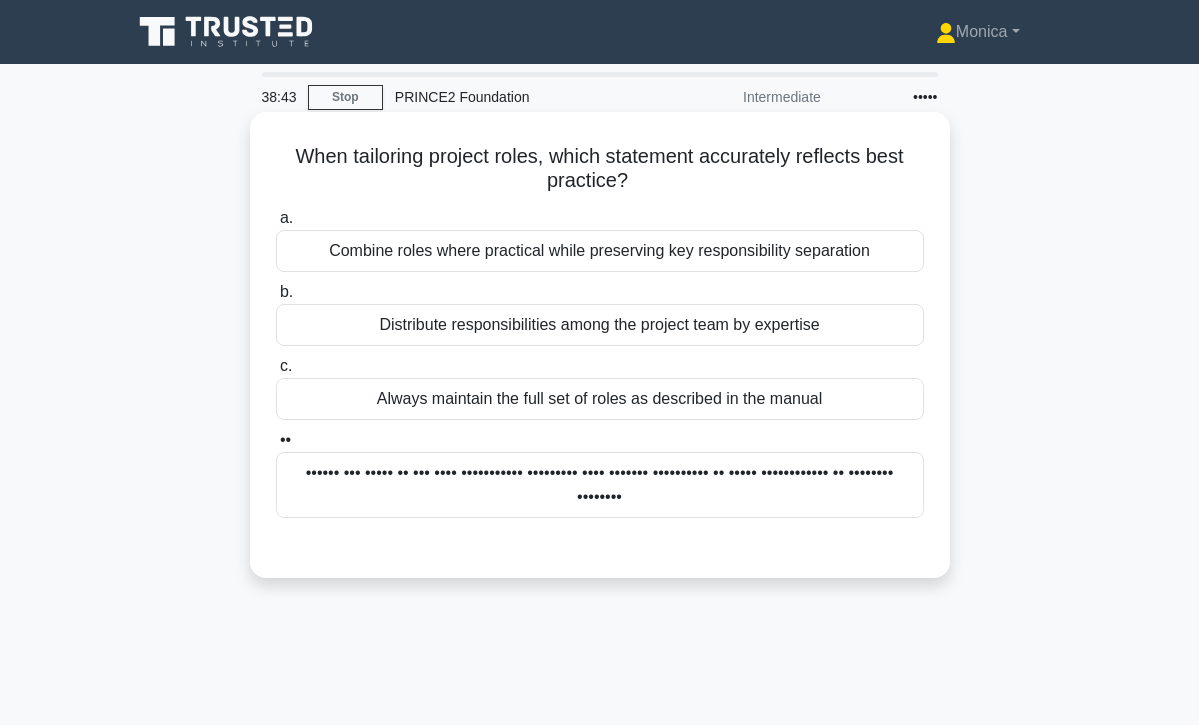 click on "Combine roles where practical while preserving key responsibility separation" at bounding box center (600, 251) 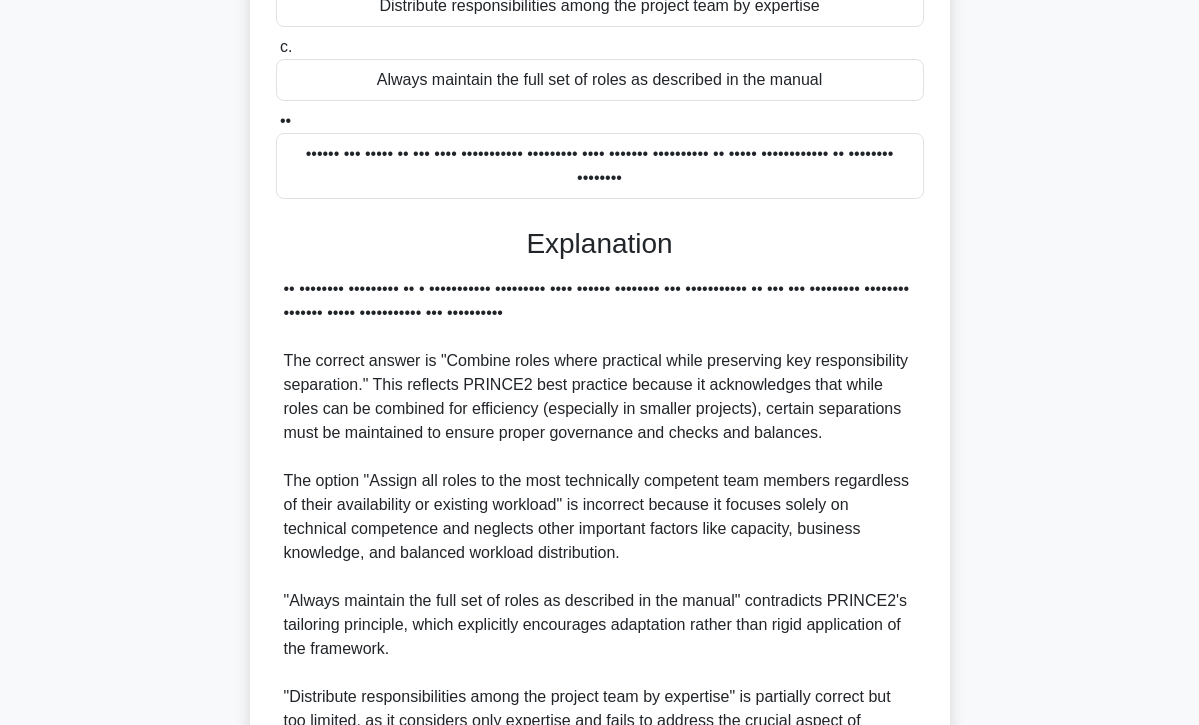 scroll, scrollTop: 438, scrollLeft: 0, axis: vertical 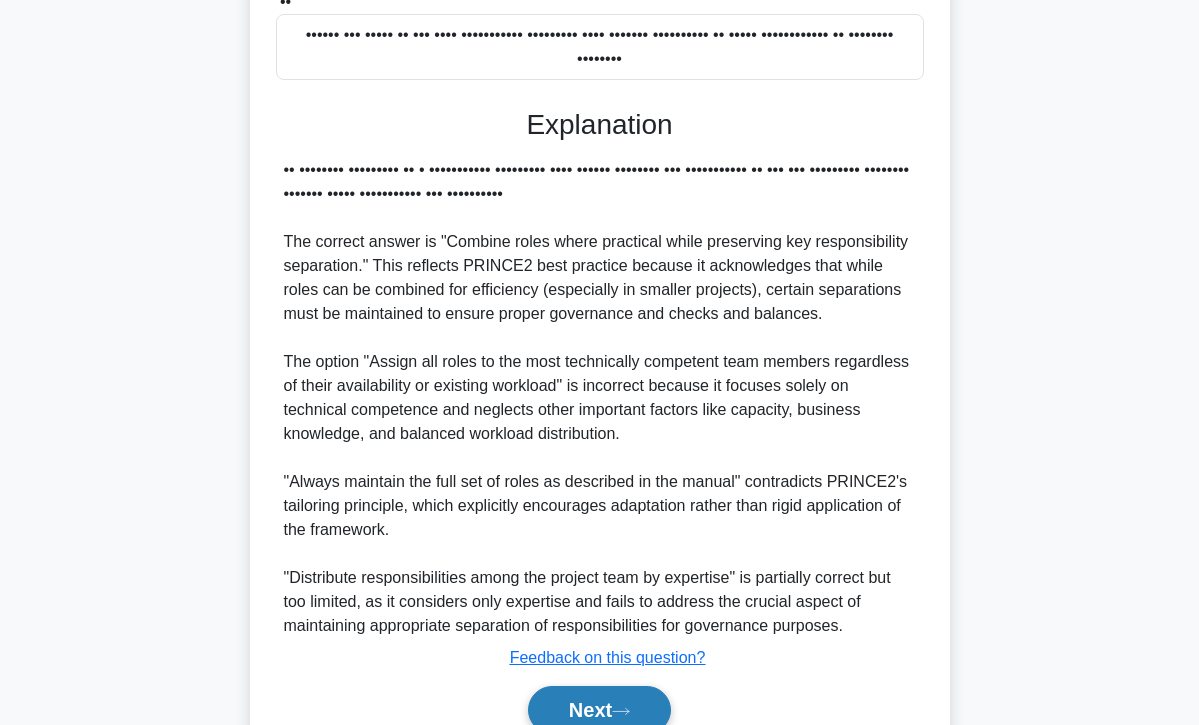 click on "Next" at bounding box center [599, 710] 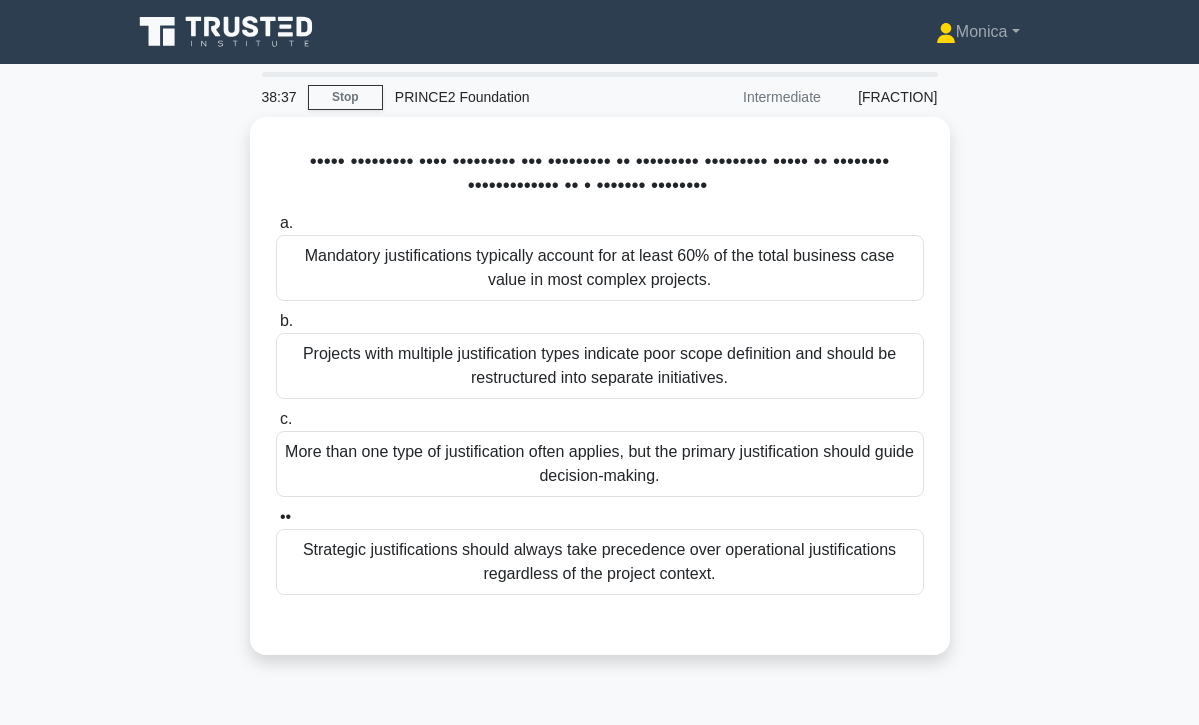 scroll, scrollTop: 0, scrollLeft: 0, axis: both 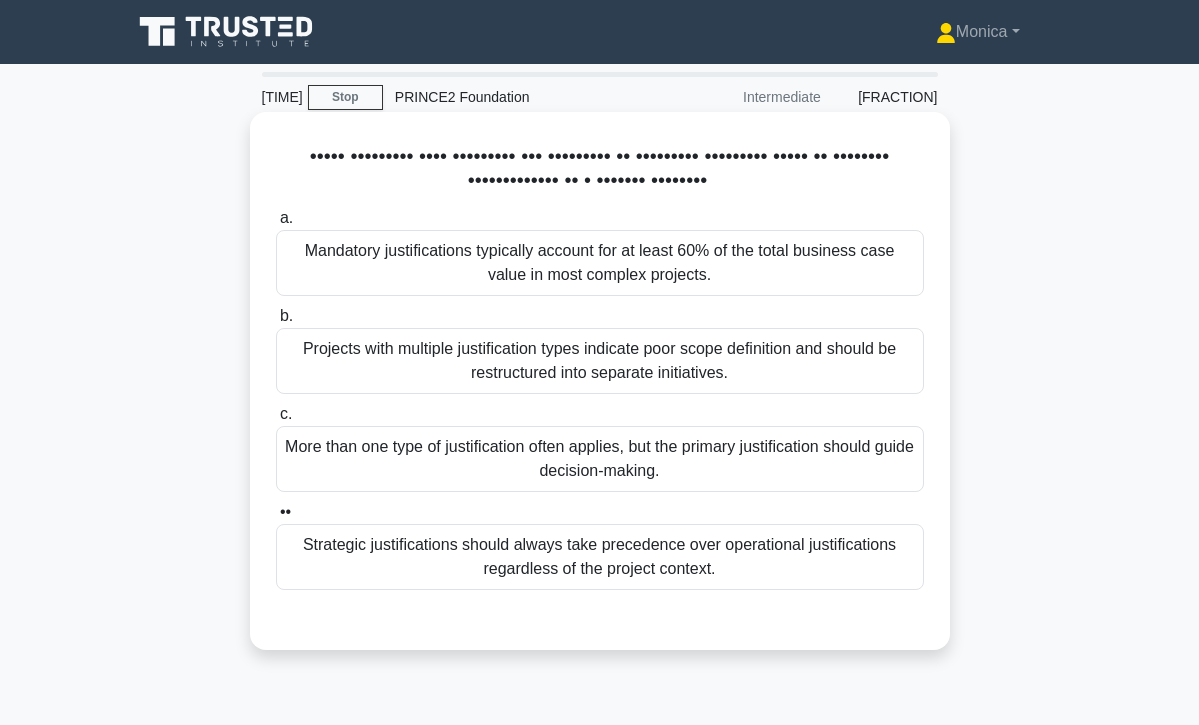 click on "Mandatory justifications typically account for at least 60% of the total business case value in most complex projects." at bounding box center [600, 263] 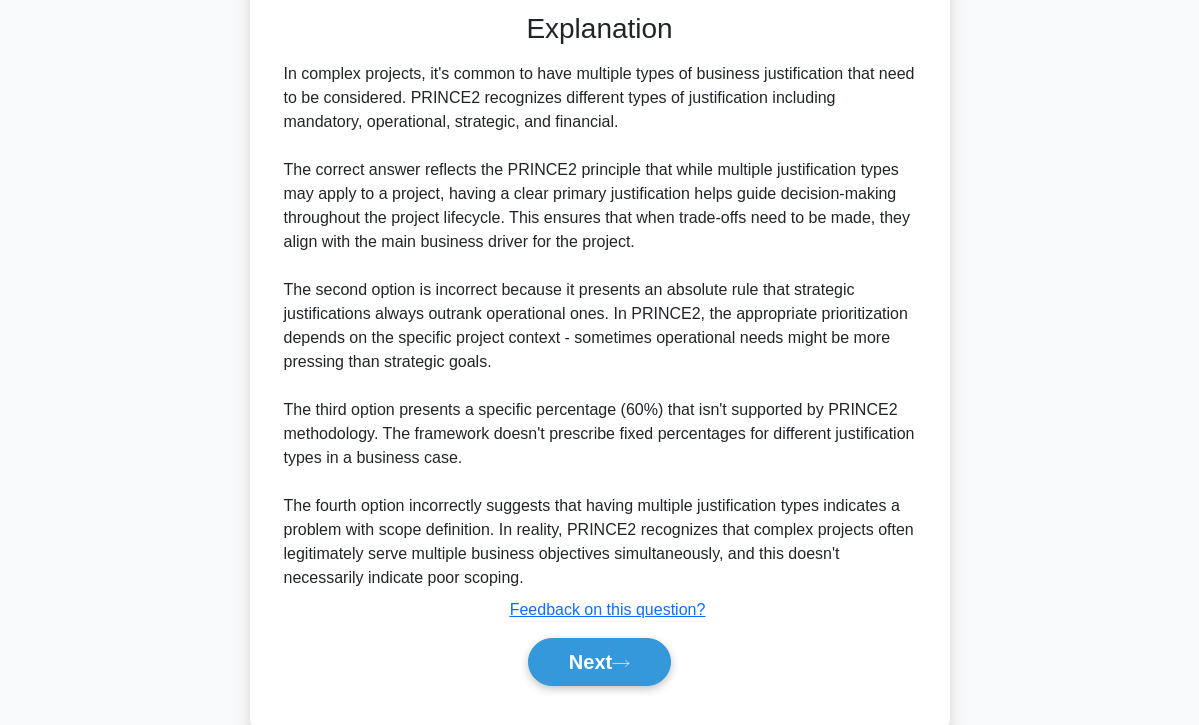 scroll, scrollTop: 608, scrollLeft: 0, axis: vertical 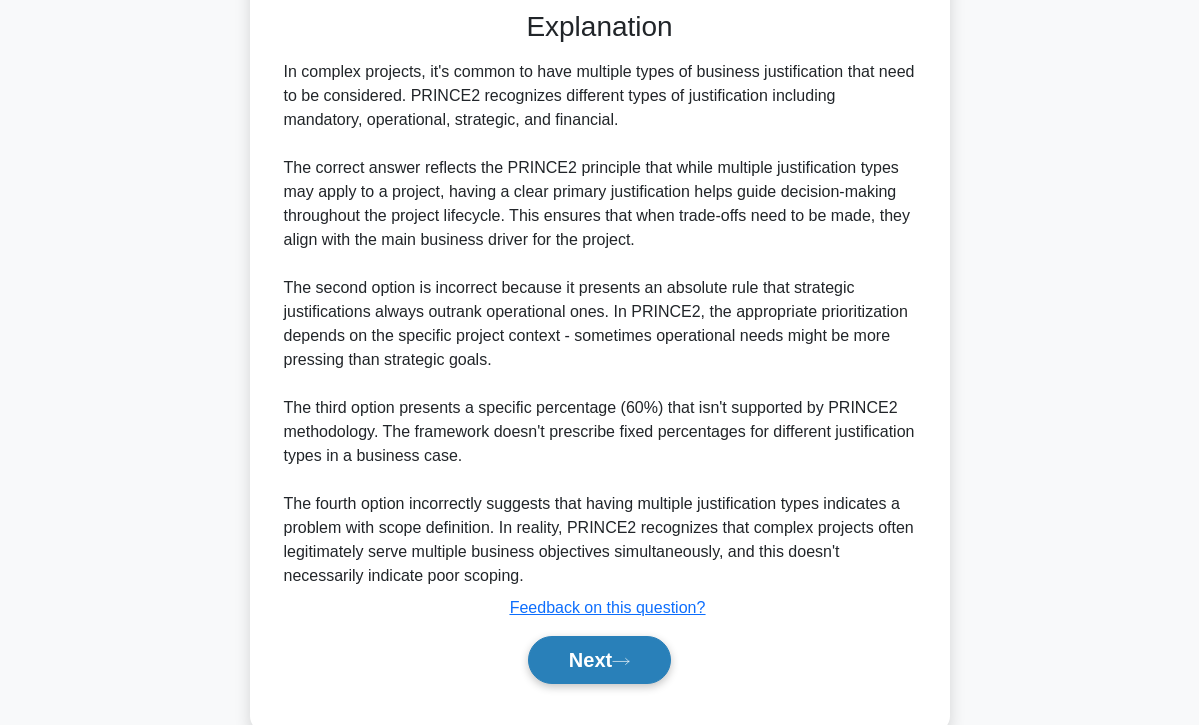 click on "Next" at bounding box center (599, 660) 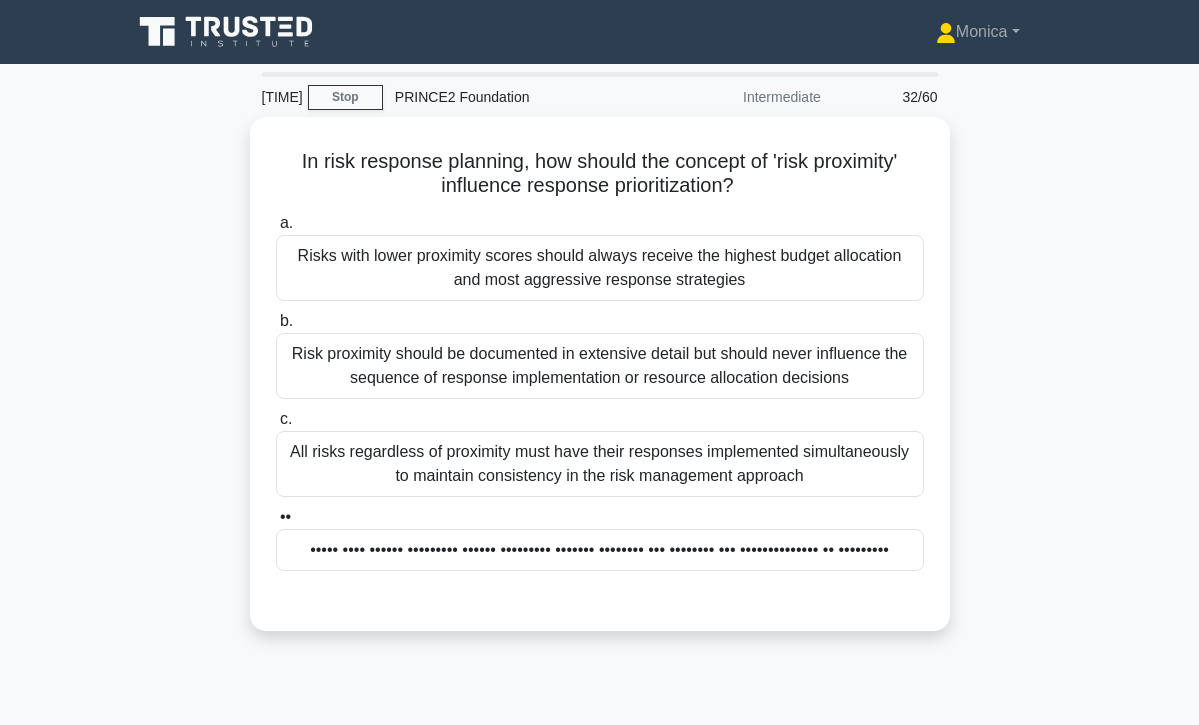 scroll, scrollTop: 0, scrollLeft: 0, axis: both 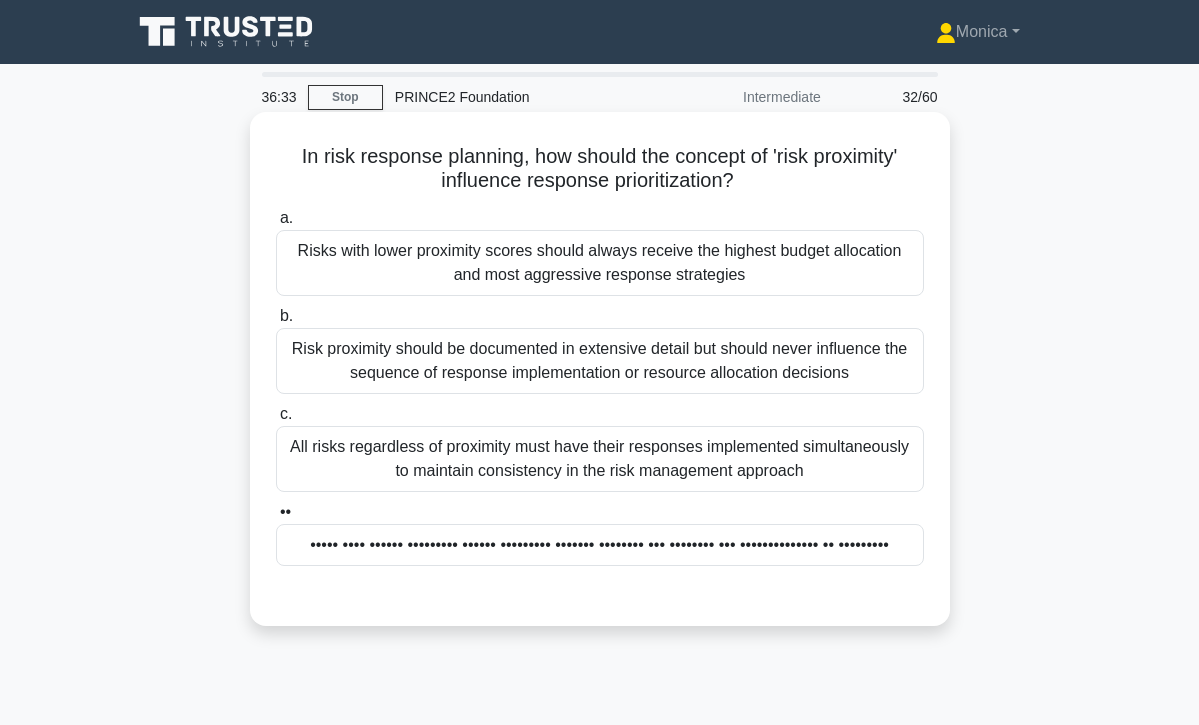 click on "Risks with lower proximity scores should always receive the highest budget allocation and most aggressive response strategies" at bounding box center [600, 263] 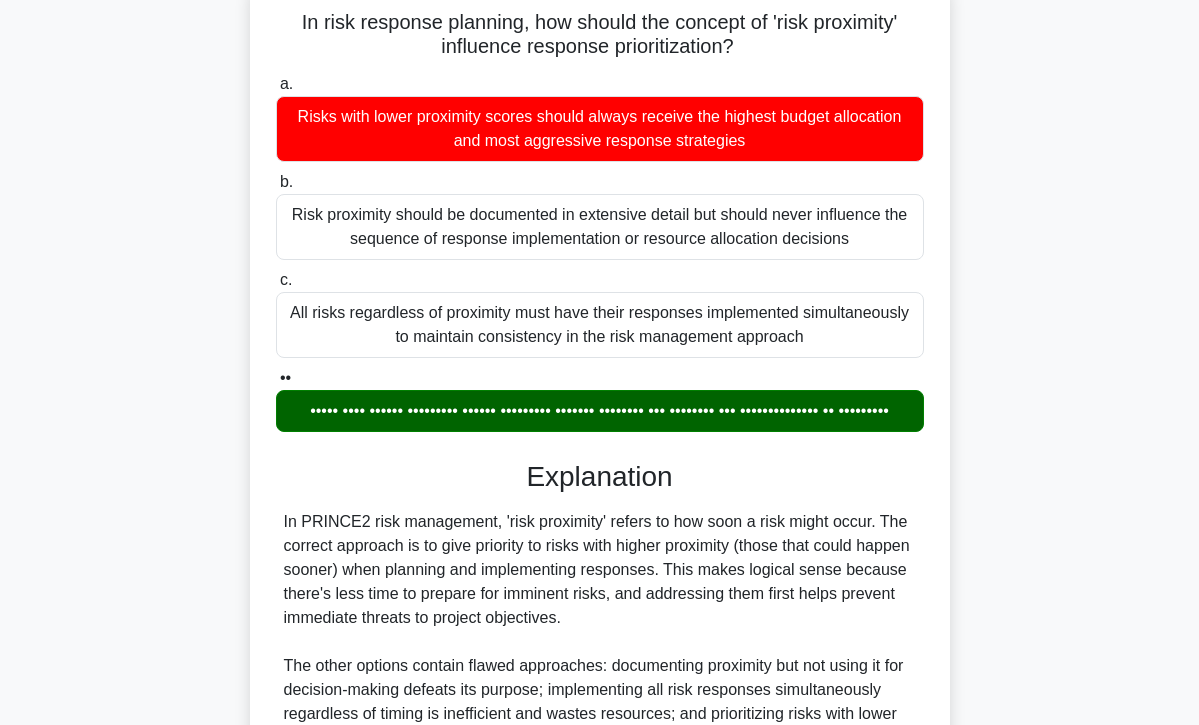 scroll, scrollTop: 138, scrollLeft: 0, axis: vertical 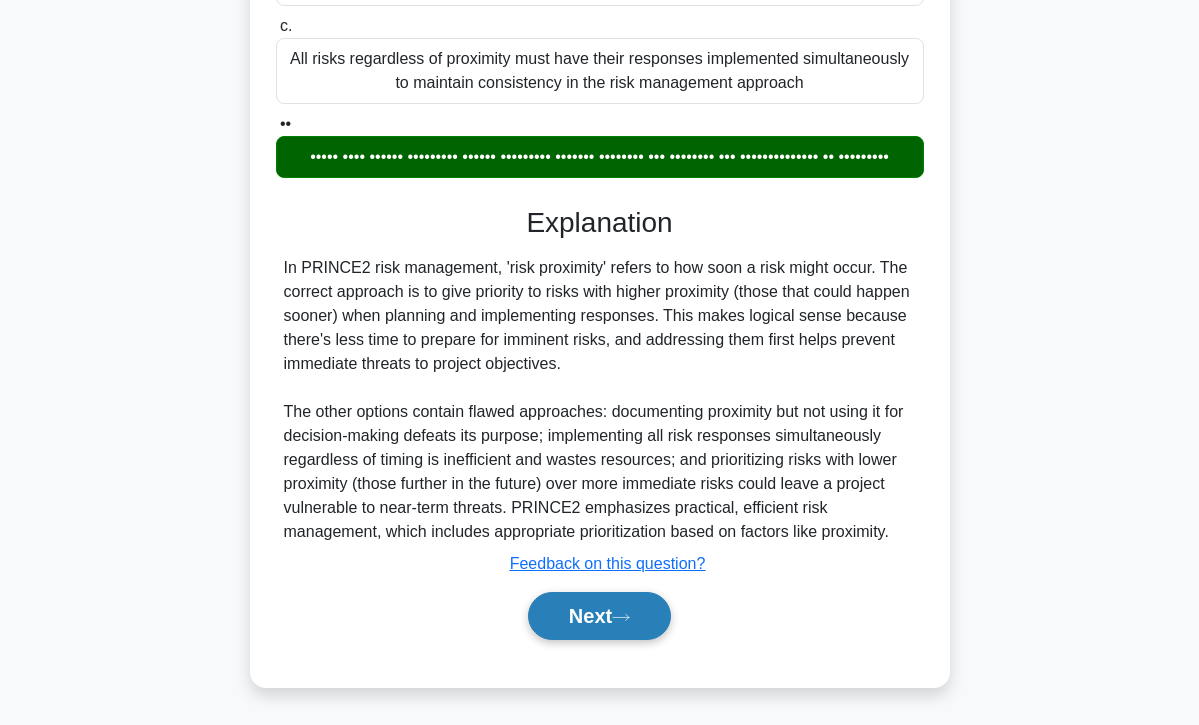 click on "Next" at bounding box center [599, 616] 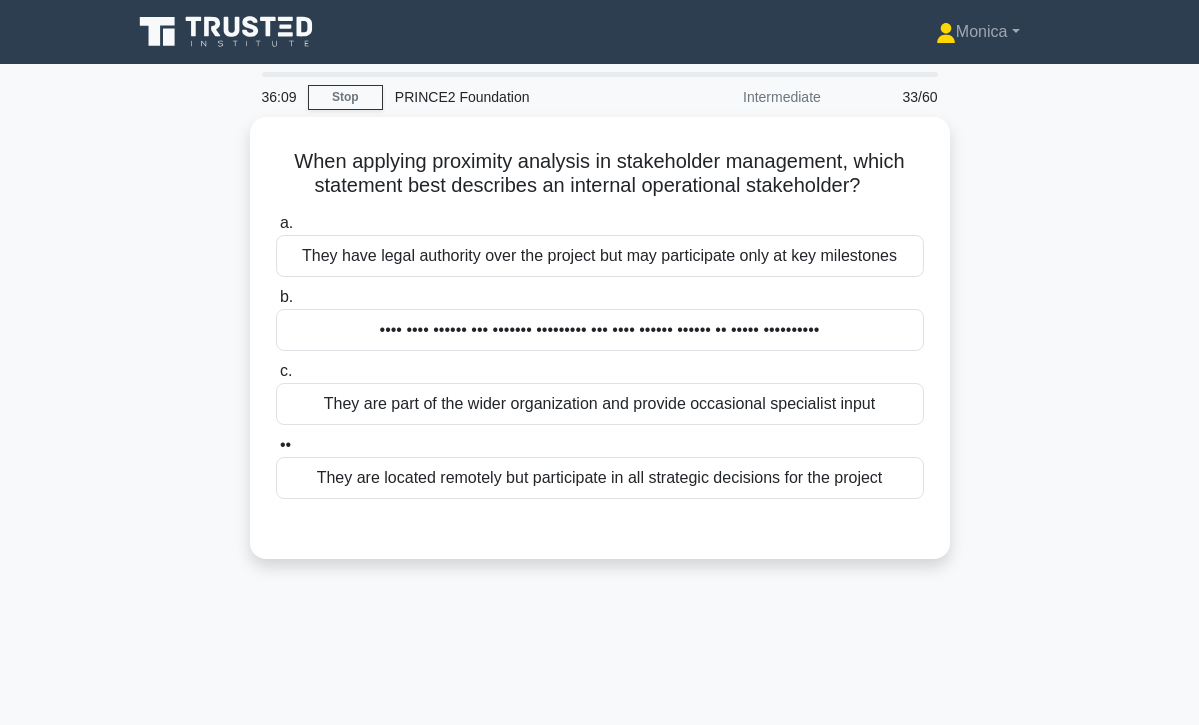 scroll, scrollTop: 0, scrollLeft: 0, axis: both 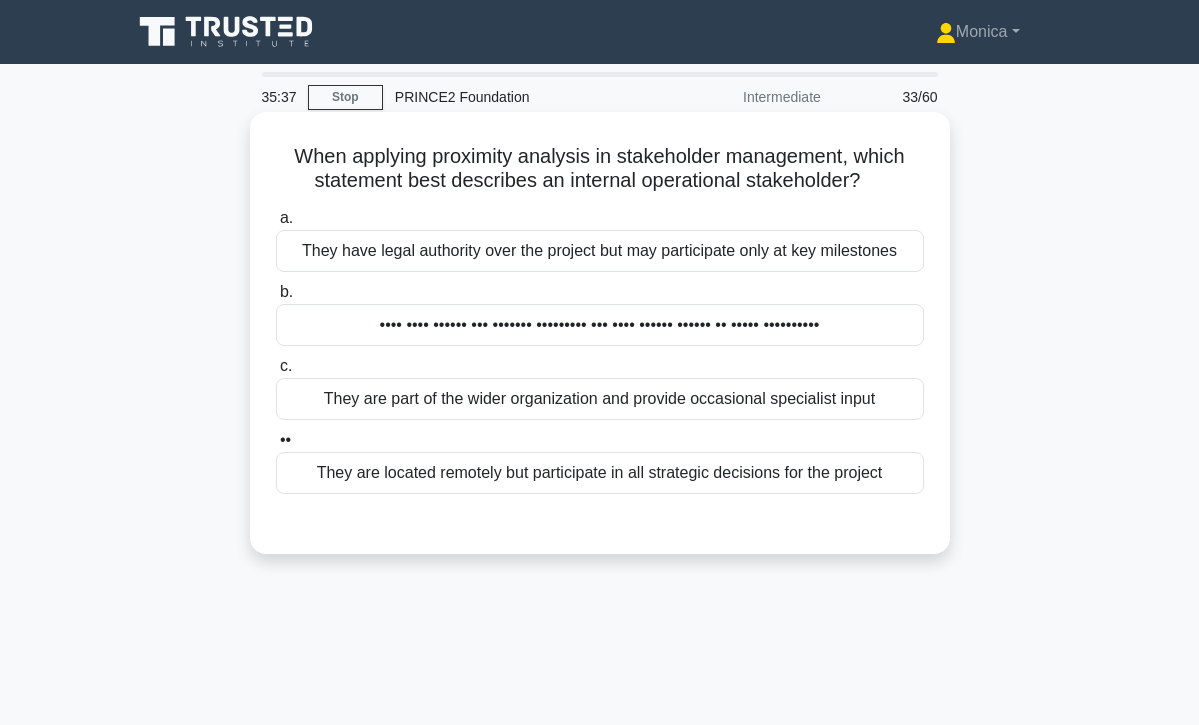 click on "•••• •••• •••••• ••• ••••••• ••••••••• ••• •••• •••••• •••••• •• ••••• ••••••••••" at bounding box center [600, 325] 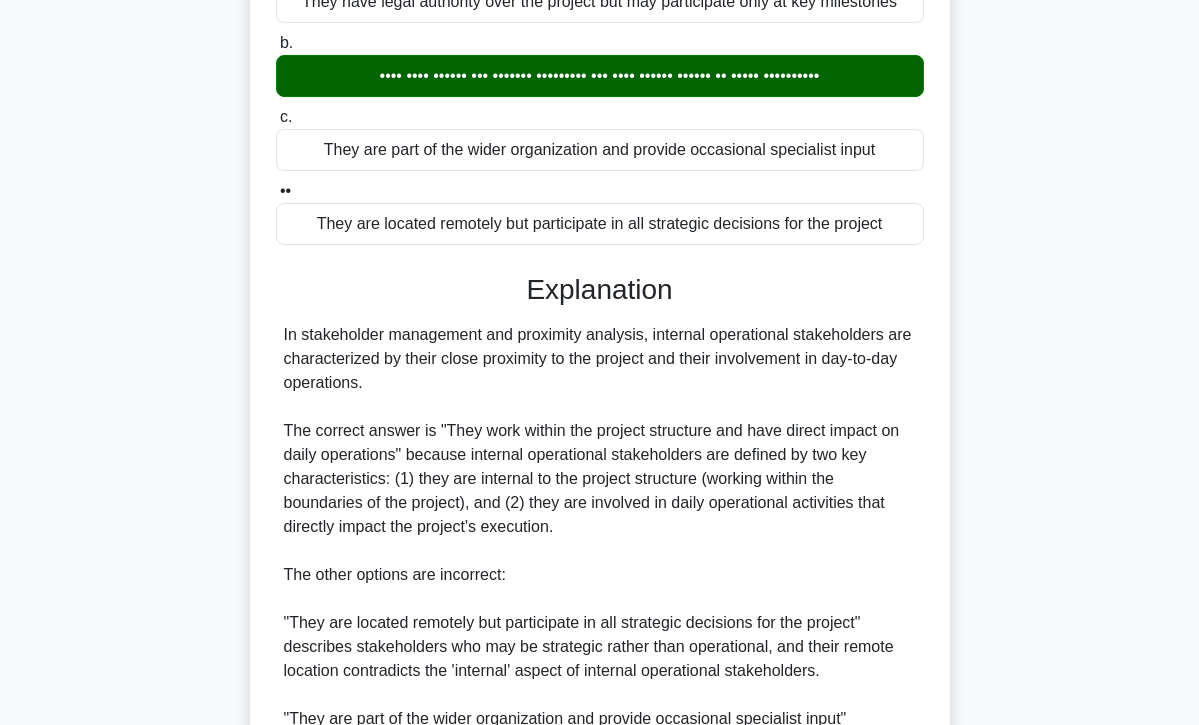 scroll, scrollTop: 245, scrollLeft: 0, axis: vertical 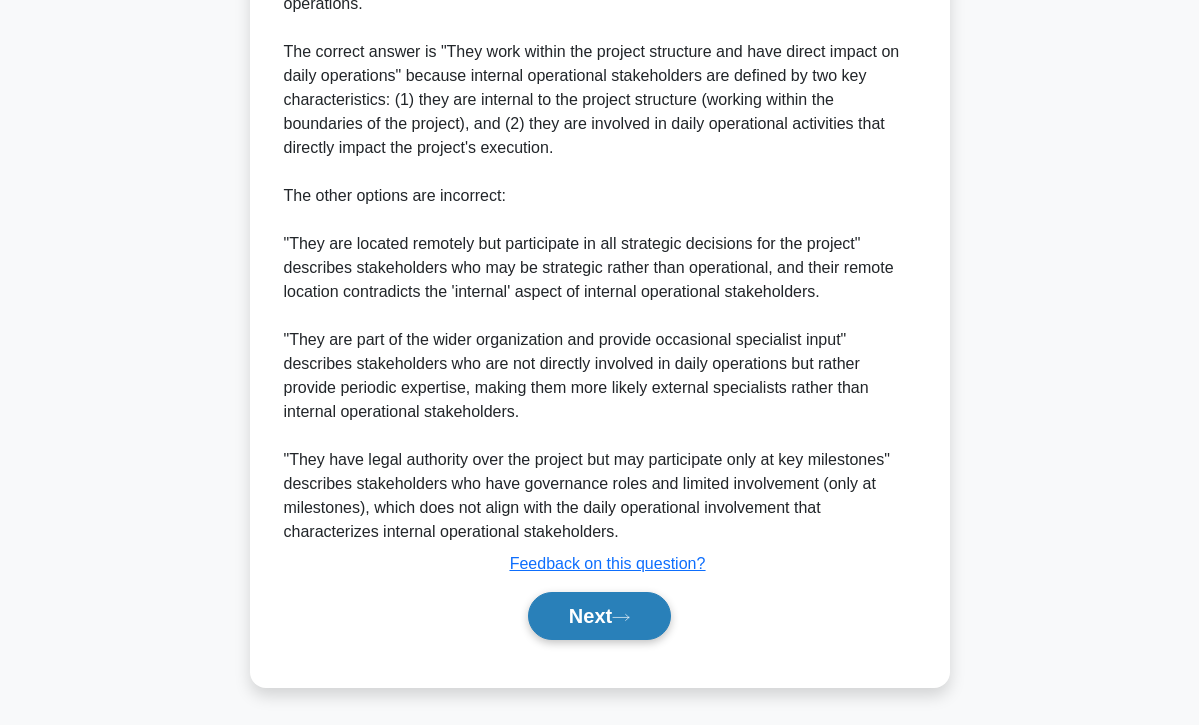 click on "Next" at bounding box center [599, 616] 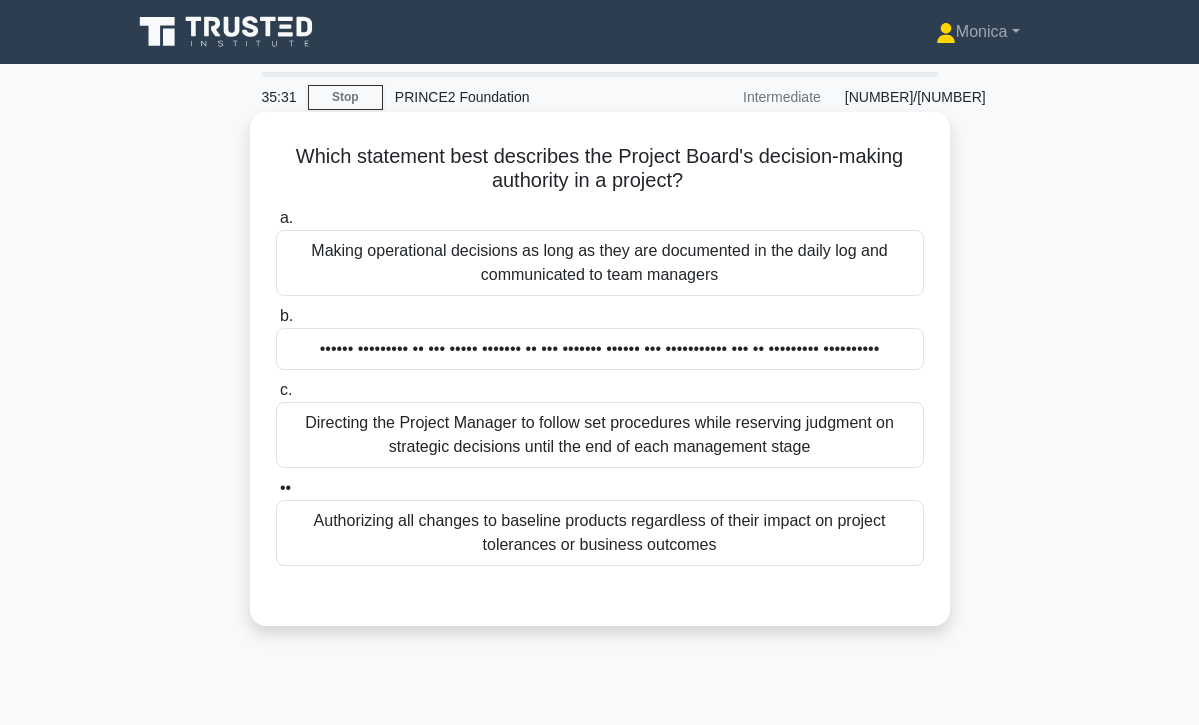 scroll, scrollTop: 0, scrollLeft: 0, axis: both 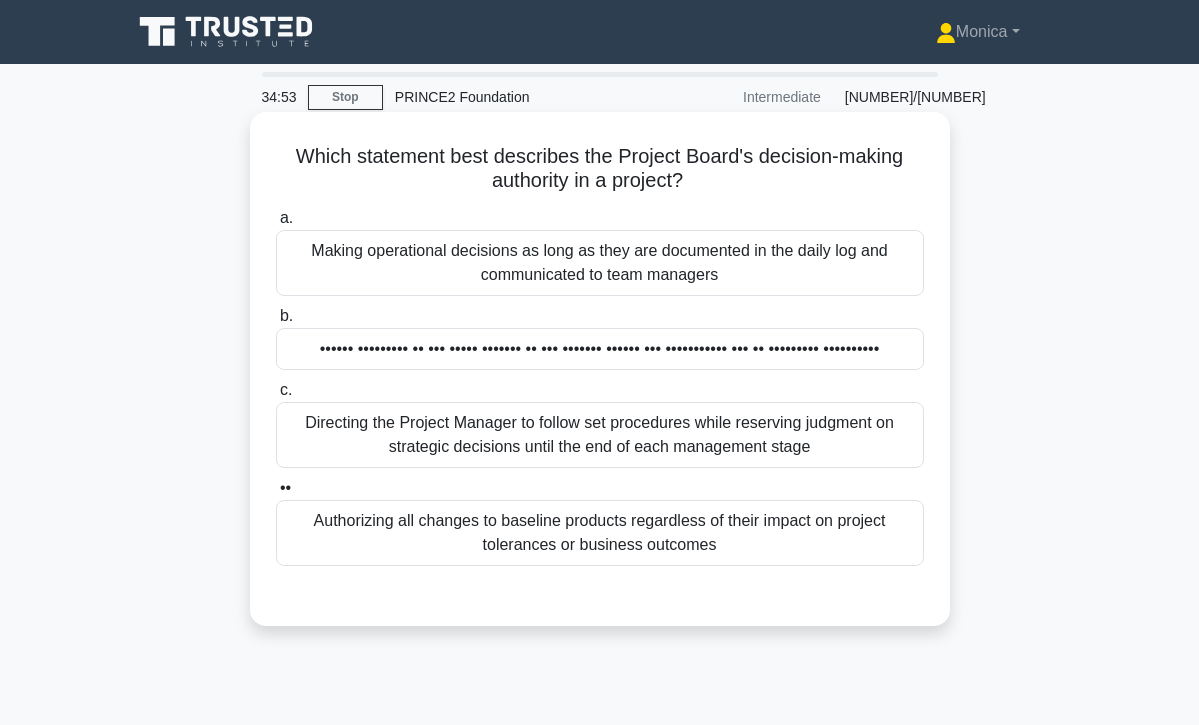 click on "Directing the Project Manager to follow set procedures while reserving judgment on strategic decisions until the end of each management stage" at bounding box center [600, 435] 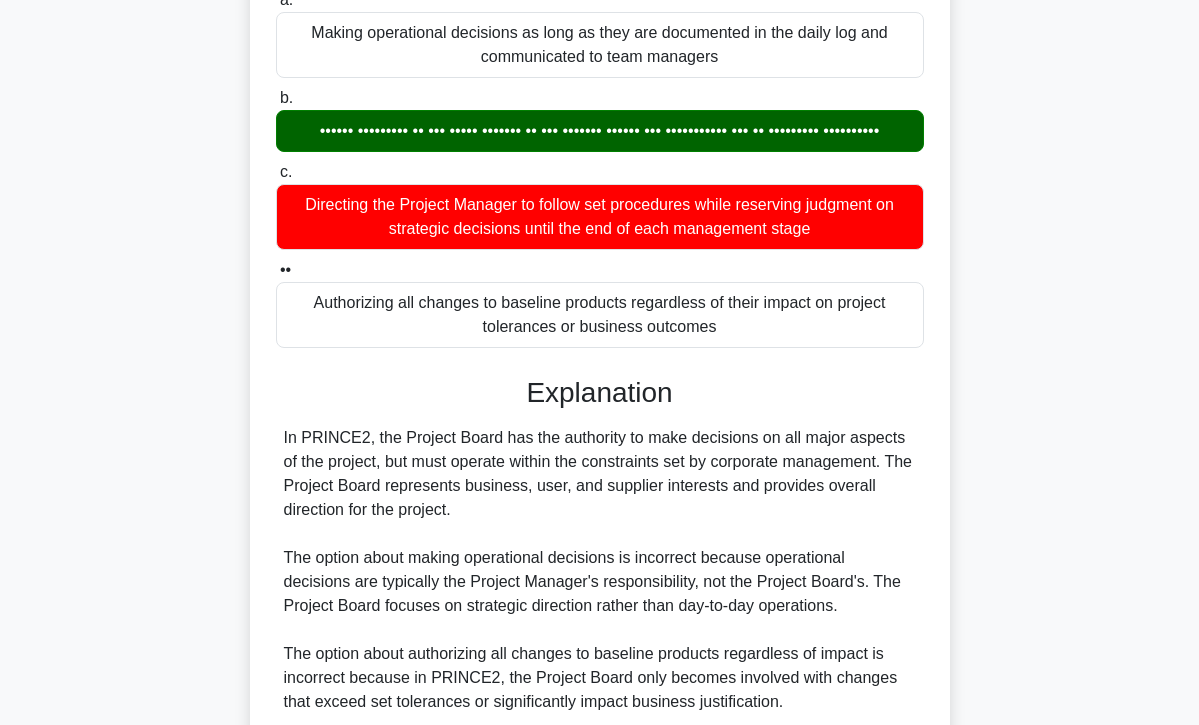 scroll, scrollTop: 220, scrollLeft: 0, axis: vertical 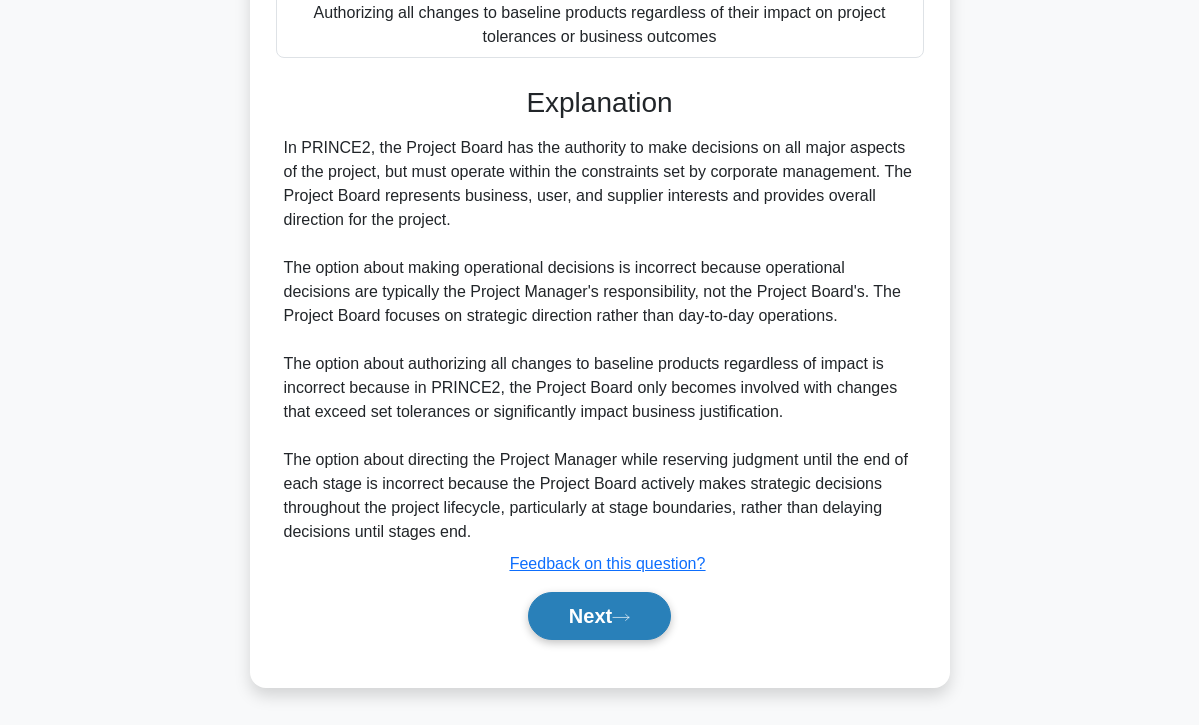 click on "Next" at bounding box center [599, 616] 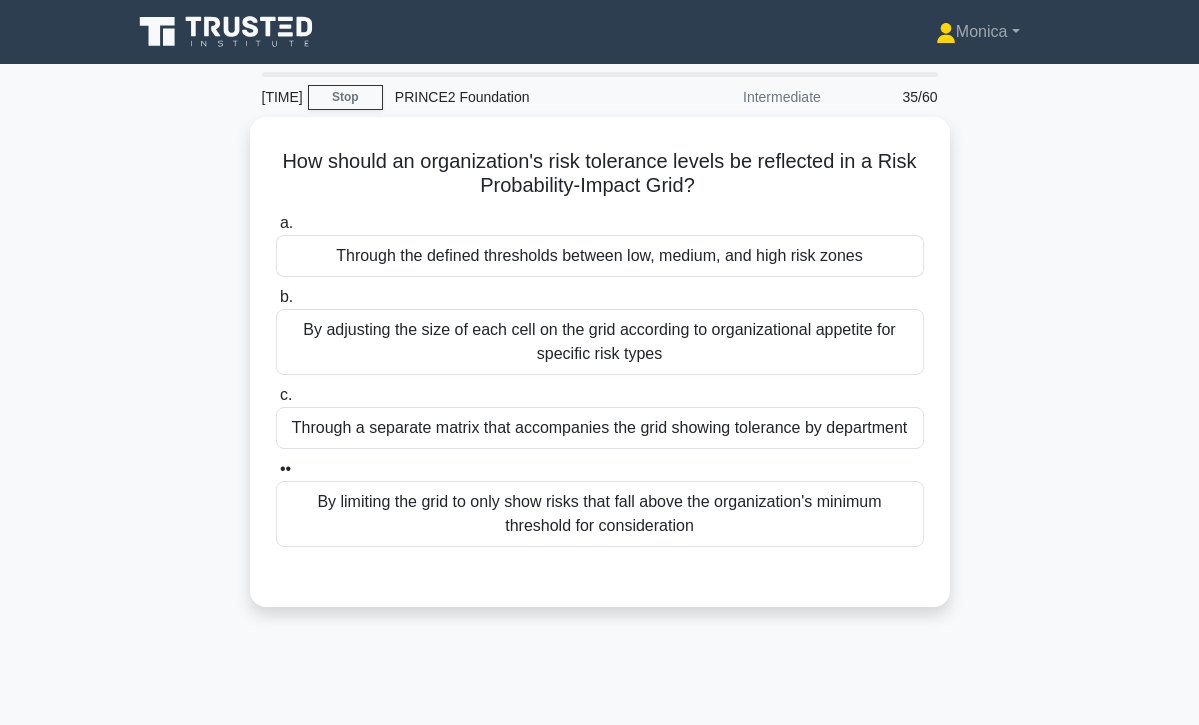 scroll, scrollTop: 0, scrollLeft: 0, axis: both 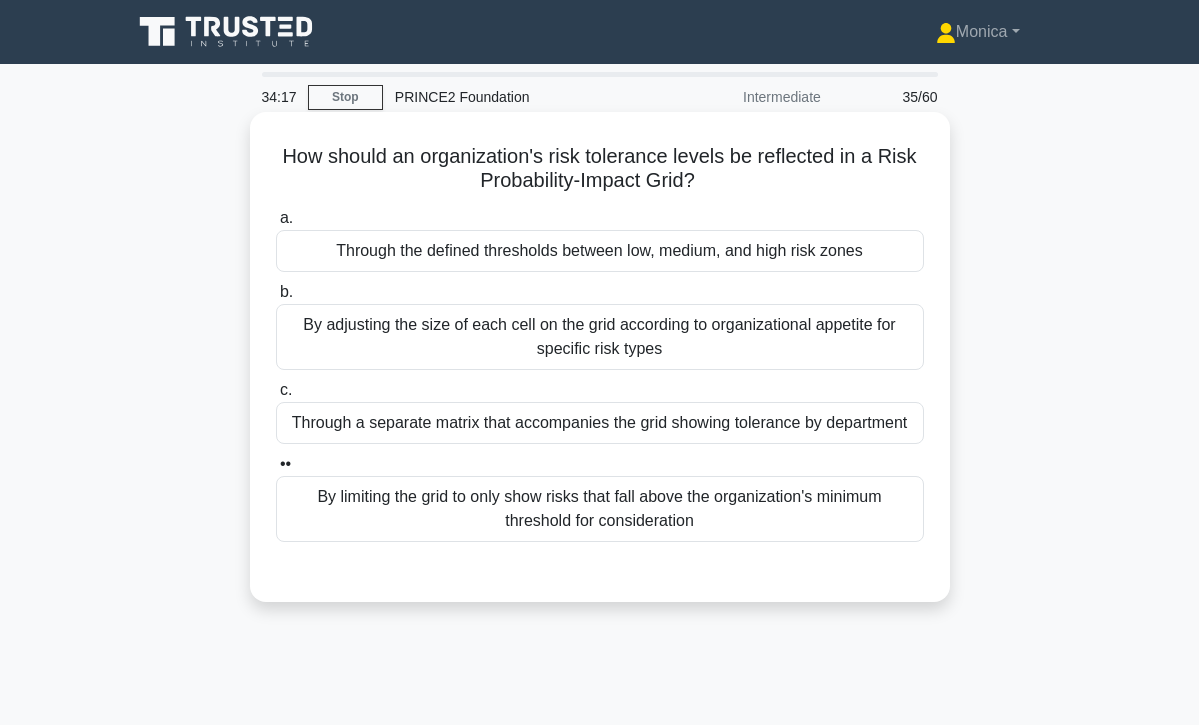 click on "By adjusting the size of each cell on the grid according to organizational appetite for specific risk types" at bounding box center (600, 337) 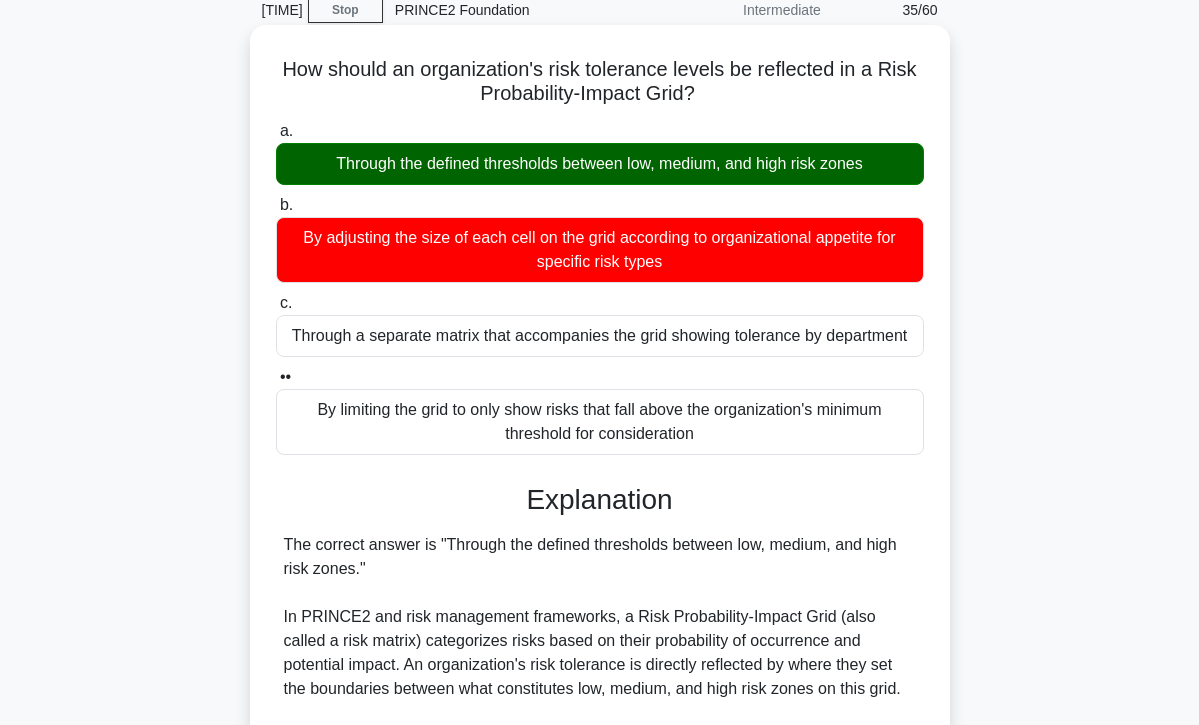 scroll, scrollTop: 94, scrollLeft: 0, axis: vertical 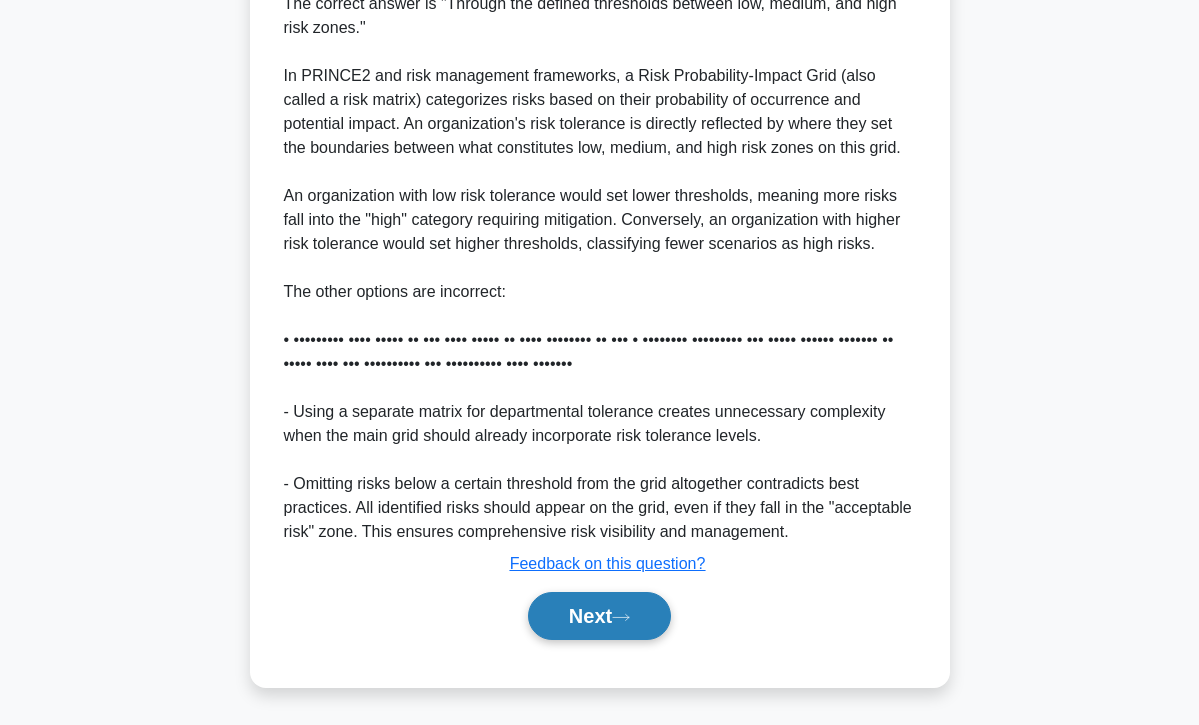 click on "Next" at bounding box center (599, 616) 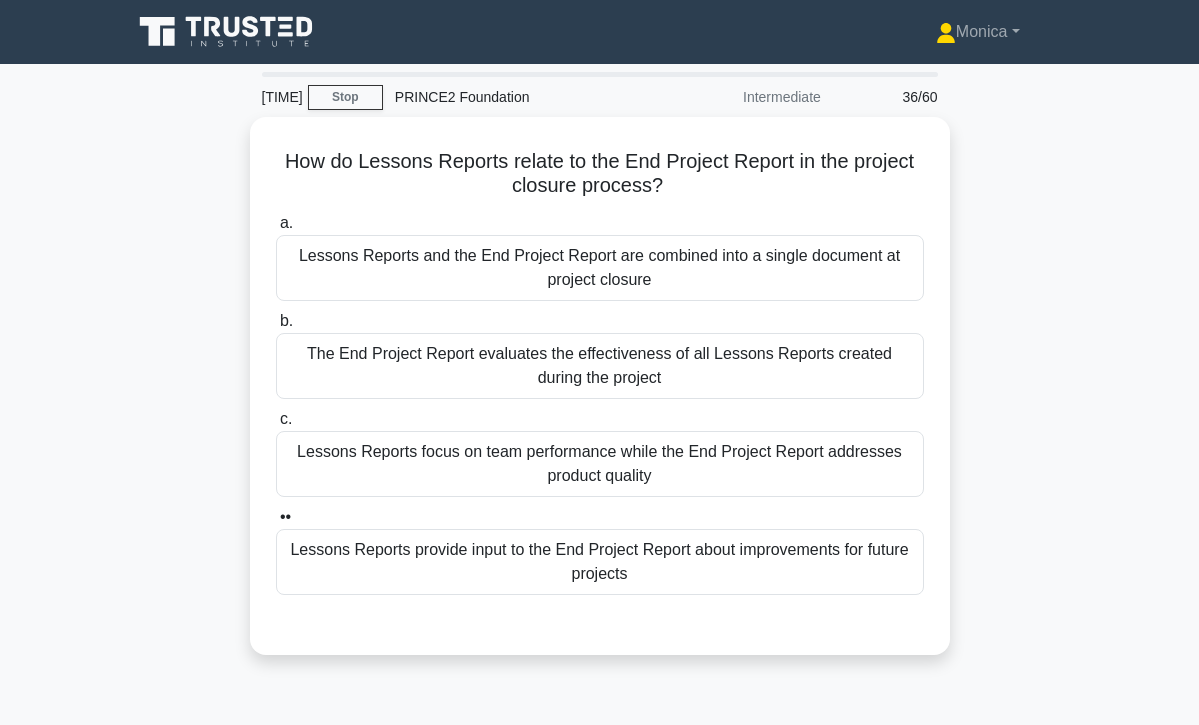 scroll, scrollTop: 0, scrollLeft: 0, axis: both 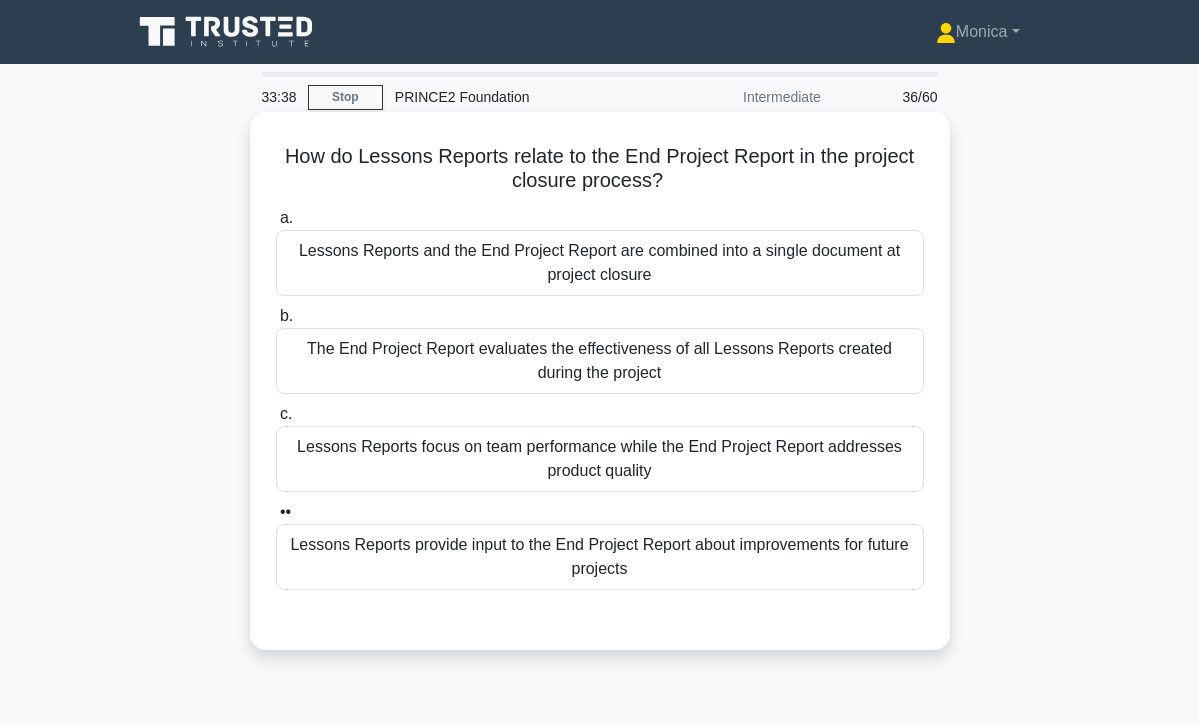 click on "Lessons Reports provide input to the End Project Report about improvements for future projects" at bounding box center [600, 557] 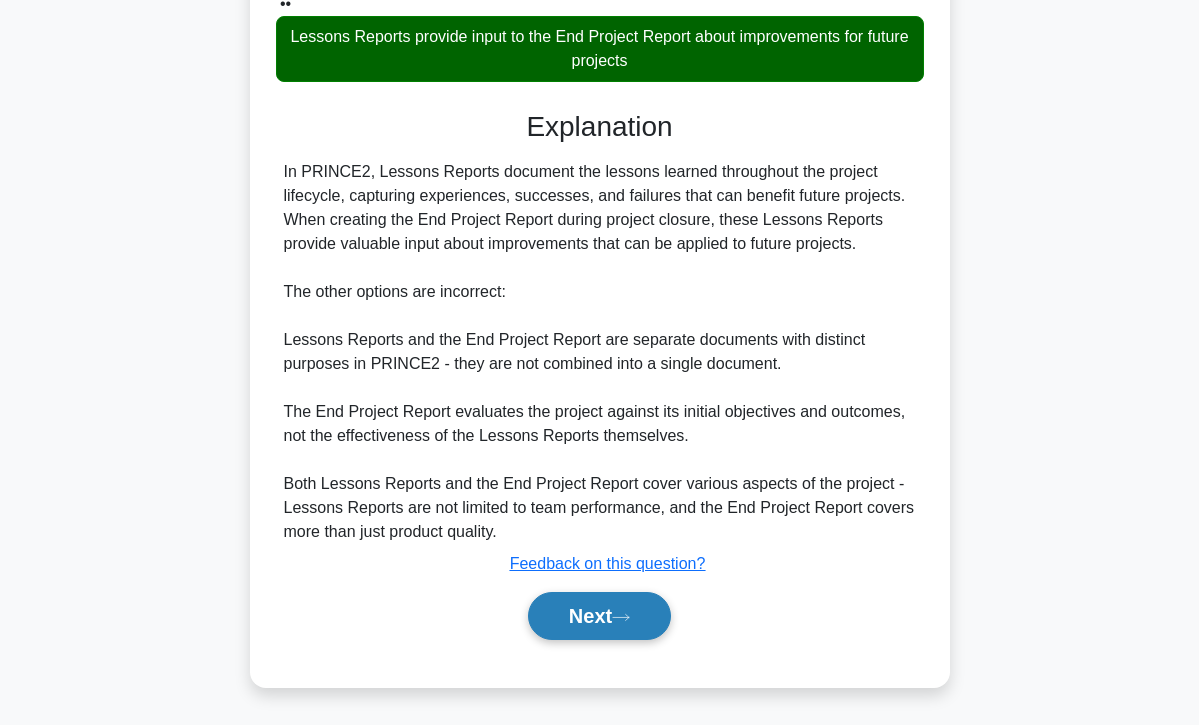 click on "Next" at bounding box center [599, 616] 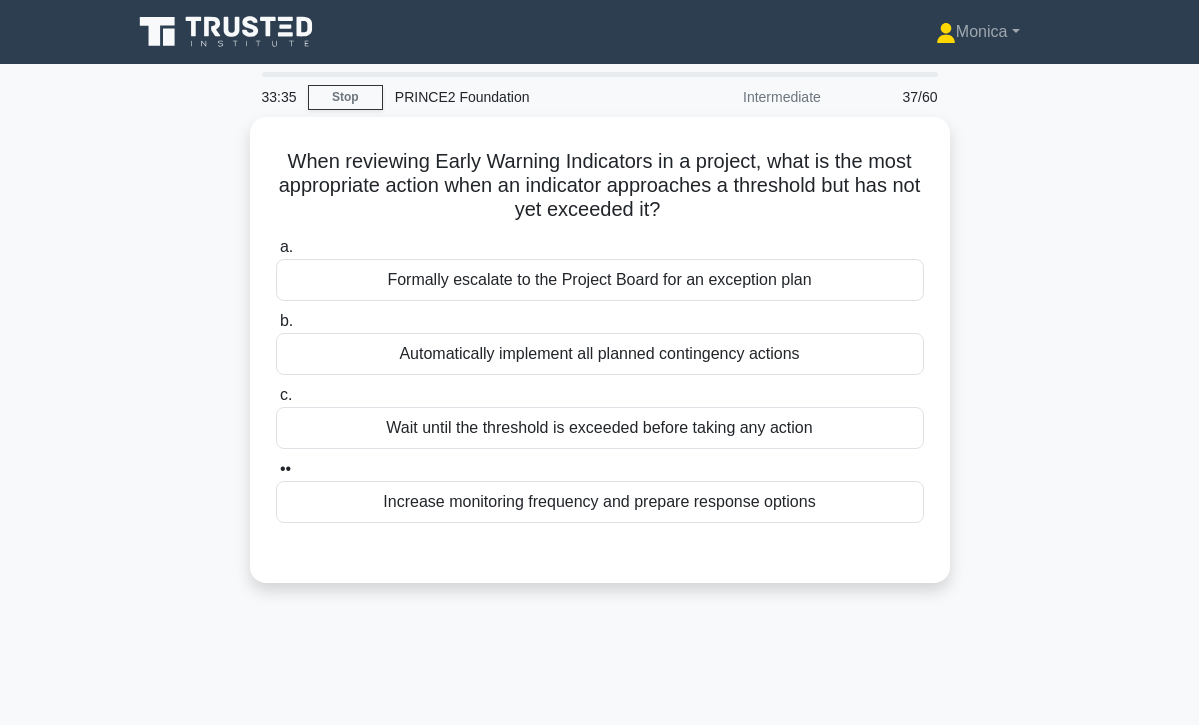 scroll, scrollTop: 0, scrollLeft: 0, axis: both 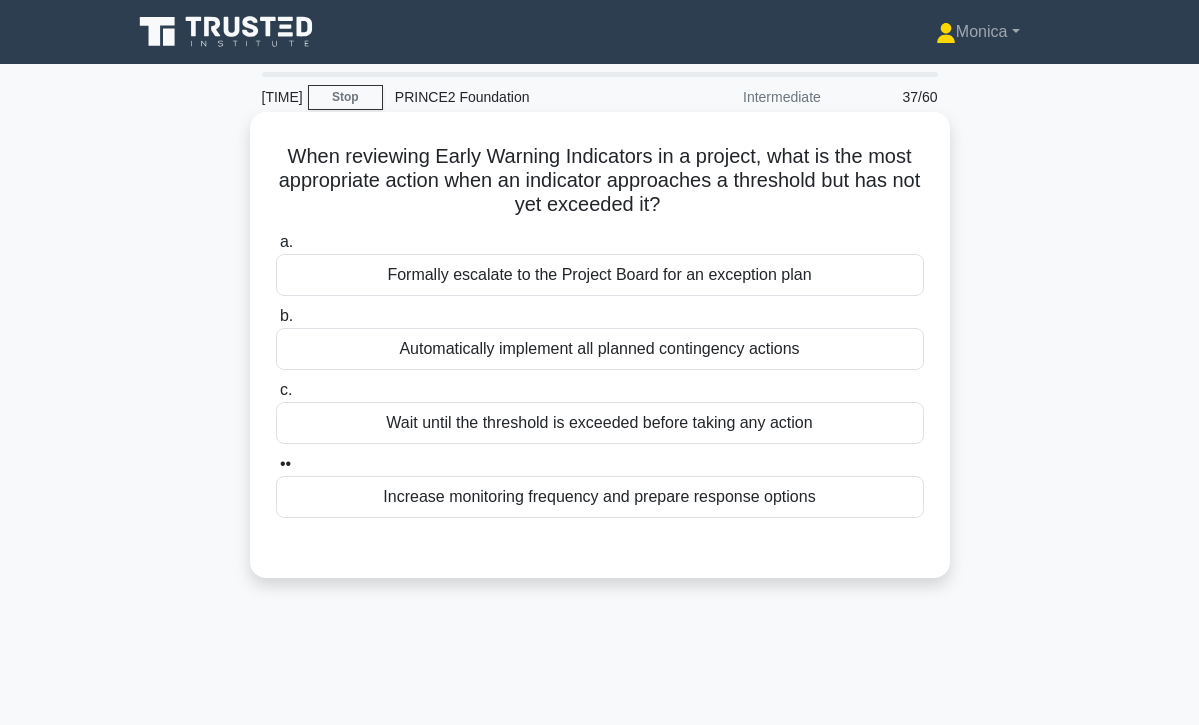 click on "Increase monitoring frequency and prepare response options" at bounding box center [600, 497] 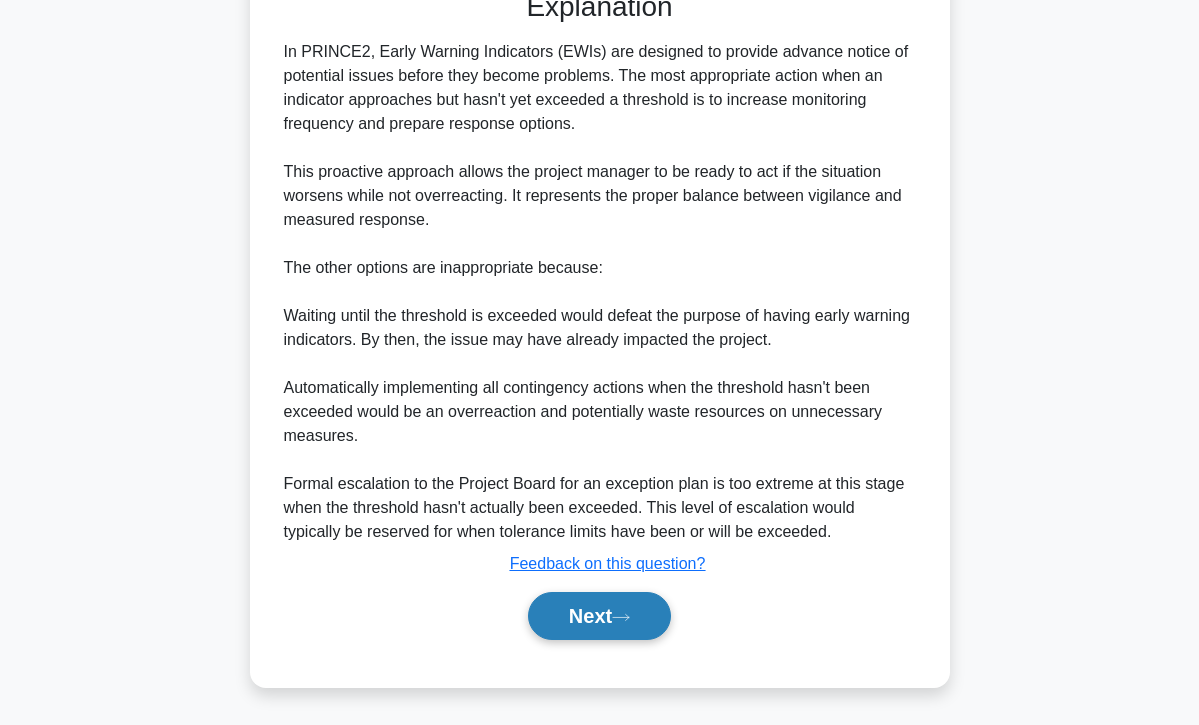 click at bounding box center (621, 617) 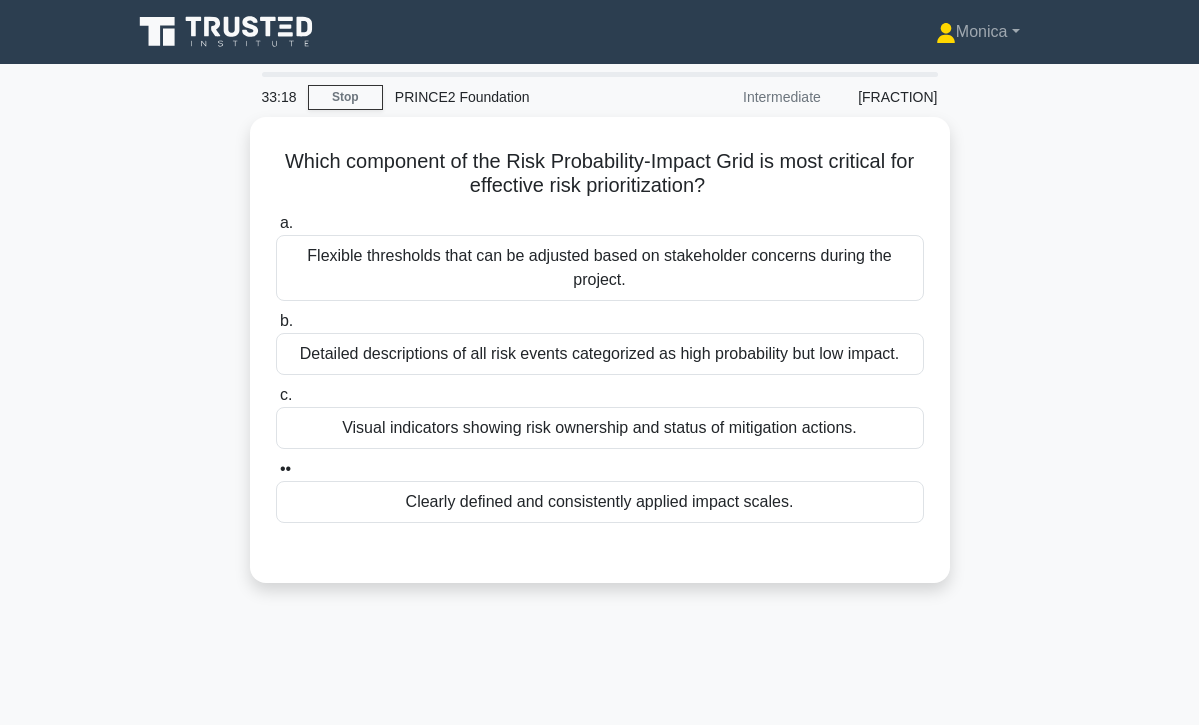 scroll, scrollTop: 0, scrollLeft: 0, axis: both 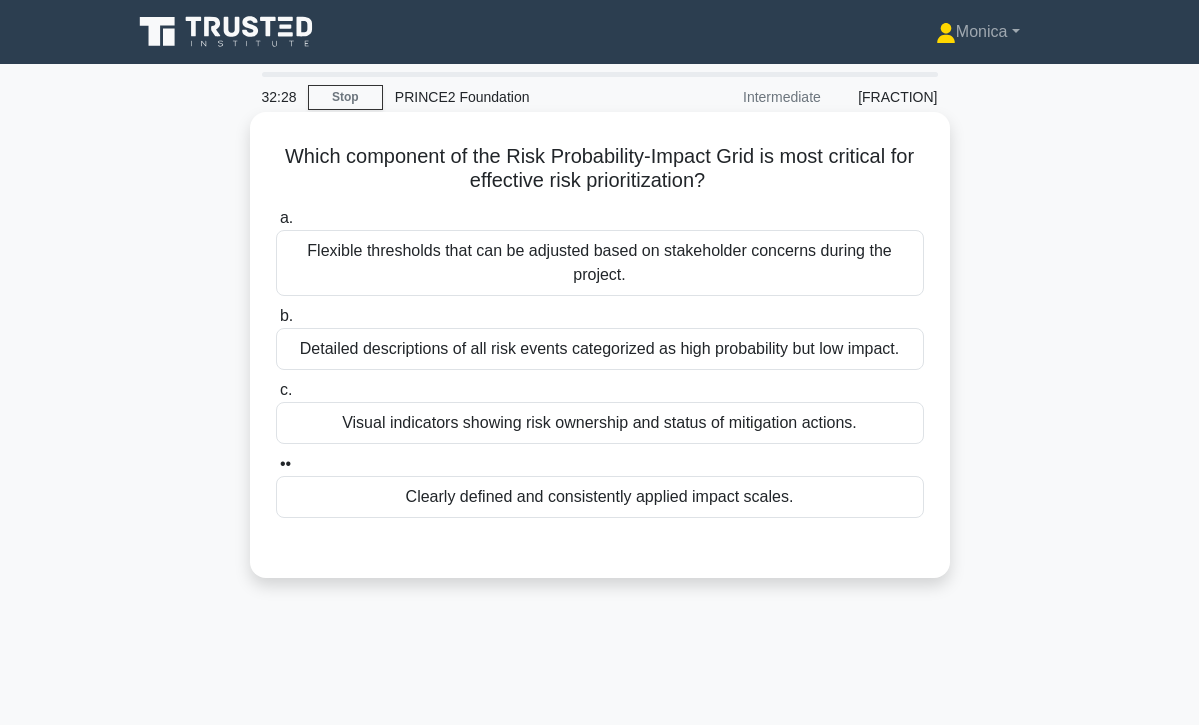 click on "Clearly defined and consistently applied impact scales." at bounding box center (600, 497) 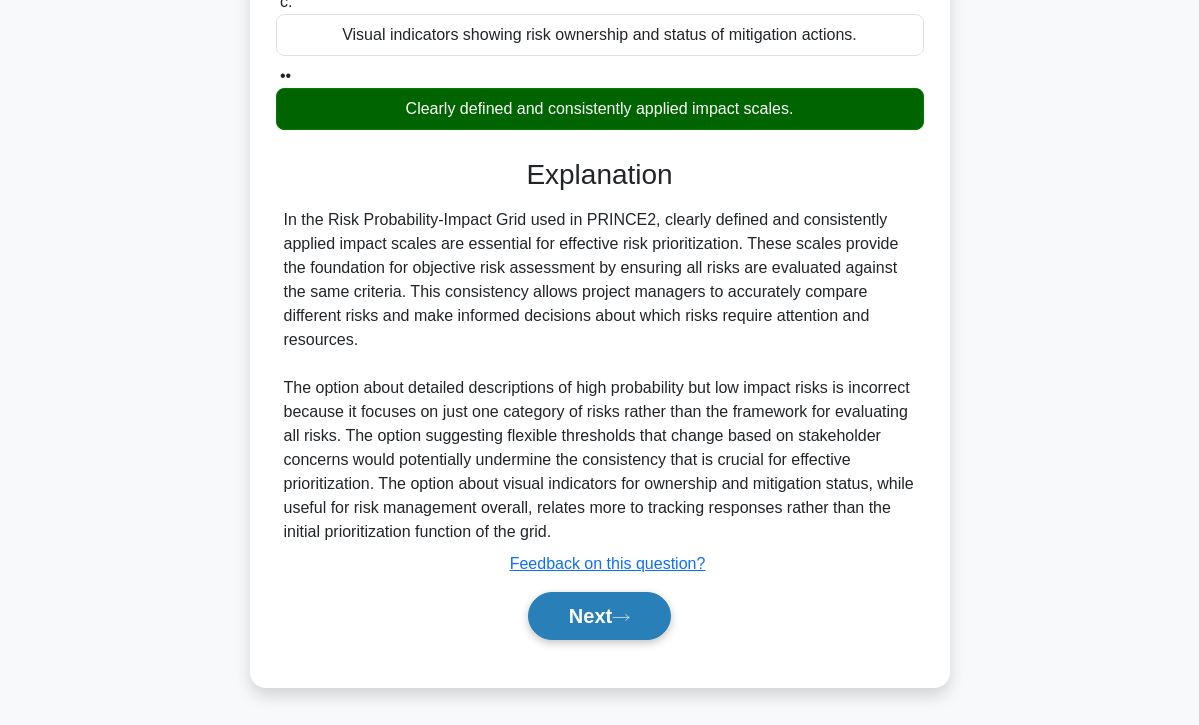 click on "Next" at bounding box center (599, 616) 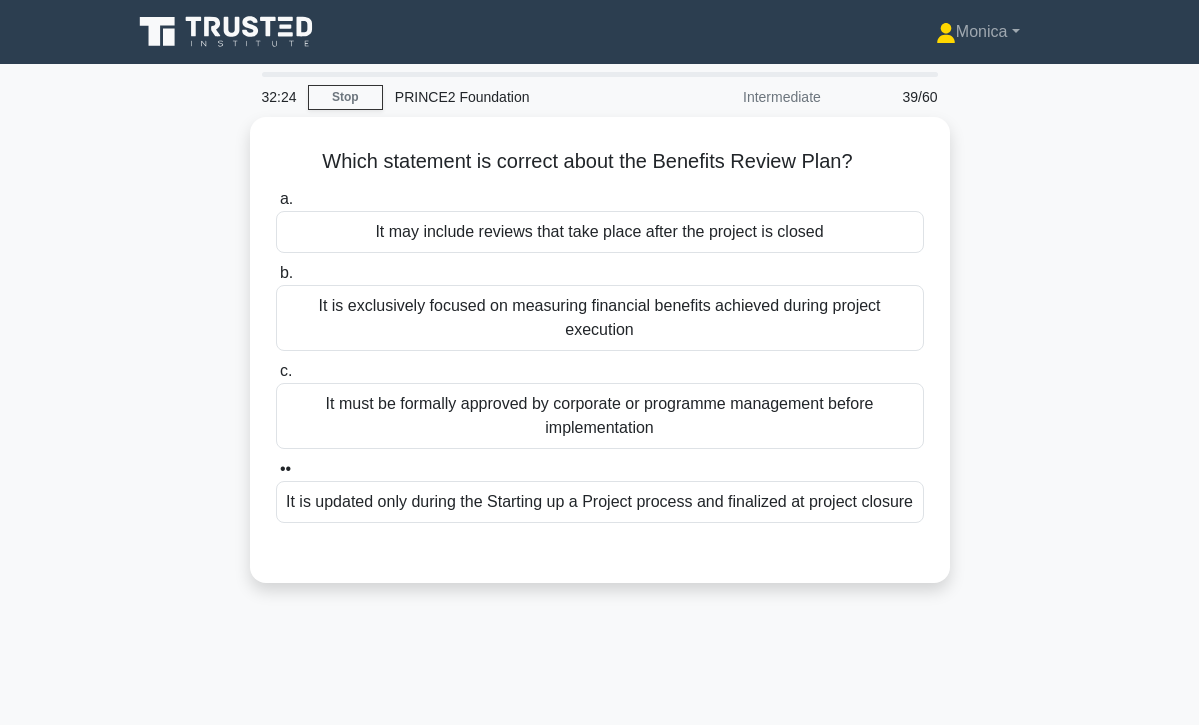 scroll, scrollTop: 0, scrollLeft: 0, axis: both 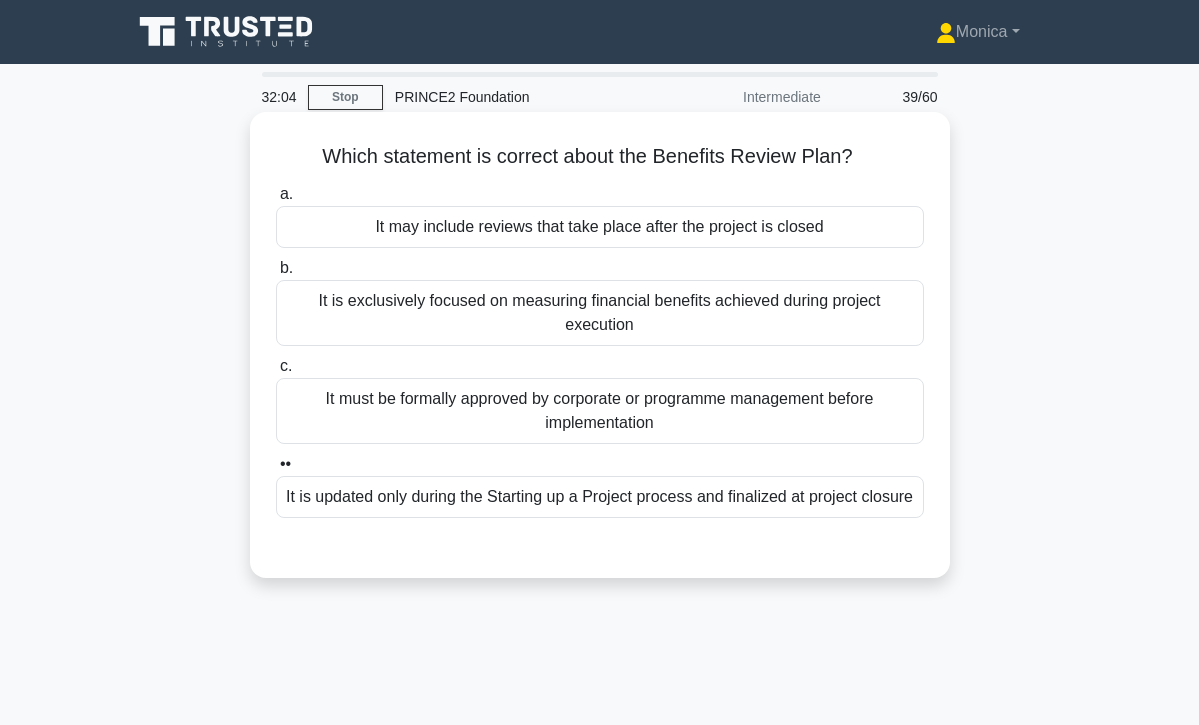 click on "It is exclusively focused on measuring financial benefits achieved during project execution" at bounding box center (600, 313) 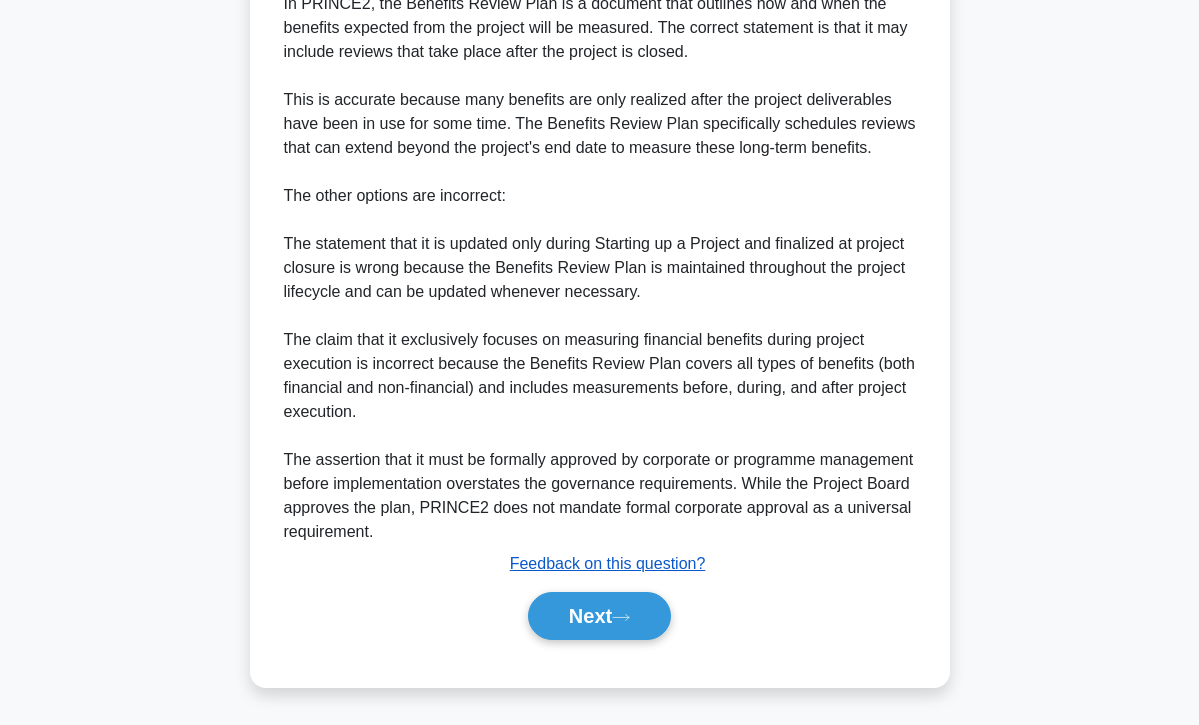 scroll, scrollTop: 630, scrollLeft: 0, axis: vertical 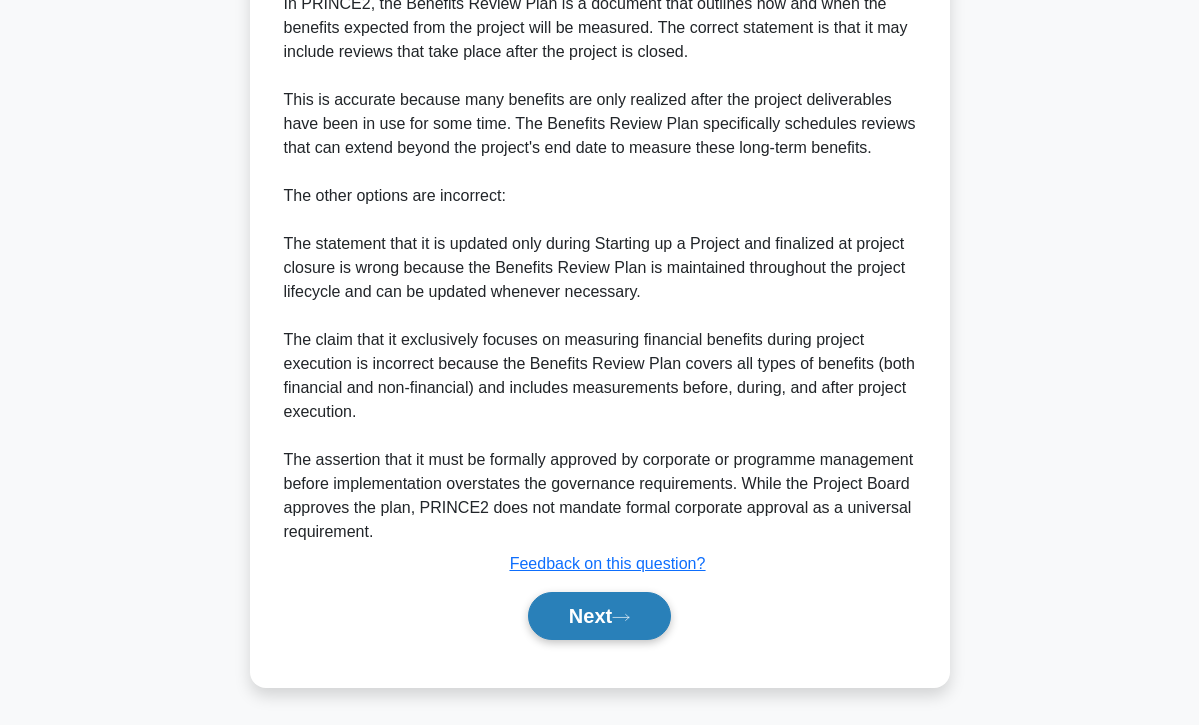 click on "Next" at bounding box center [599, 616] 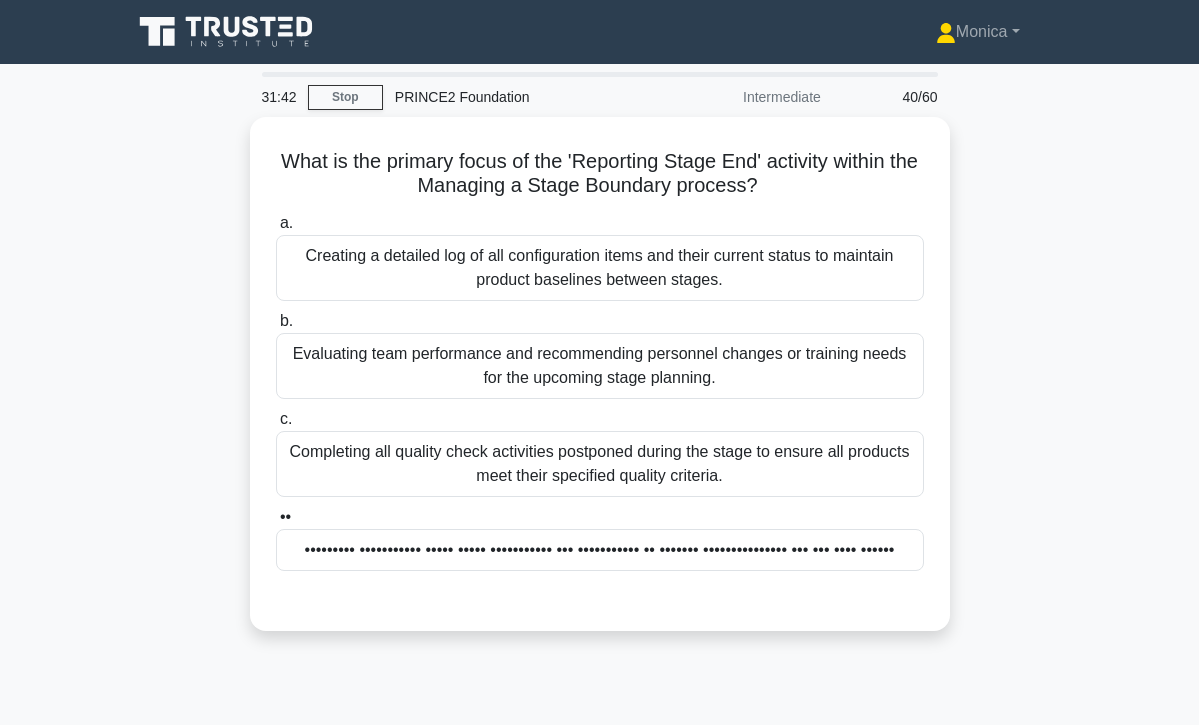 scroll, scrollTop: 0, scrollLeft: 0, axis: both 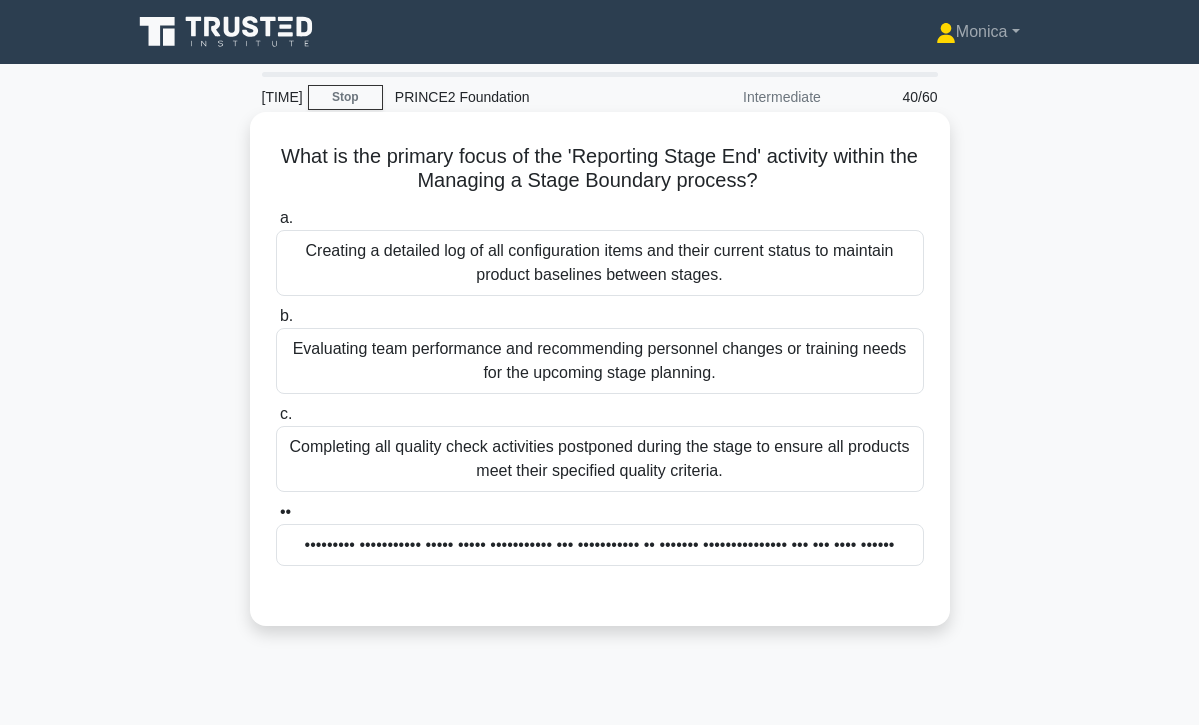 click on "••••••••• ••••••••••• ••••• ••••• ••••••••••• ••• ••••••••••• •• ••••••• ••••••••••••••• ••• ••• •••• ••••••" at bounding box center (600, 545) 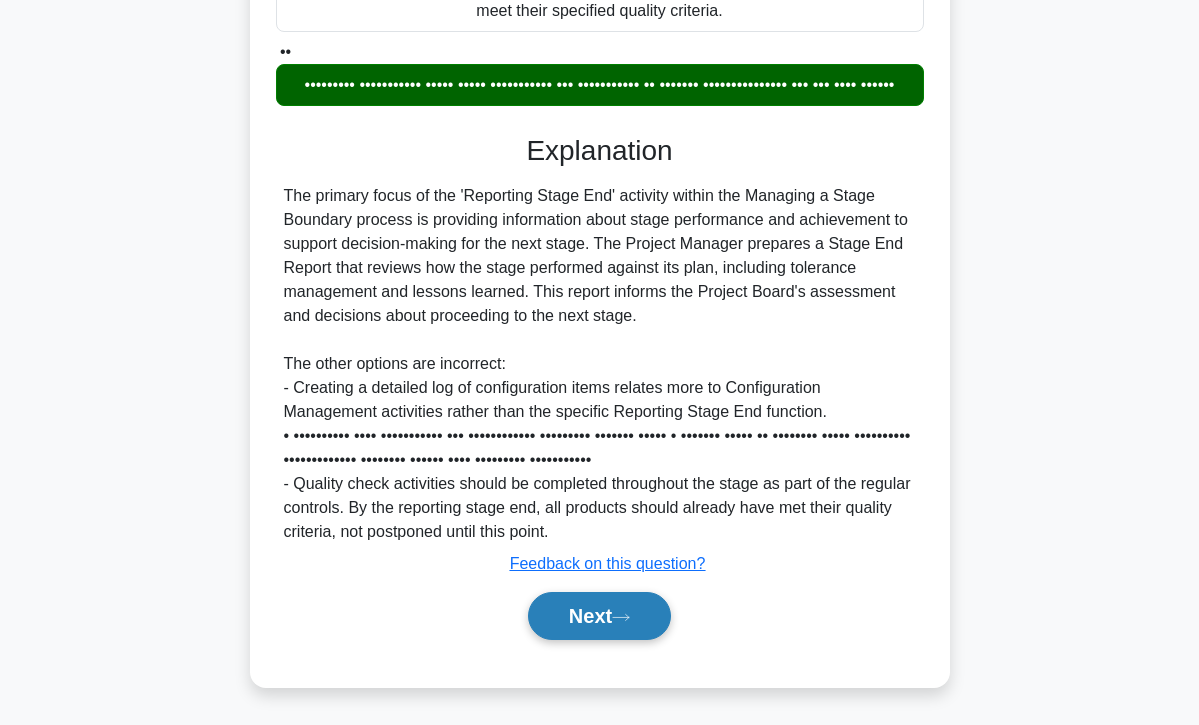 click on "Next" at bounding box center (599, 616) 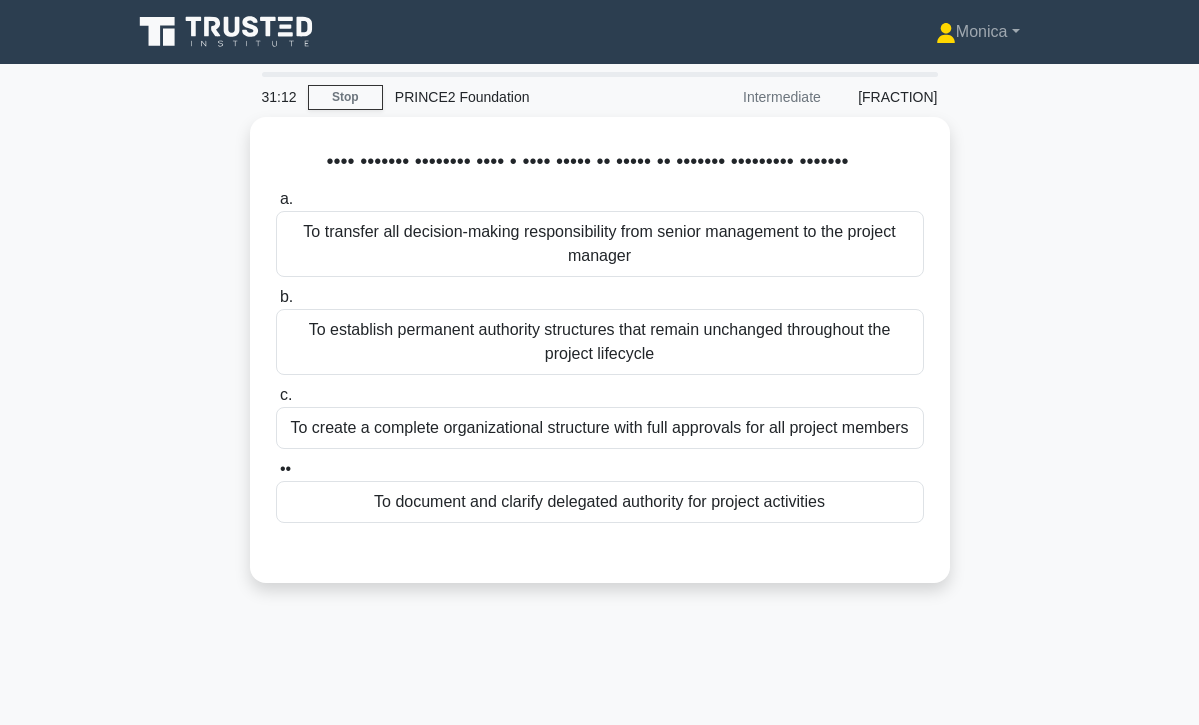 scroll, scrollTop: 0, scrollLeft: 0, axis: both 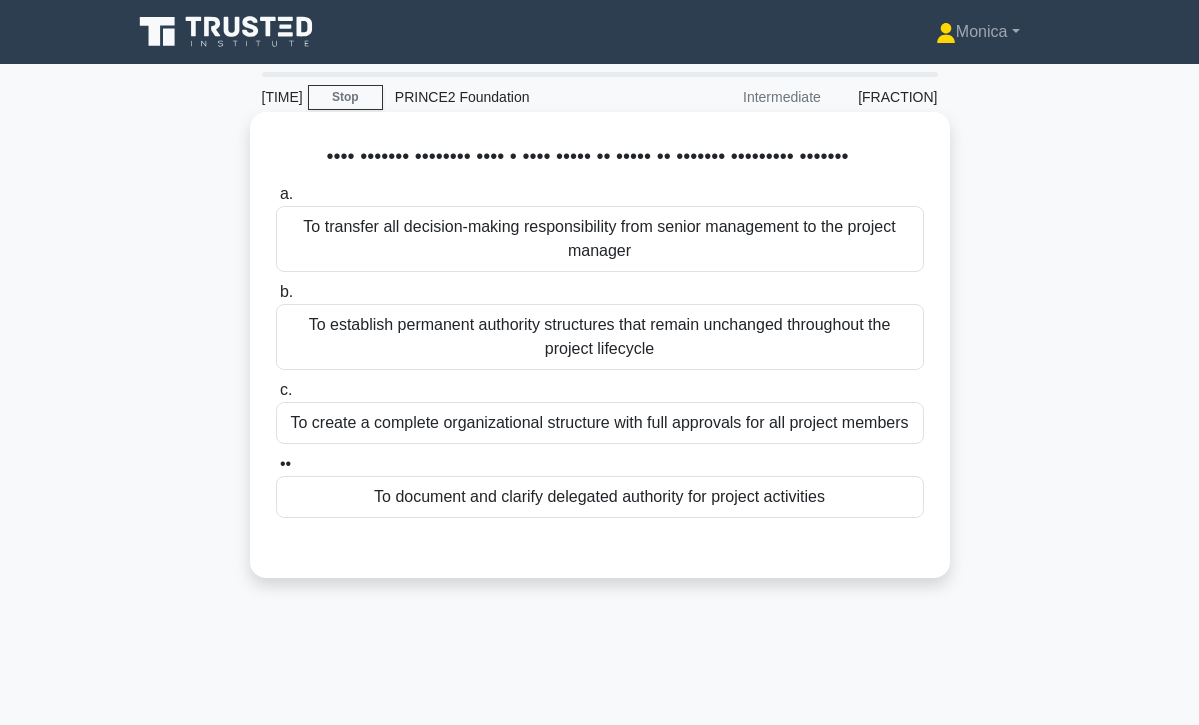 click on "To document and clarify delegated authority for project activities" at bounding box center [600, 497] 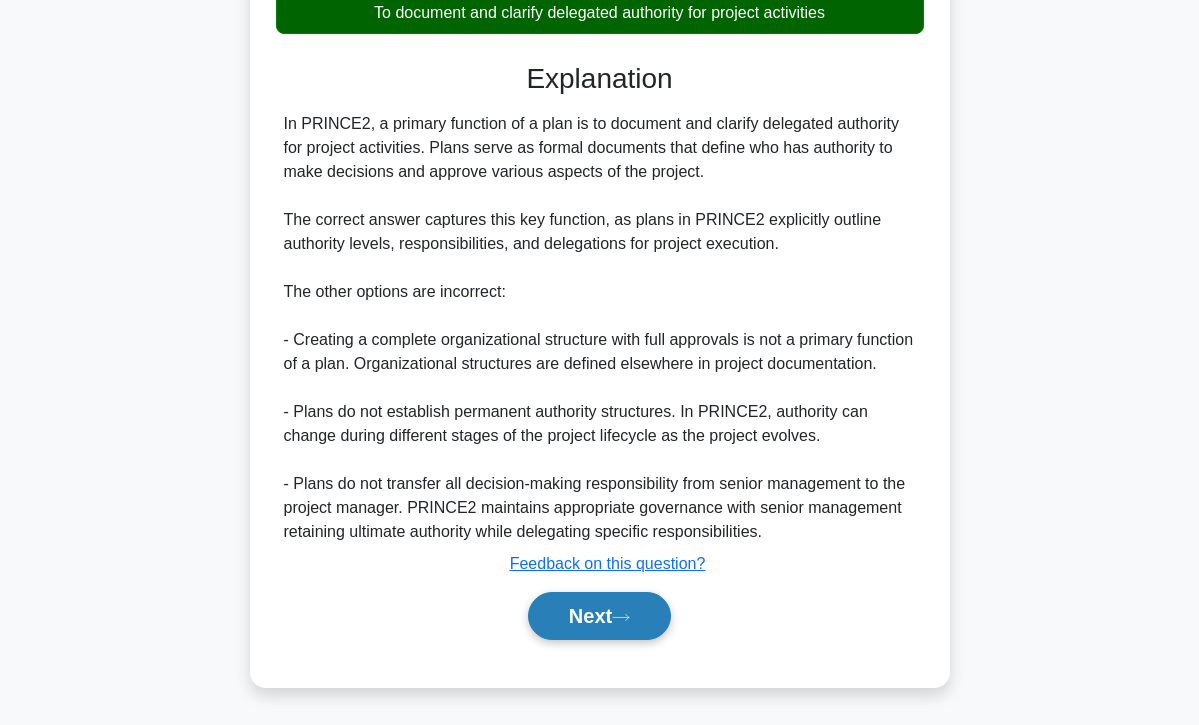 click on "Next" at bounding box center (599, 616) 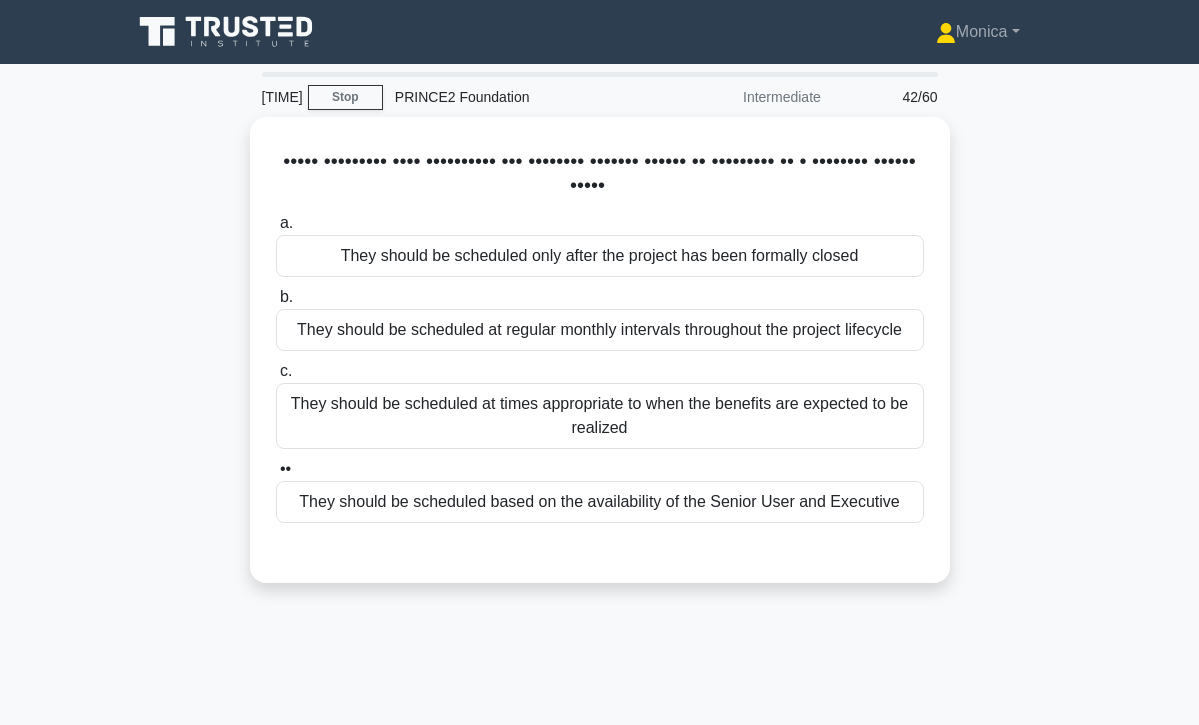 scroll, scrollTop: 0, scrollLeft: 0, axis: both 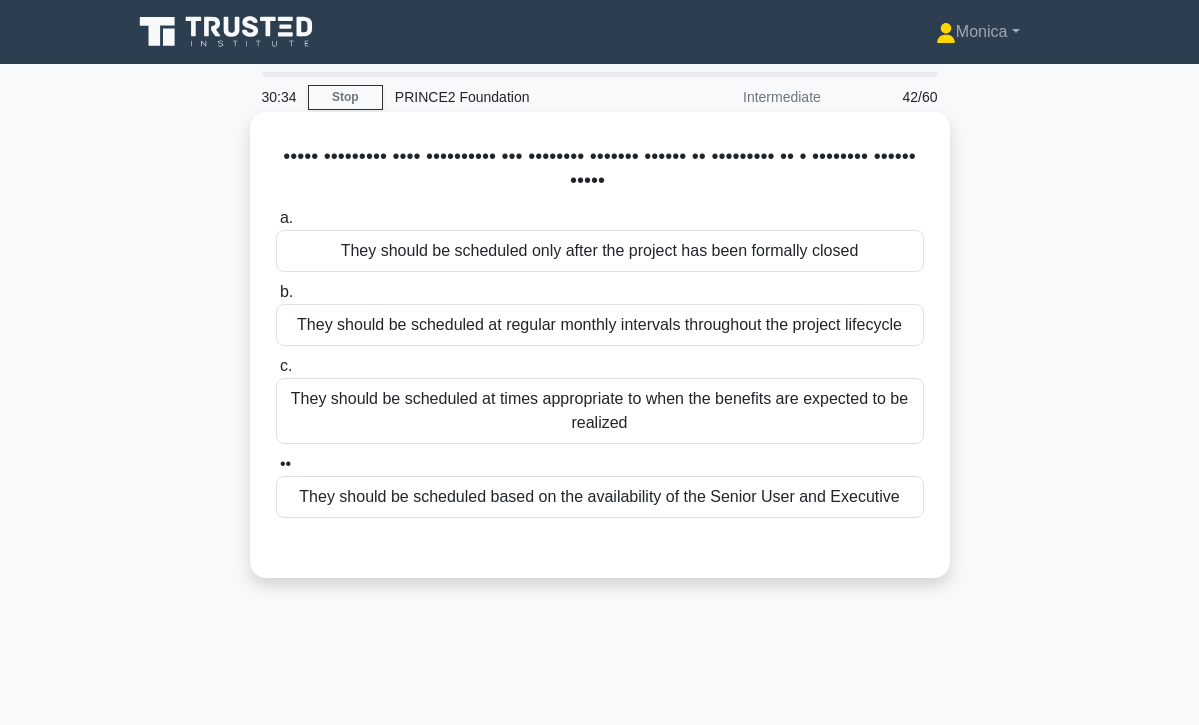 click on "They should be scheduled at times appropriate to when the benefits are expected to be realized" at bounding box center [600, 411] 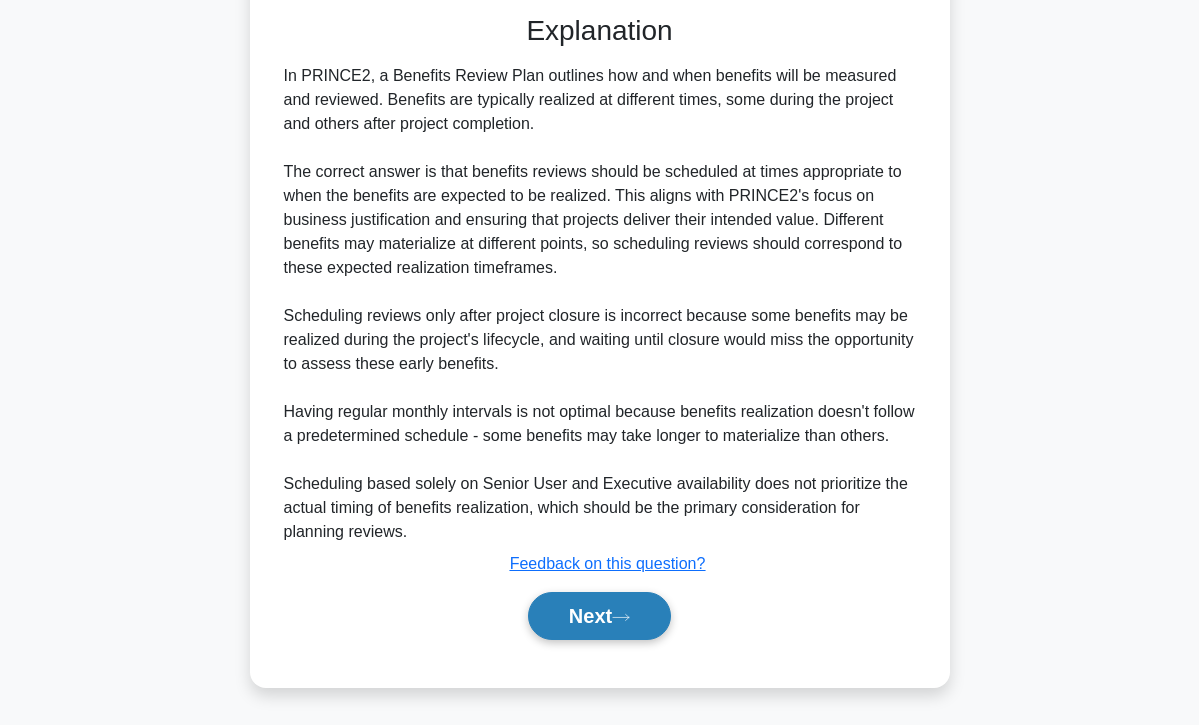 click on "Next" at bounding box center (599, 616) 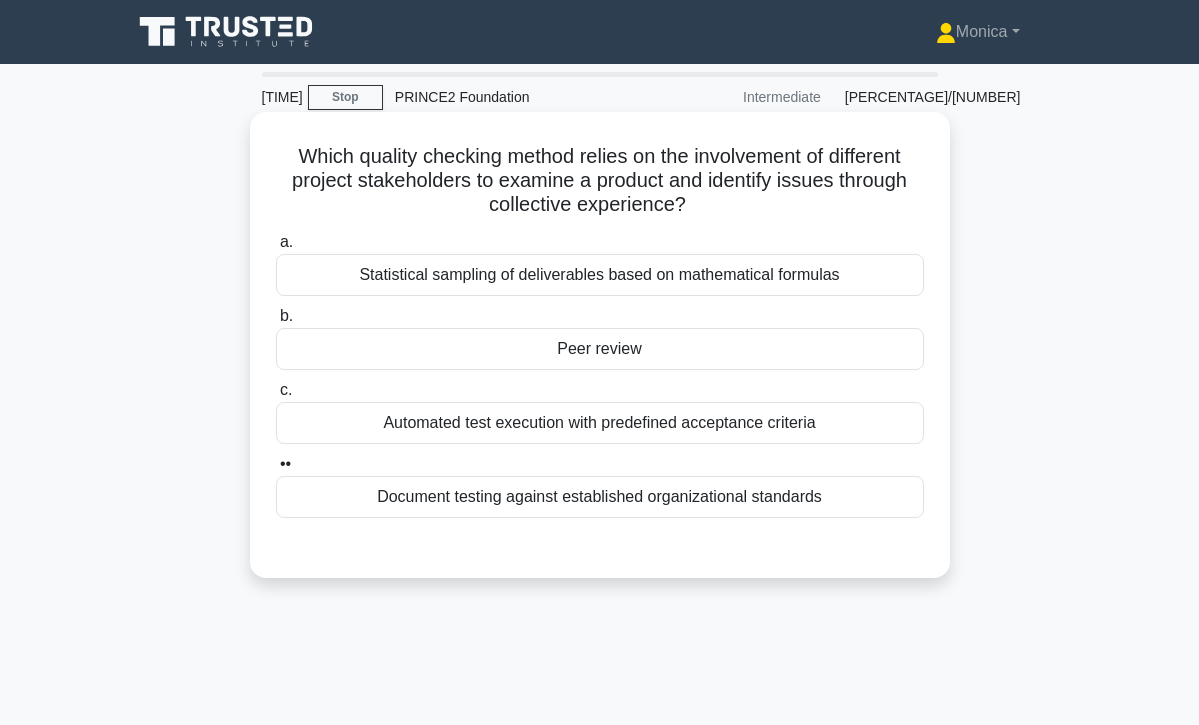 scroll, scrollTop: 0, scrollLeft: 0, axis: both 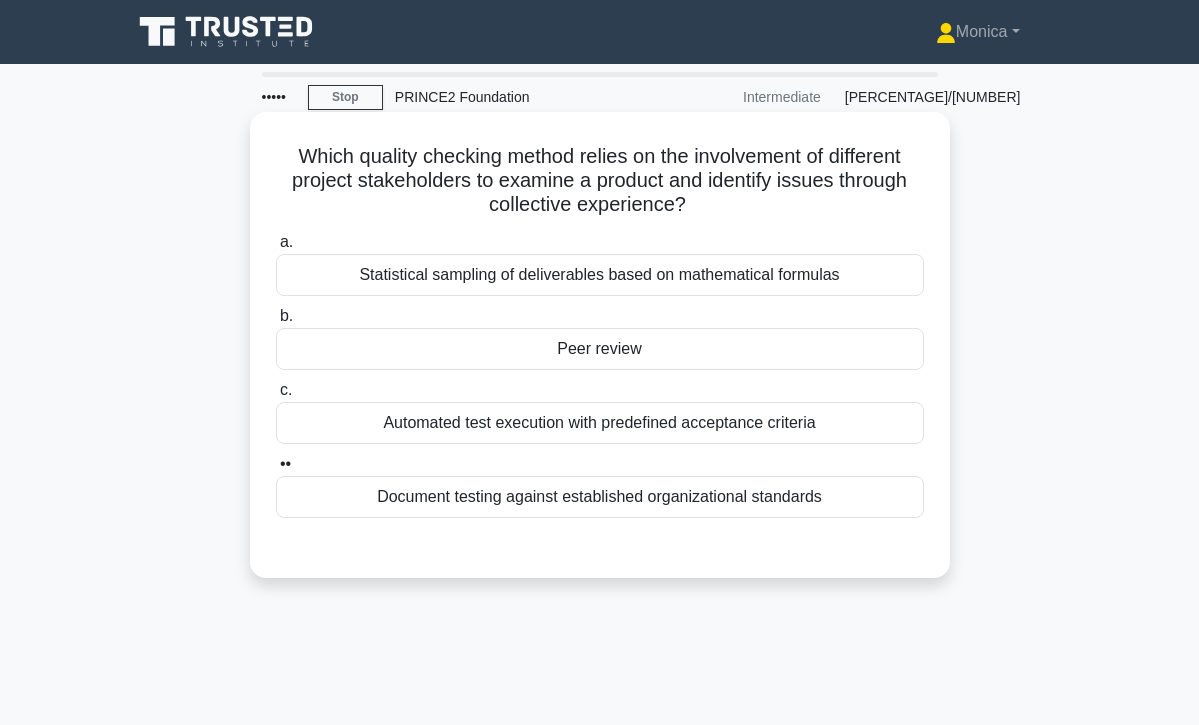 click on "Document testing against established organizational standards" at bounding box center [600, 497] 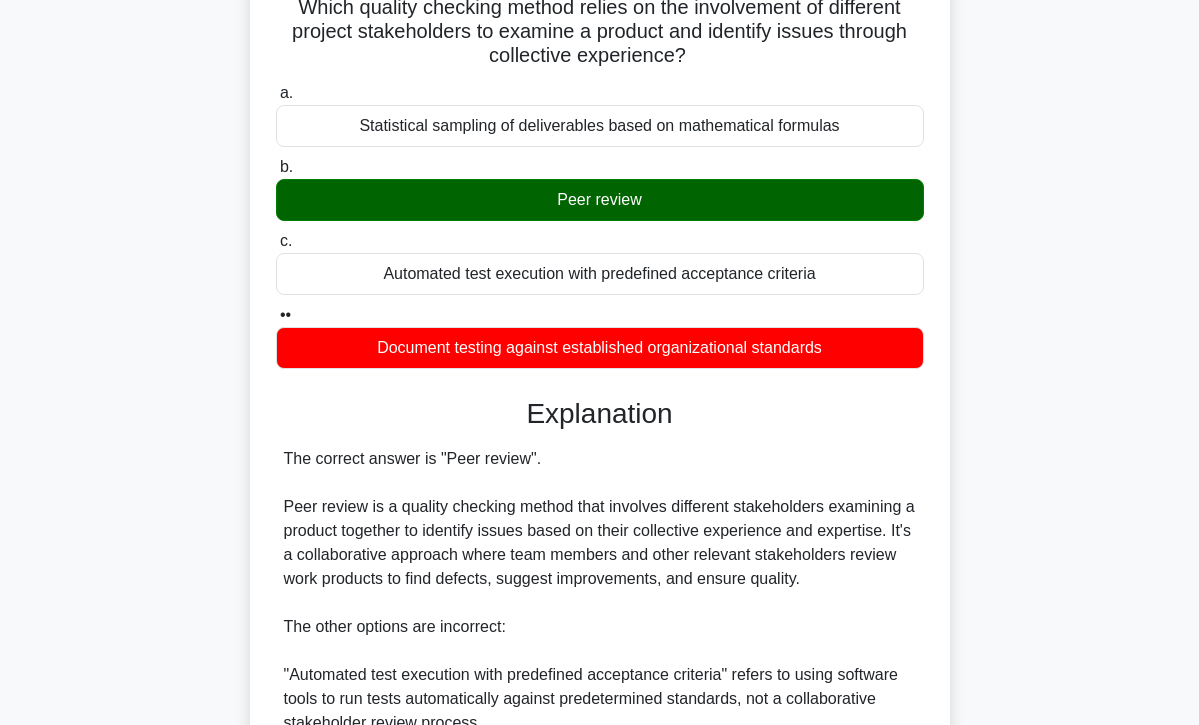 scroll, scrollTop: 161, scrollLeft: 0, axis: vertical 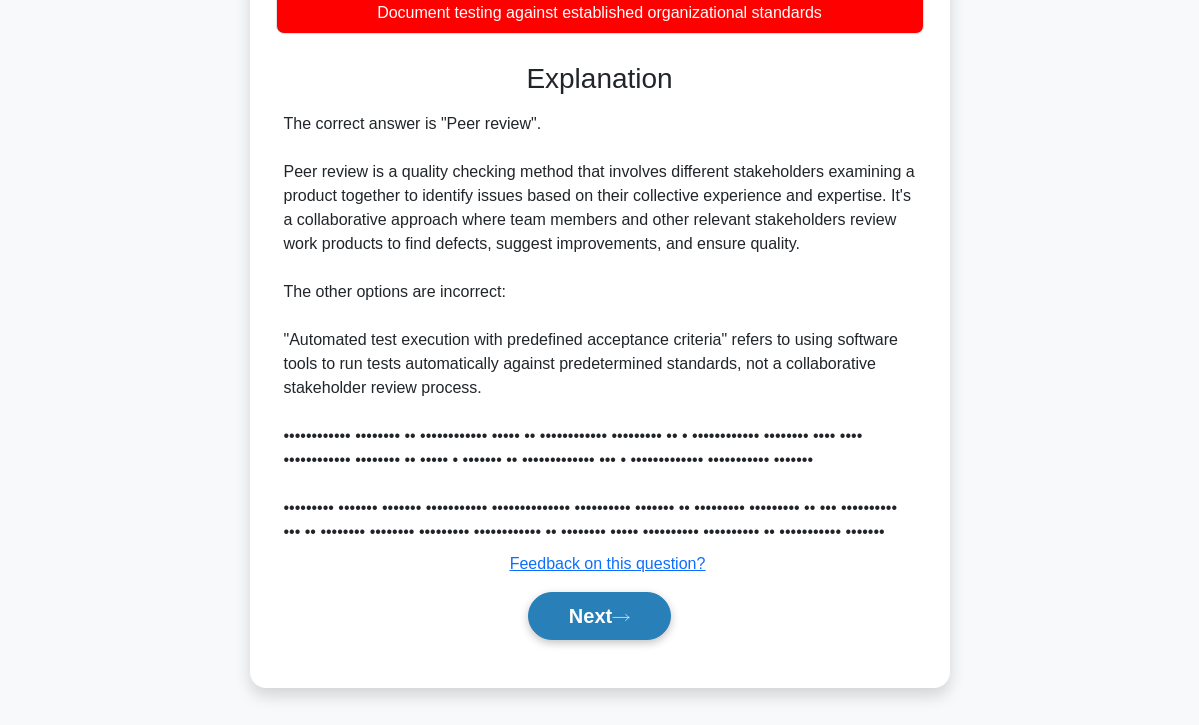 click on "Next" at bounding box center (599, 616) 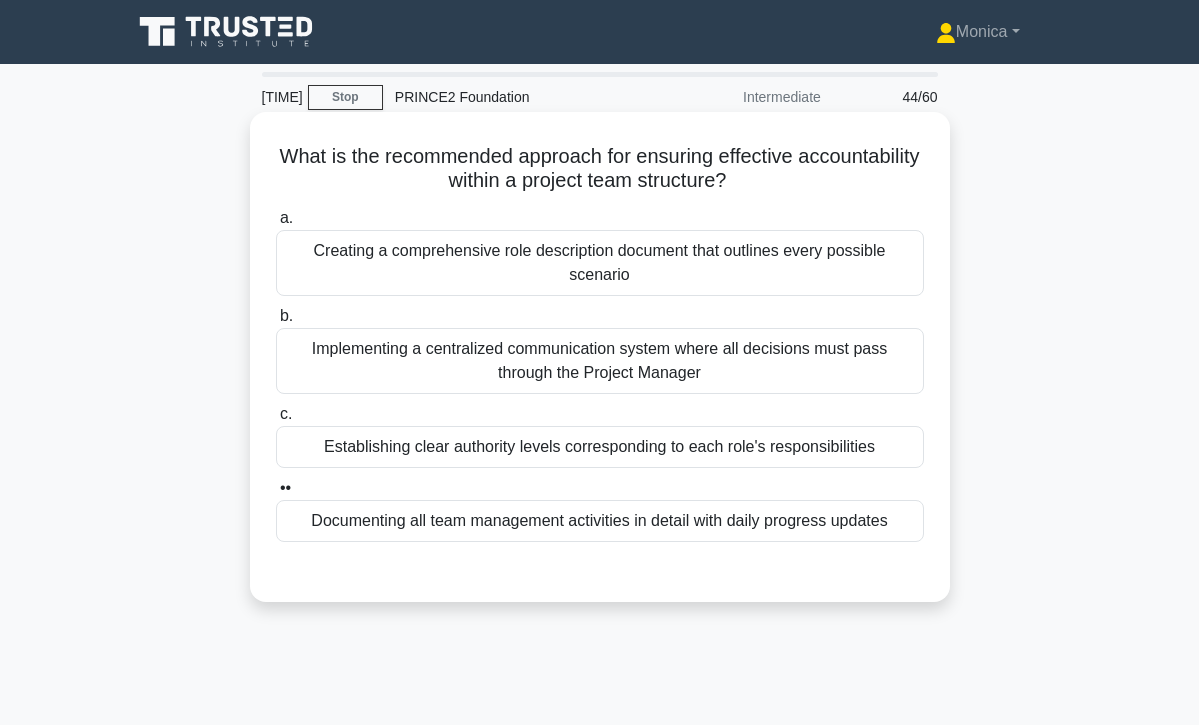 scroll, scrollTop: 0, scrollLeft: 0, axis: both 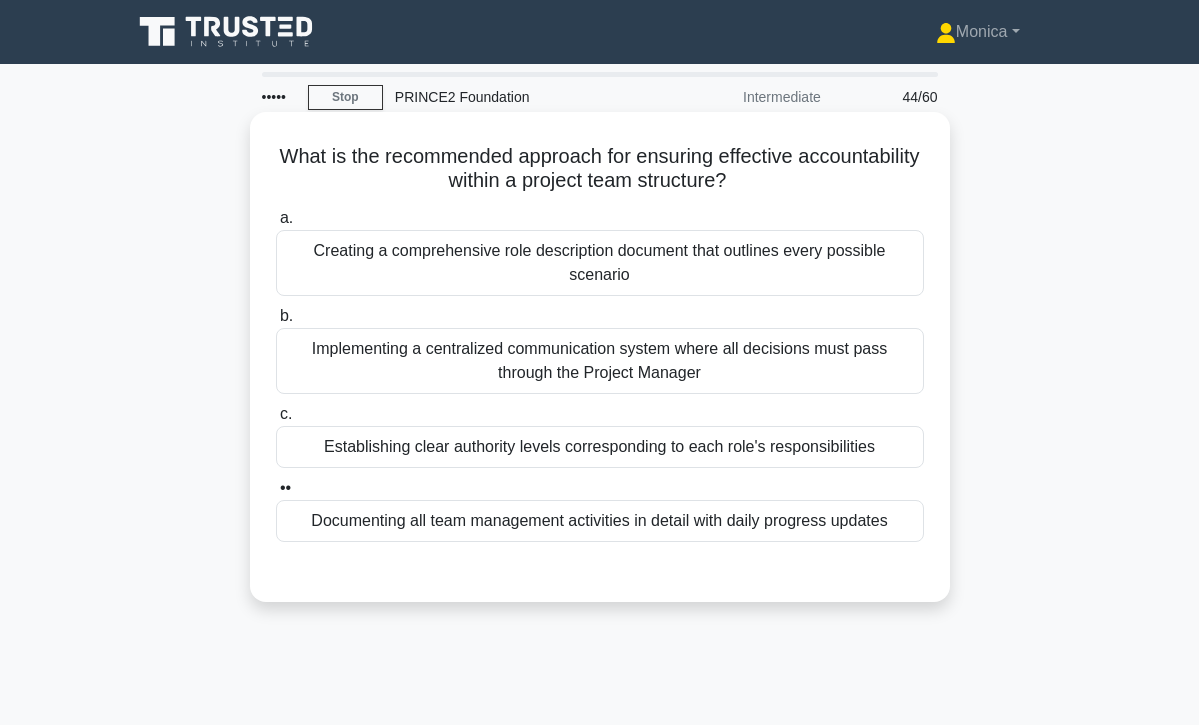 click on "Establishing clear authority levels corresponding to each role's responsibilities" at bounding box center [600, 447] 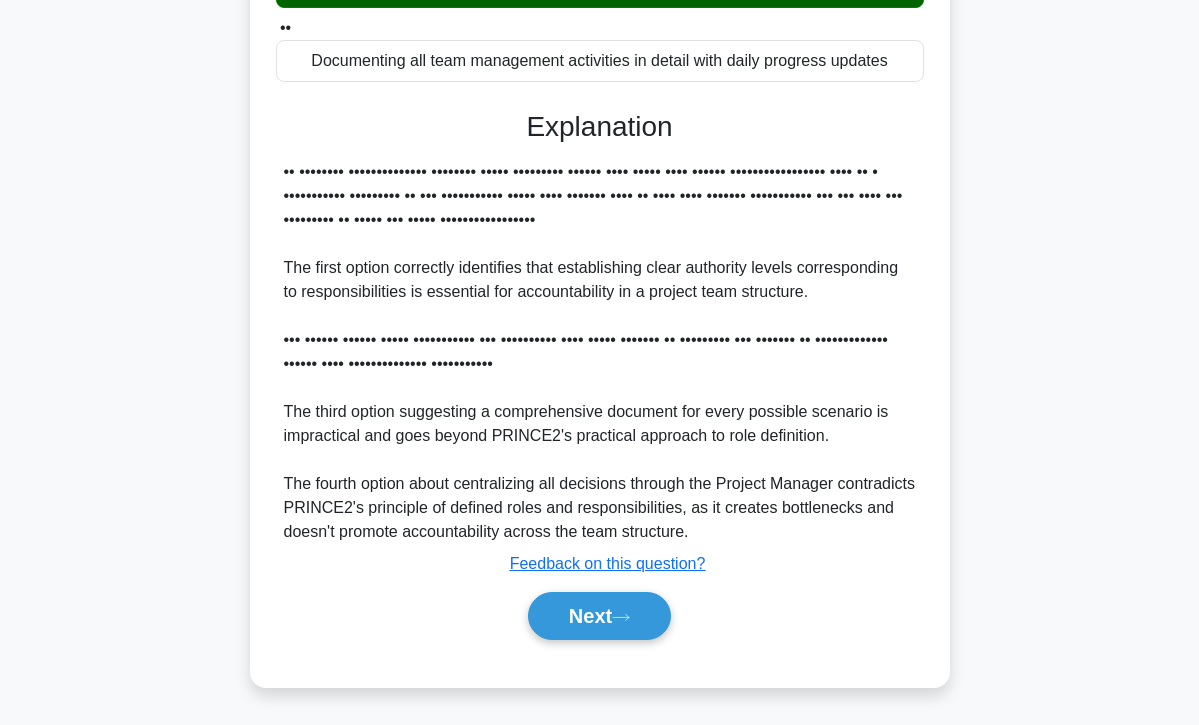 scroll, scrollTop: 484, scrollLeft: 0, axis: vertical 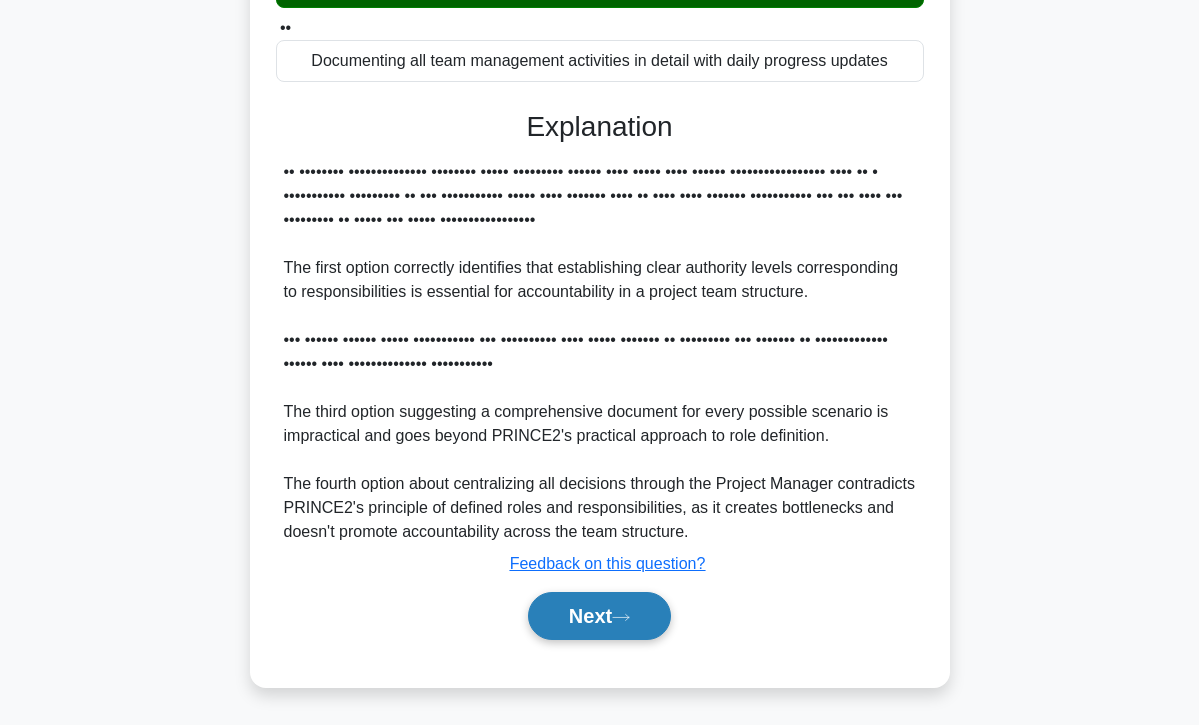 click at bounding box center (621, 617) 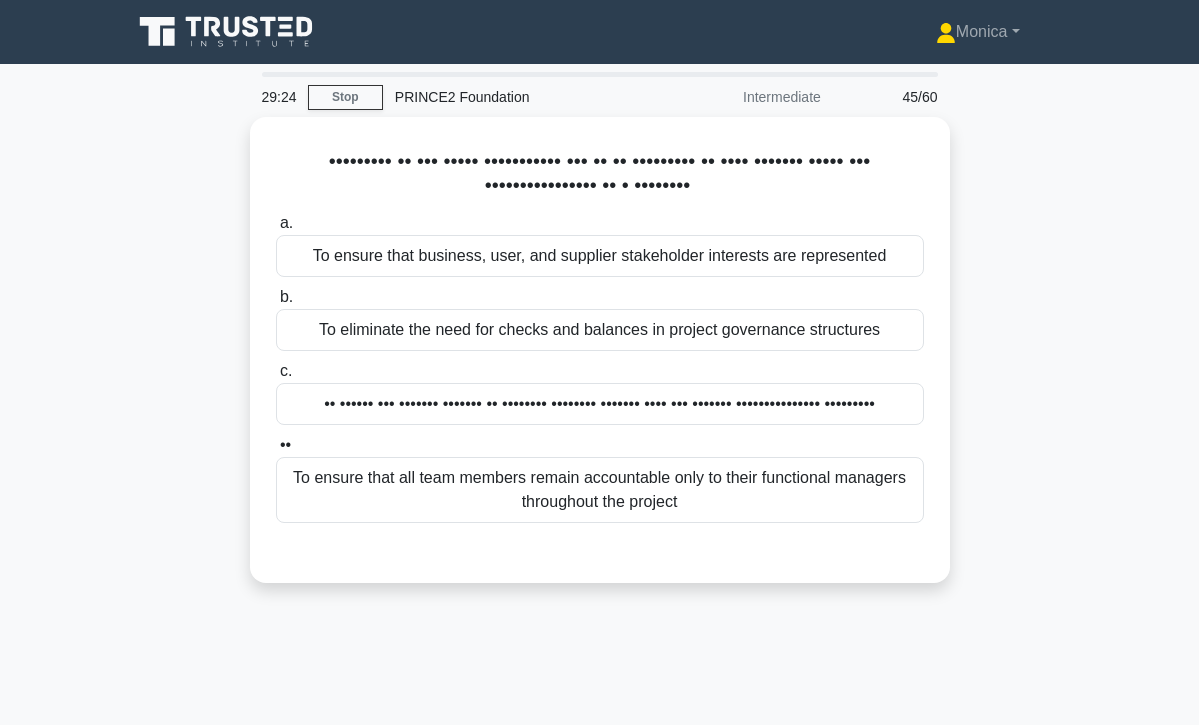 scroll, scrollTop: 0, scrollLeft: 0, axis: both 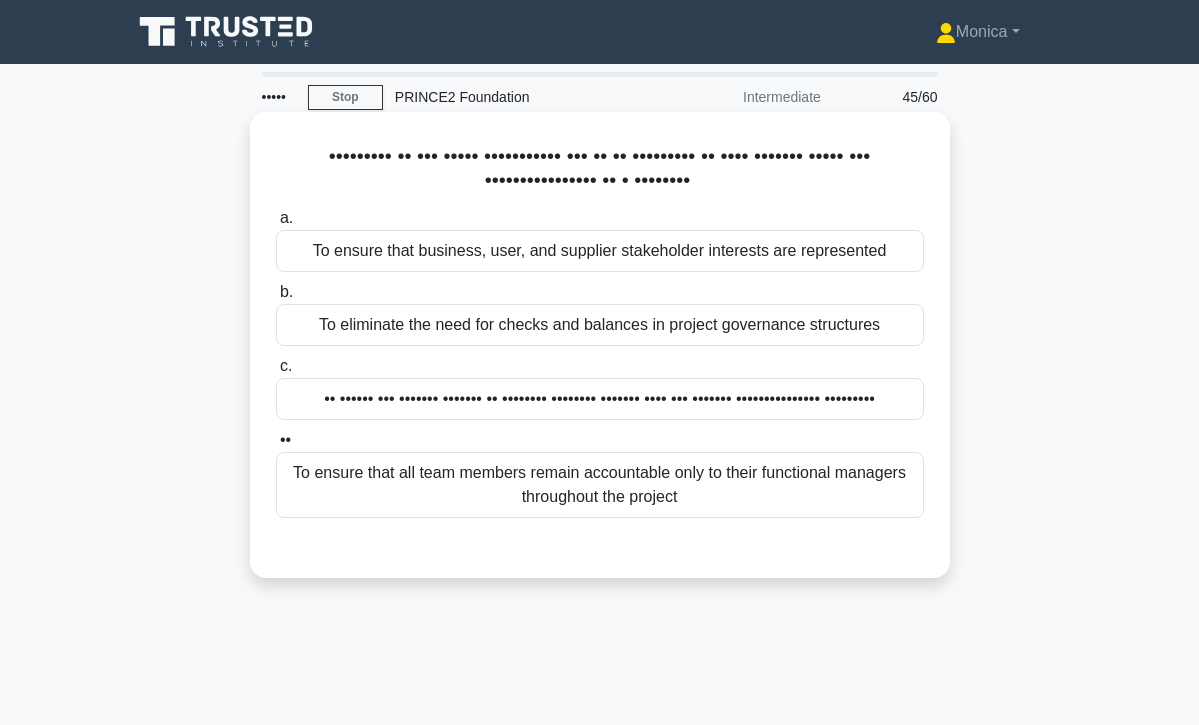 click on "To ensure that business, user, and supplier stakeholder interests are represented" at bounding box center (600, 251) 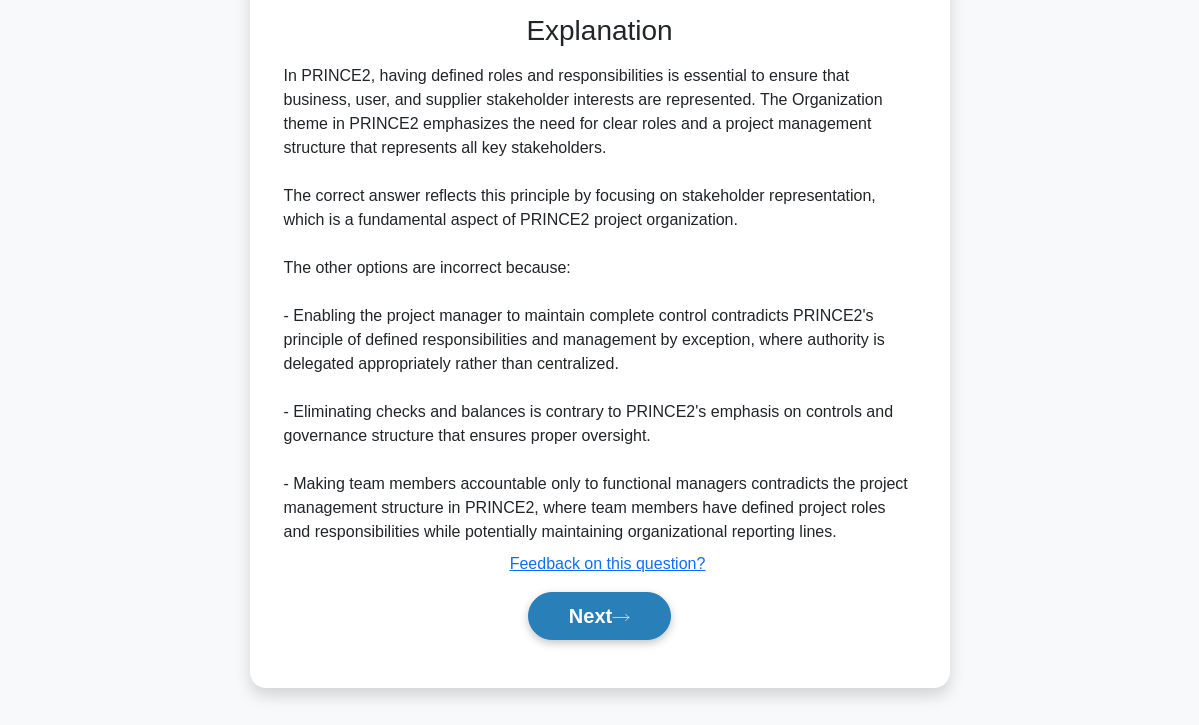 click on "Next" at bounding box center (599, 616) 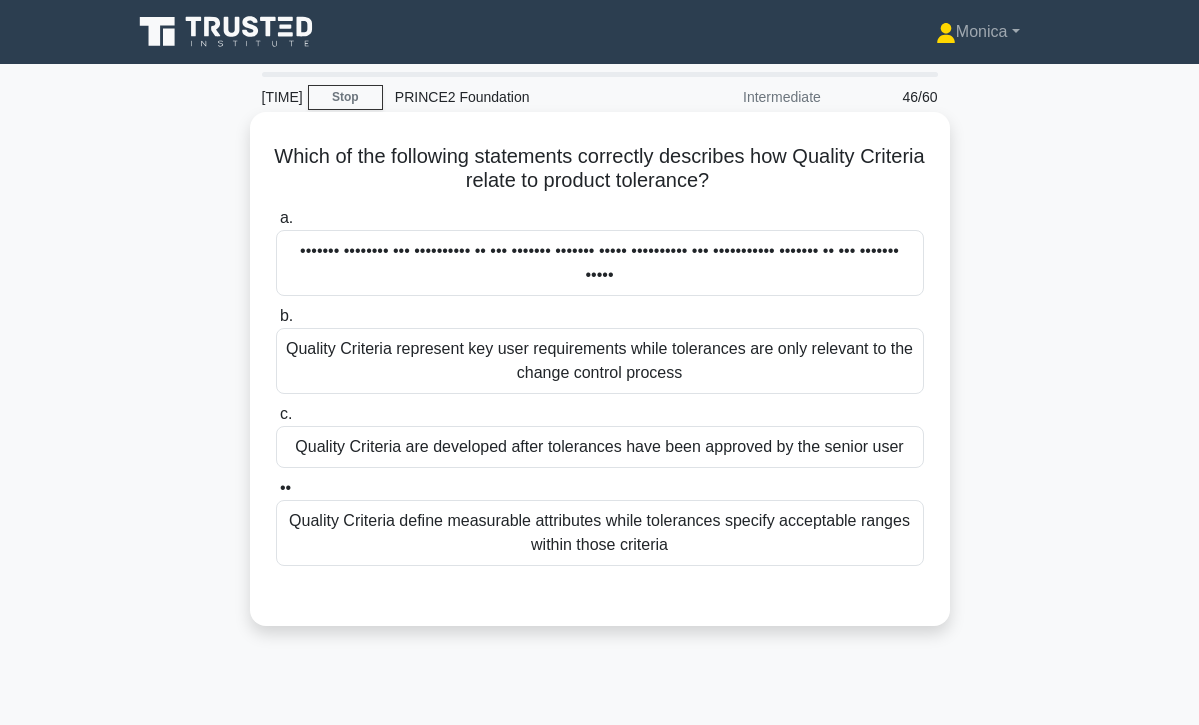scroll, scrollTop: 0, scrollLeft: 0, axis: both 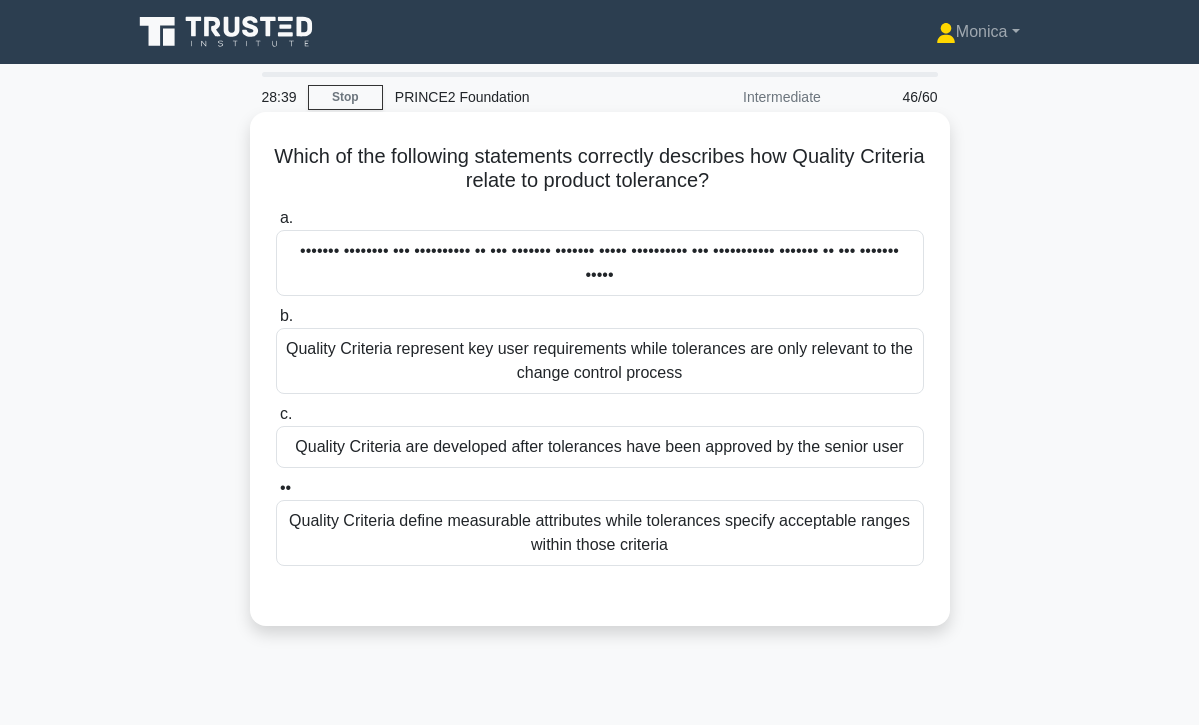 click on "Quality Criteria define measurable attributes while tolerances specify acceptable ranges within those criteria" at bounding box center (600, 533) 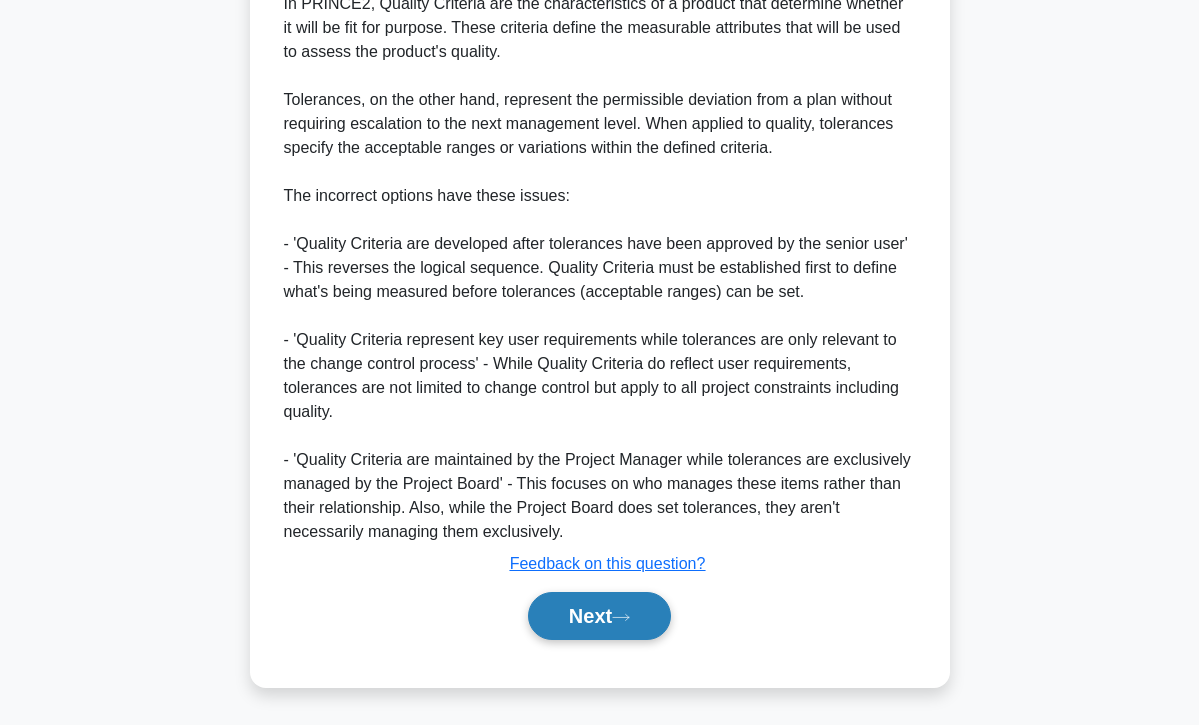 click at bounding box center (621, 617) 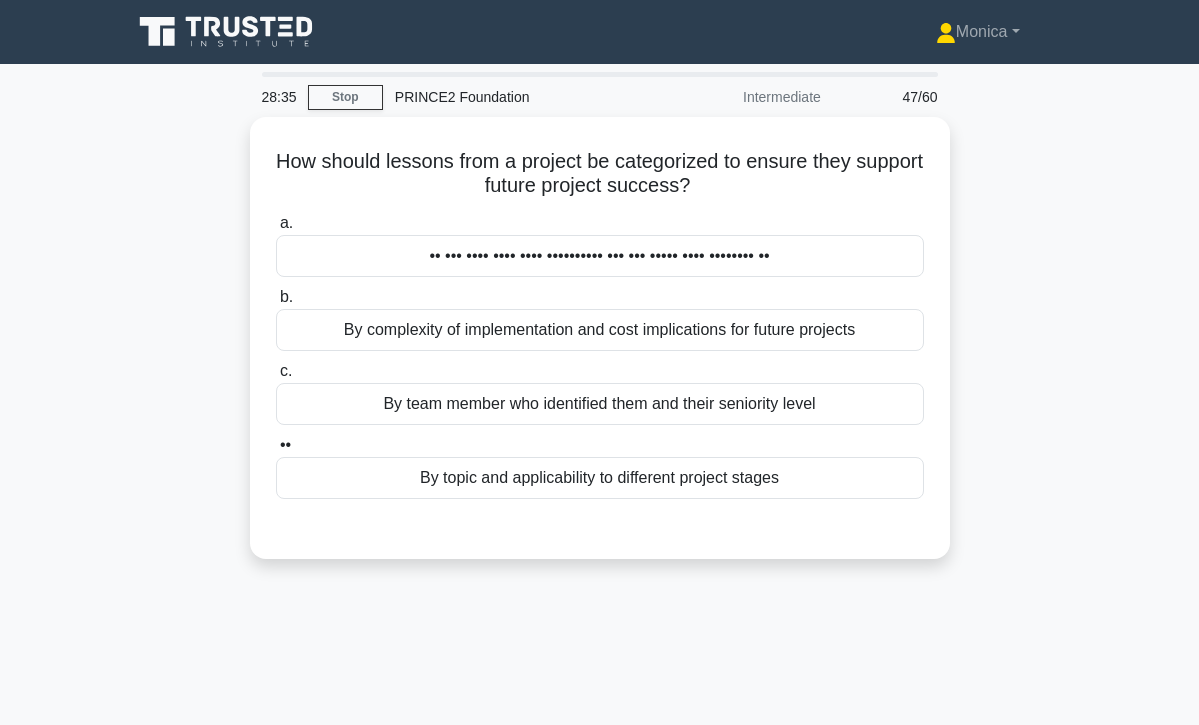 scroll, scrollTop: 0, scrollLeft: 0, axis: both 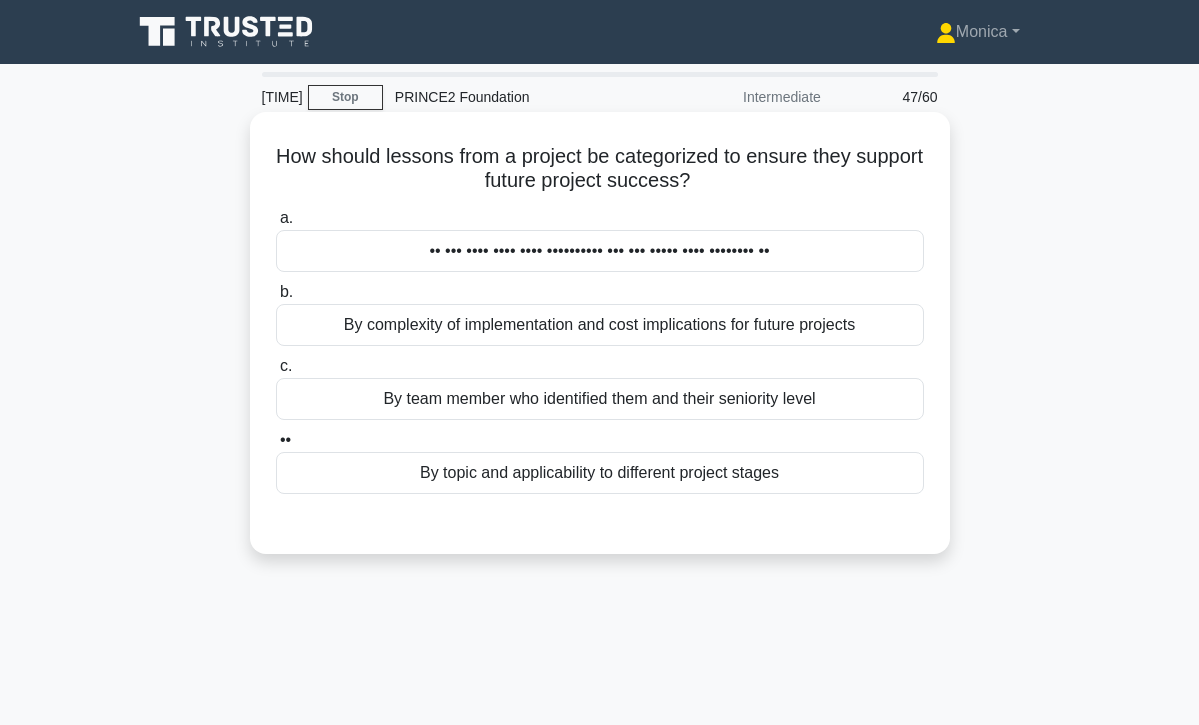 click on "By topic and applicability to different project stages" at bounding box center (600, 473) 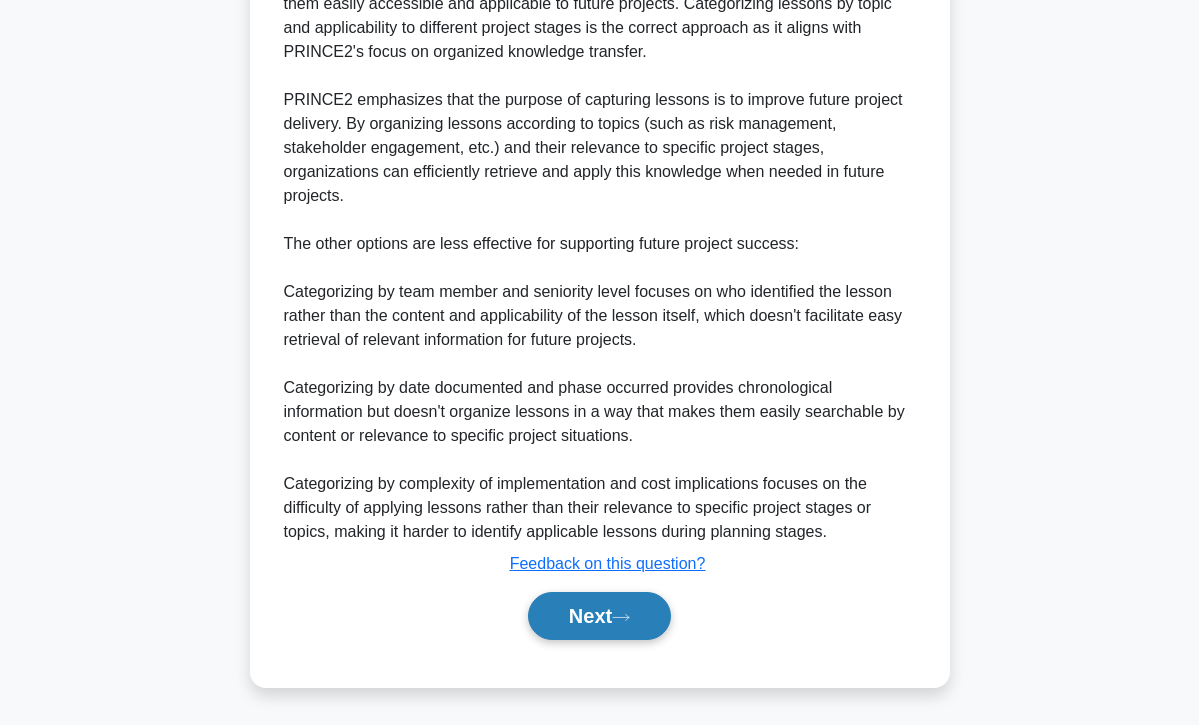 click on "Next" at bounding box center (599, 616) 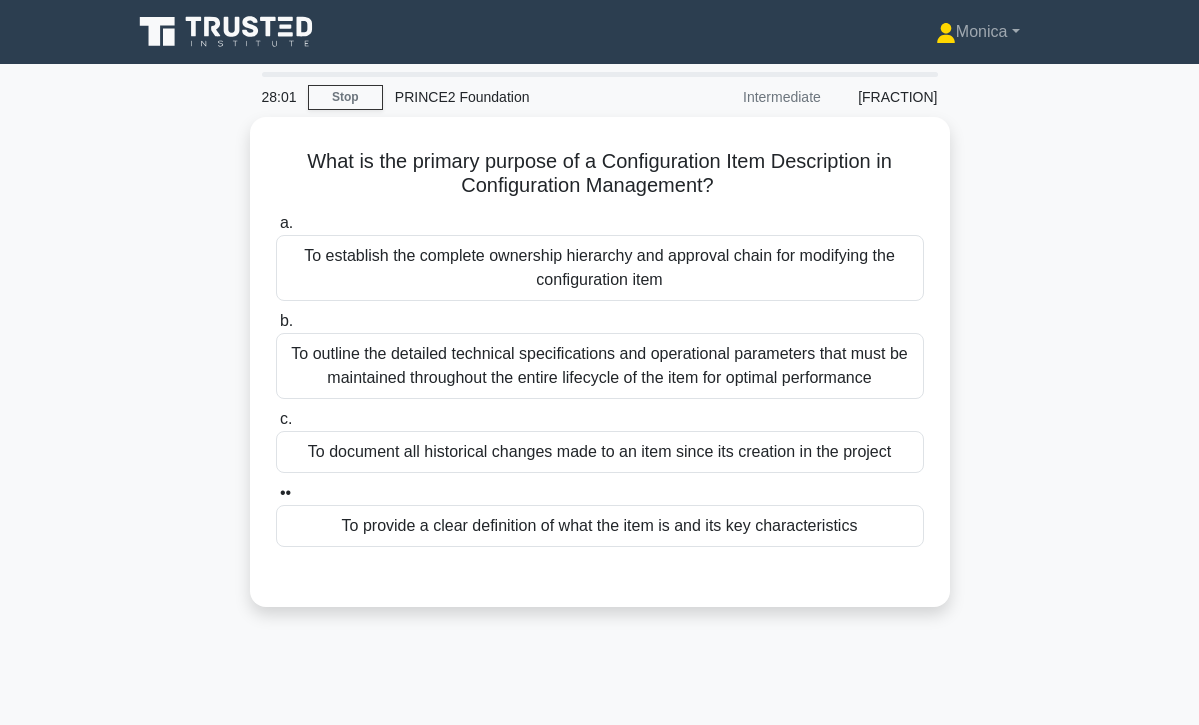 scroll, scrollTop: 0, scrollLeft: 0, axis: both 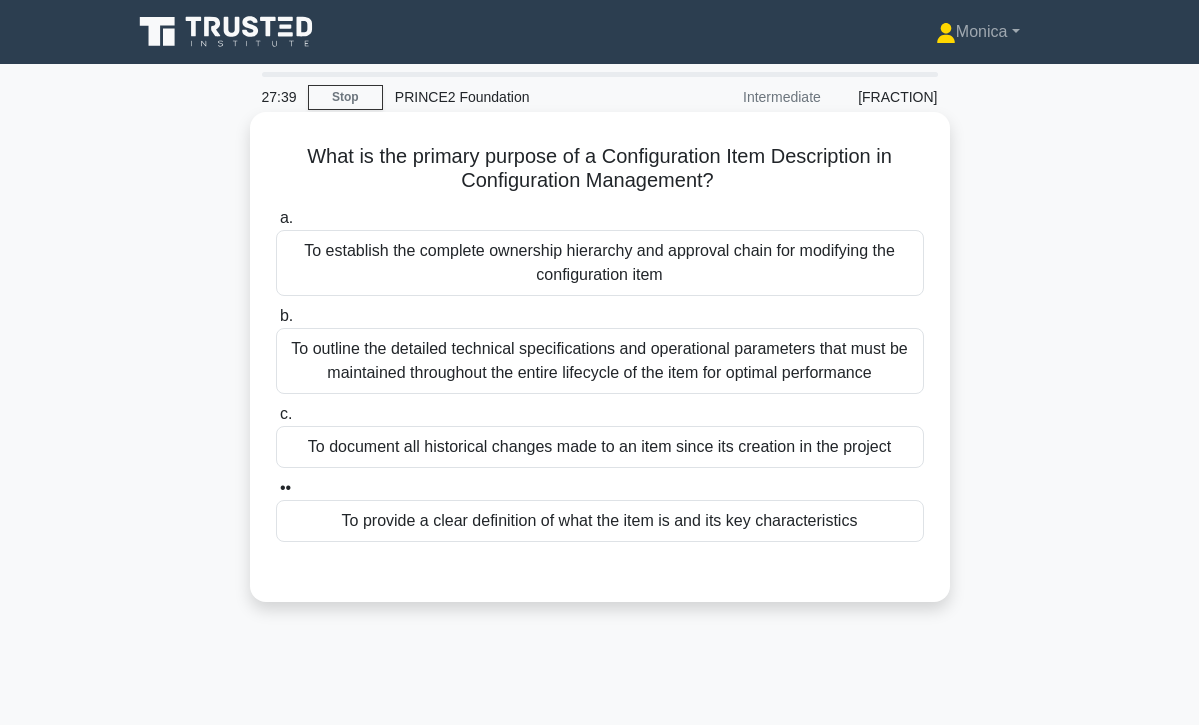 click on "To provide a clear definition of what the item is and its key characteristics" at bounding box center (600, 521) 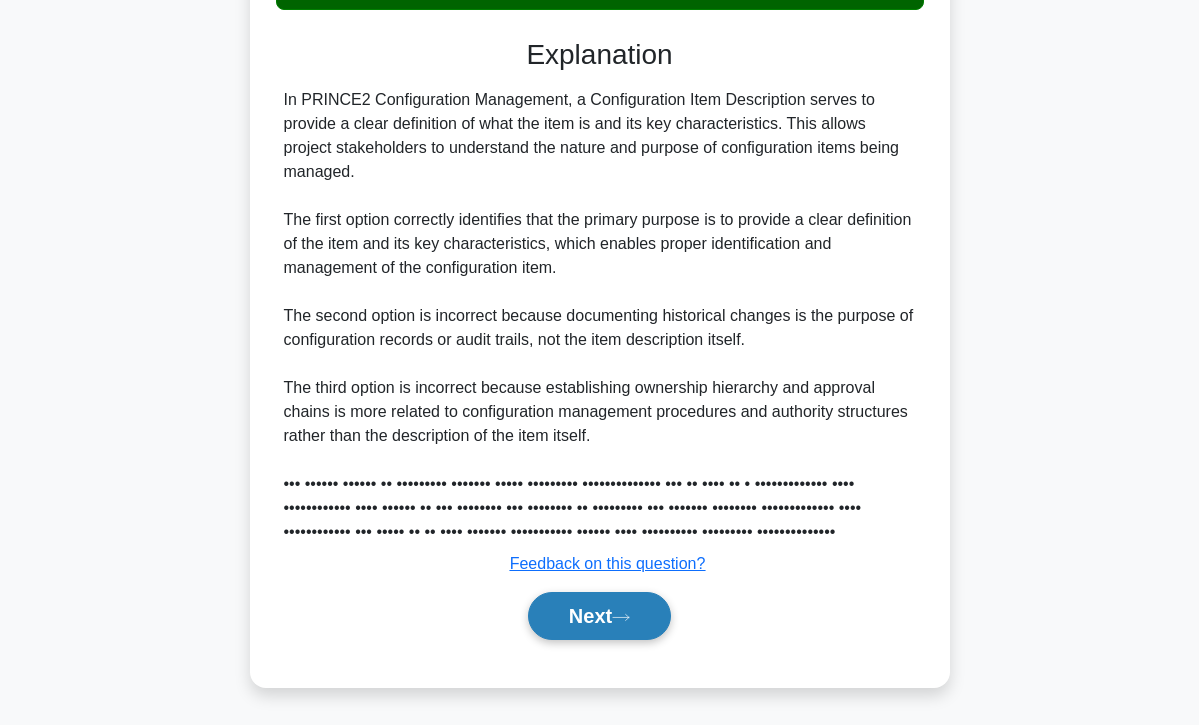 click at bounding box center [621, 617] 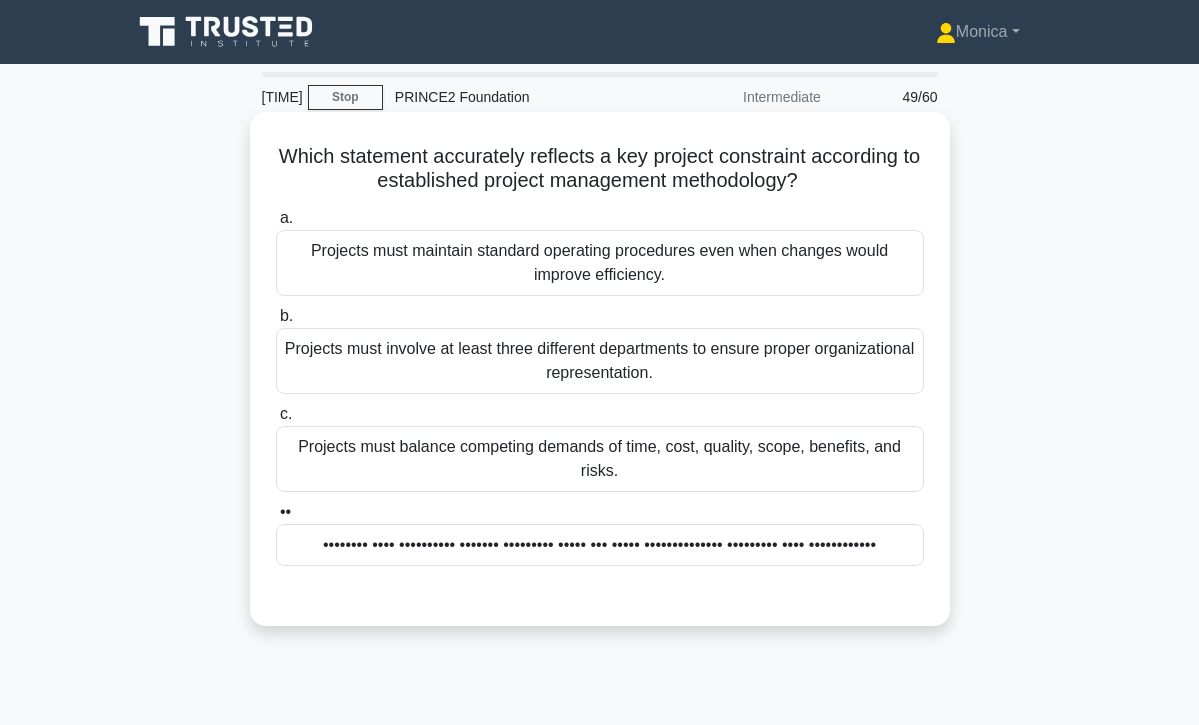 scroll, scrollTop: 0, scrollLeft: 0, axis: both 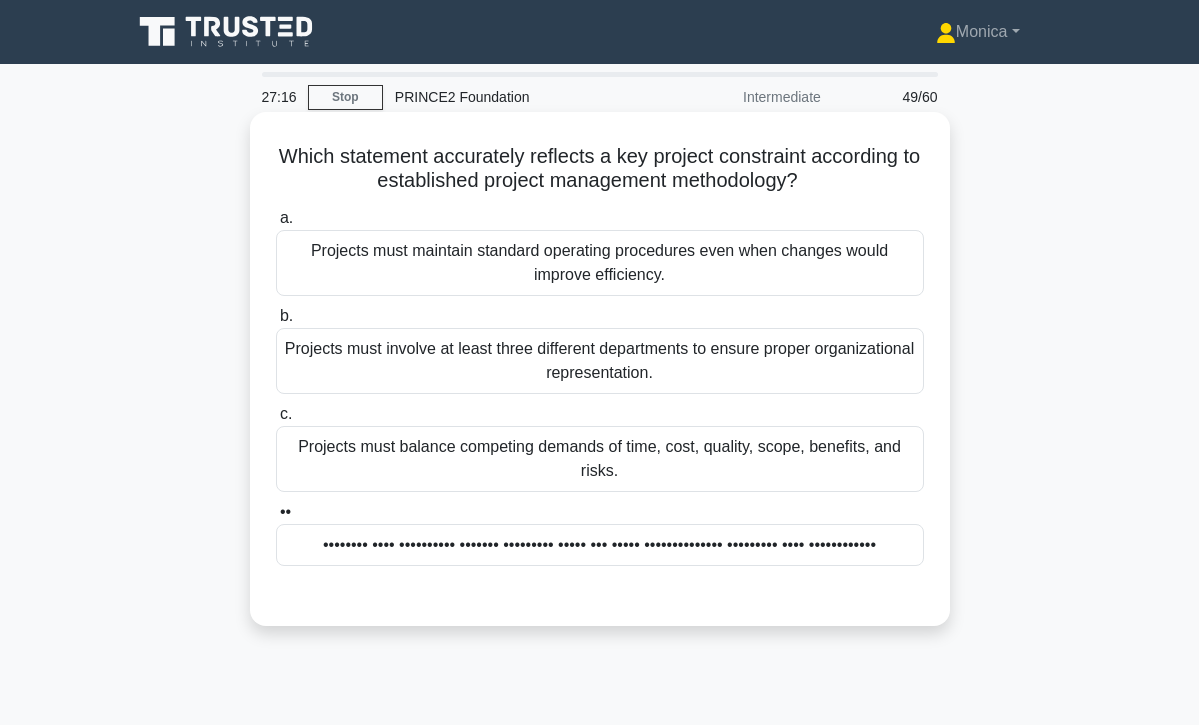 click on "Projects must balance competing demands of time, cost, quality, scope, benefits, and risks." at bounding box center (600, 459) 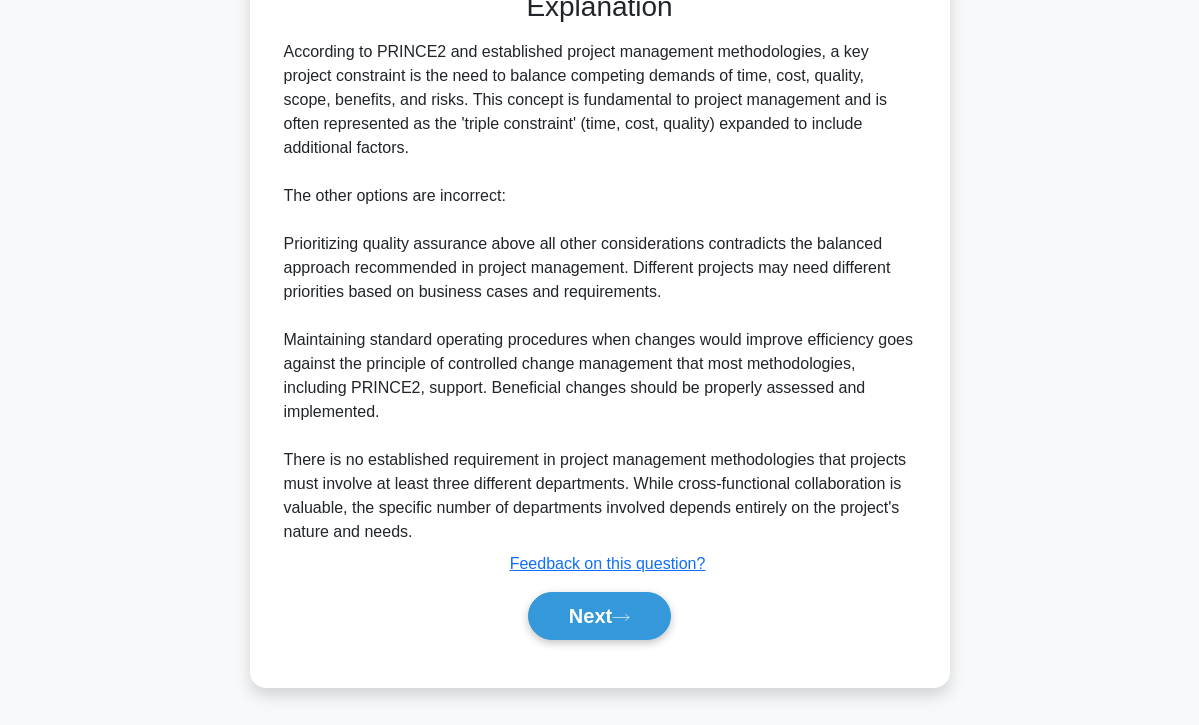 scroll, scrollTop: 628, scrollLeft: 0, axis: vertical 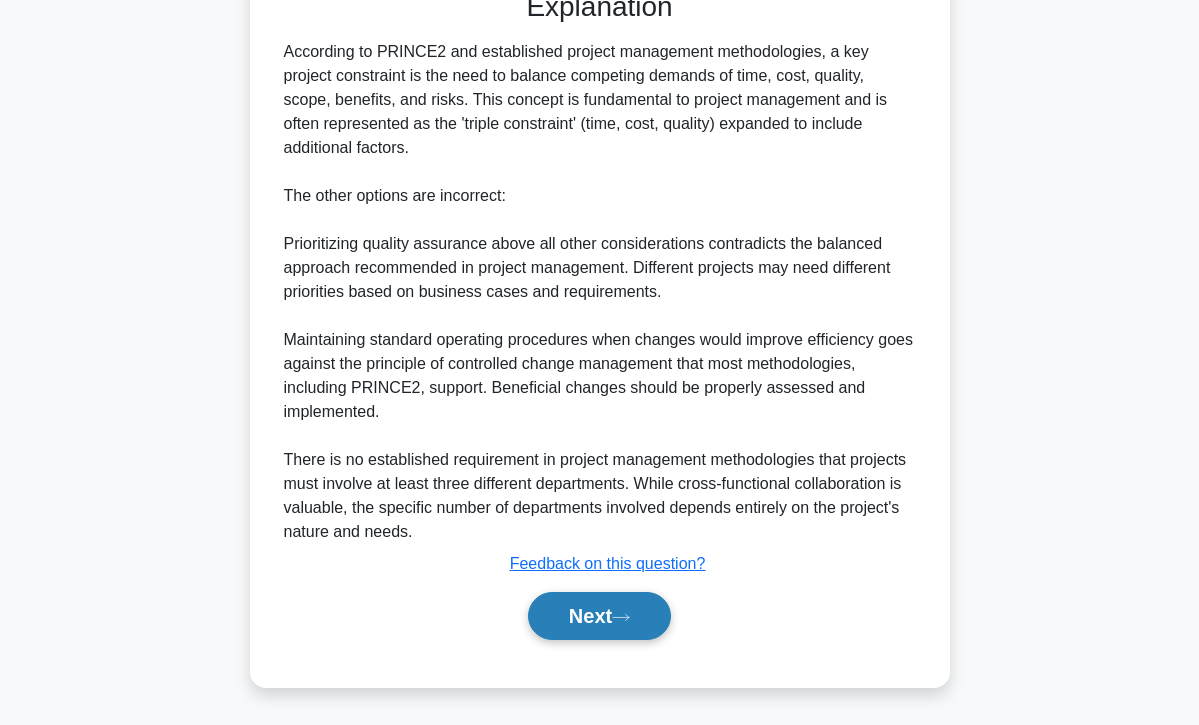 click on "Next" at bounding box center (599, 616) 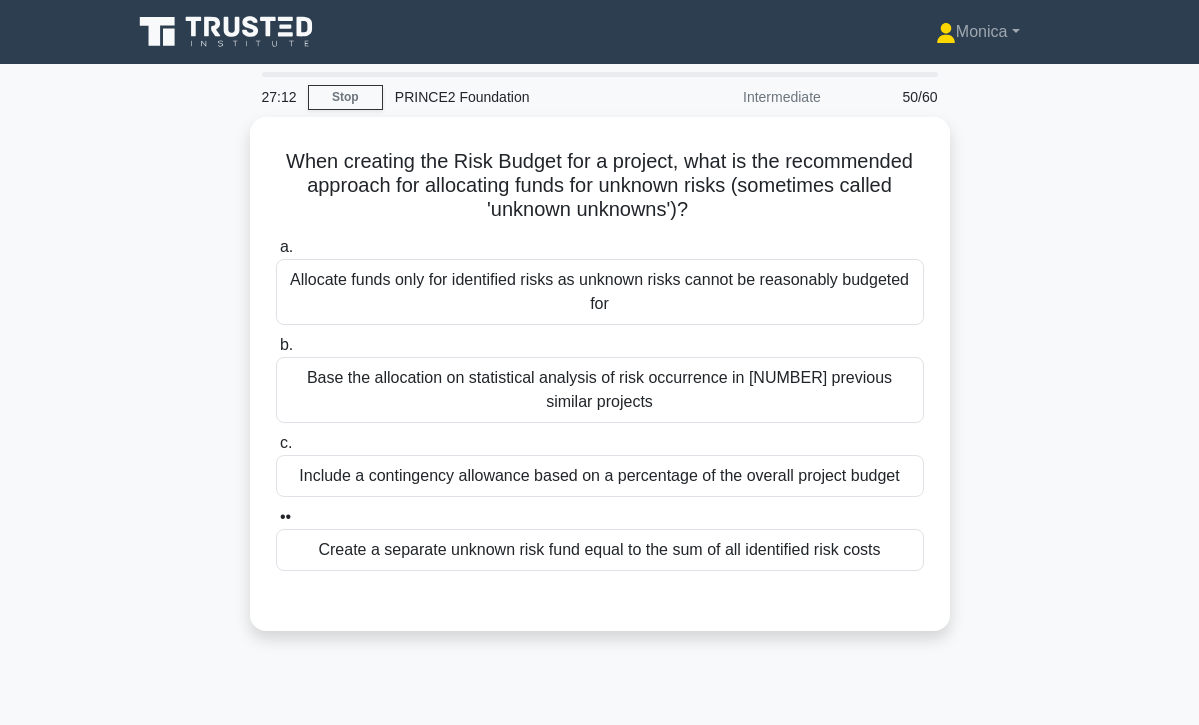 scroll, scrollTop: 0, scrollLeft: 0, axis: both 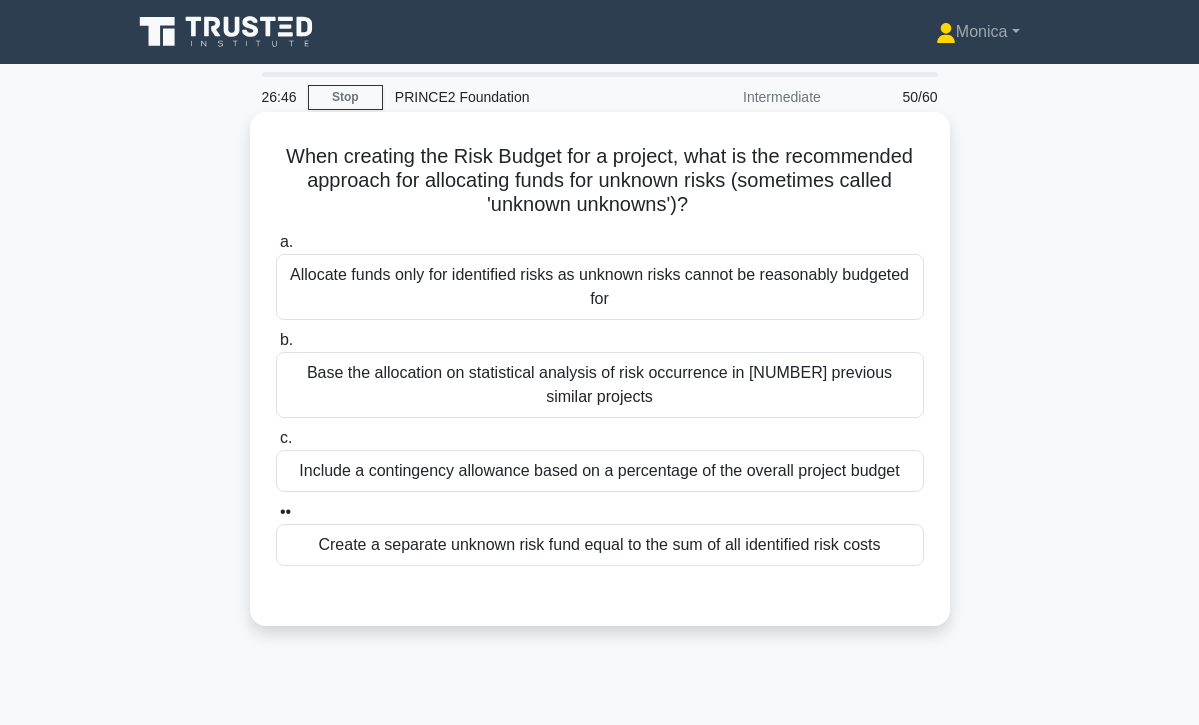 click on "Base the allocation on statistical analysis of risk occurrence in [NUMBER] previous similar projects" at bounding box center (600, 385) 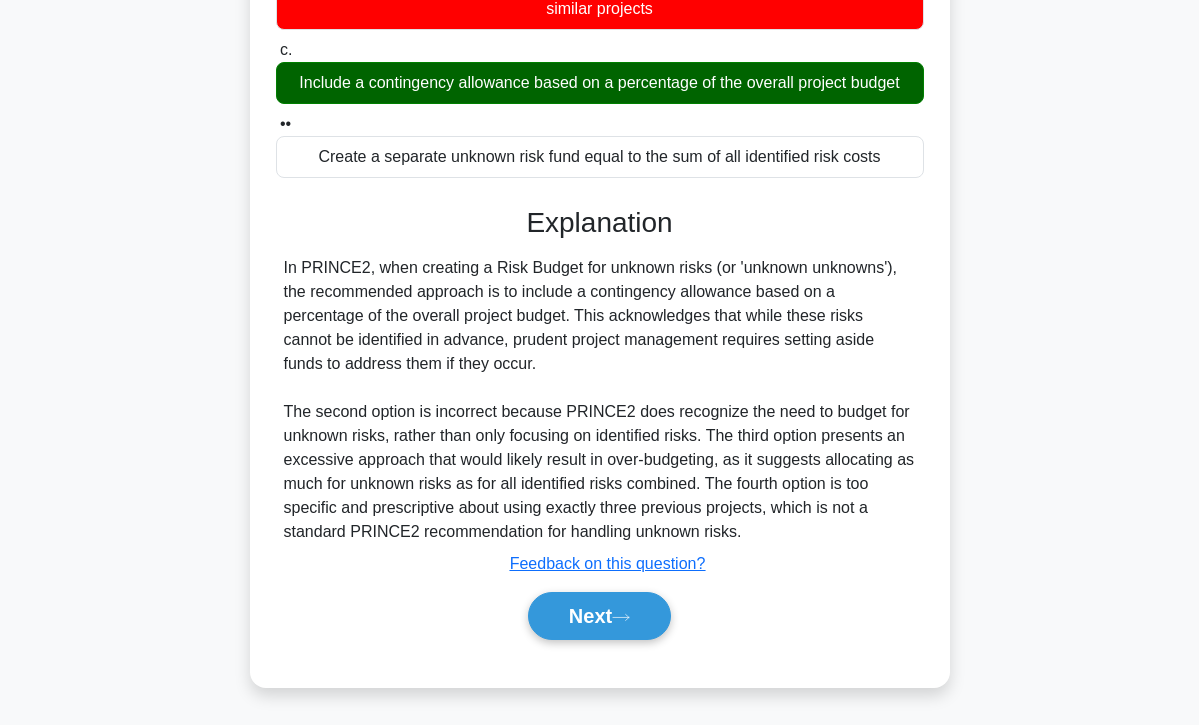 scroll, scrollTop: 390, scrollLeft: 0, axis: vertical 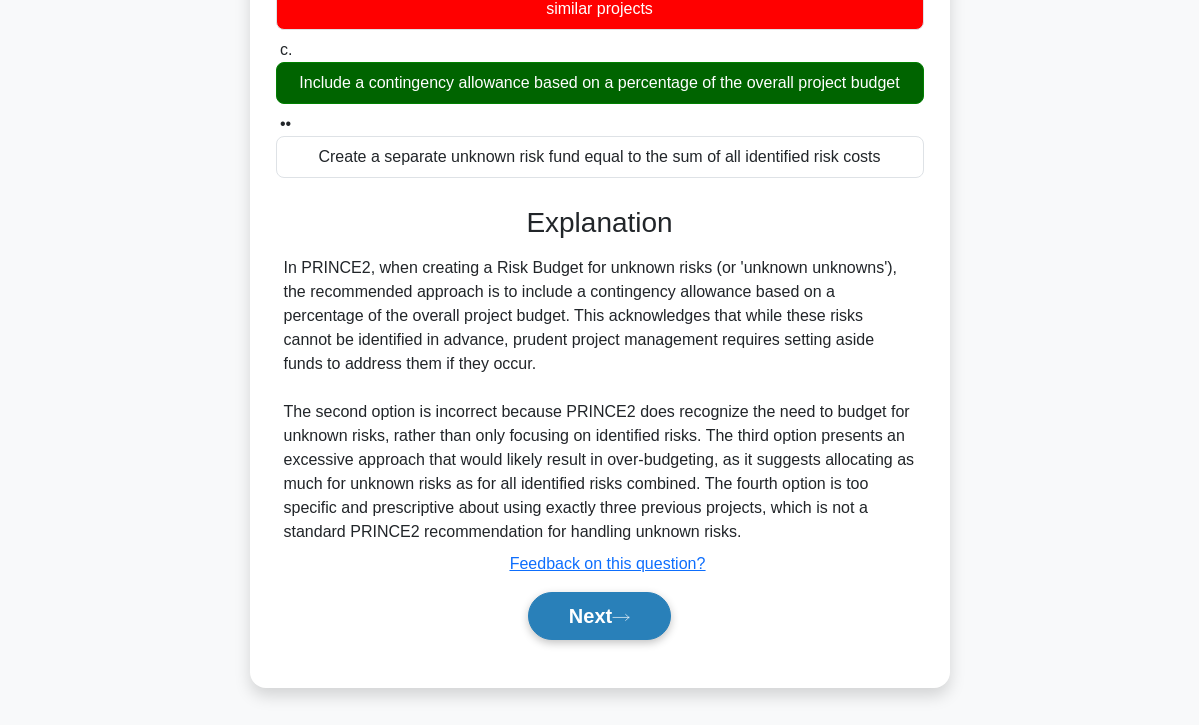 click on "Next" at bounding box center (599, 616) 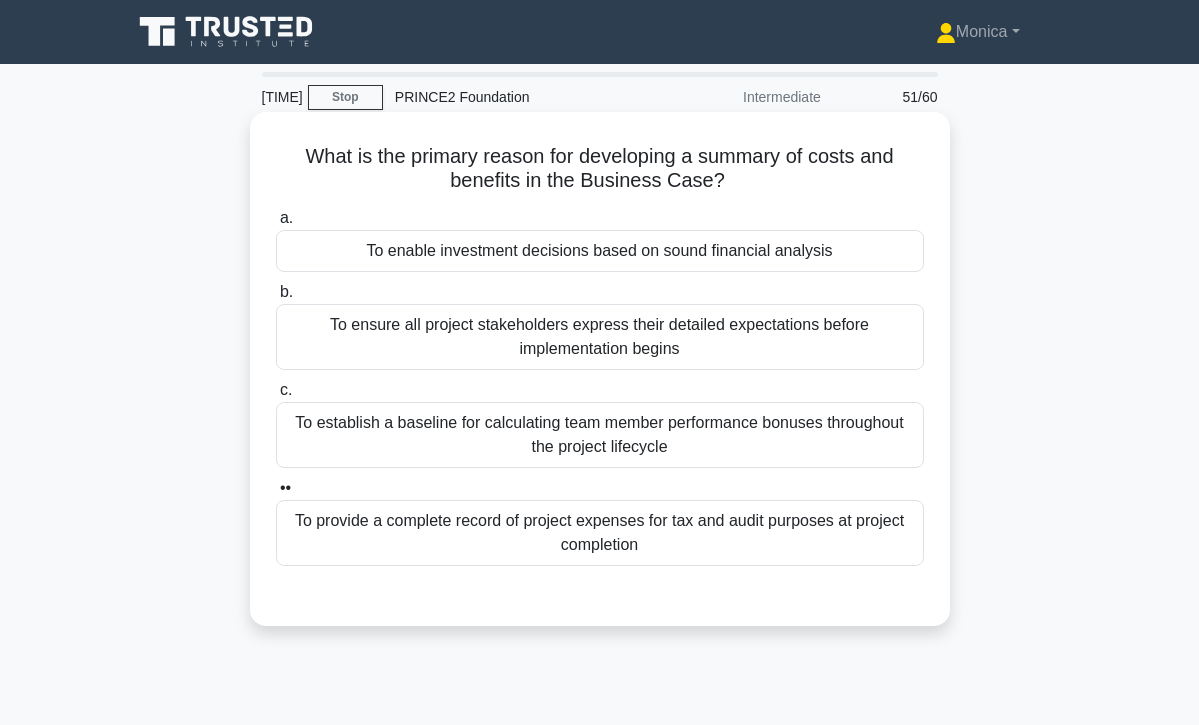 scroll, scrollTop: 0, scrollLeft: 0, axis: both 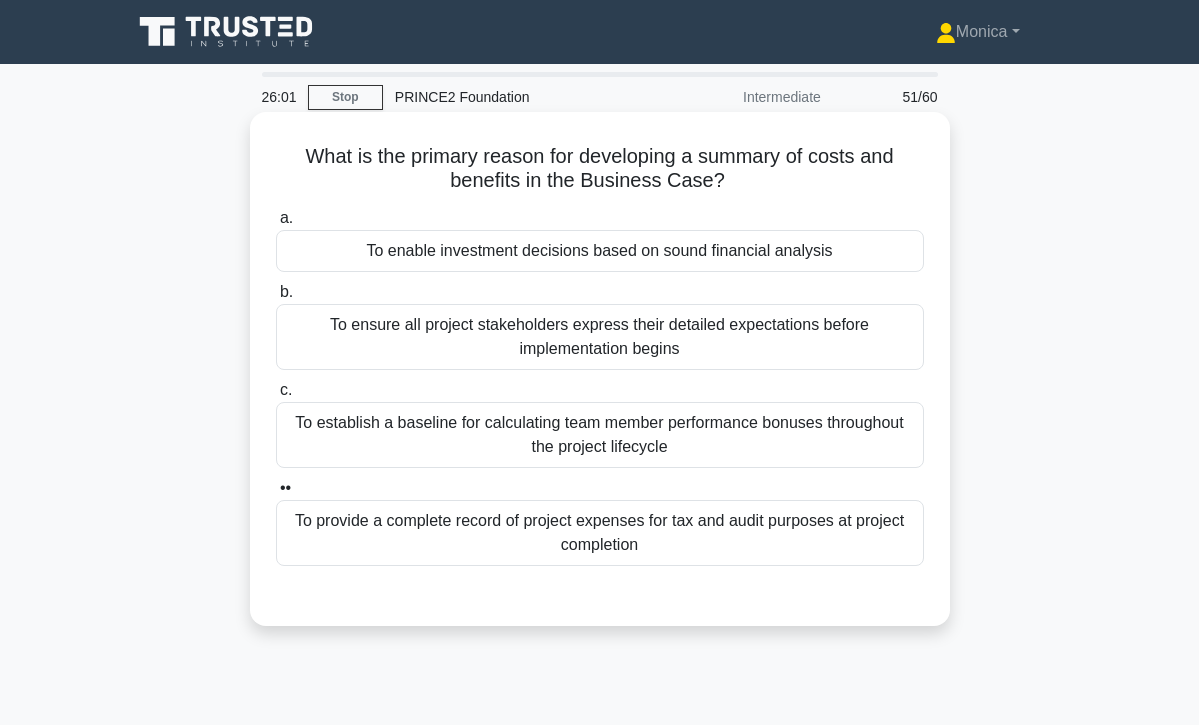 click on "To enable investment decisions based on sound financial analysis" at bounding box center [600, 251] 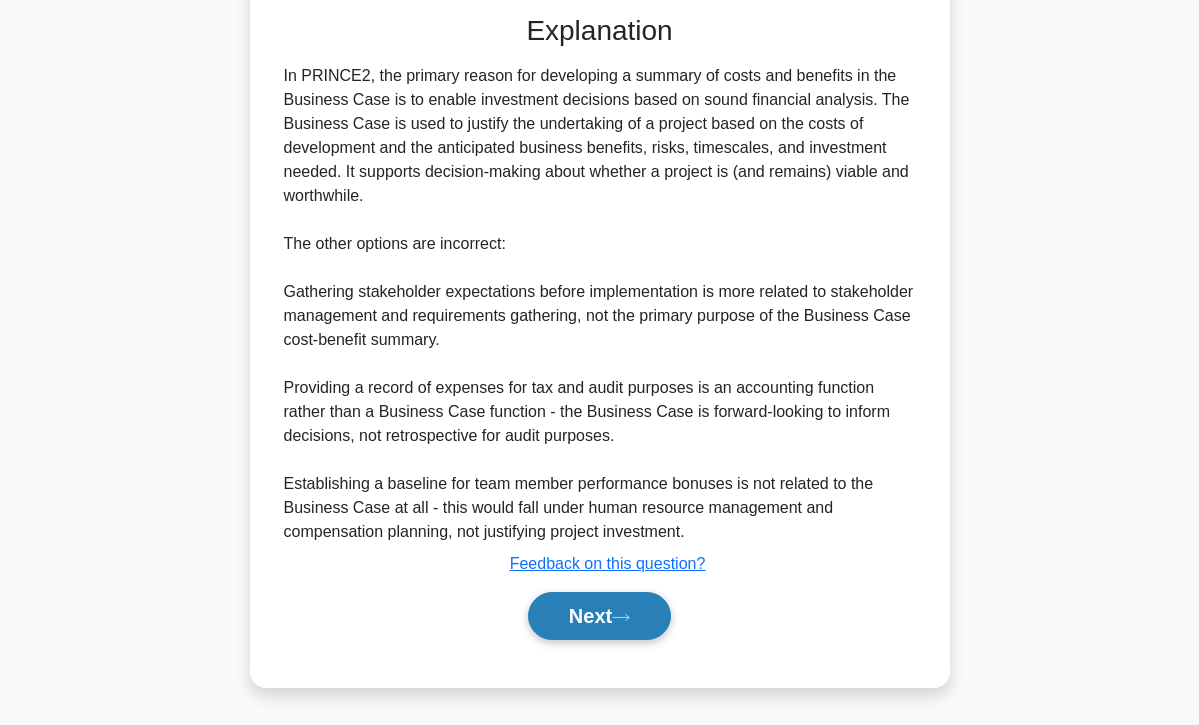 click on "Next" at bounding box center (599, 616) 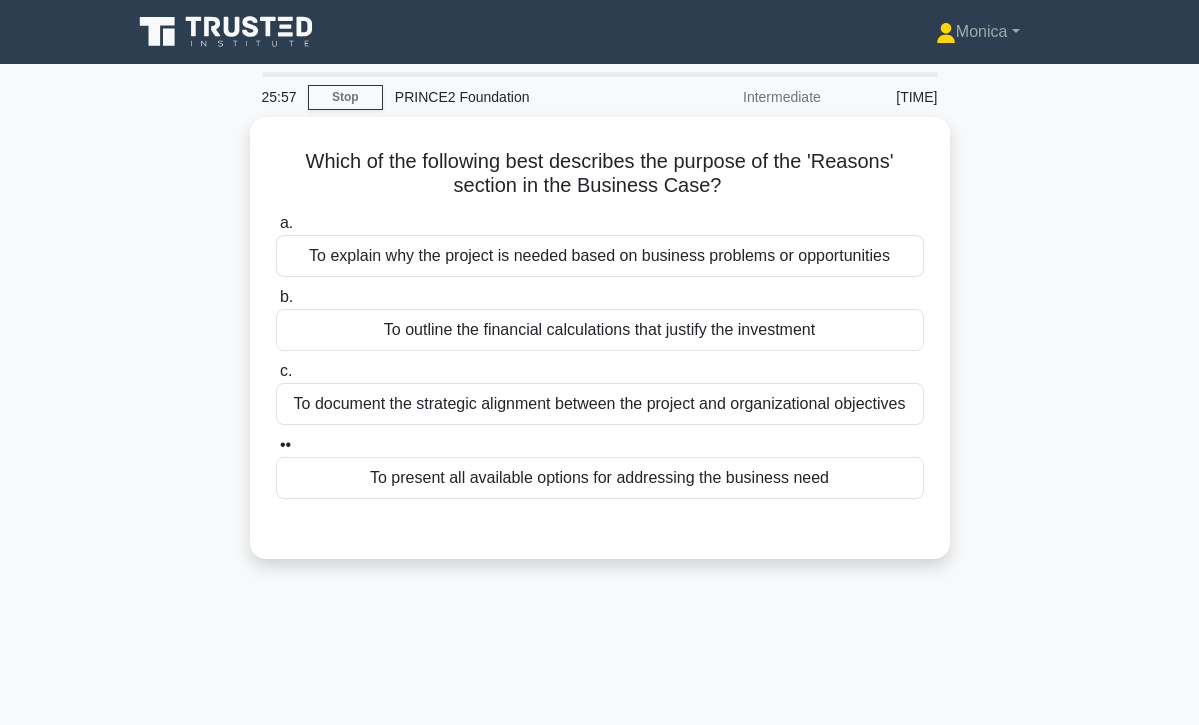 scroll, scrollTop: 0, scrollLeft: 0, axis: both 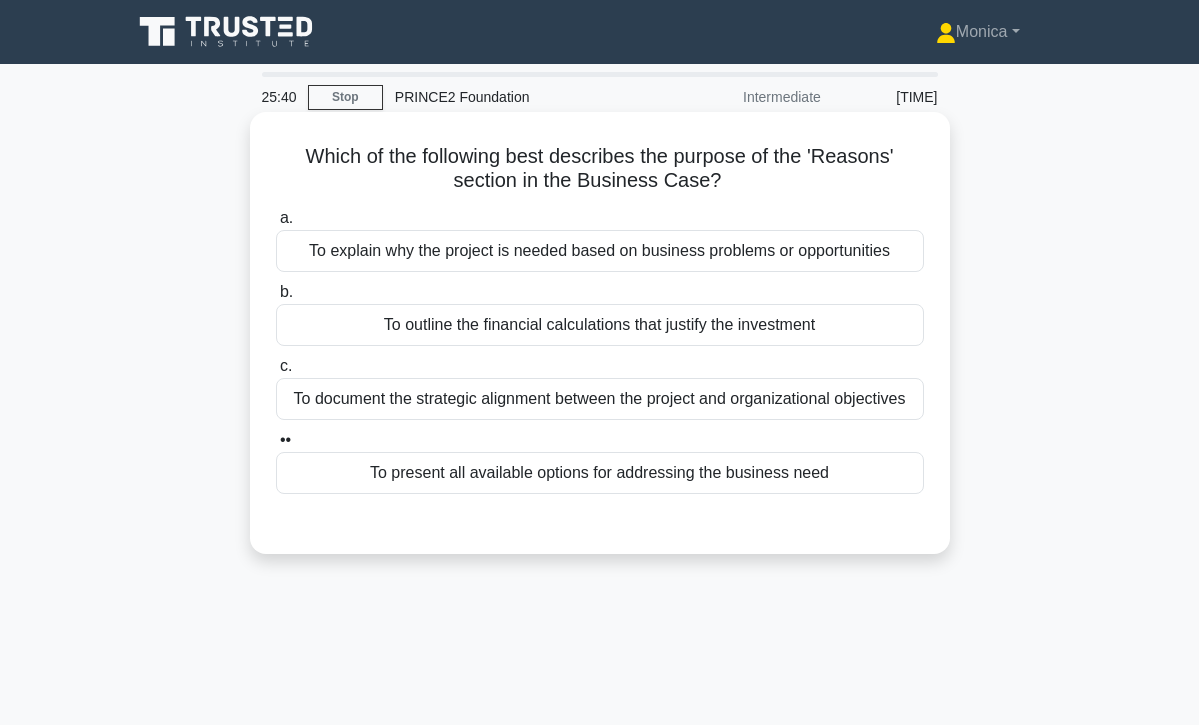 click on "To document the strategic alignment between the project and organizational objectives" at bounding box center [600, 399] 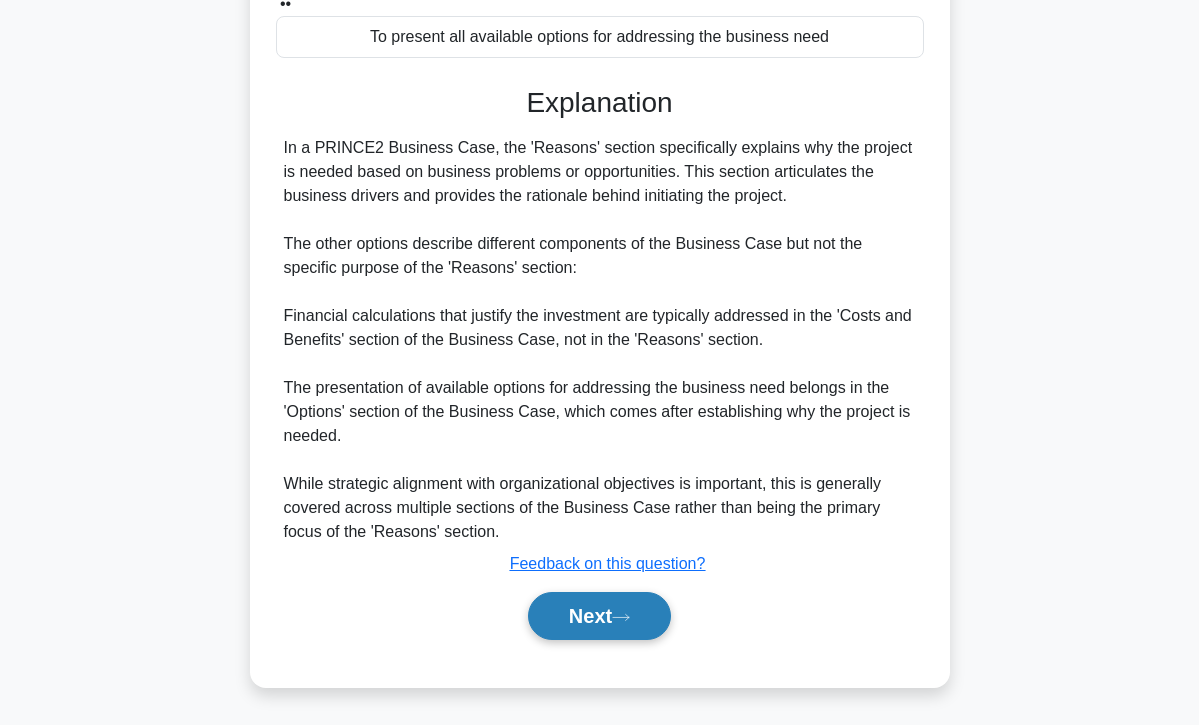 click on "Next" at bounding box center [599, 616] 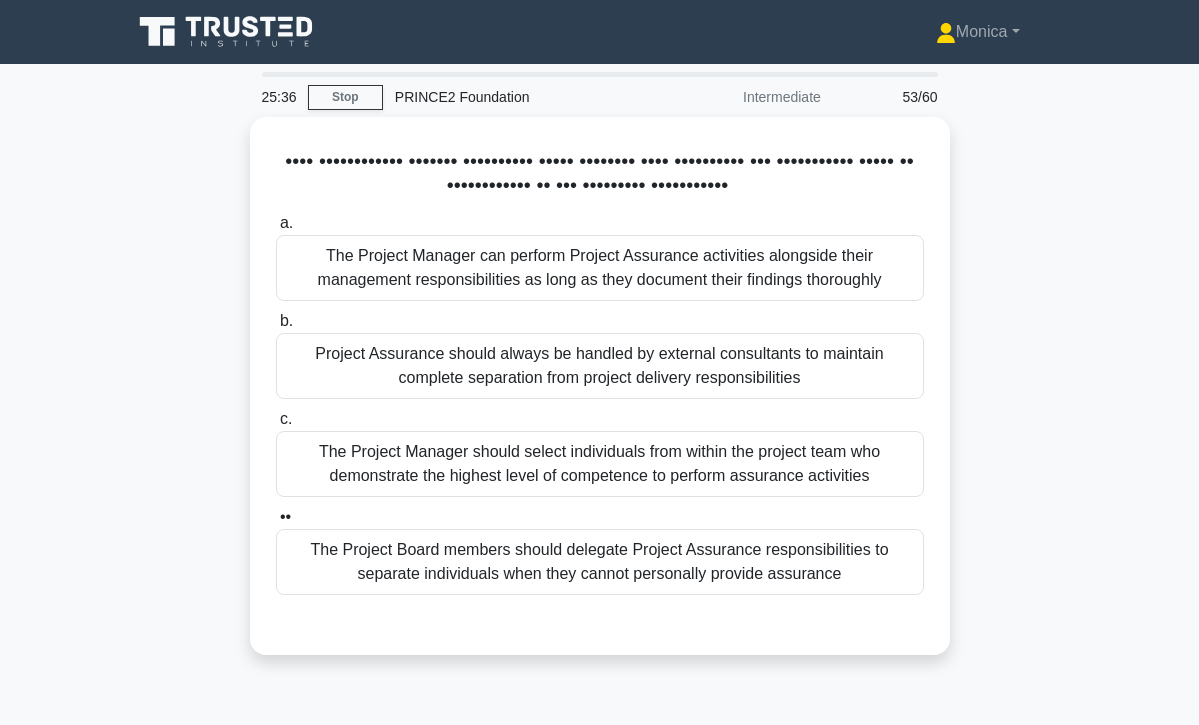 scroll, scrollTop: 0, scrollLeft: 0, axis: both 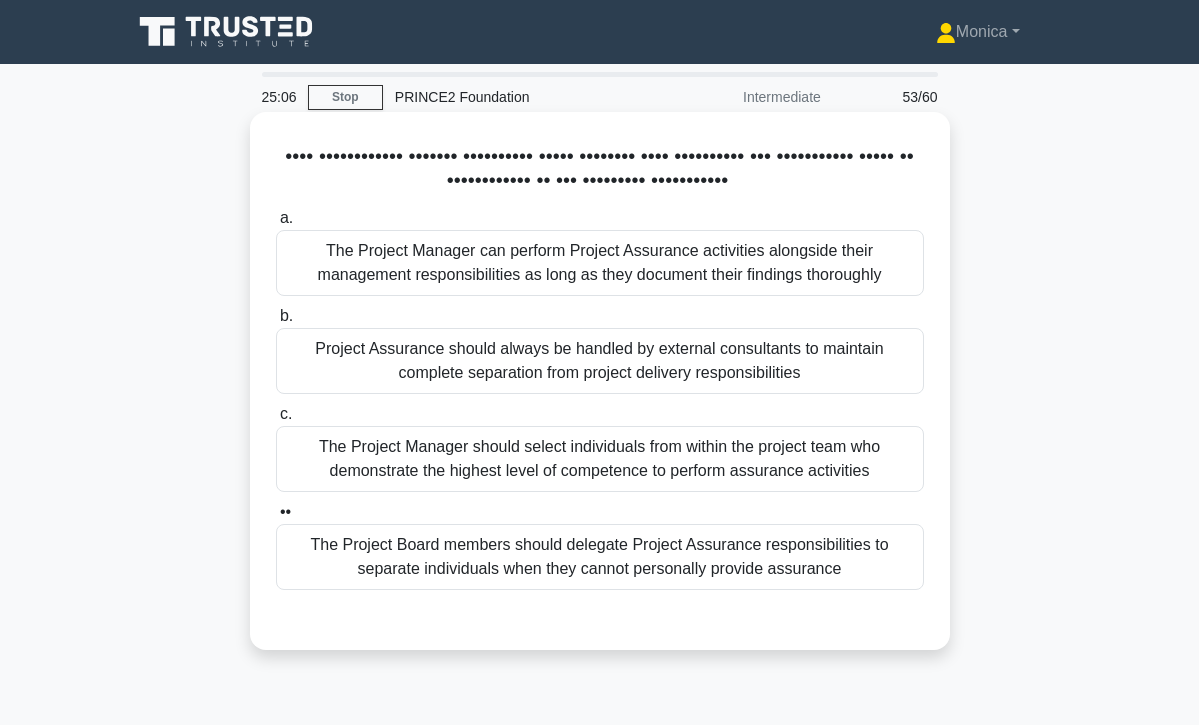 click on "Project Assurance should always be handled by external consultants to maintain complete separation from project delivery responsibilities" at bounding box center [600, 361] 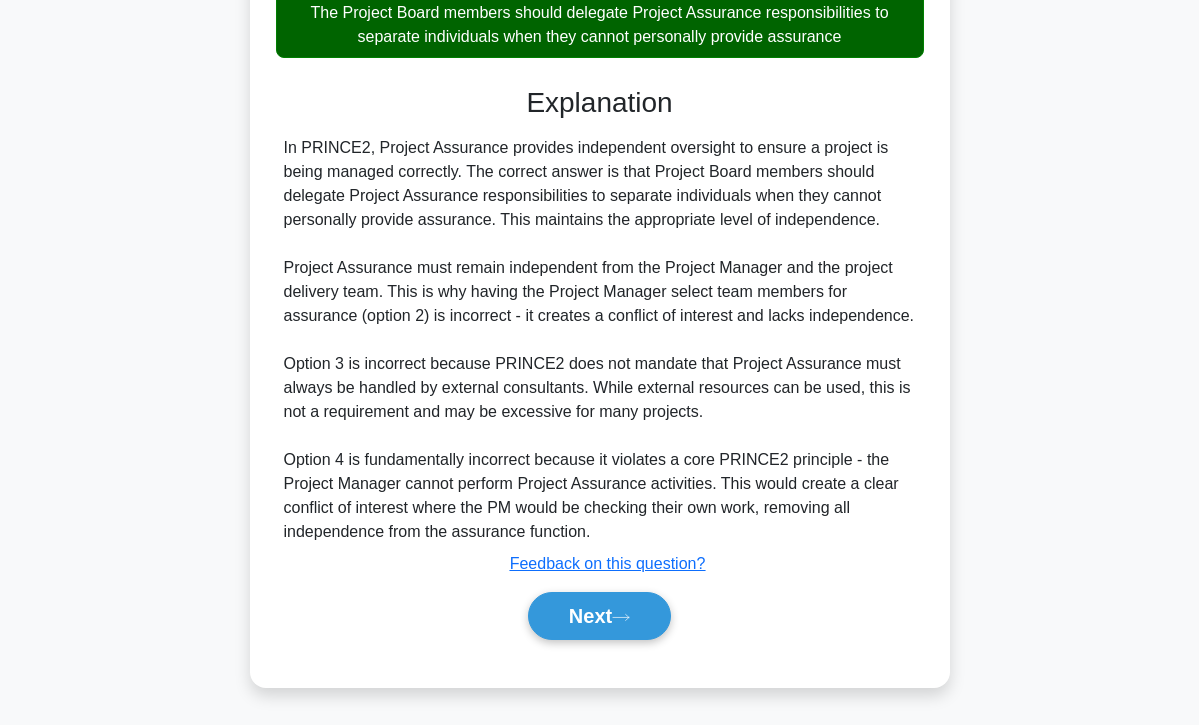 scroll, scrollTop: 534, scrollLeft: 0, axis: vertical 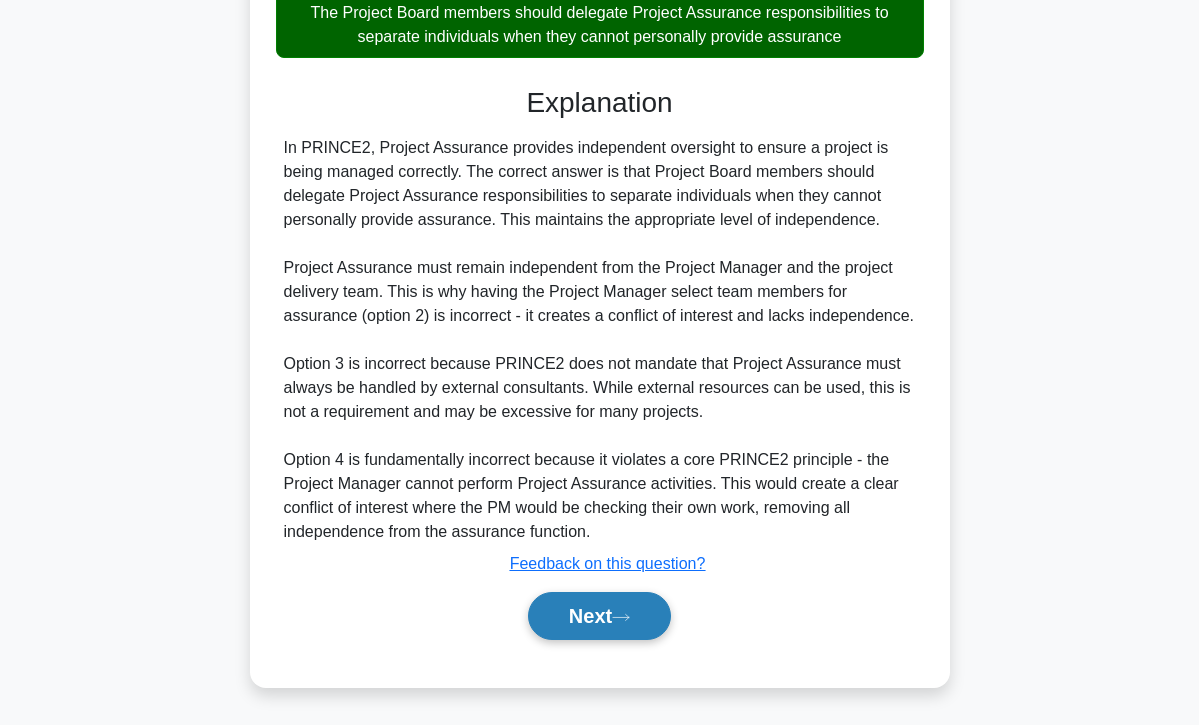click on "Next" at bounding box center [599, 616] 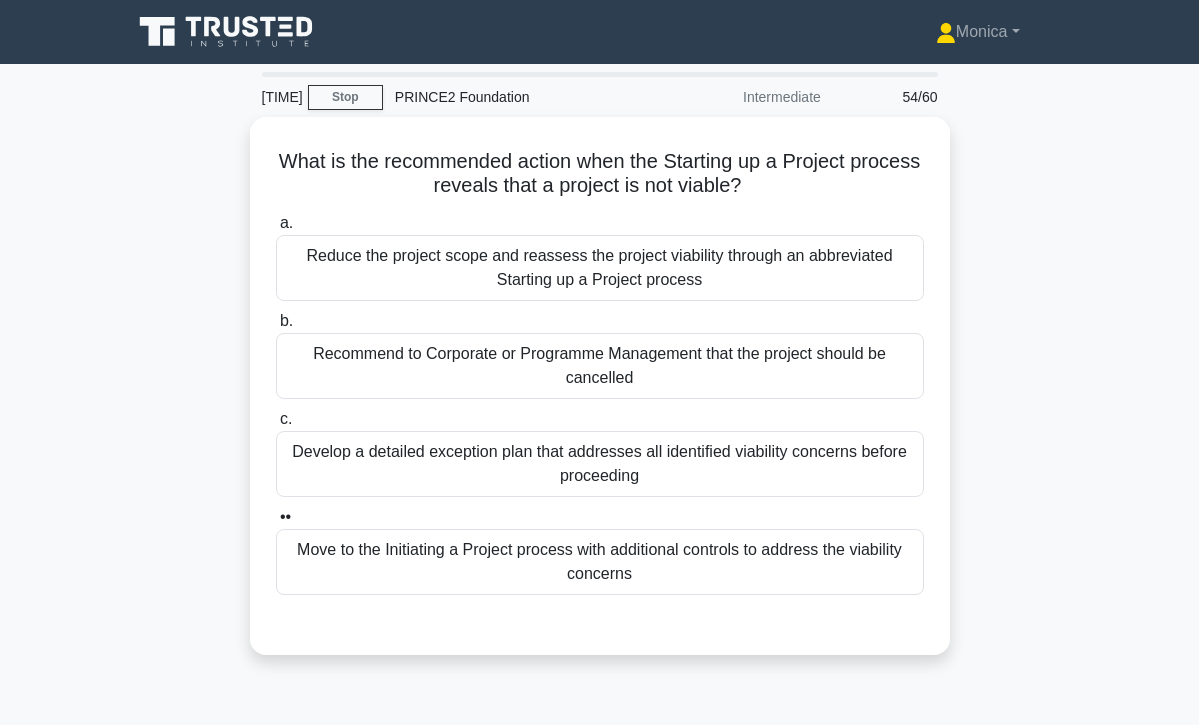 scroll, scrollTop: 0, scrollLeft: 0, axis: both 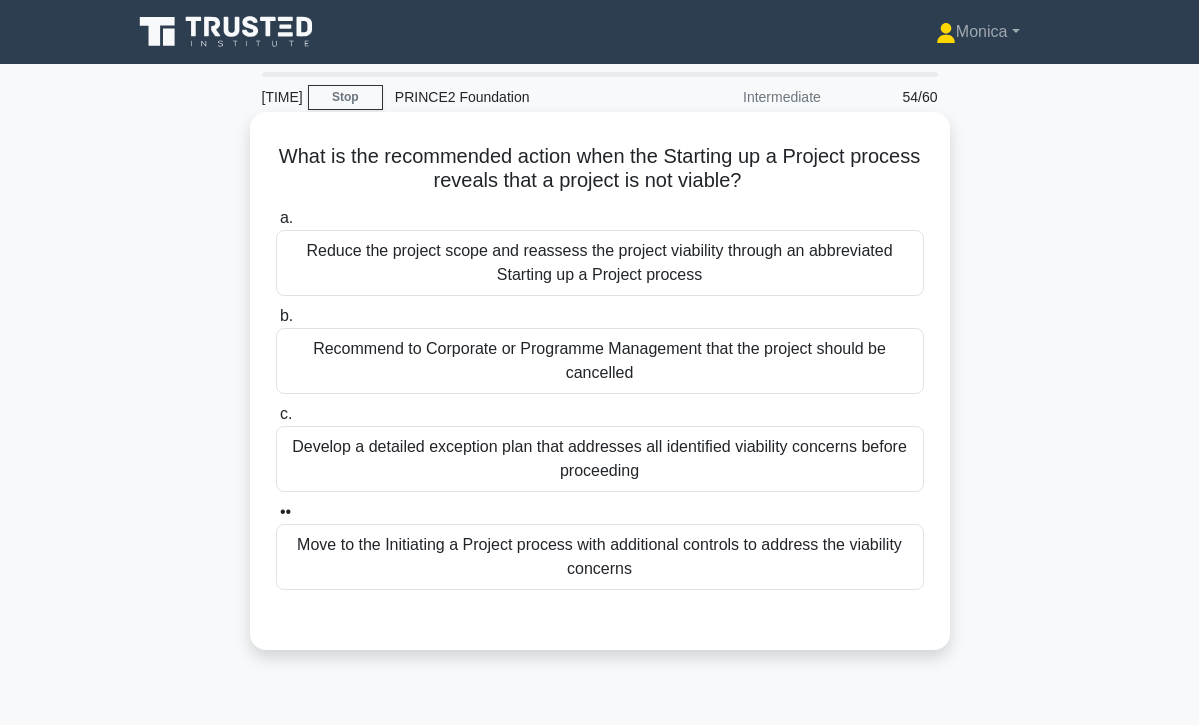 click on "Recommend to Corporate or Programme Management that the project should be cancelled" at bounding box center [600, 361] 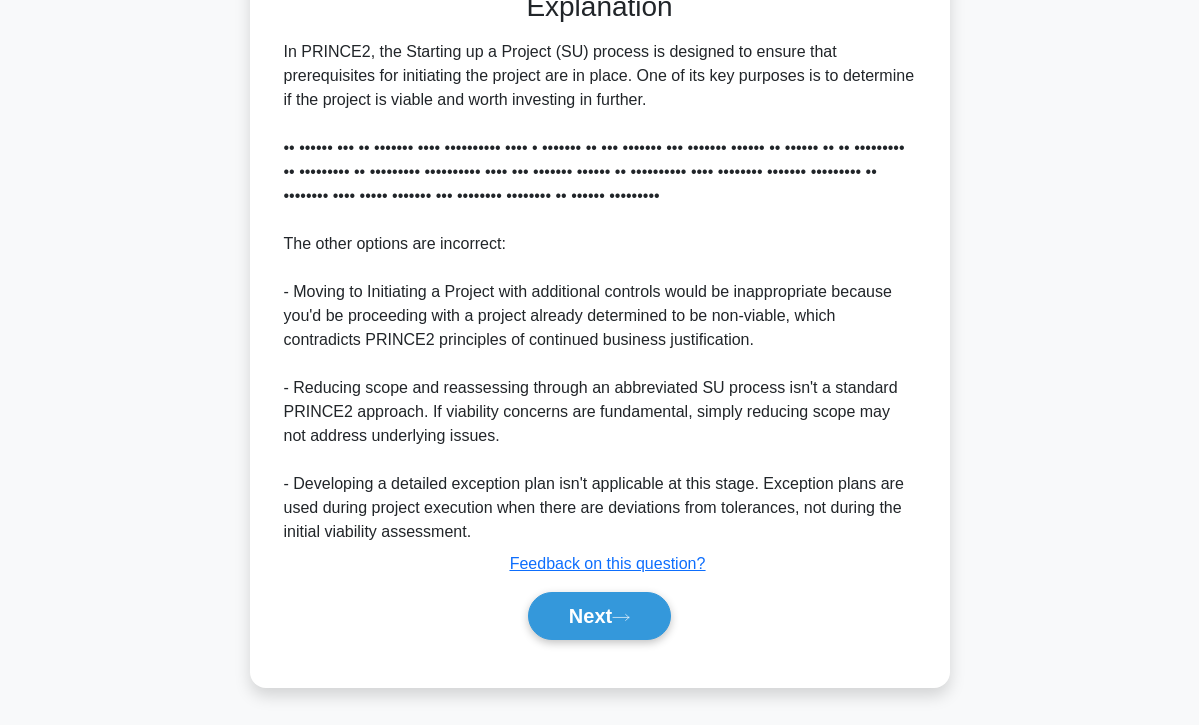 scroll, scrollTop: 652, scrollLeft: 0, axis: vertical 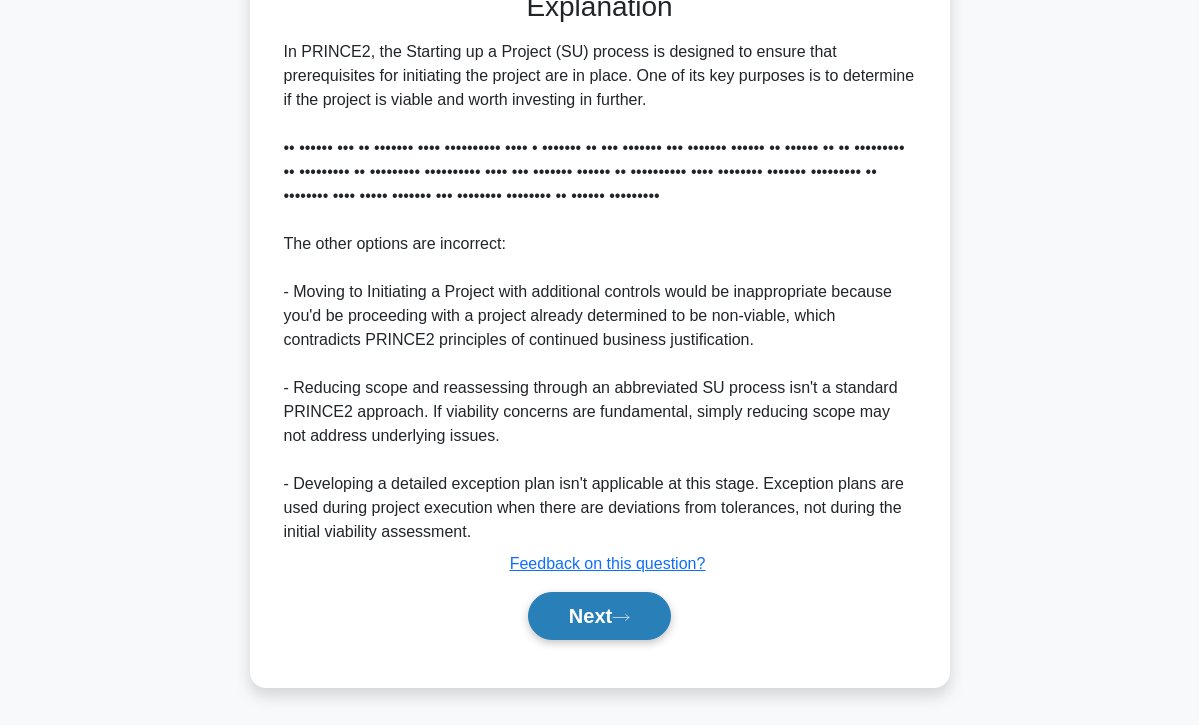 click on "Next" at bounding box center [599, 616] 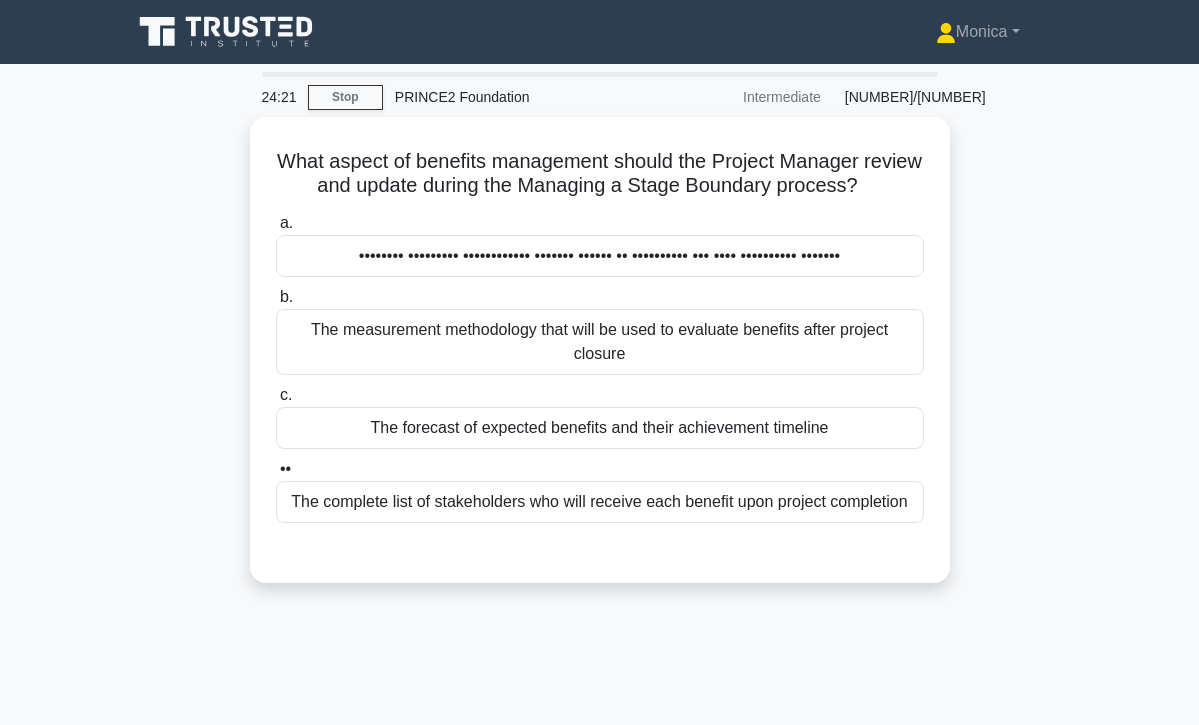 scroll, scrollTop: 0, scrollLeft: 0, axis: both 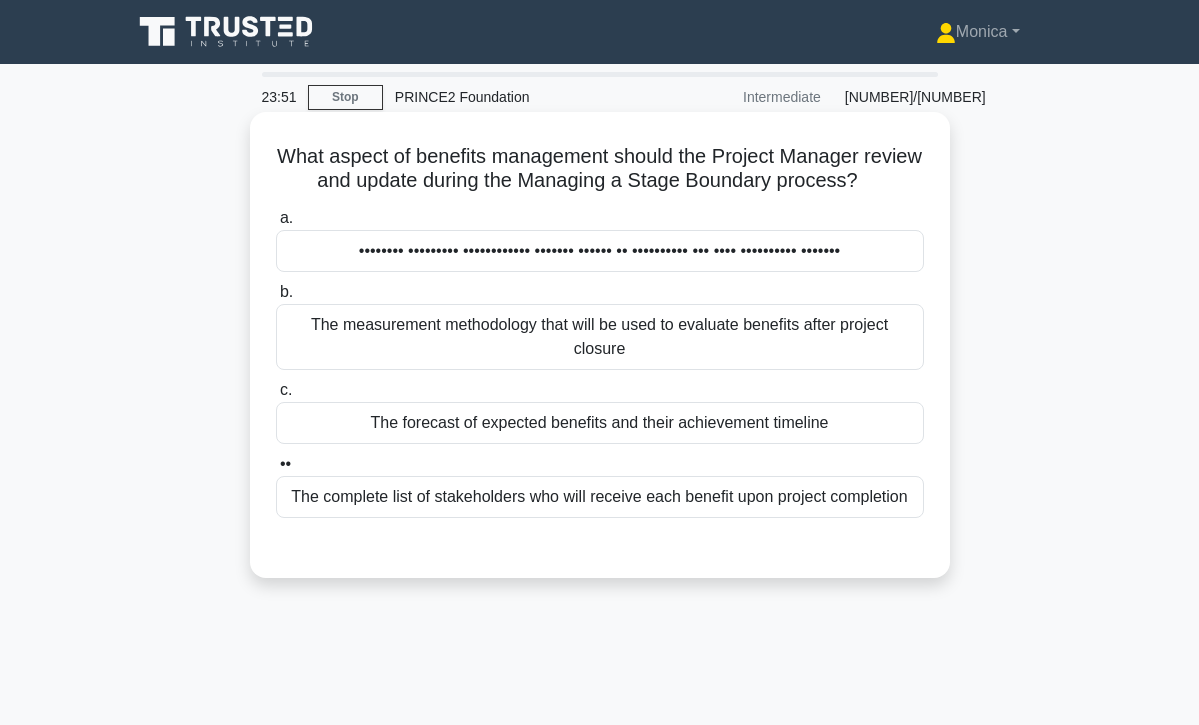click on "The forecast of expected benefits and their achievement timeline" at bounding box center (600, 423) 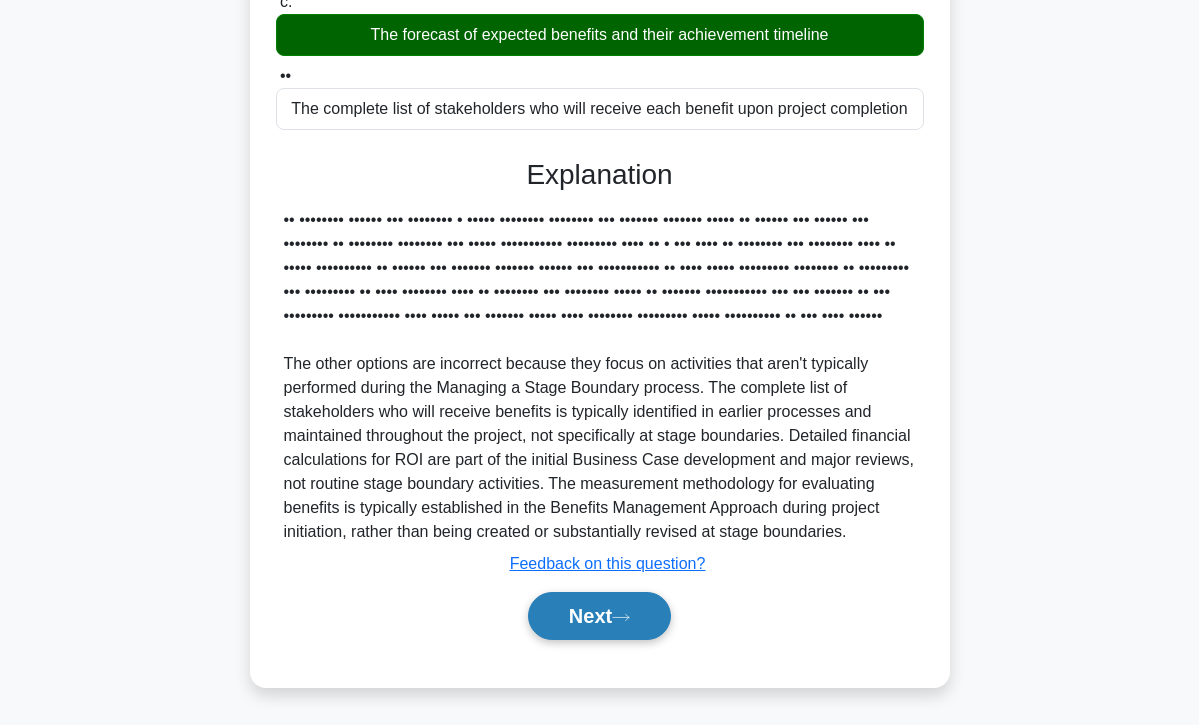 click on "Next" at bounding box center (599, 616) 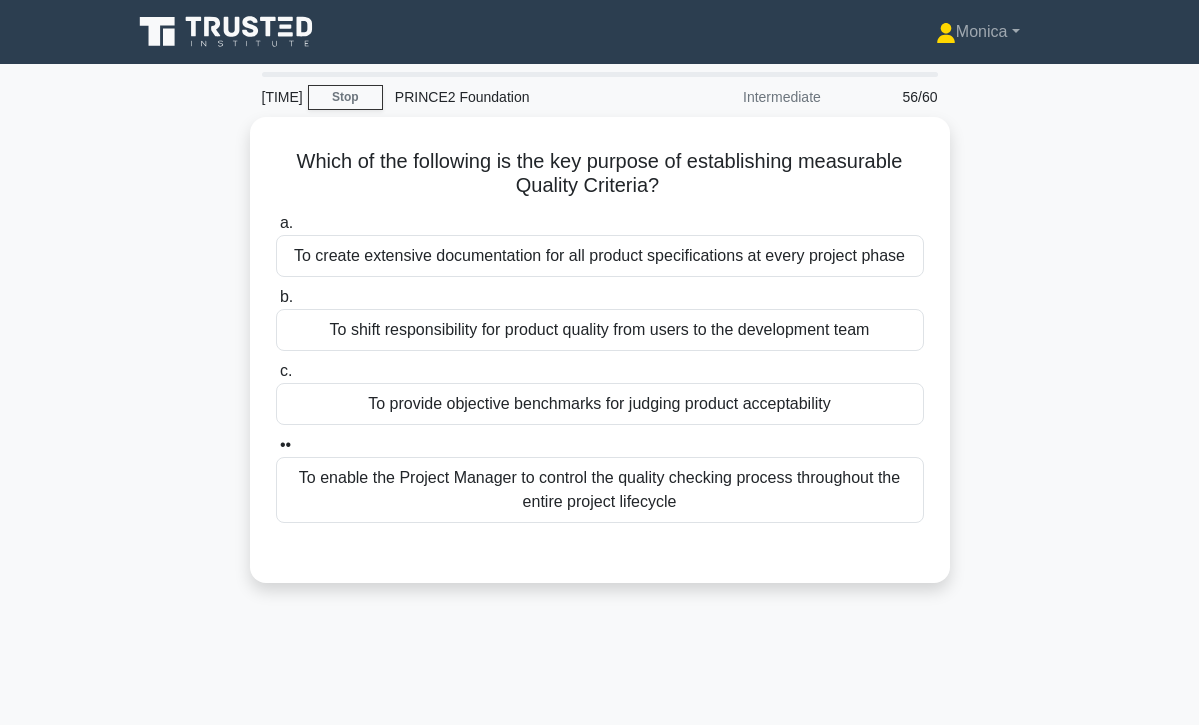 scroll, scrollTop: 0, scrollLeft: 0, axis: both 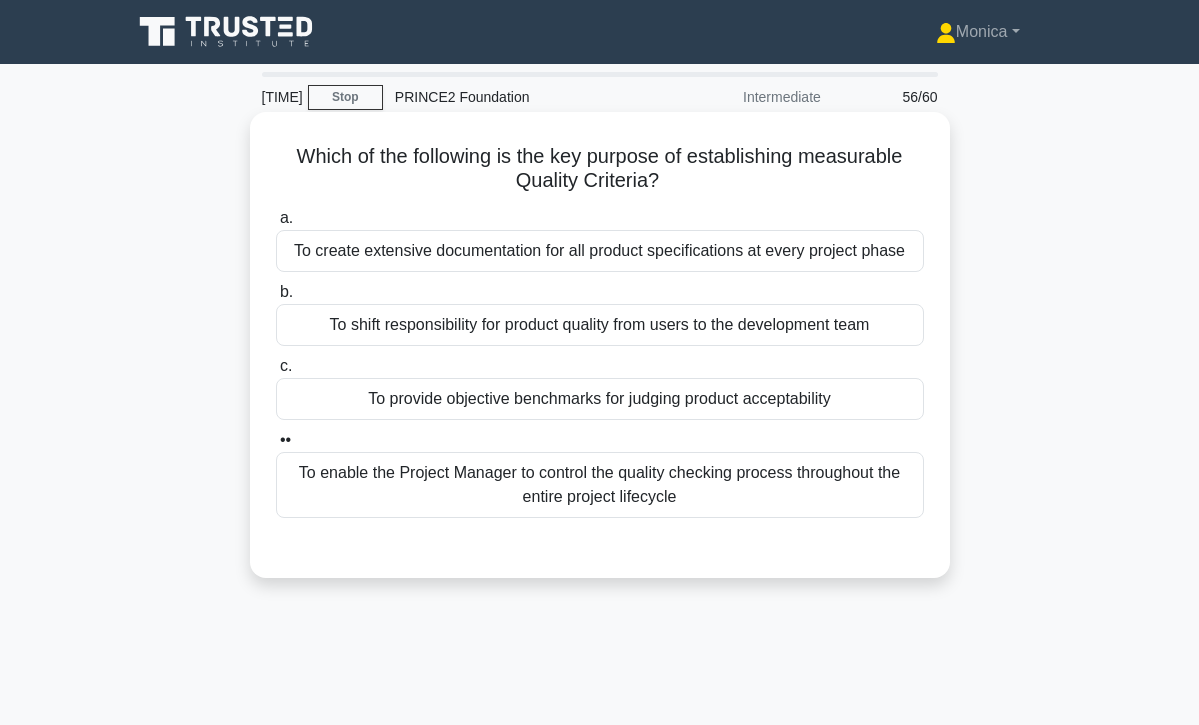 click on "To provide objective benchmarks for judging product acceptability" at bounding box center (600, 399) 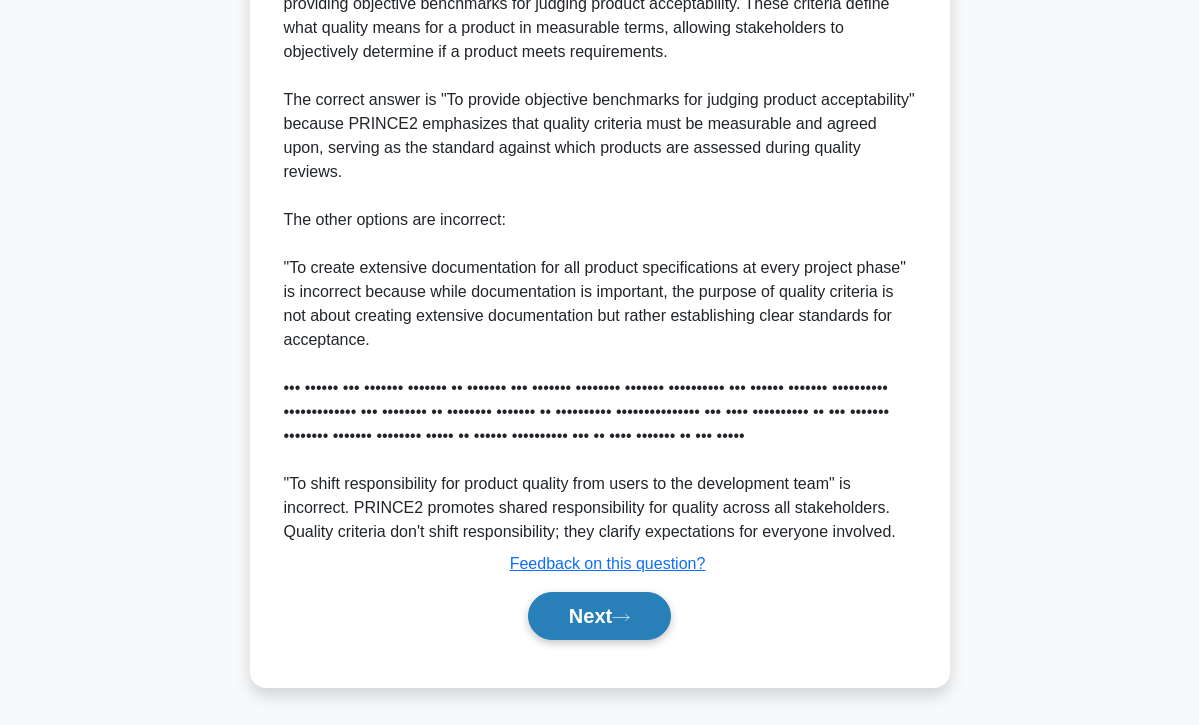 click on "Next" at bounding box center (599, 616) 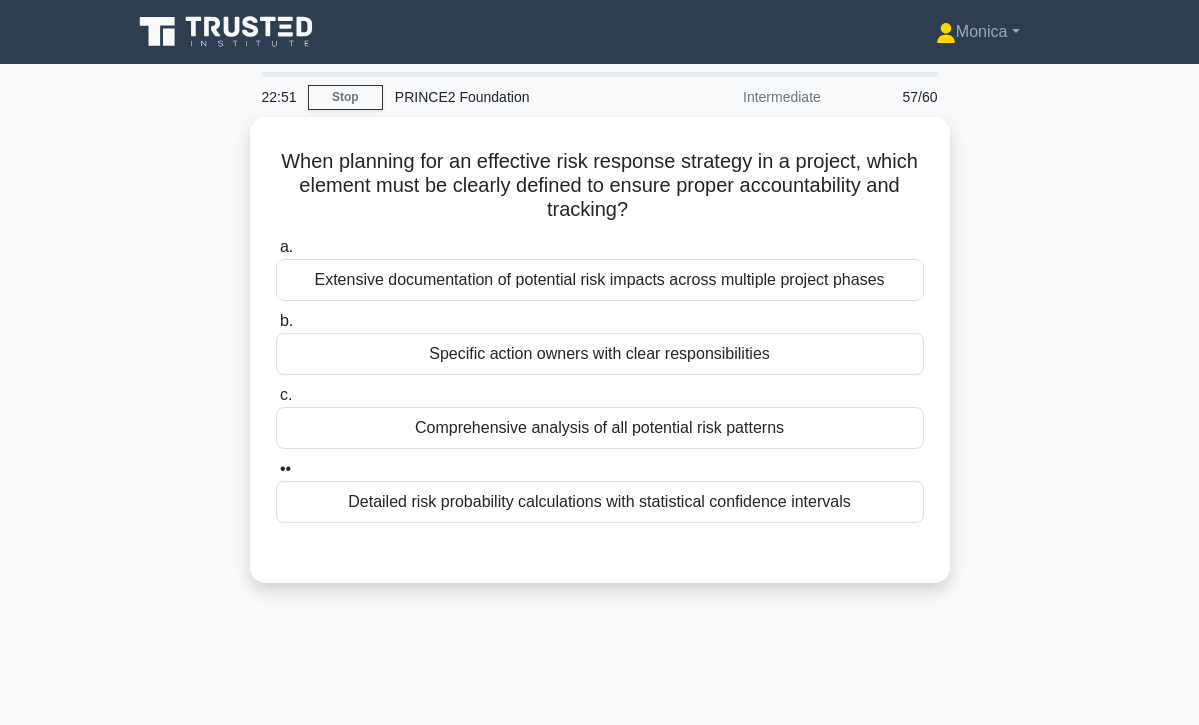scroll, scrollTop: 0, scrollLeft: 0, axis: both 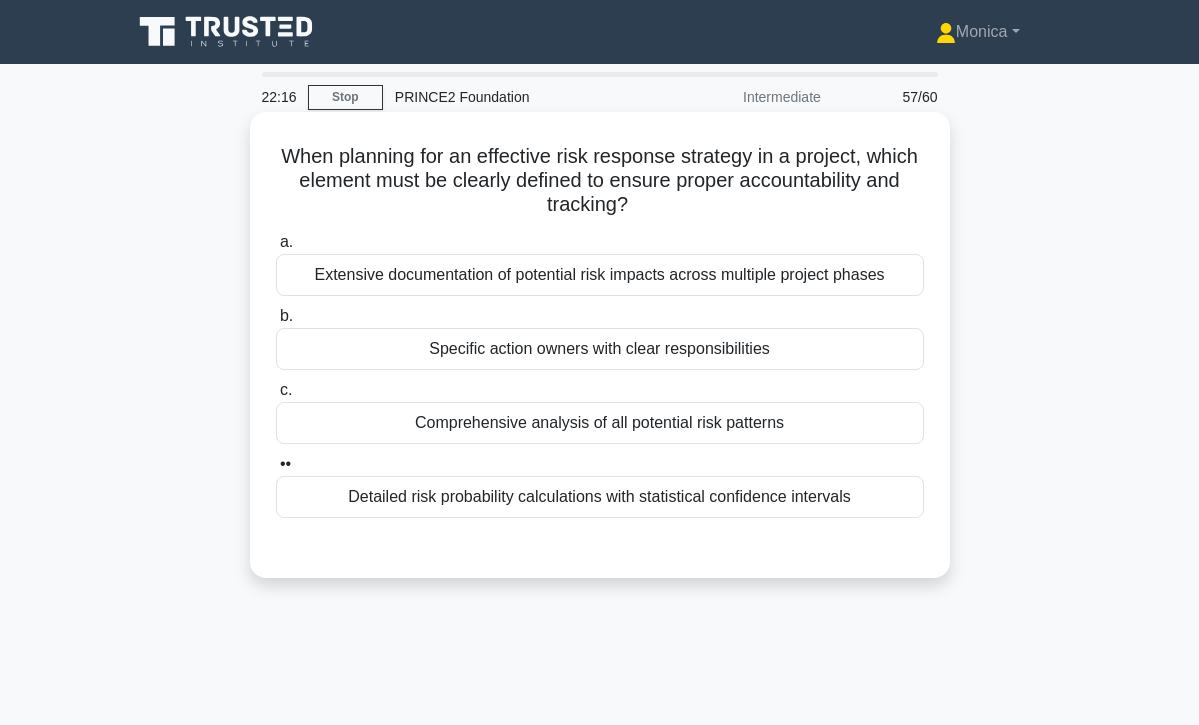 click on "Specific action owners with clear responsibilities" at bounding box center (600, 349) 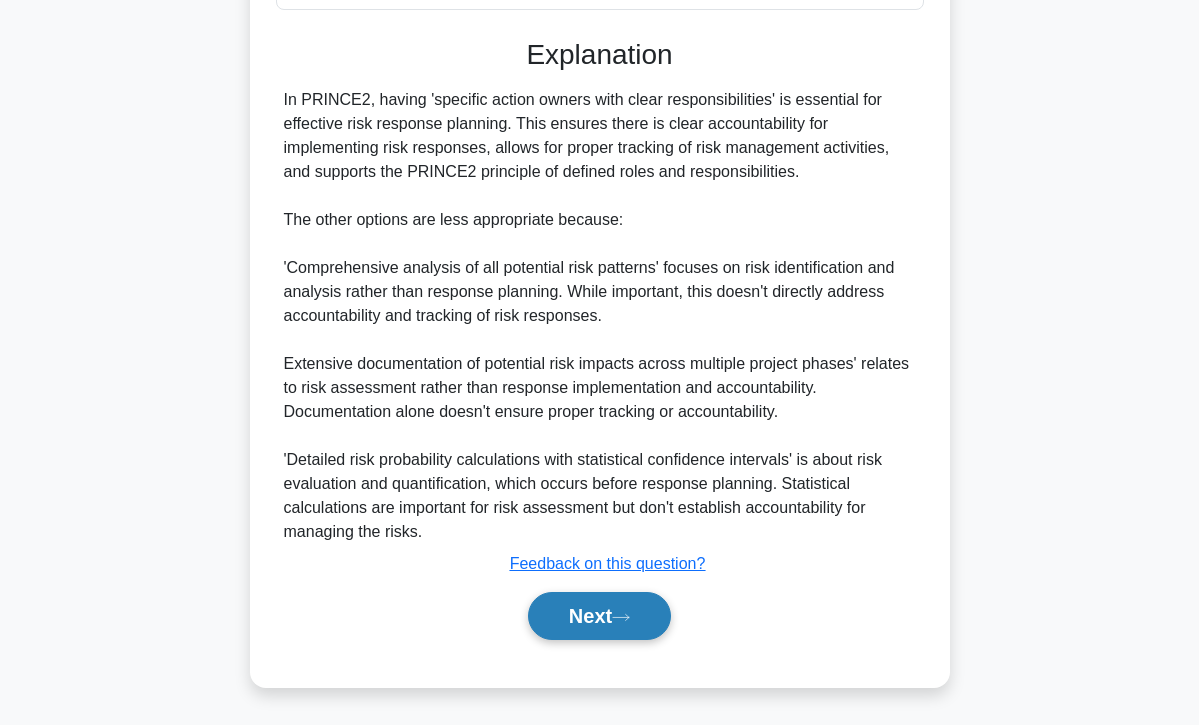 click on "Next" at bounding box center (599, 616) 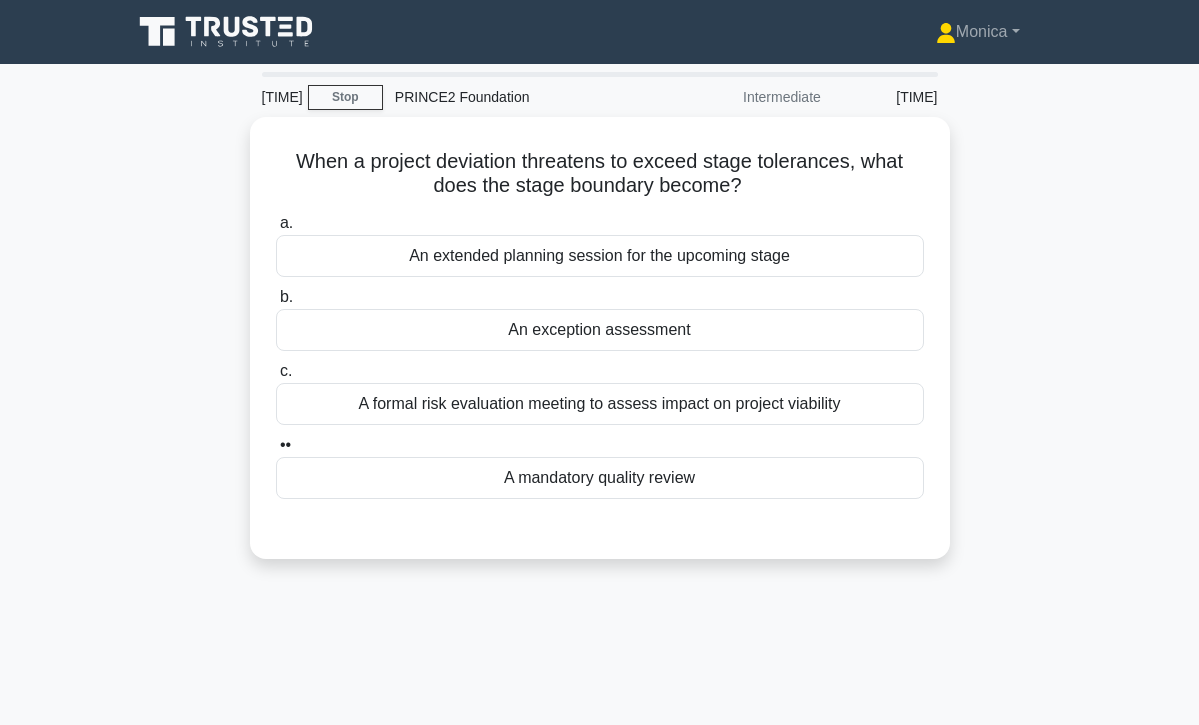 scroll, scrollTop: 0, scrollLeft: 0, axis: both 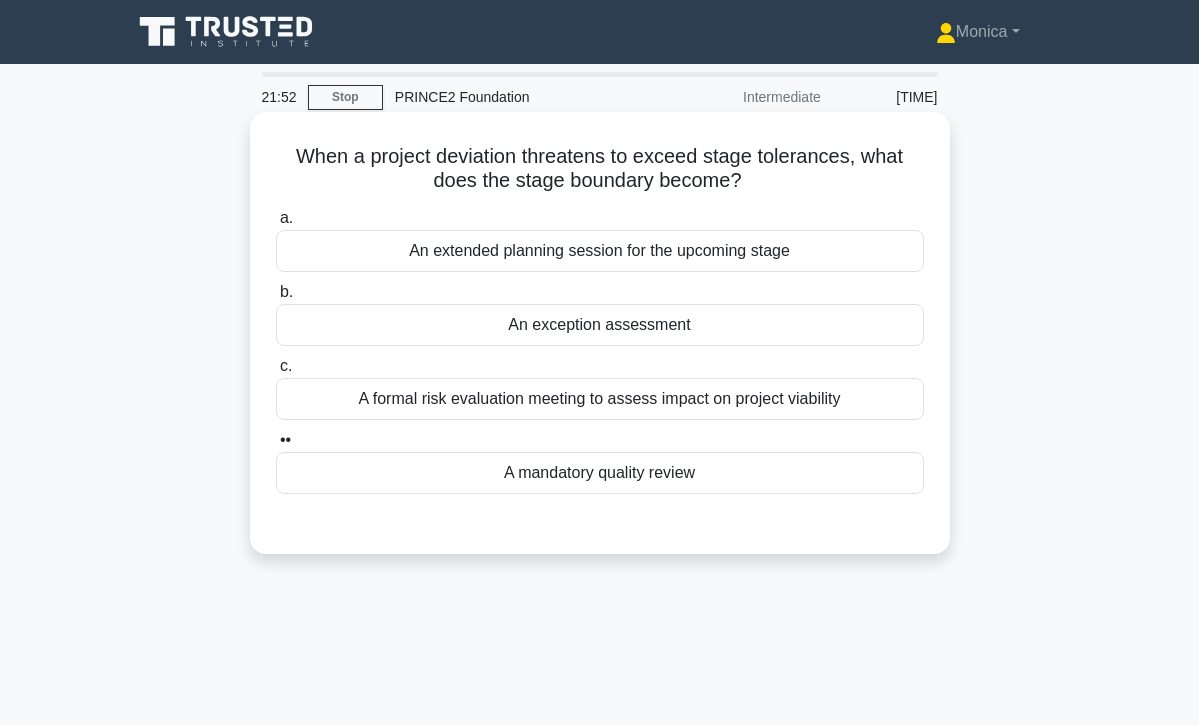 click on "An exception assessment" at bounding box center [600, 325] 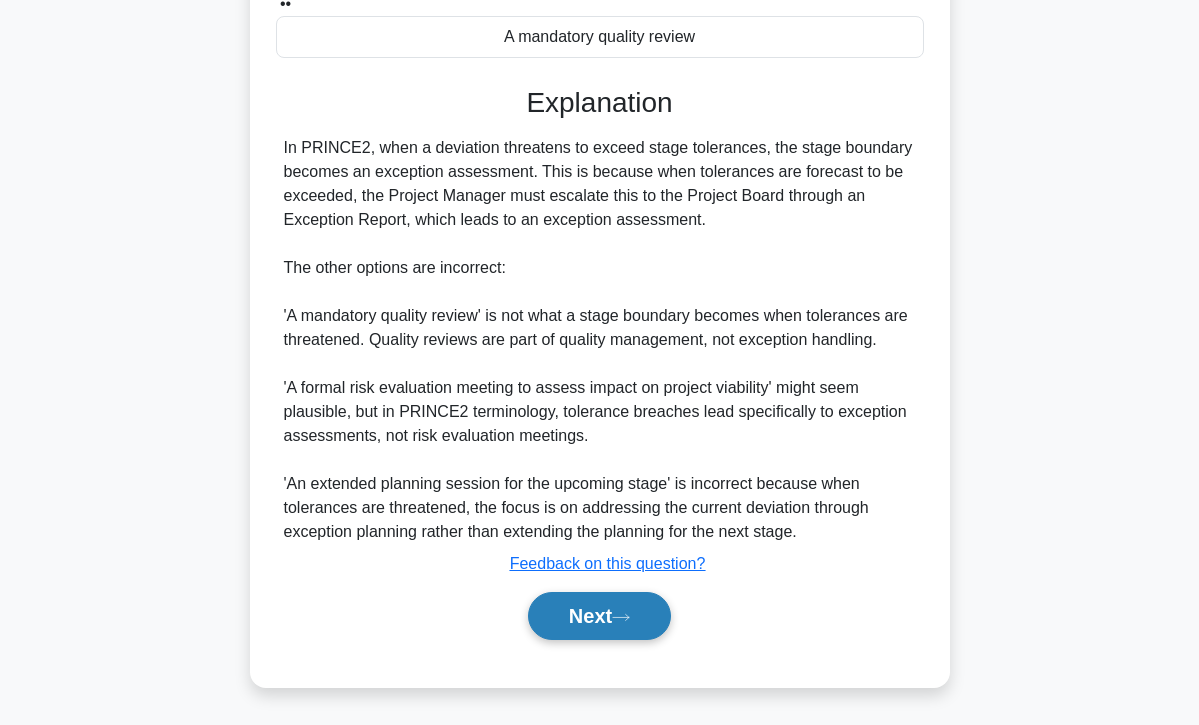 click at bounding box center (621, 617) 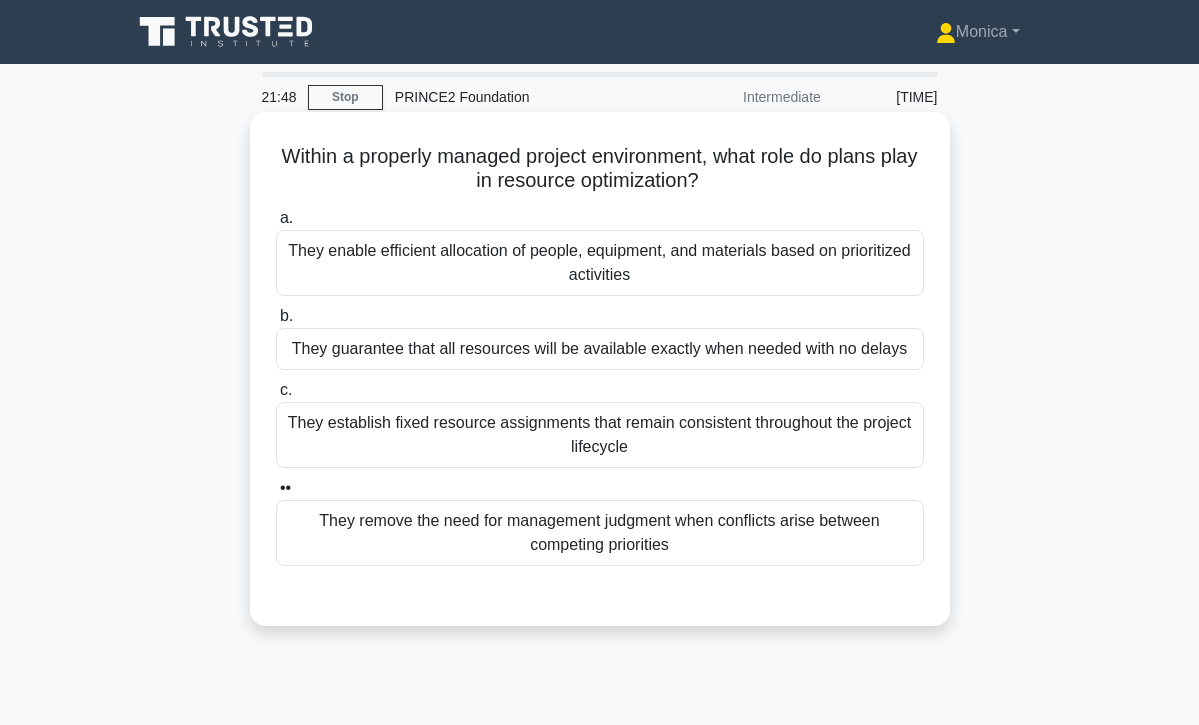 scroll, scrollTop: 0, scrollLeft: 0, axis: both 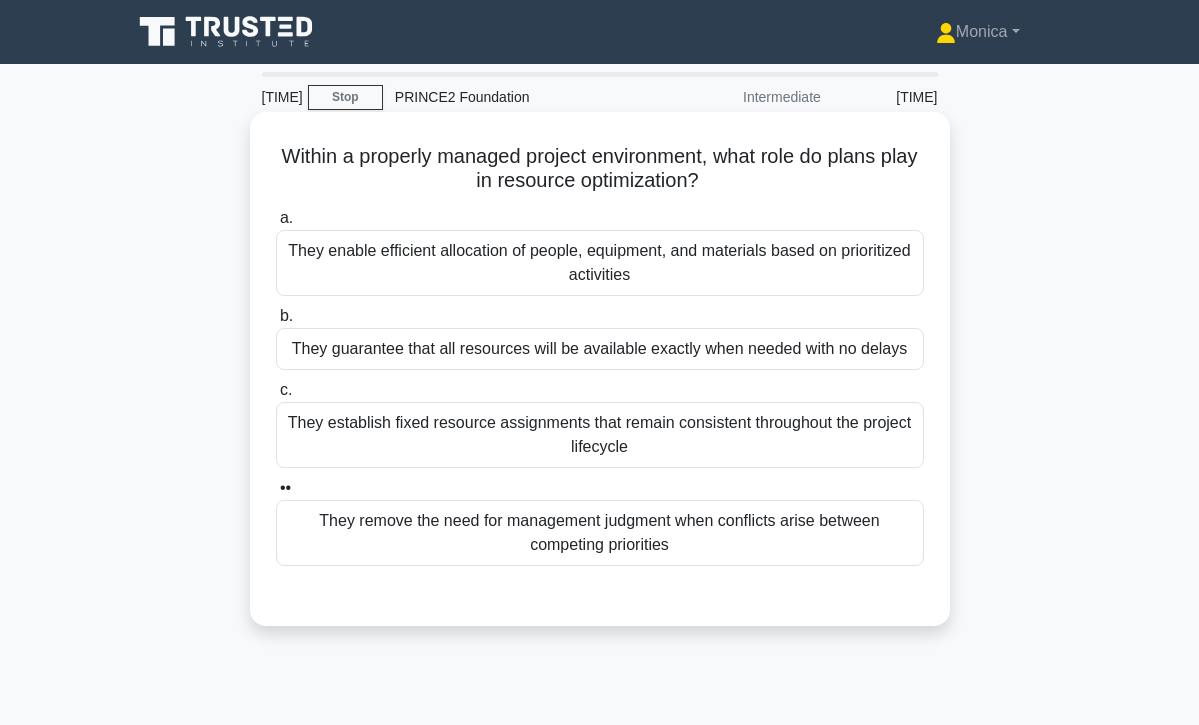 click on "They enable efficient allocation of people, equipment, and materials based on prioritized activities" at bounding box center (600, 263) 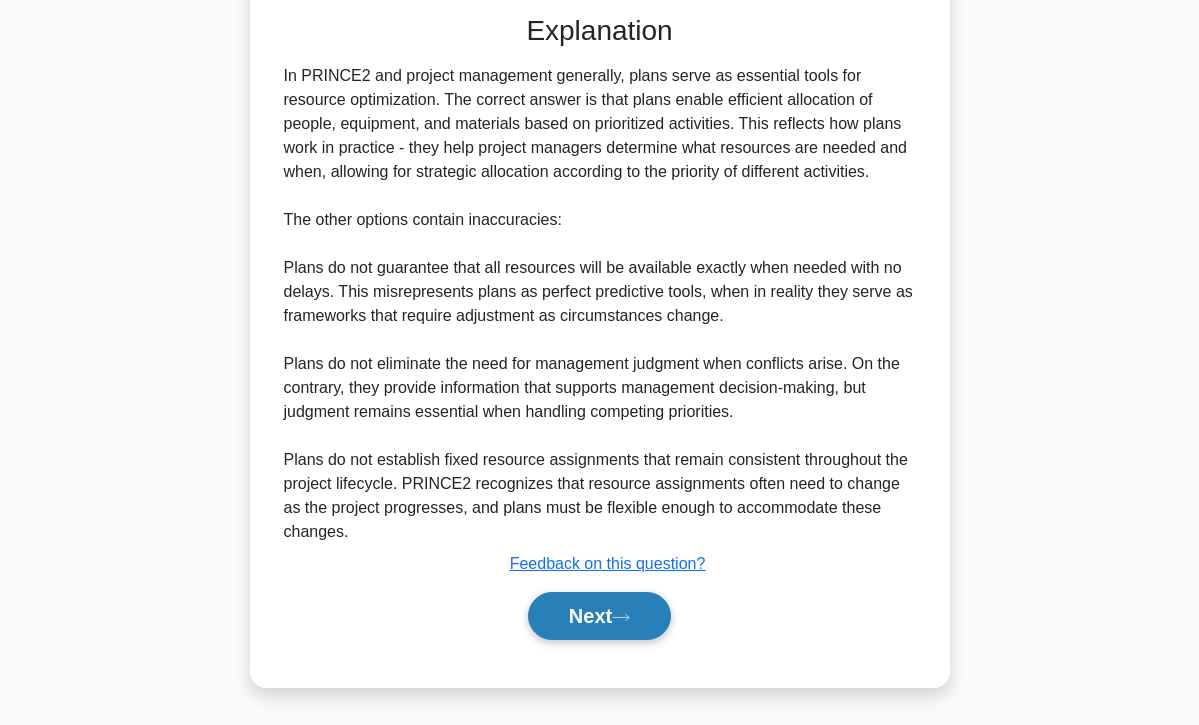 click on "Next" at bounding box center (599, 616) 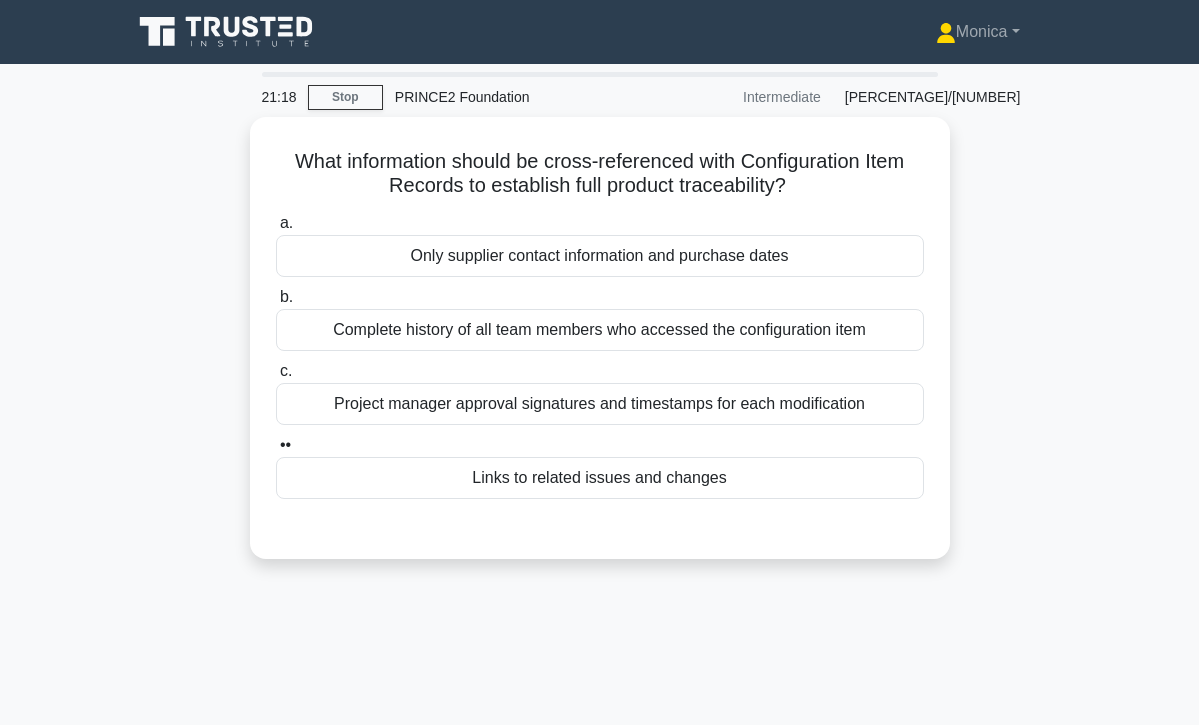 scroll, scrollTop: 0, scrollLeft: 0, axis: both 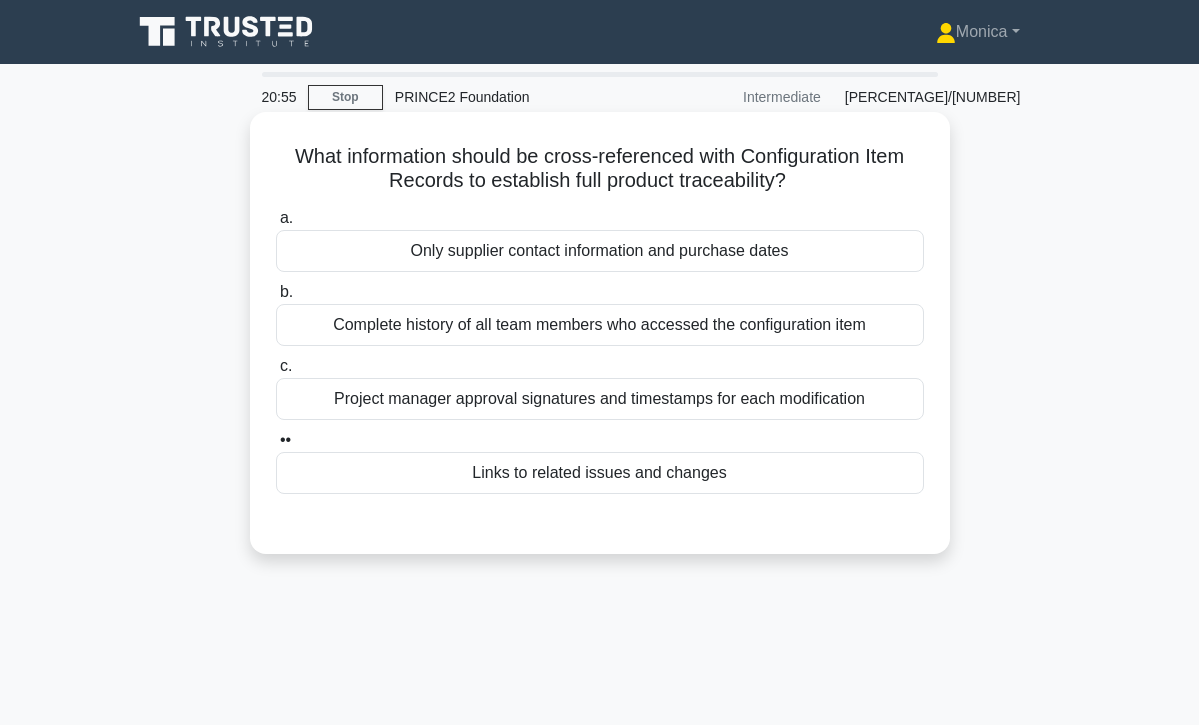 click on "Links to related issues and changes" at bounding box center [600, 473] 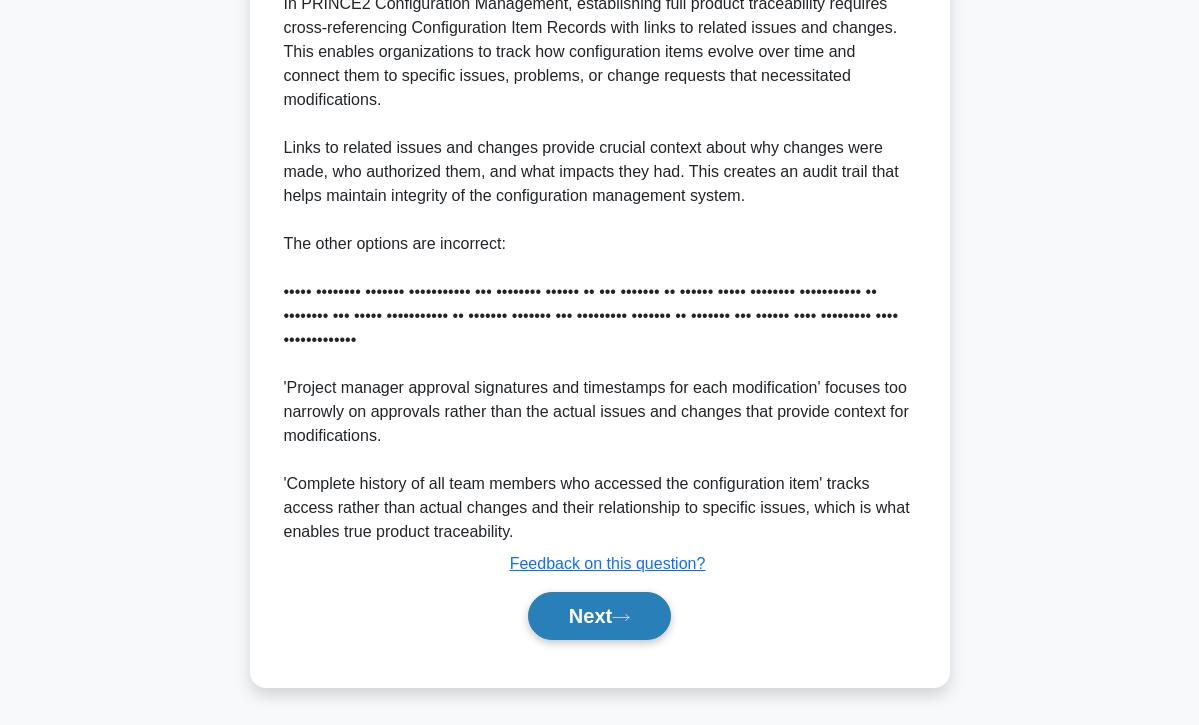 scroll, scrollTop: 580, scrollLeft: 0, axis: vertical 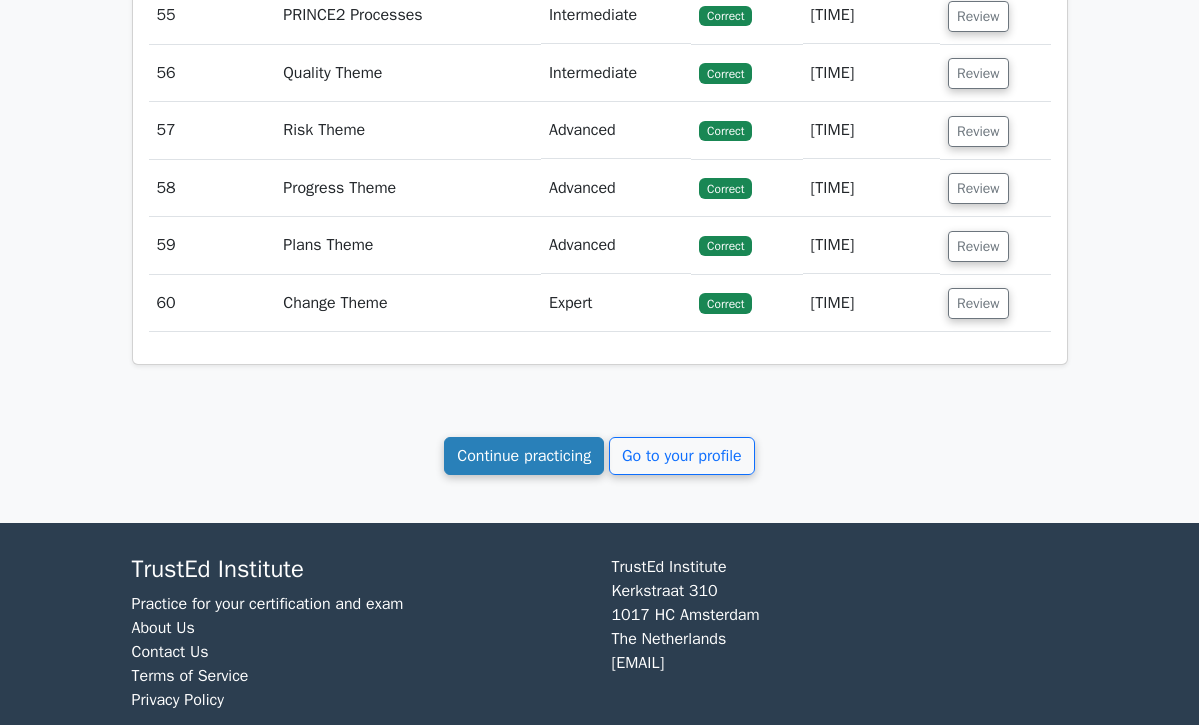 click on "Continue practicing" at bounding box center [524, 456] 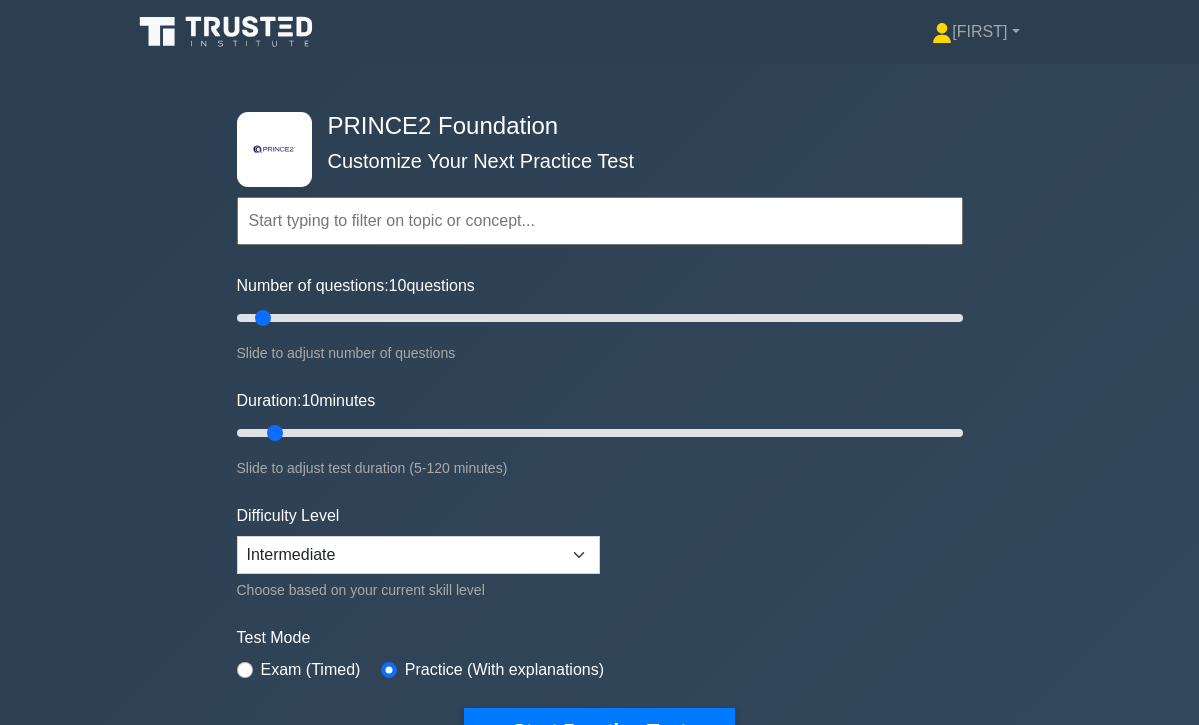 scroll, scrollTop: 0, scrollLeft: 0, axis: both 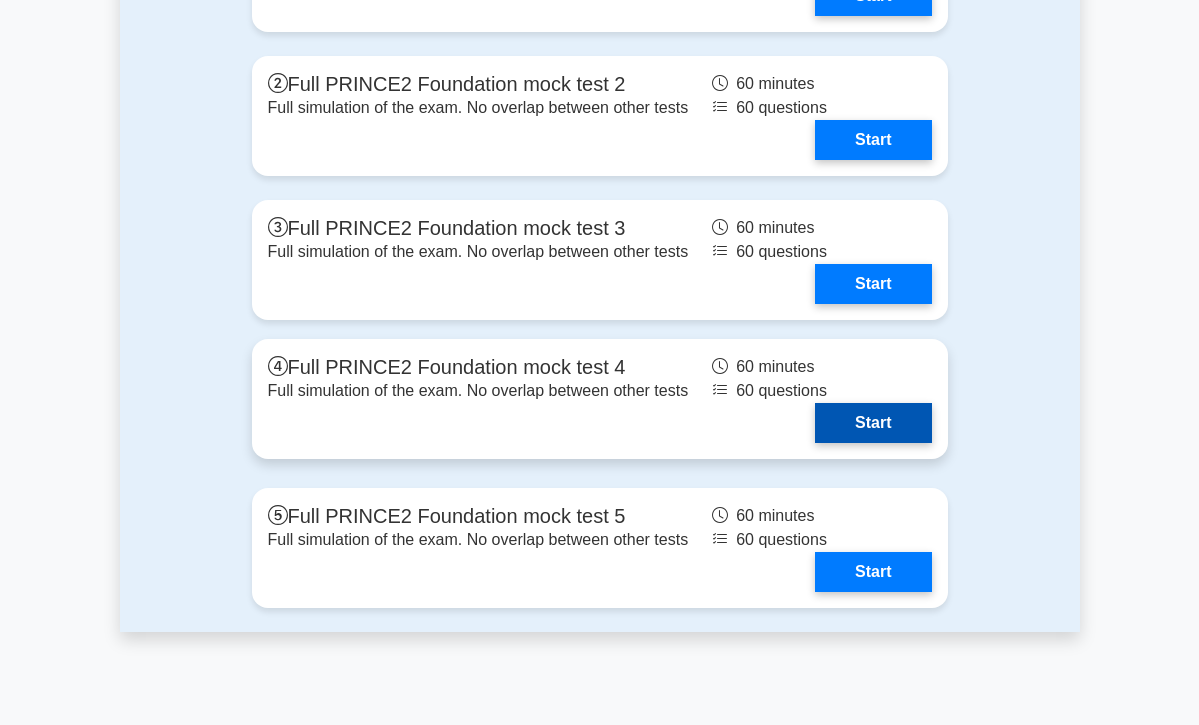 click on "Start" at bounding box center [873, 423] 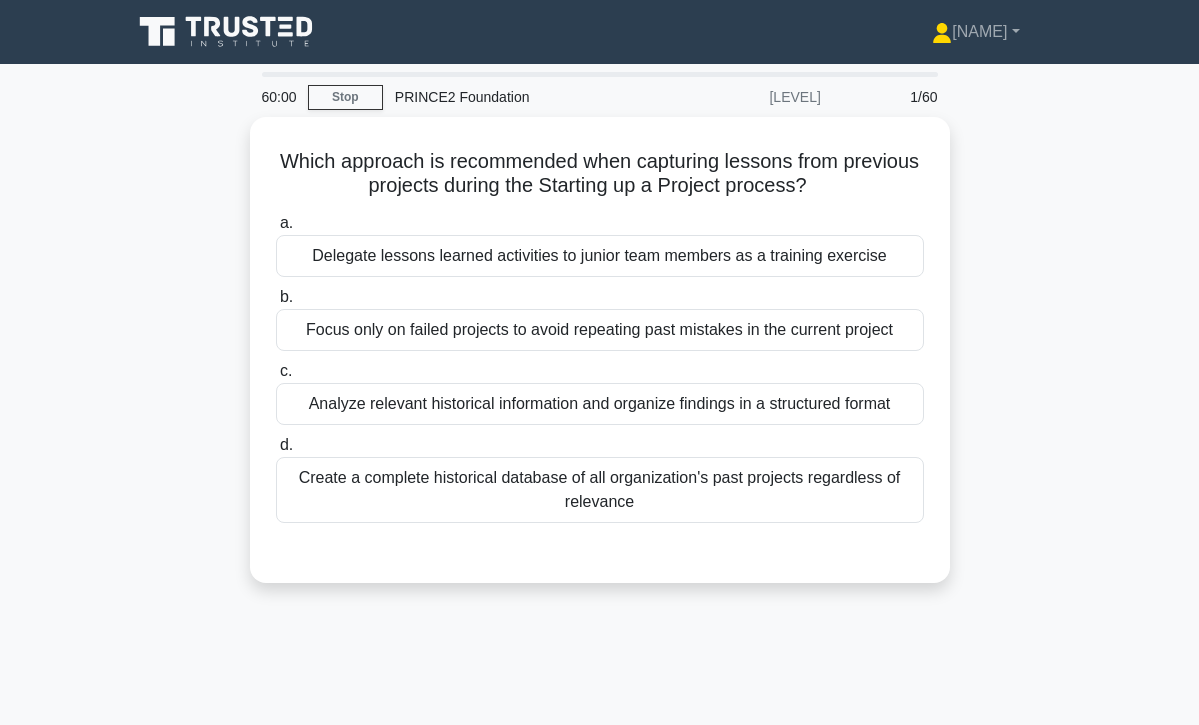 scroll, scrollTop: 0, scrollLeft: 0, axis: both 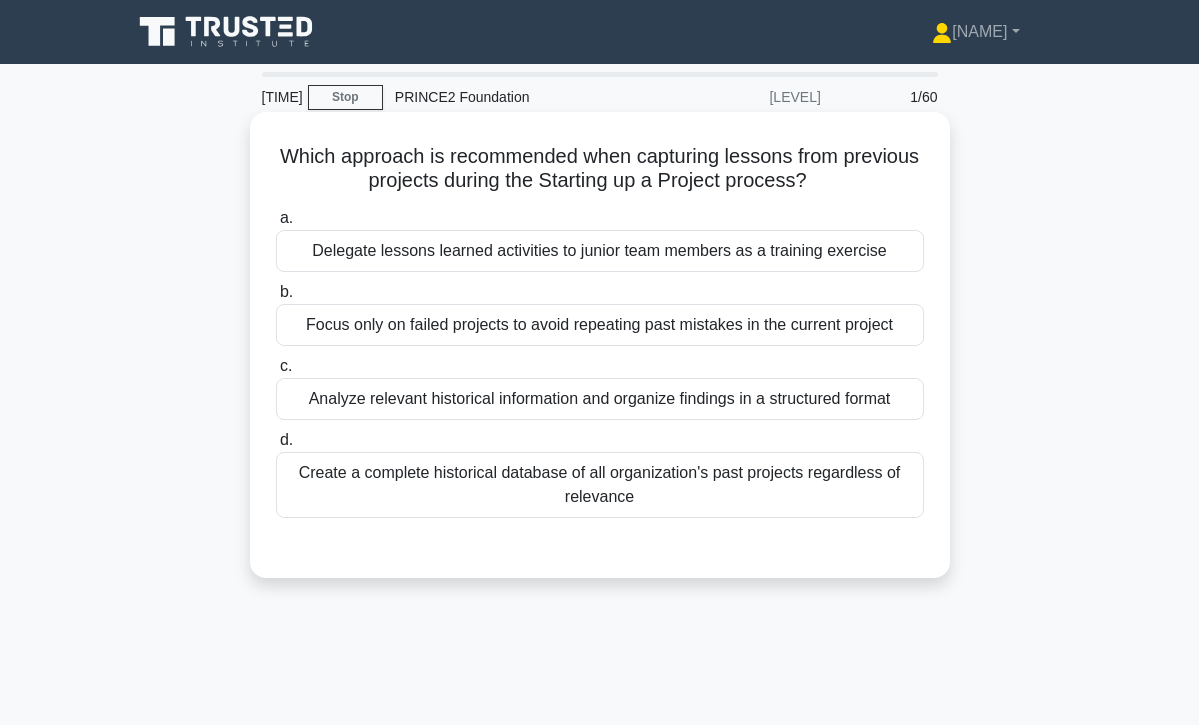 click on "Analyze relevant historical information and organize findings in a structured format" at bounding box center (600, 399) 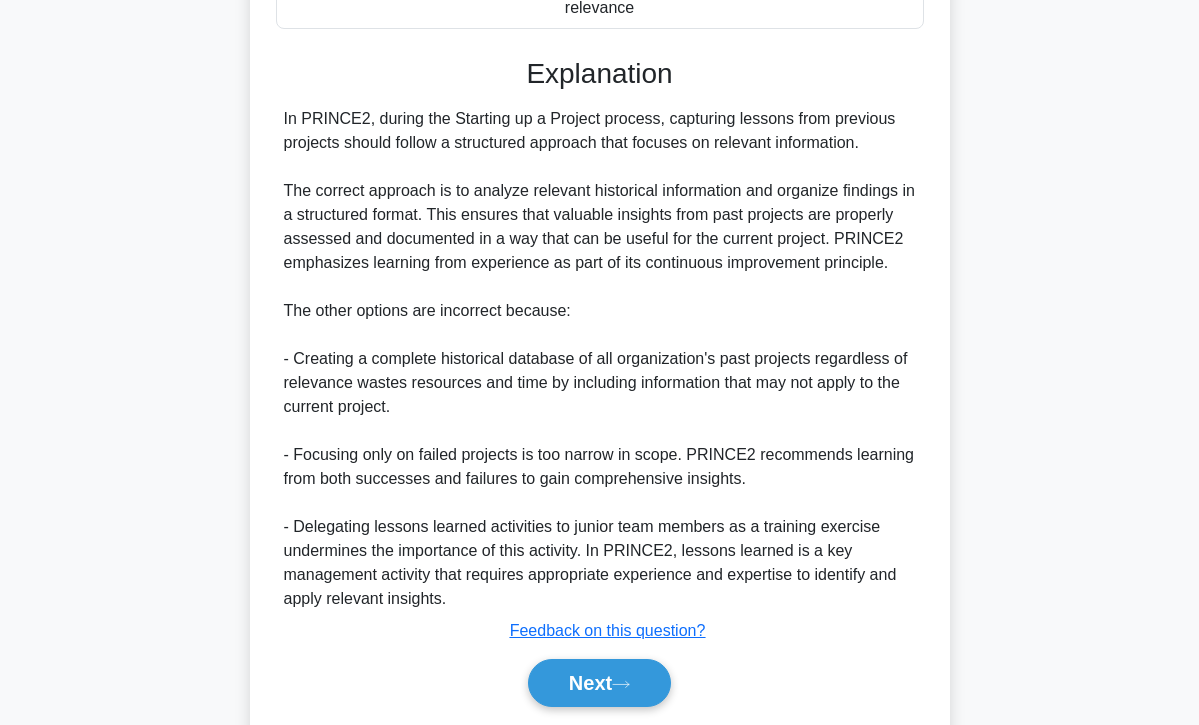 scroll, scrollTop: 543, scrollLeft: 0, axis: vertical 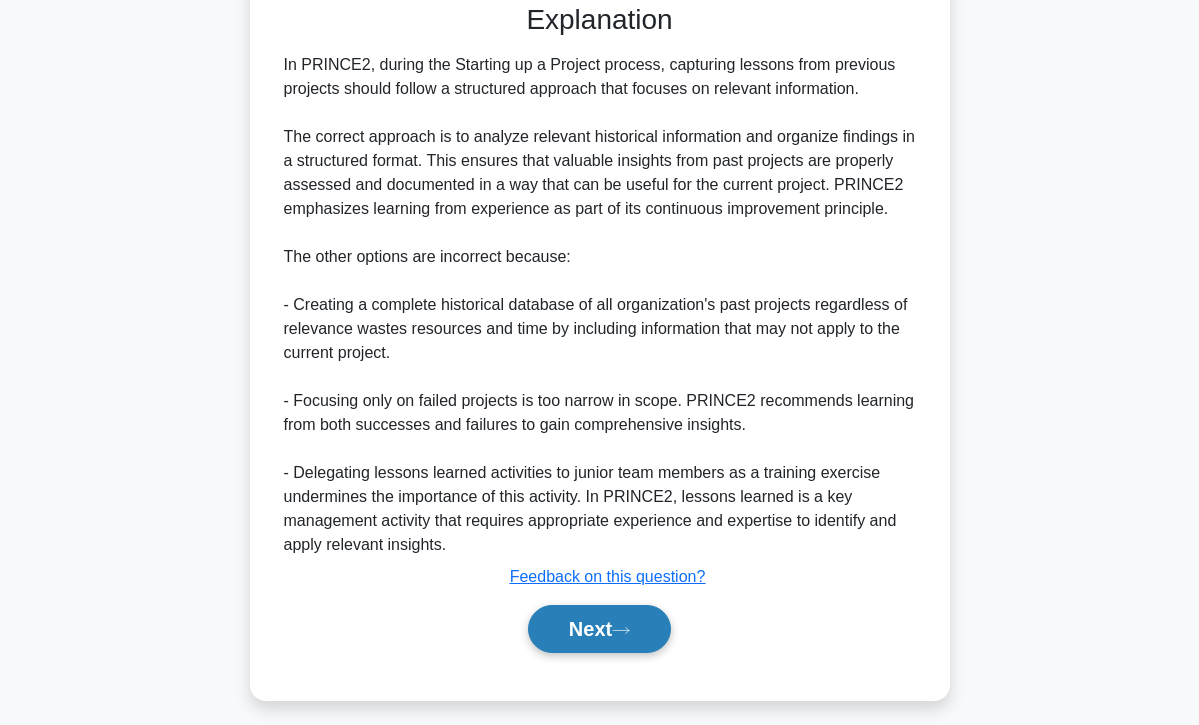 click on "Next" at bounding box center [599, 629] 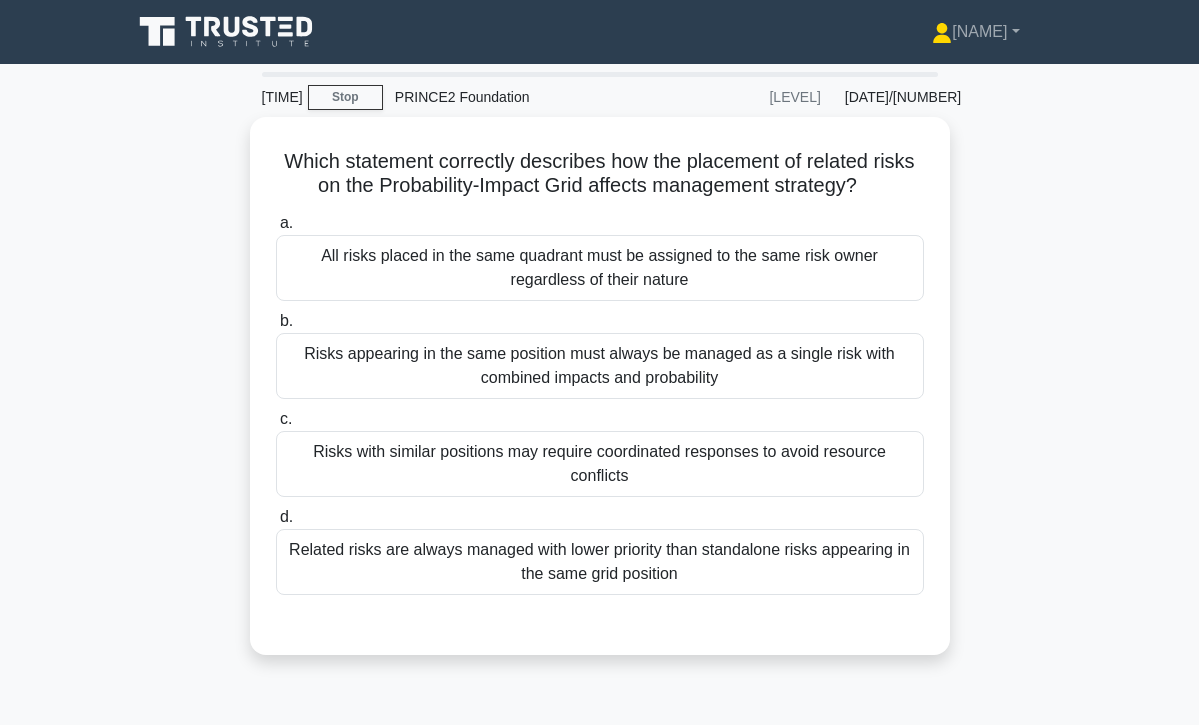 scroll, scrollTop: 0, scrollLeft: 0, axis: both 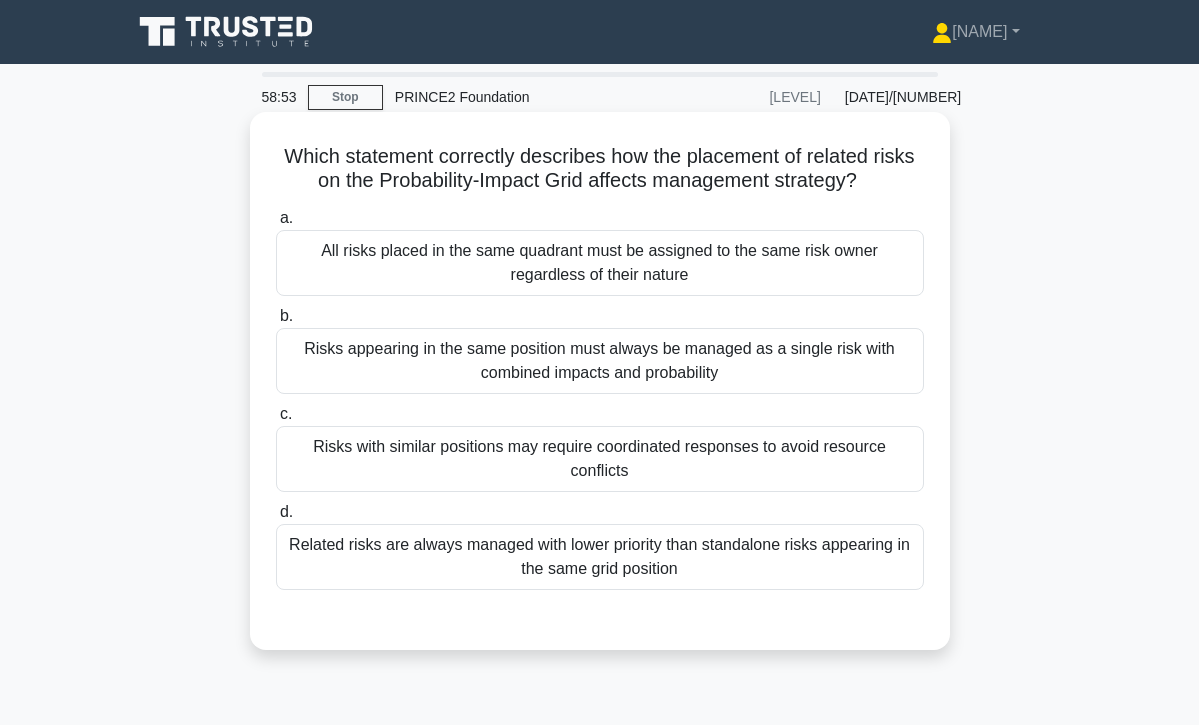 click on "Risks with similar positions may require coordinated responses to avoid resource conflicts" at bounding box center [600, 459] 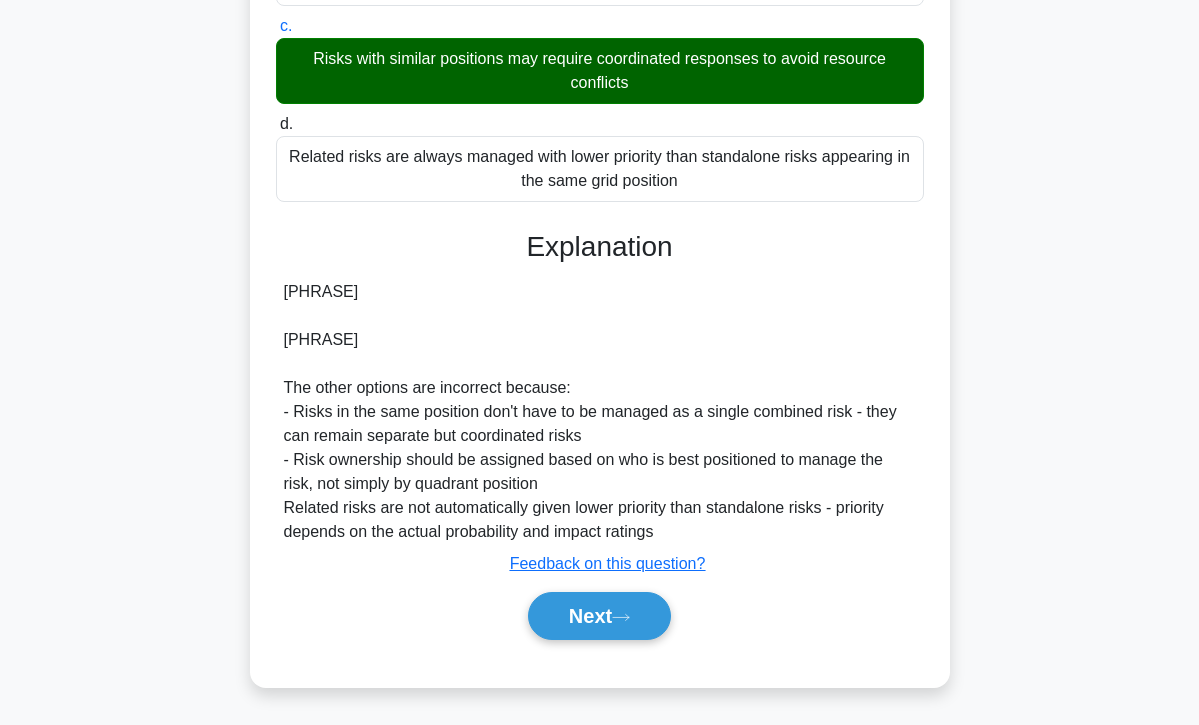 scroll, scrollTop: 484, scrollLeft: 0, axis: vertical 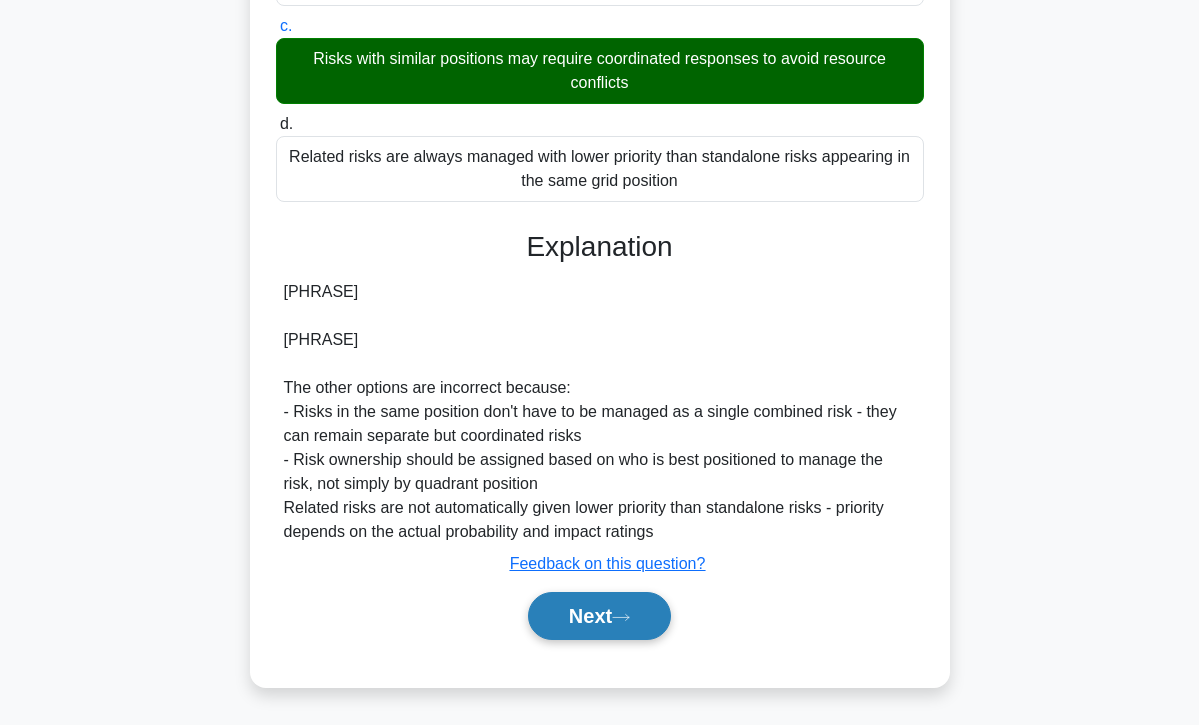 click on "Next" at bounding box center [599, 616] 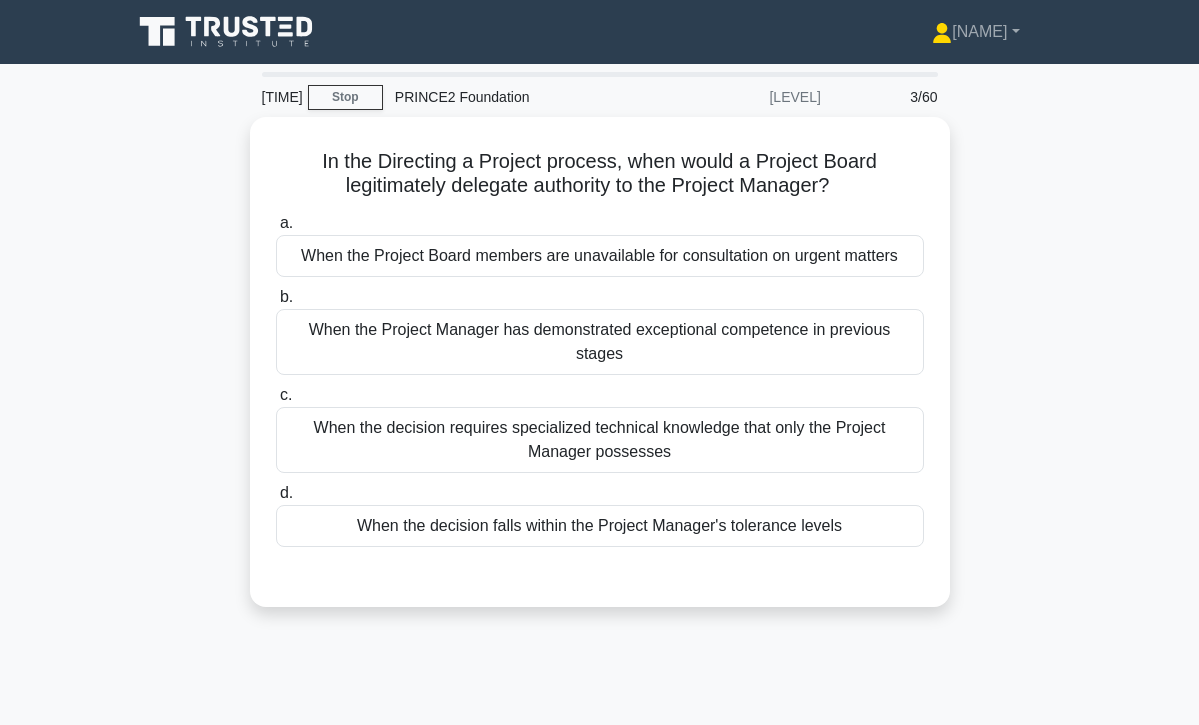 scroll, scrollTop: 0, scrollLeft: 0, axis: both 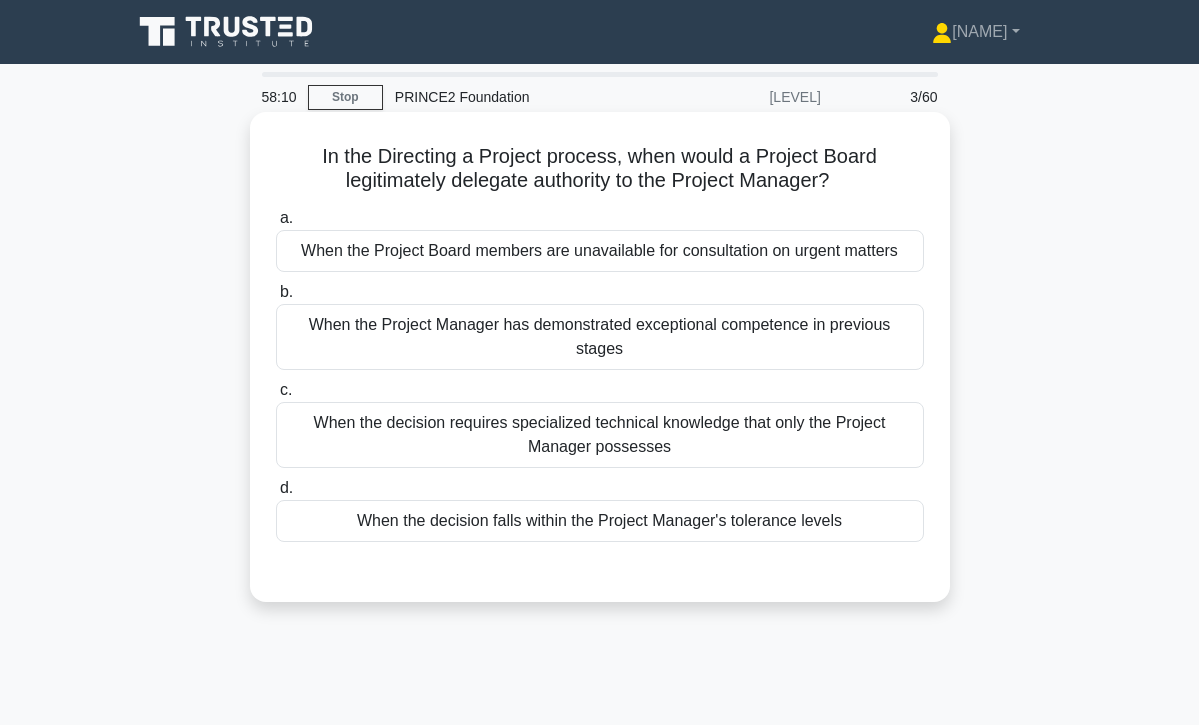 click on "When the decision falls within the Project Manager's tolerance levels" at bounding box center (600, 521) 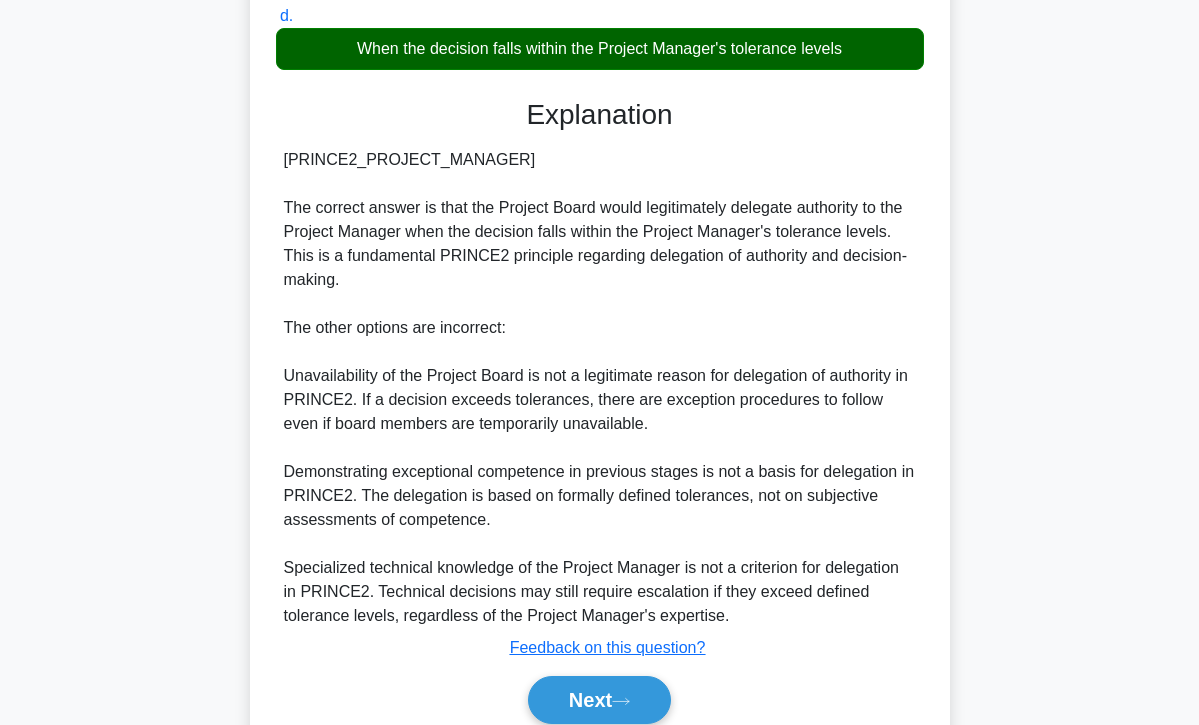 scroll, scrollTop: 529, scrollLeft: 0, axis: vertical 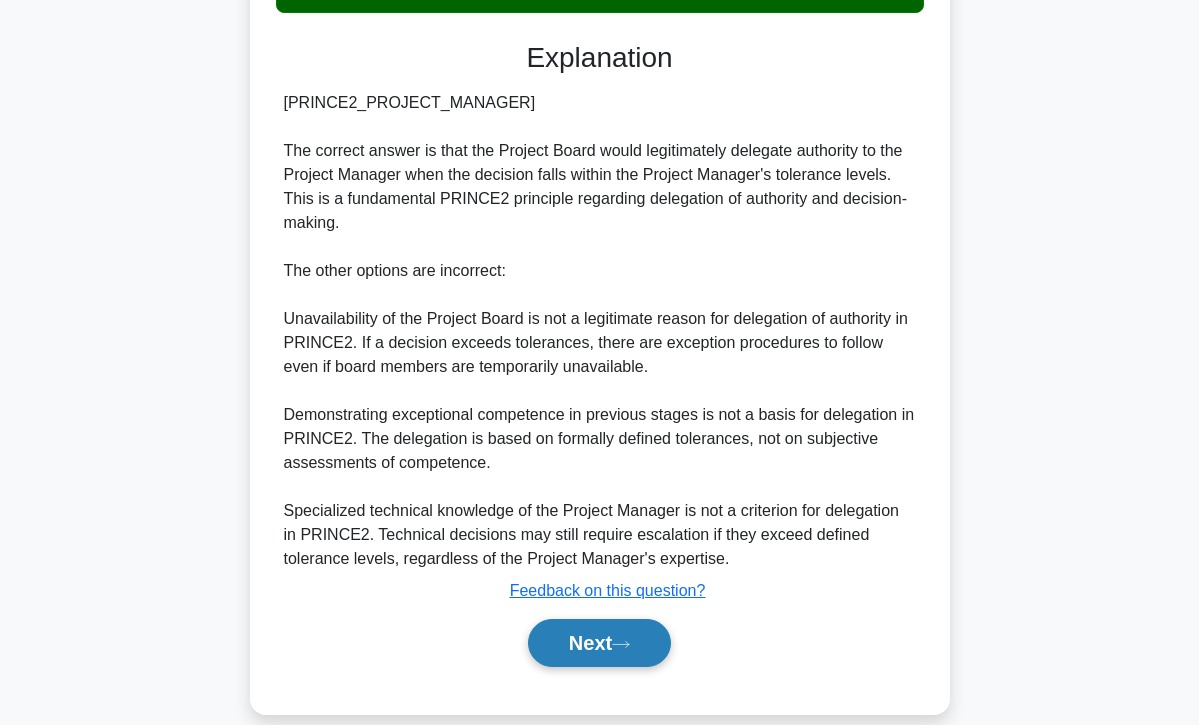 click on "Next" at bounding box center (599, 643) 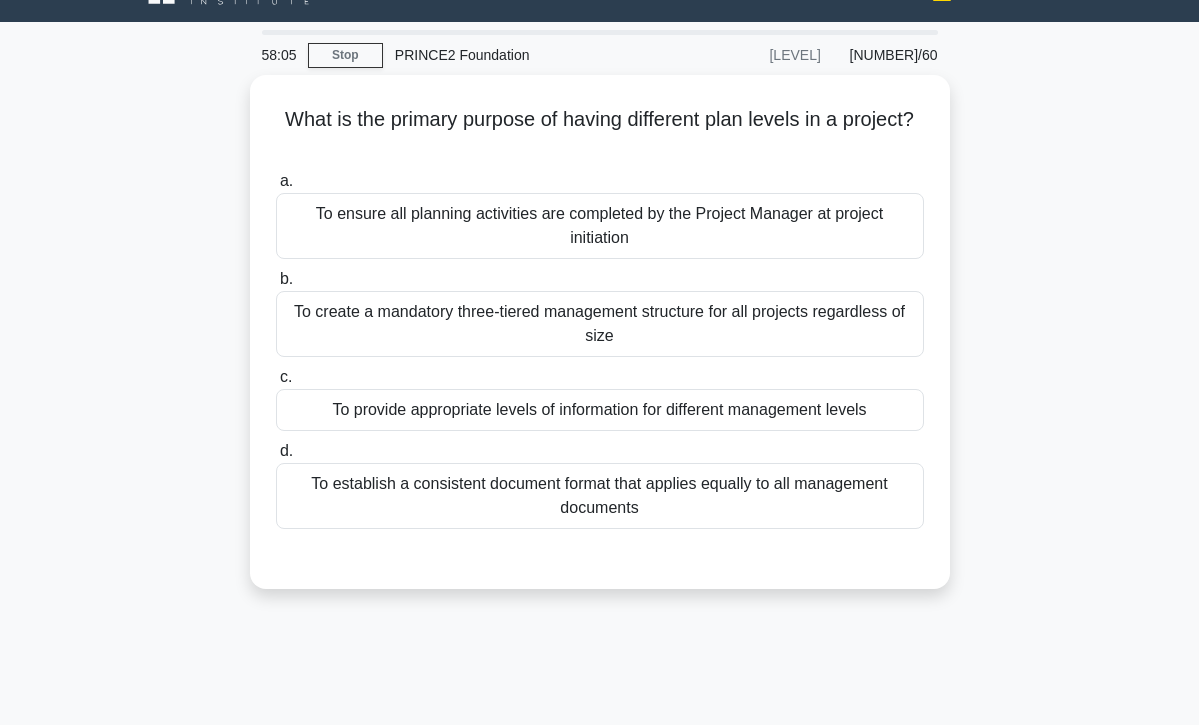 scroll, scrollTop: 41, scrollLeft: 0, axis: vertical 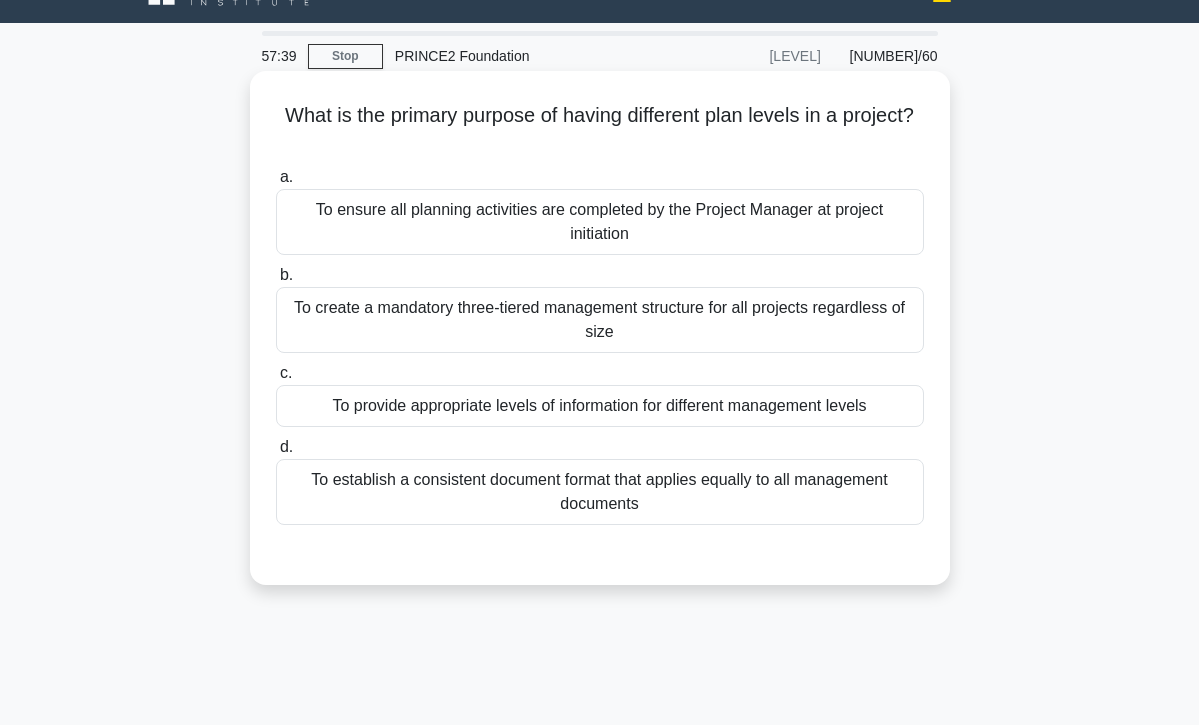 click on "To provide appropriate levels of information for different management levels" at bounding box center (600, 406) 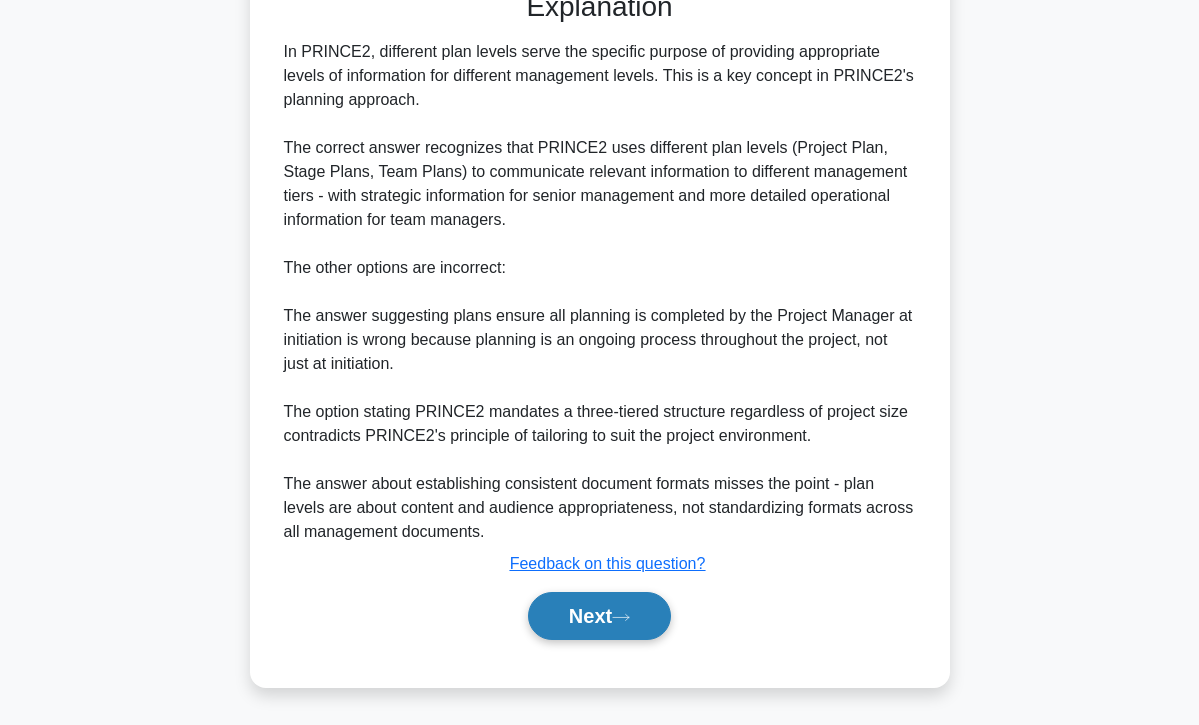click on "Next" at bounding box center [599, 616] 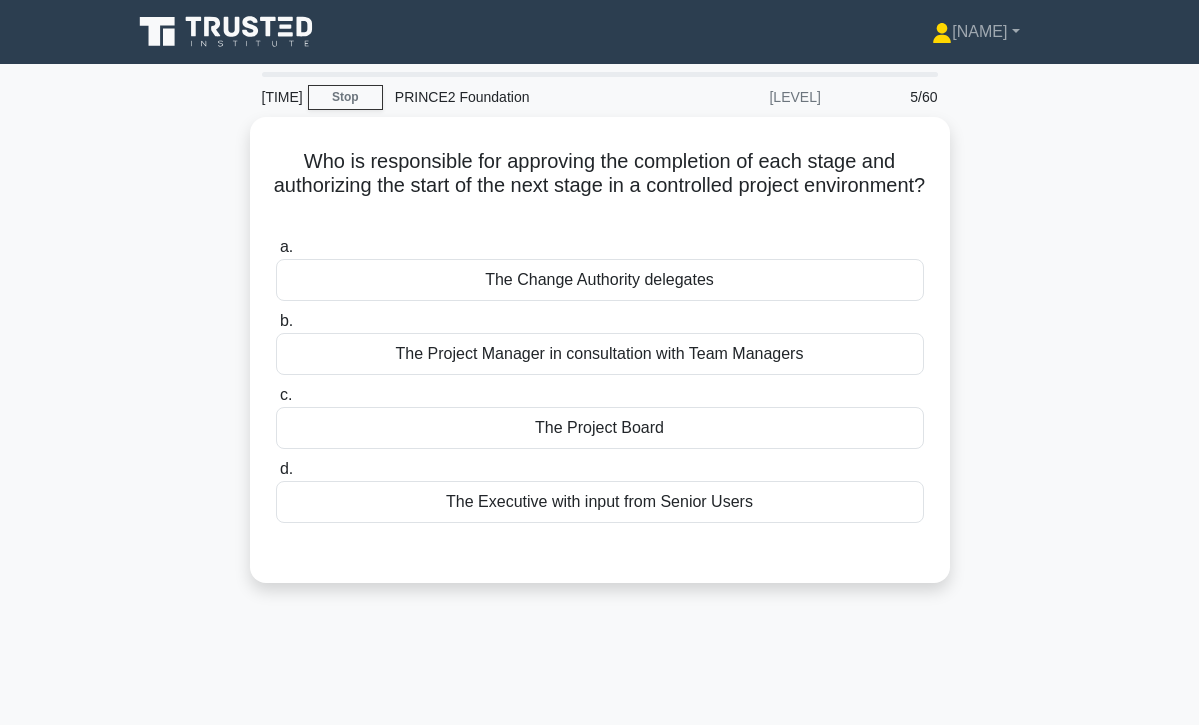 scroll, scrollTop: 0, scrollLeft: 0, axis: both 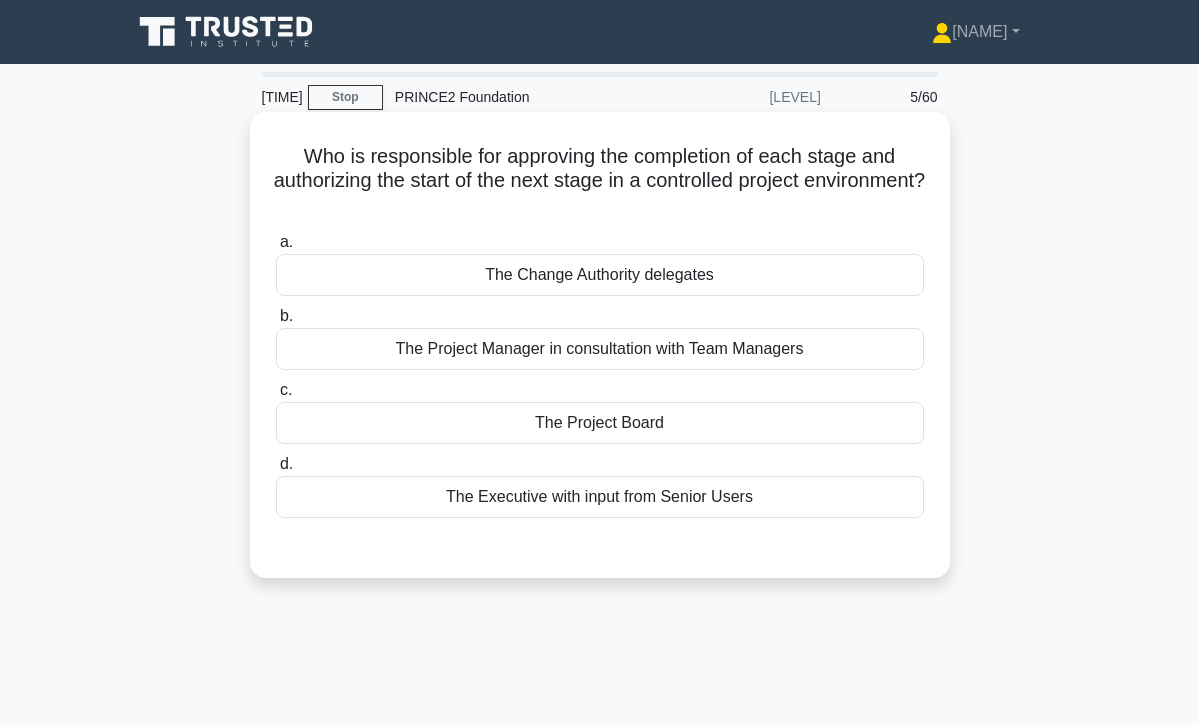 click on "The Project Board" at bounding box center (600, 423) 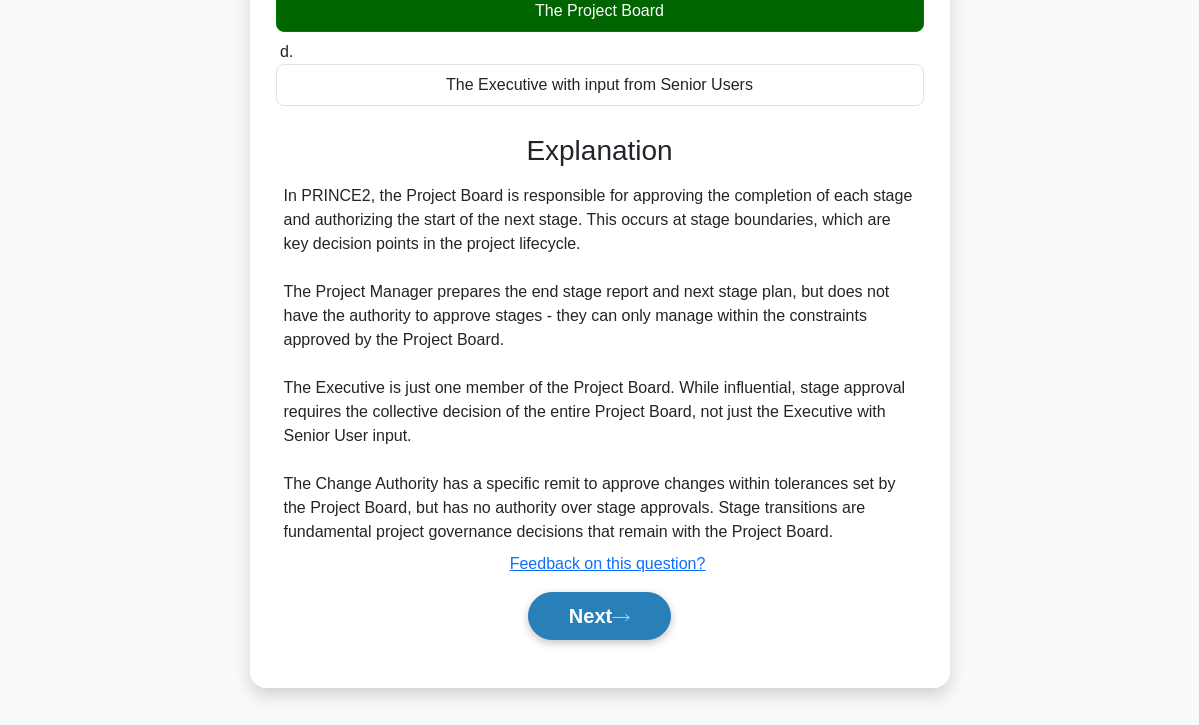 click on "Next" at bounding box center (599, 616) 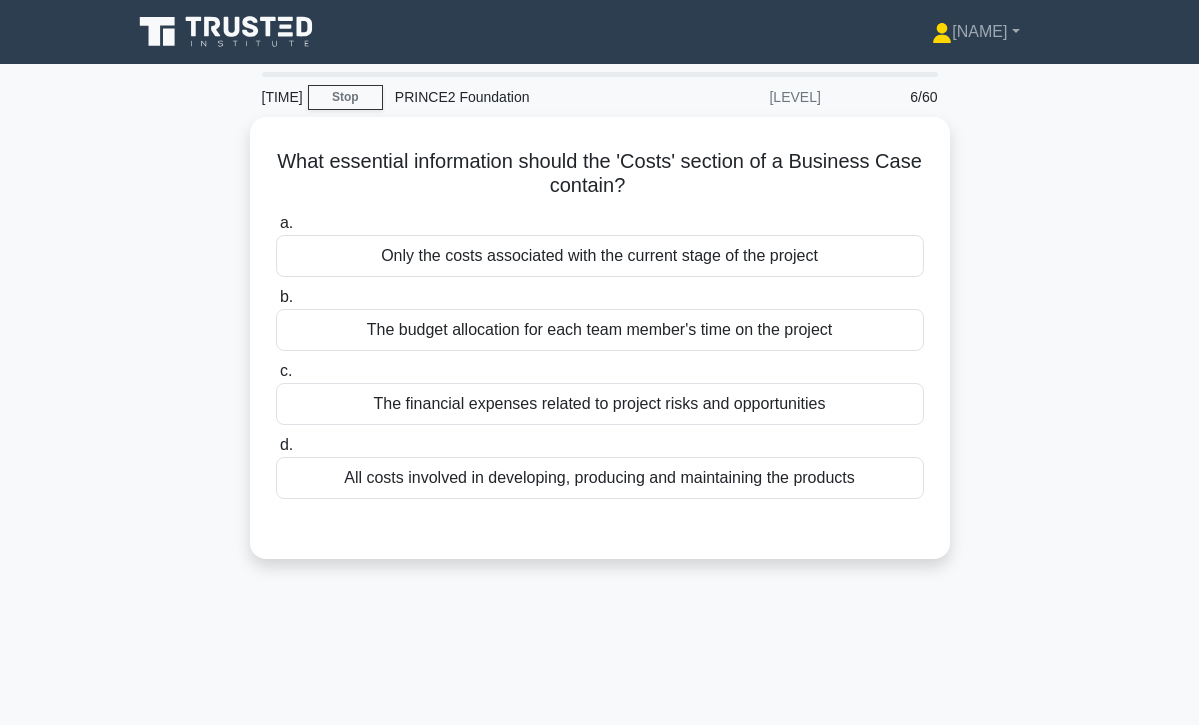 scroll, scrollTop: 0, scrollLeft: 0, axis: both 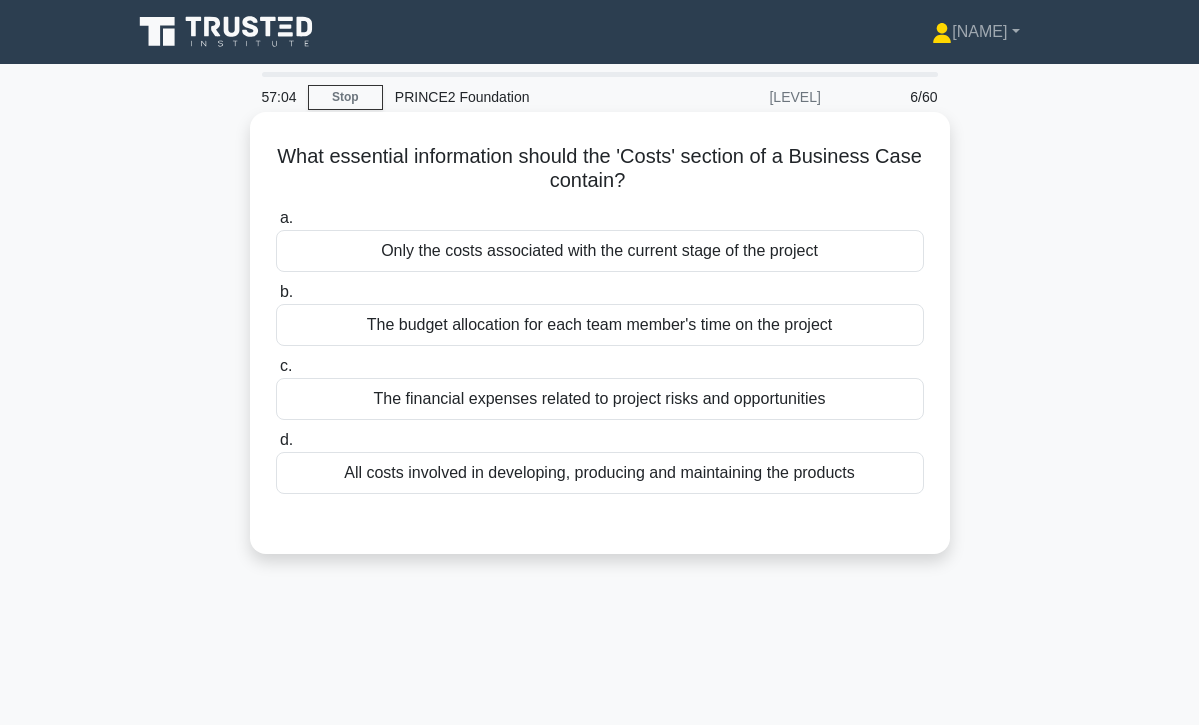 click on "All costs involved in developing, producing and maintaining the products" at bounding box center (600, 473) 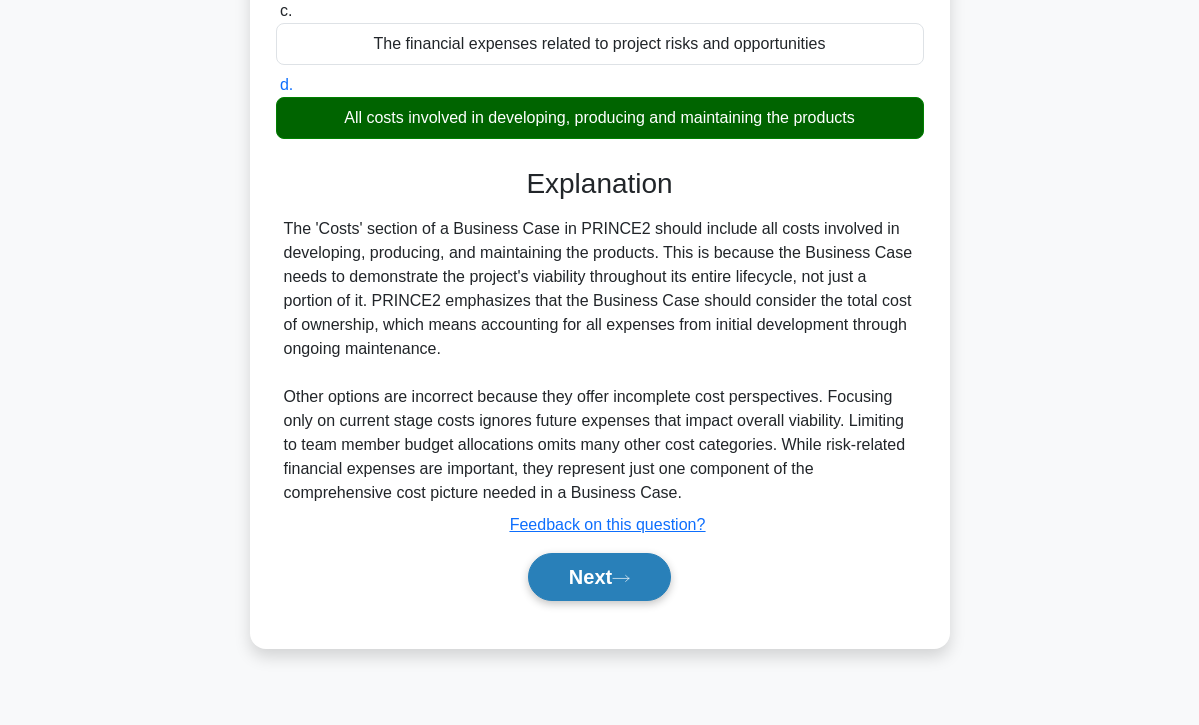 click at bounding box center (621, 578) 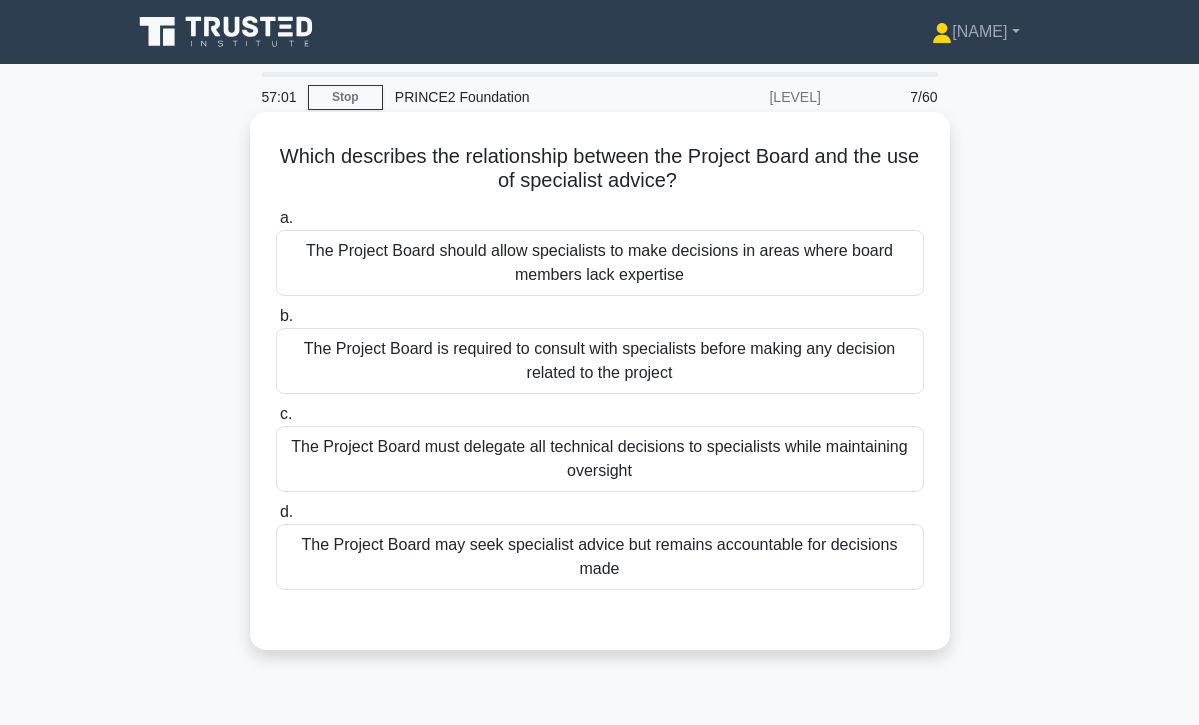 scroll, scrollTop: 0, scrollLeft: 0, axis: both 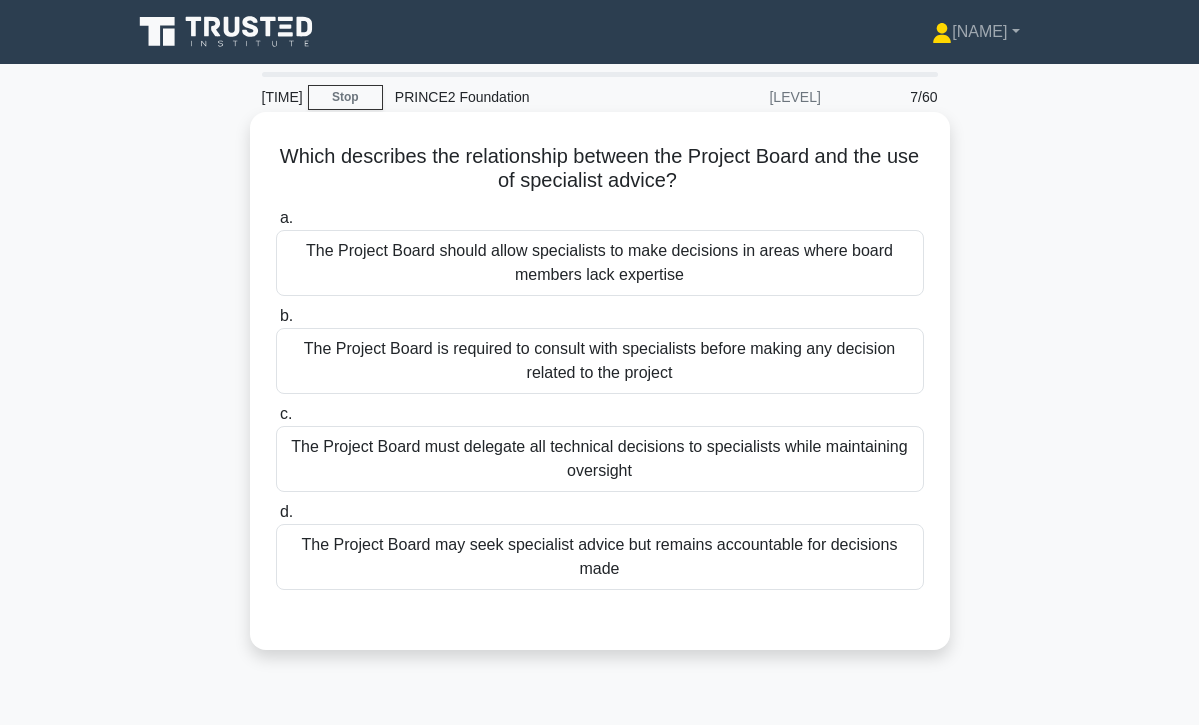 click on "The Project Board may seek specialist advice but remains accountable for decisions made" at bounding box center (600, 557) 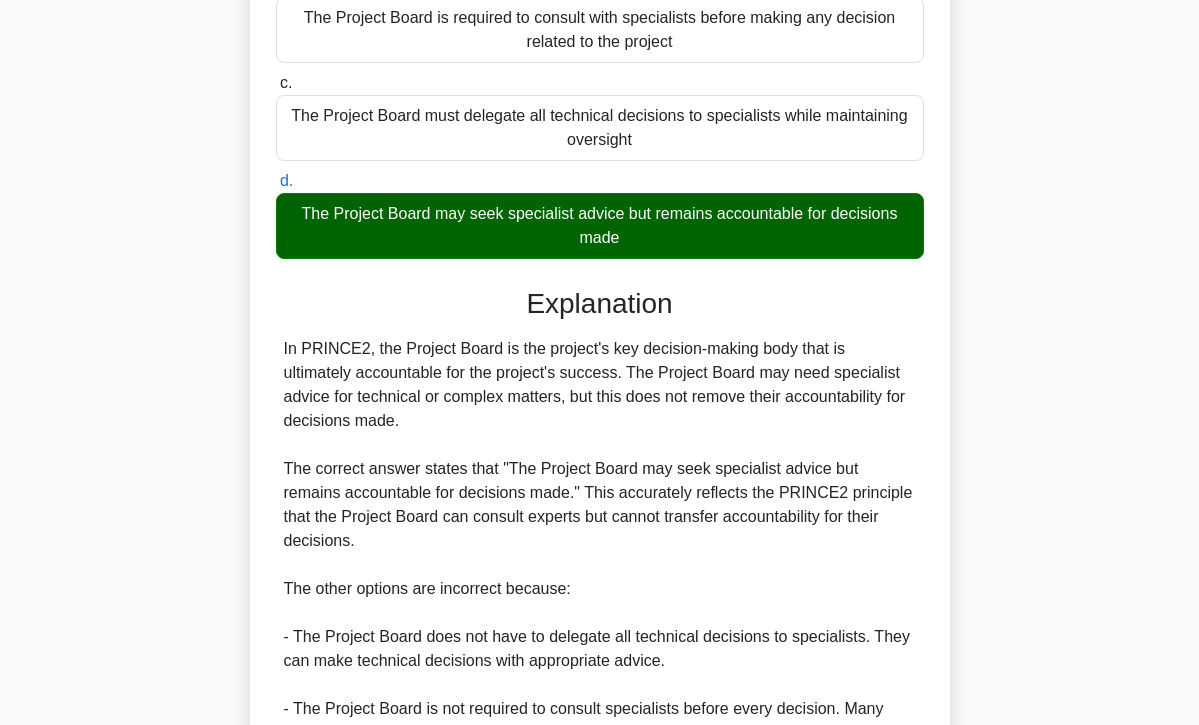 scroll, scrollTop: 519, scrollLeft: 0, axis: vertical 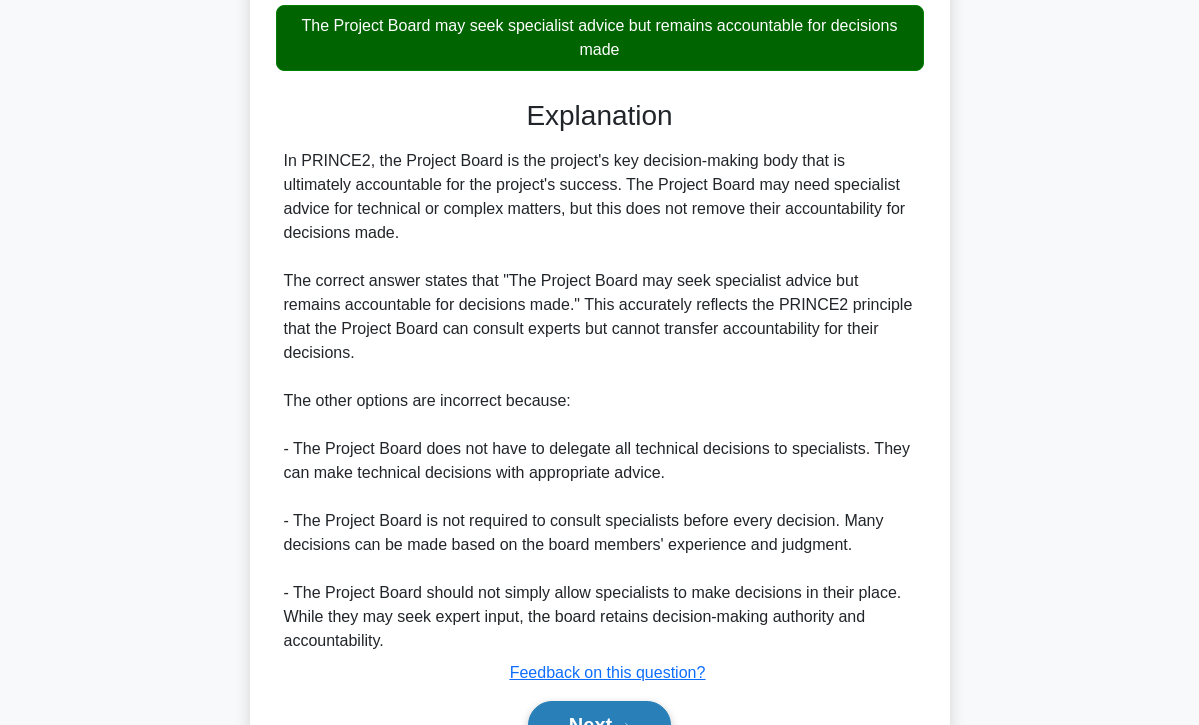 click on "Next" at bounding box center [599, 725] 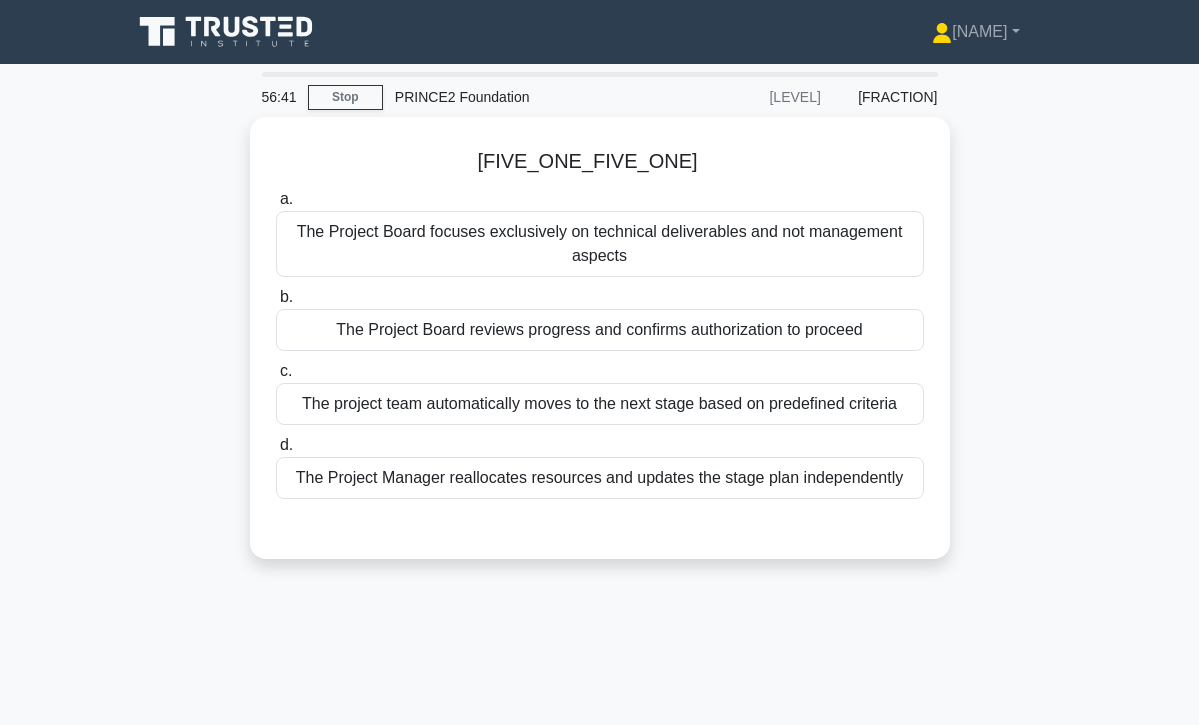 scroll, scrollTop: 0, scrollLeft: 0, axis: both 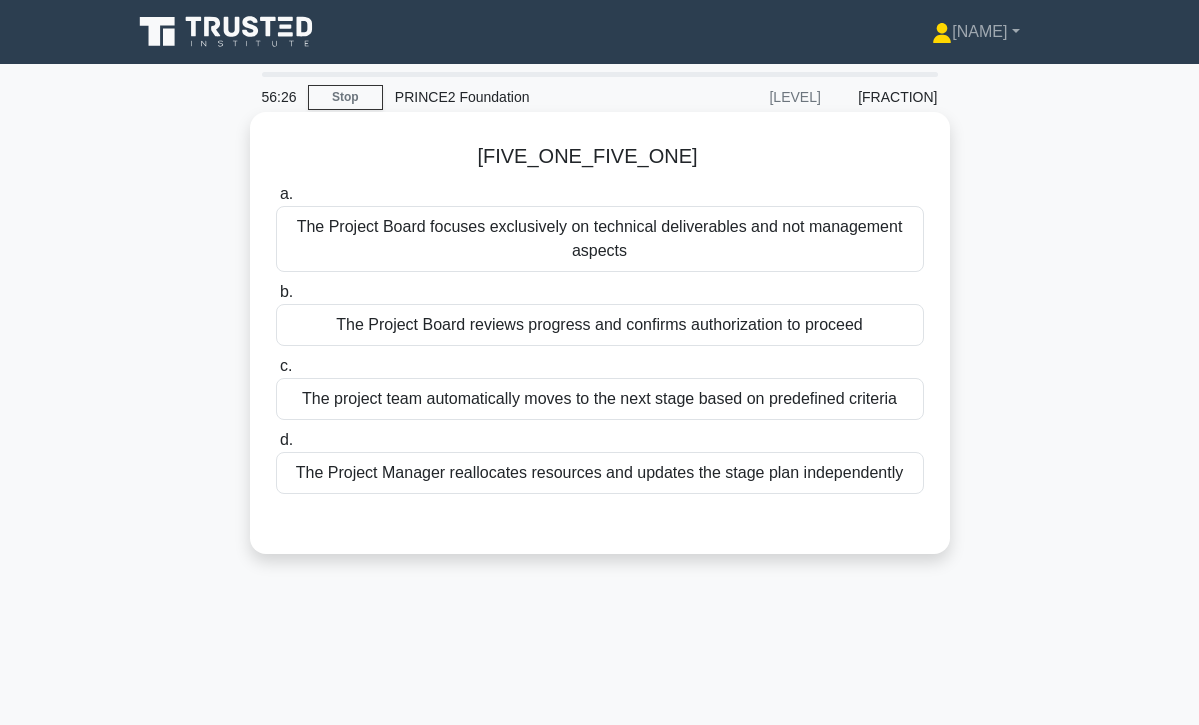 click on "The Project Board reviews progress and confirms authorization to proceed" at bounding box center [600, 325] 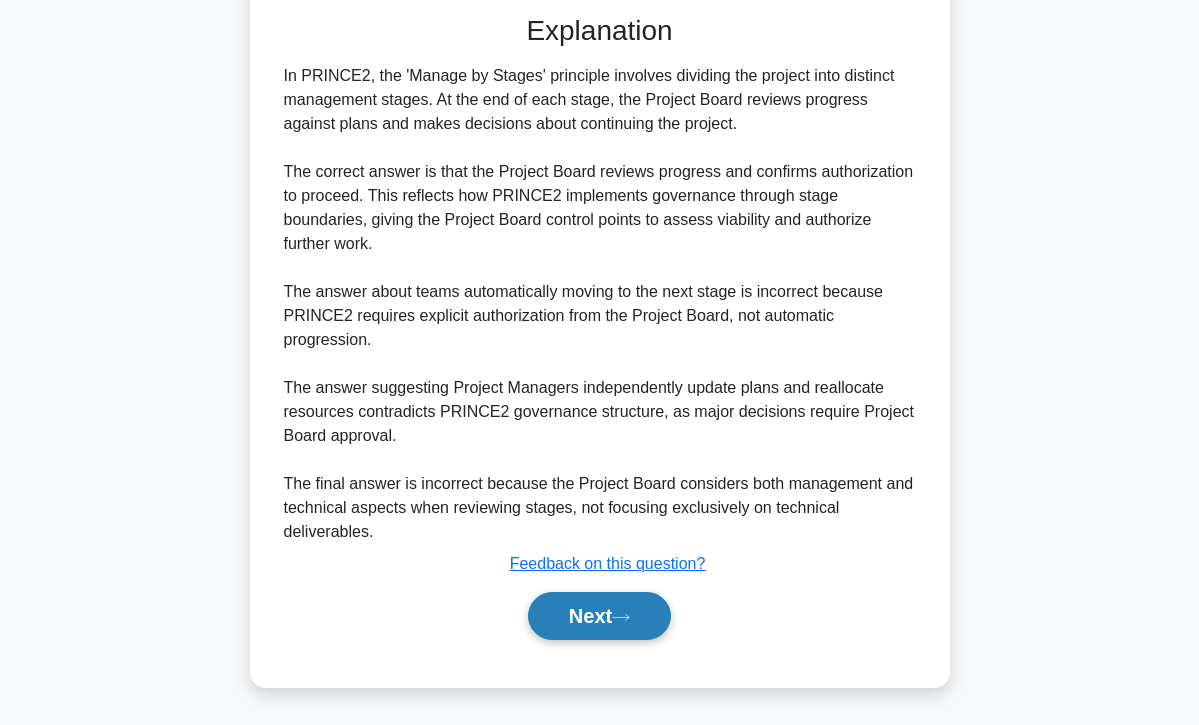 click on "Next" at bounding box center [599, 616] 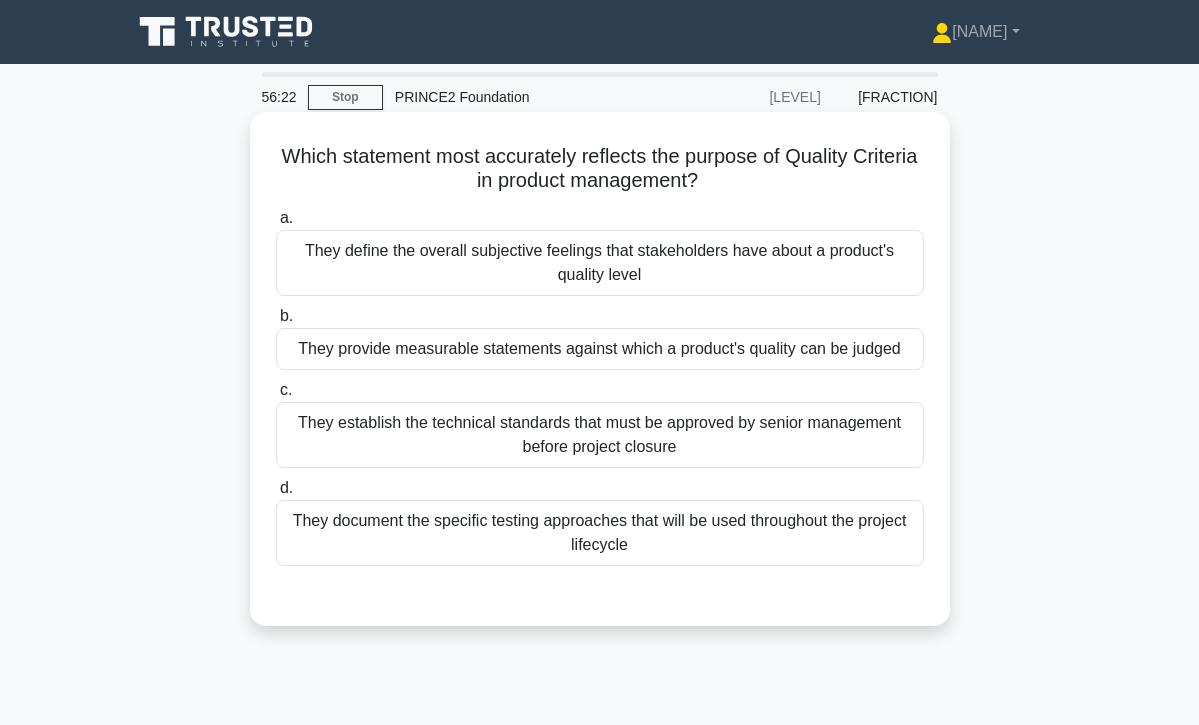 scroll, scrollTop: 0, scrollLeft: 0, axis: both 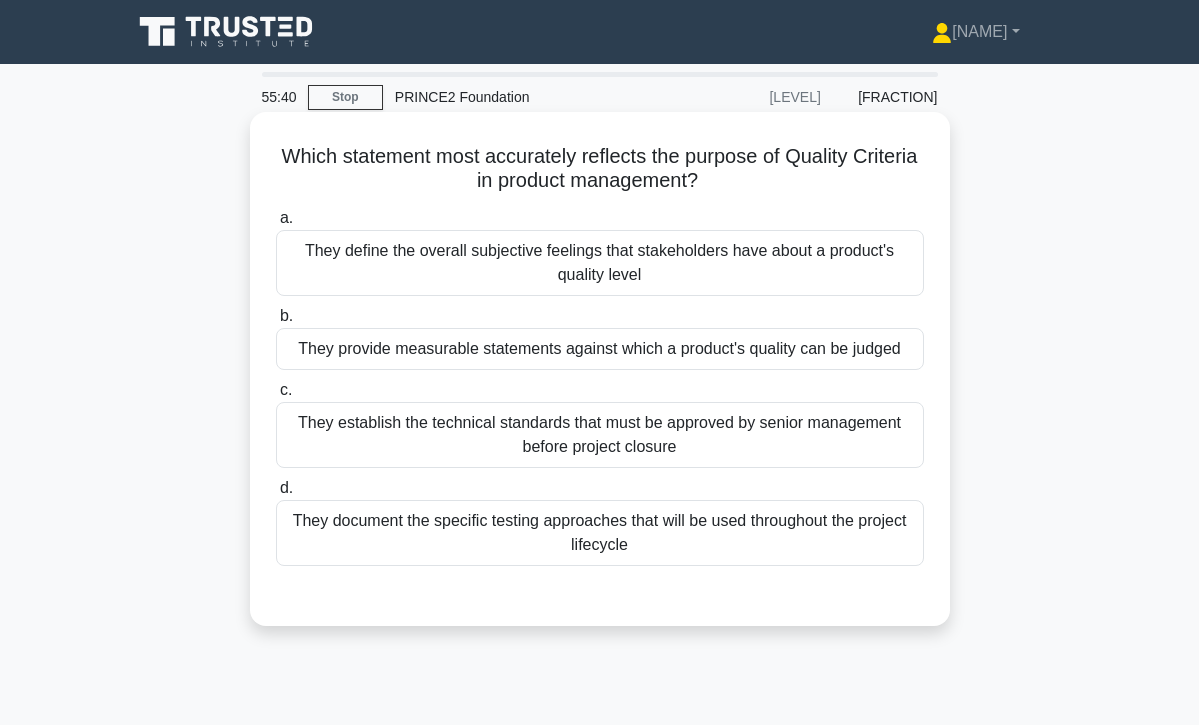 click on "They establish the technical standards that must be approved by senior management before project closure" at bounding box center (600, 435) 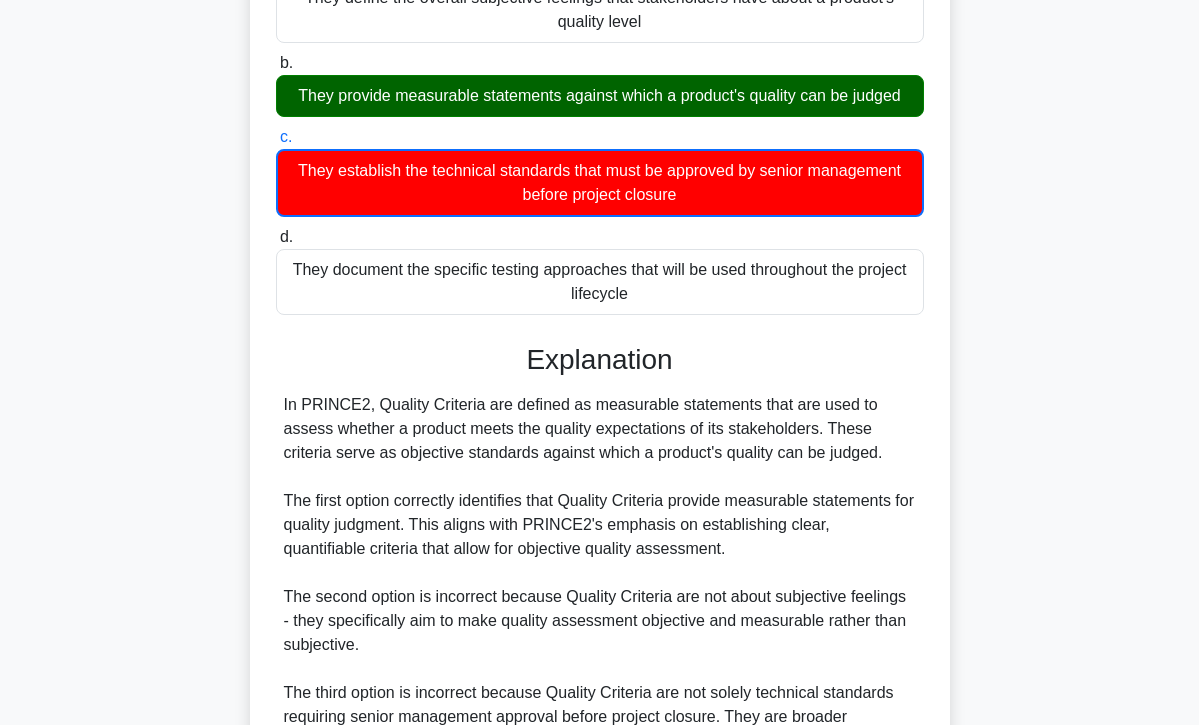 scroll, scrollTop: 255, scrollLeft: 0, axis: vertical 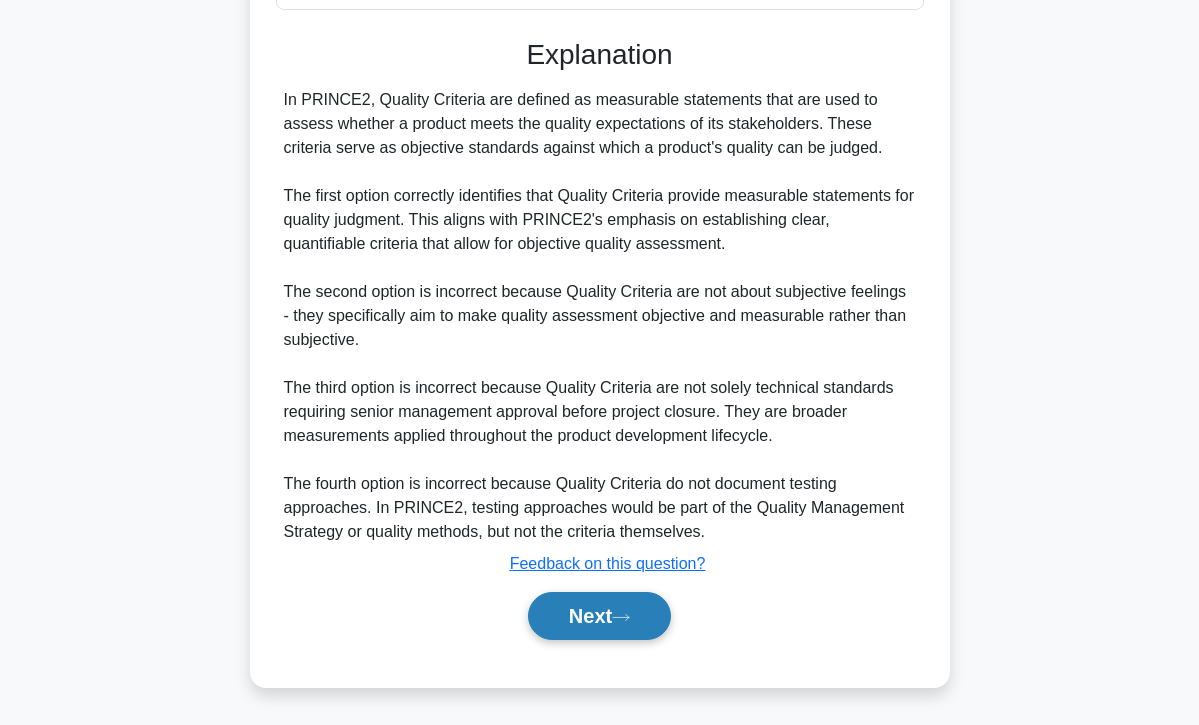 click on "Next" at bounding box center [599, 616] 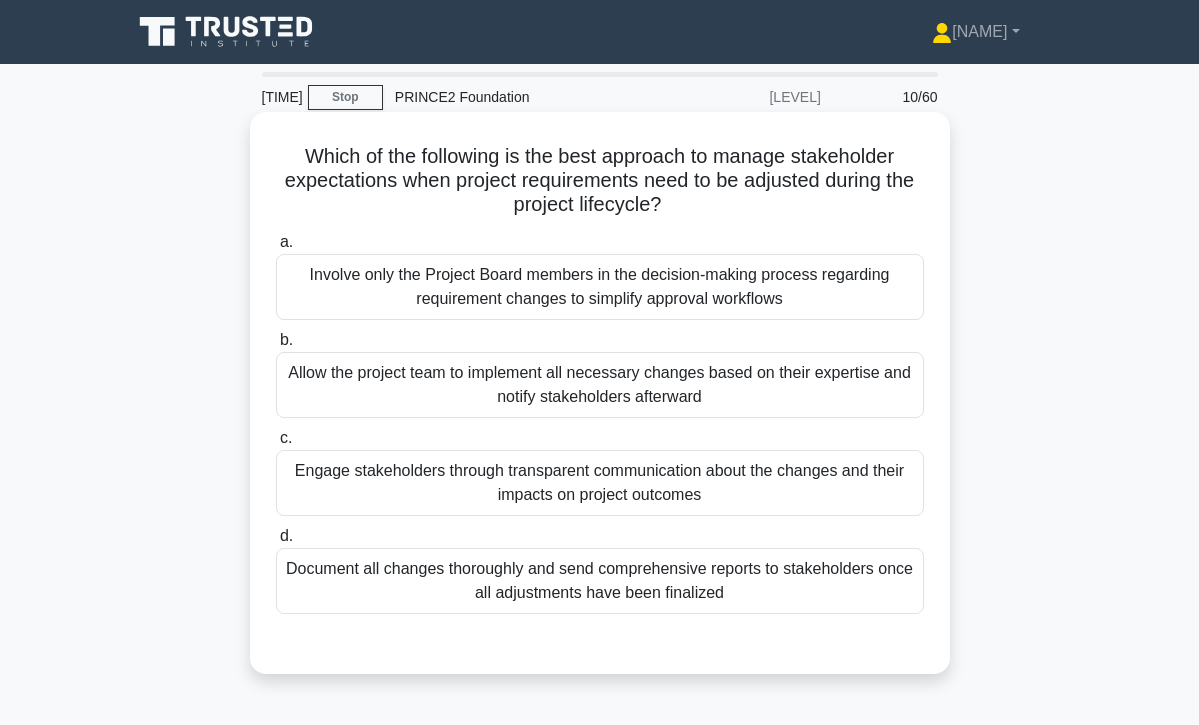scroll, scrollTop: 0, scrollLeft: 0, axis: both 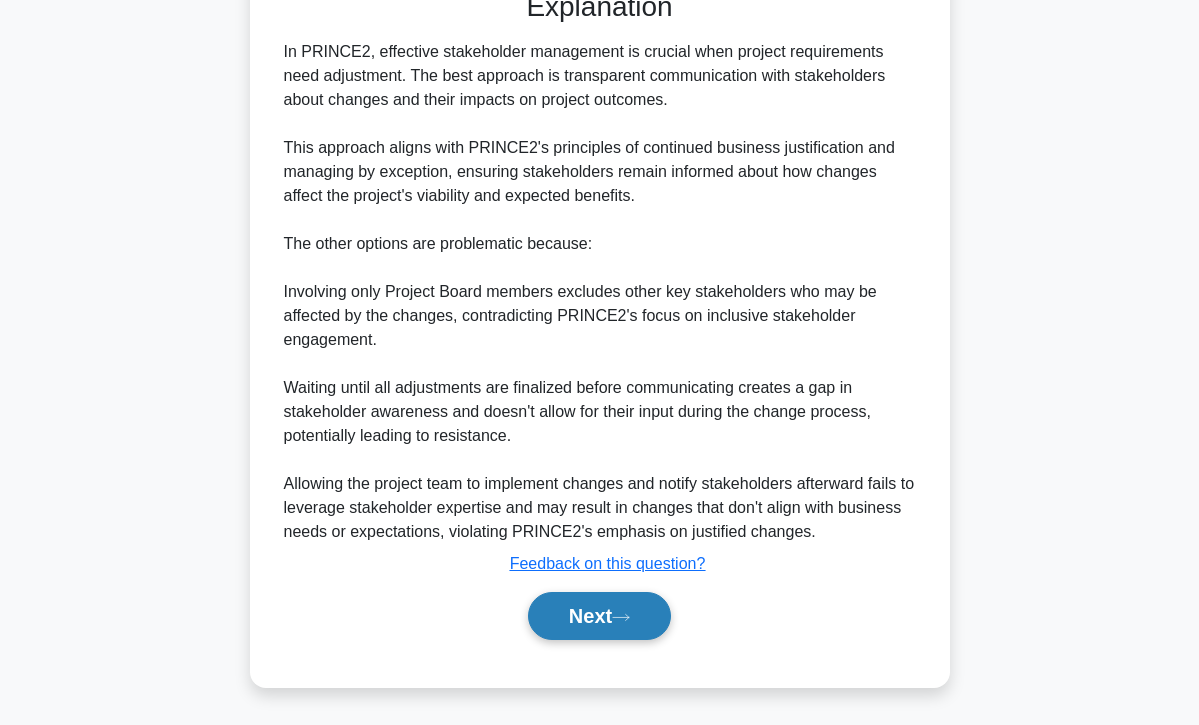 click on "Next" at bounding box center [599, 616] 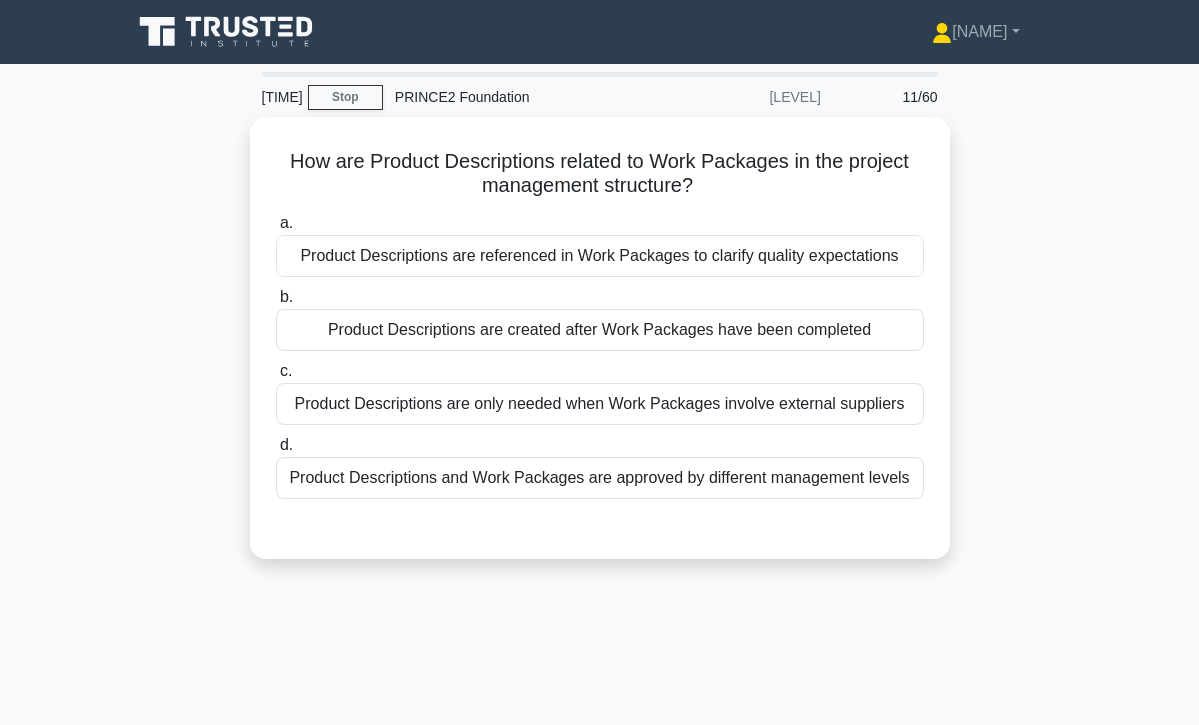 scroll, scrollTop: 0, scrollLeft: 0, axis: both 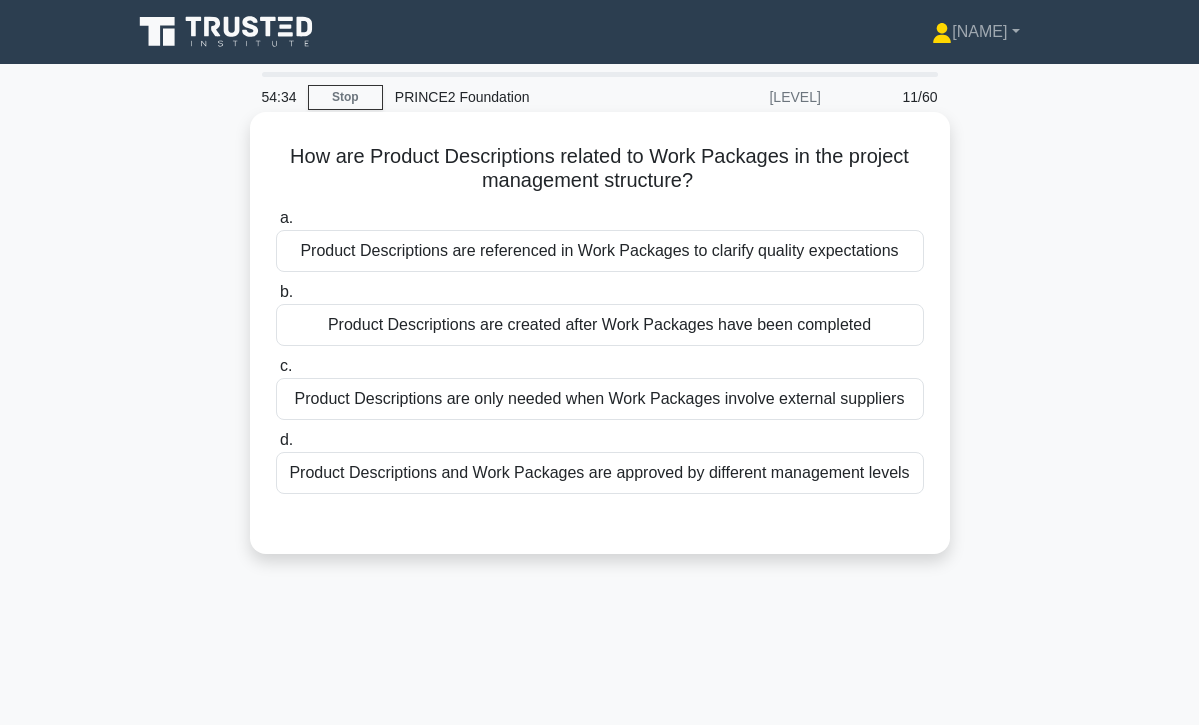 click on "Product Descriptions are referenced in Work Packages to clarify quality expectations" at bounding box center [600, 251] 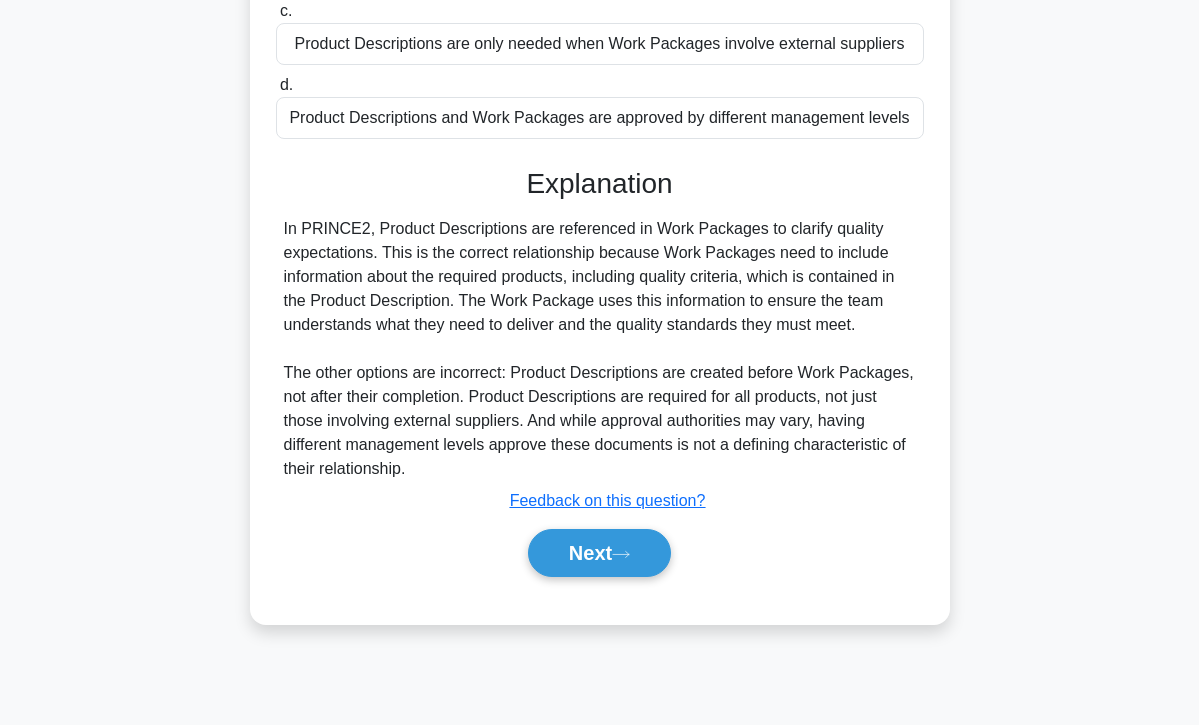 scroll, scrollTop: 355, scrollLeft: 0, axis: vertical 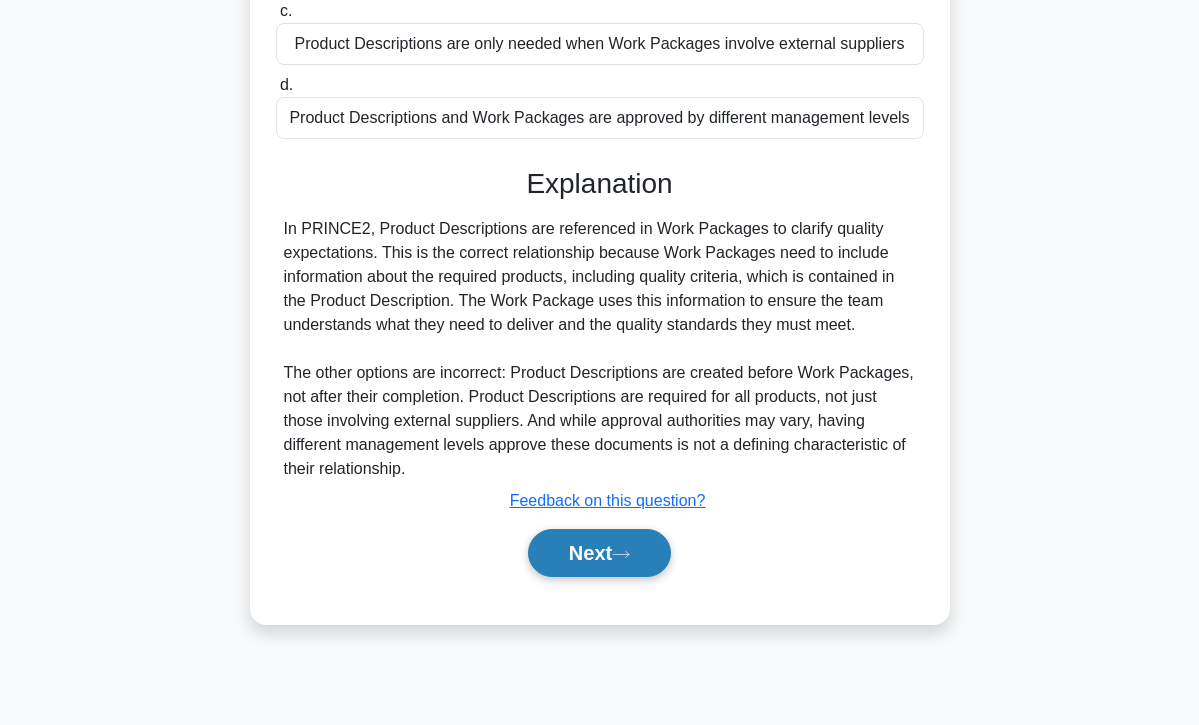 click on "Next" at bounding box center (599, 553) 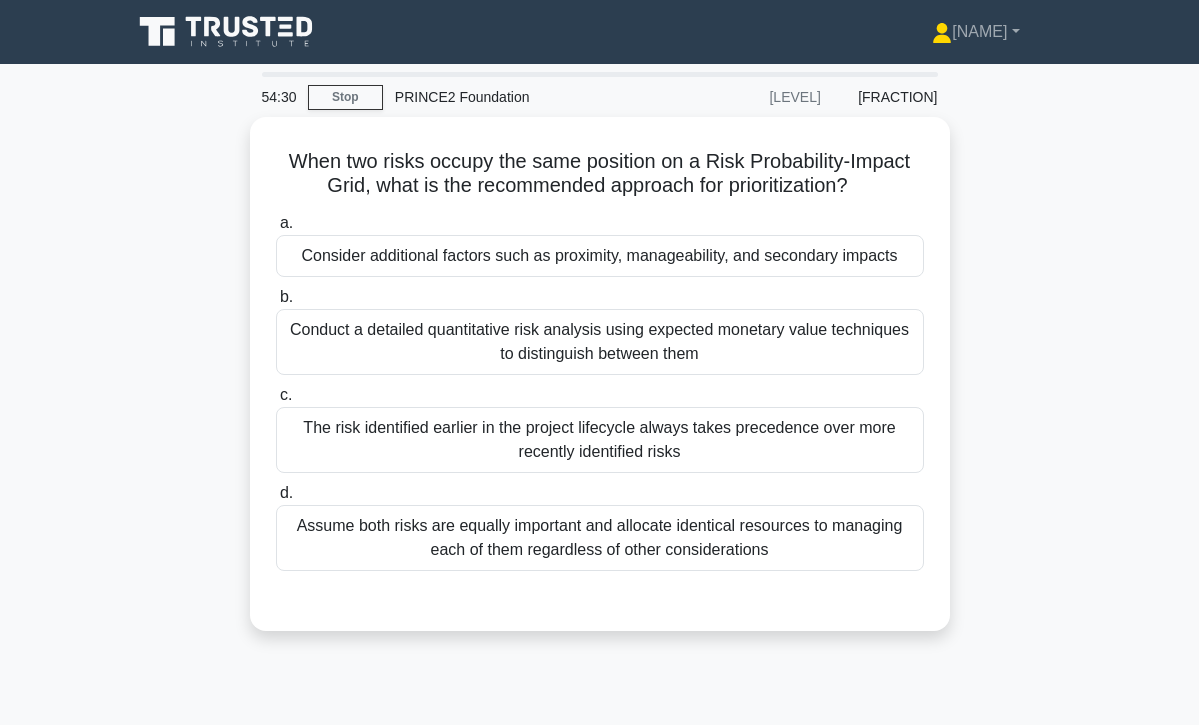 scroll, scrollTop: 0, scrollLeft: 0, axis: both 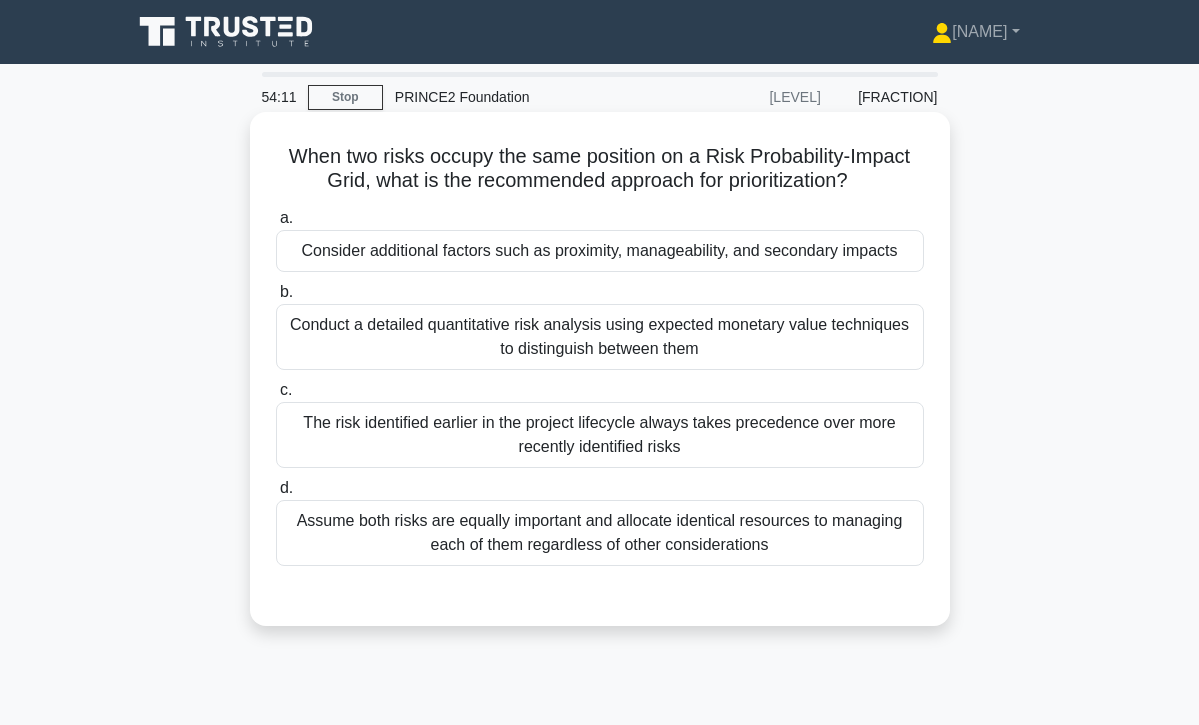 click on "Consider additional factors such as proximity, manageability, and secondary impacts" at bounding box center (600, 251) 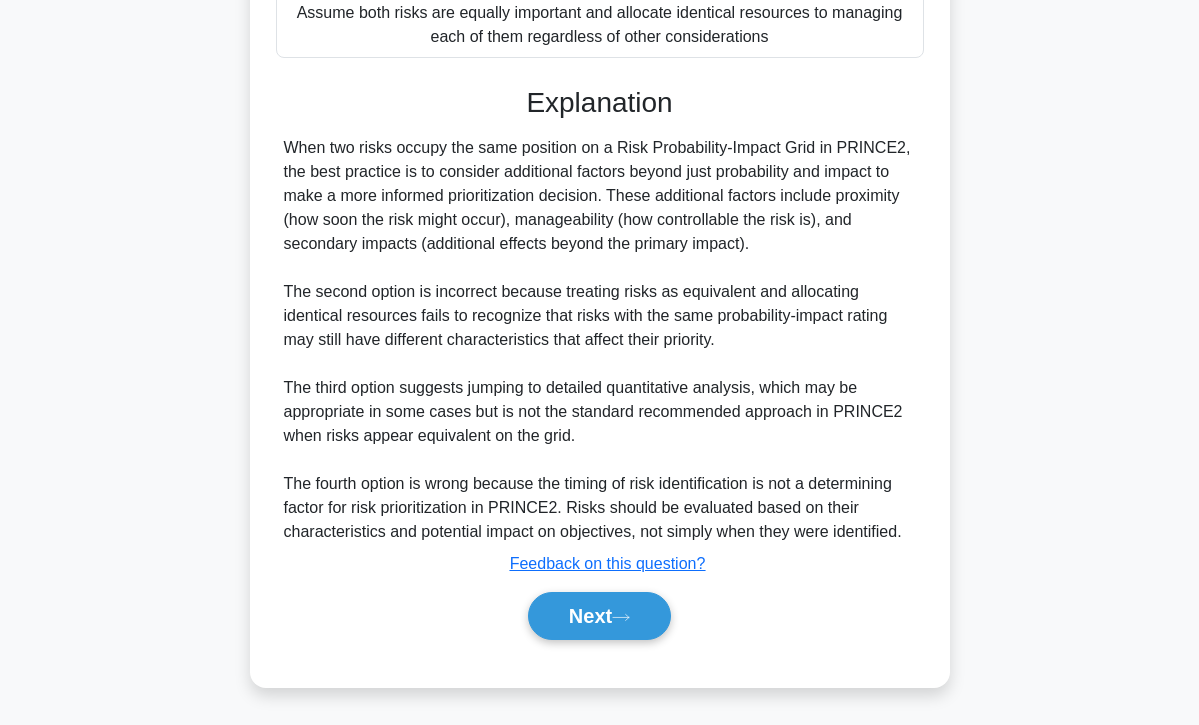 scroll, scrollTop: 508, scrollLeft: 0, axis: vertical 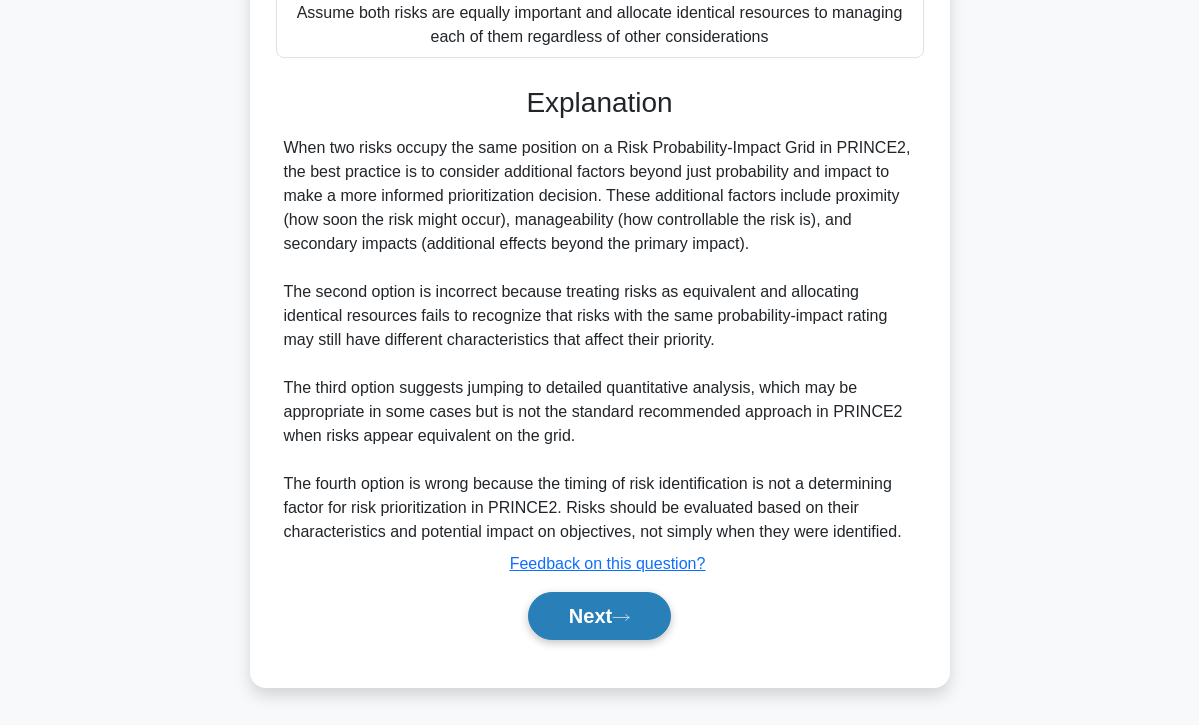 click on "Next" at bounding box center [599, 616] 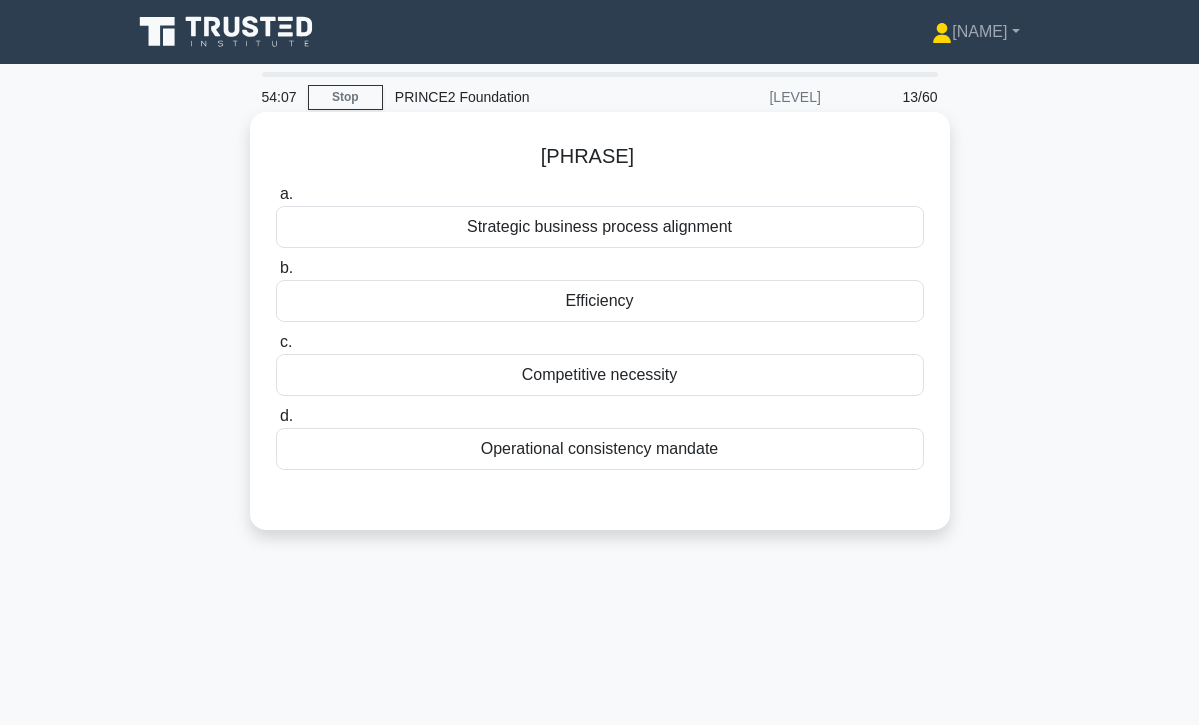 scroll, scrollTop: 0, scrollLeft: 0, axis: both 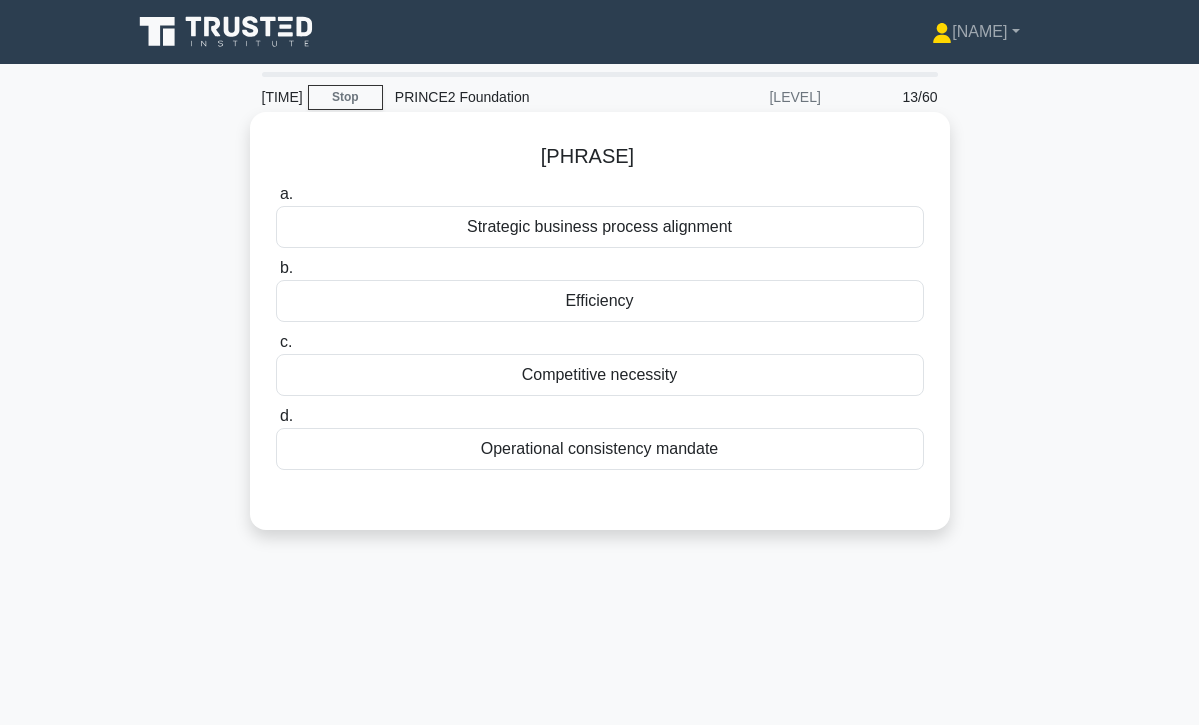 click on "Efficiency" at bounding box center (600, 301) 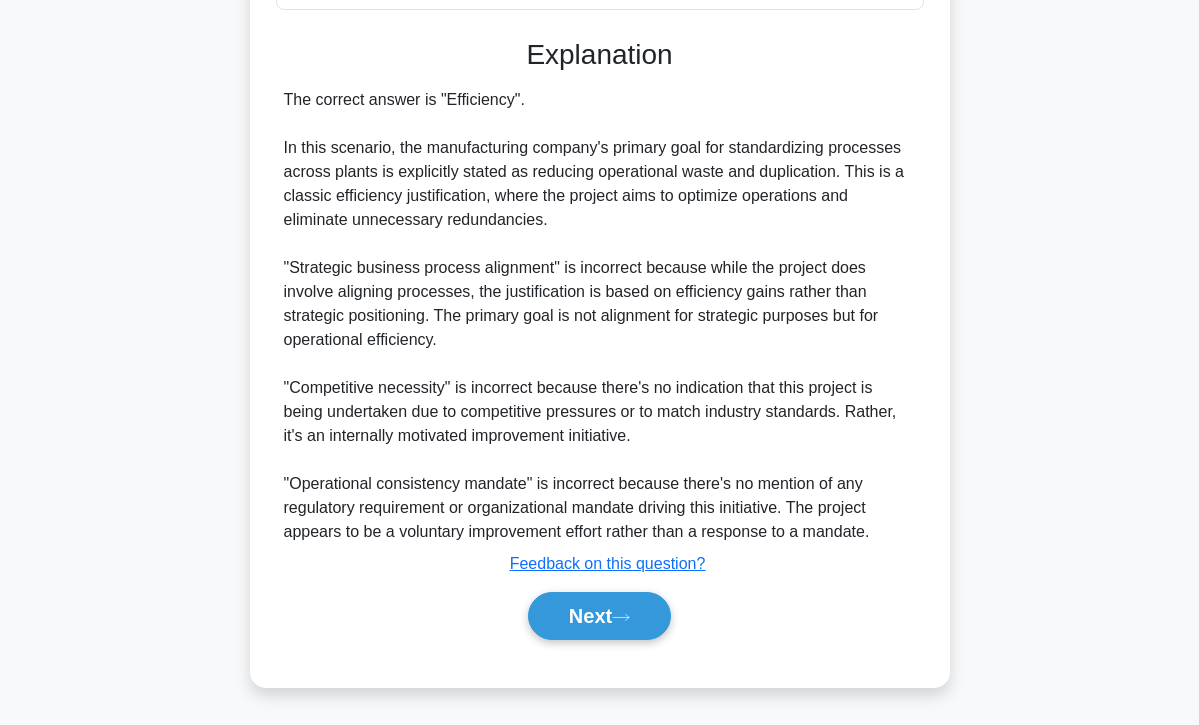 scroll, scrollTop: 556, scrollLeft: 0, axis: vertical 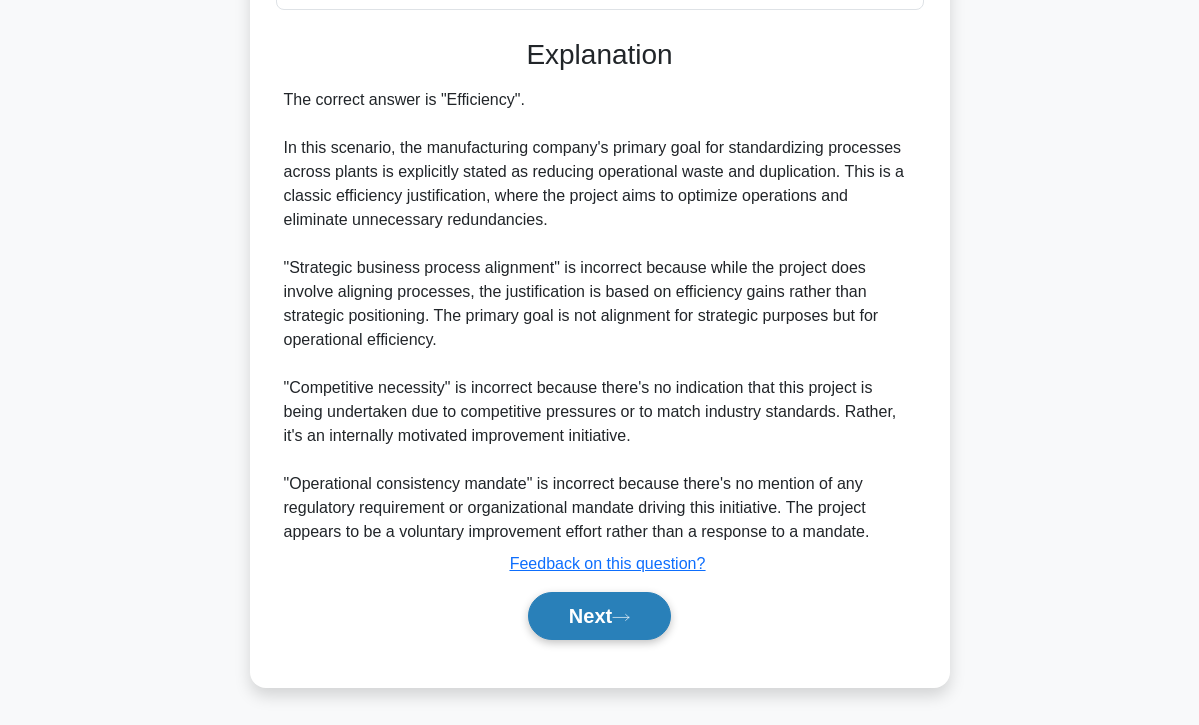 click on "Next" at bounding box center [599, 616] 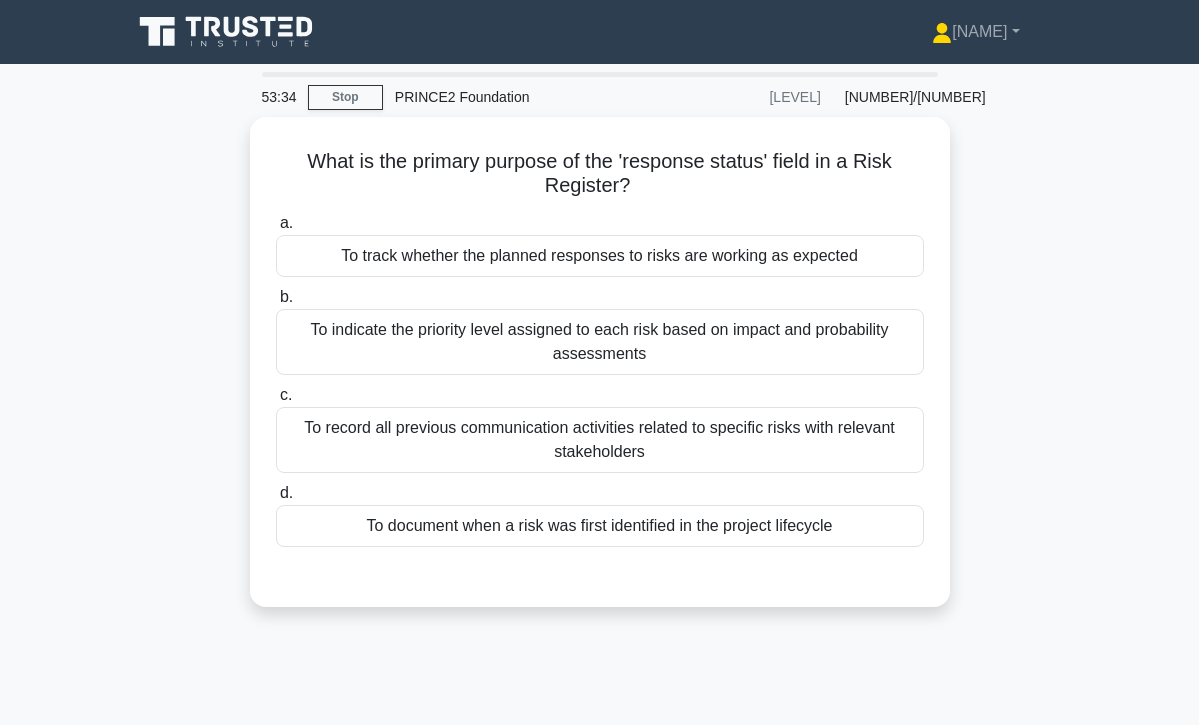 scroll, scrollTop: 0, scrollLeft: 0, axis: both 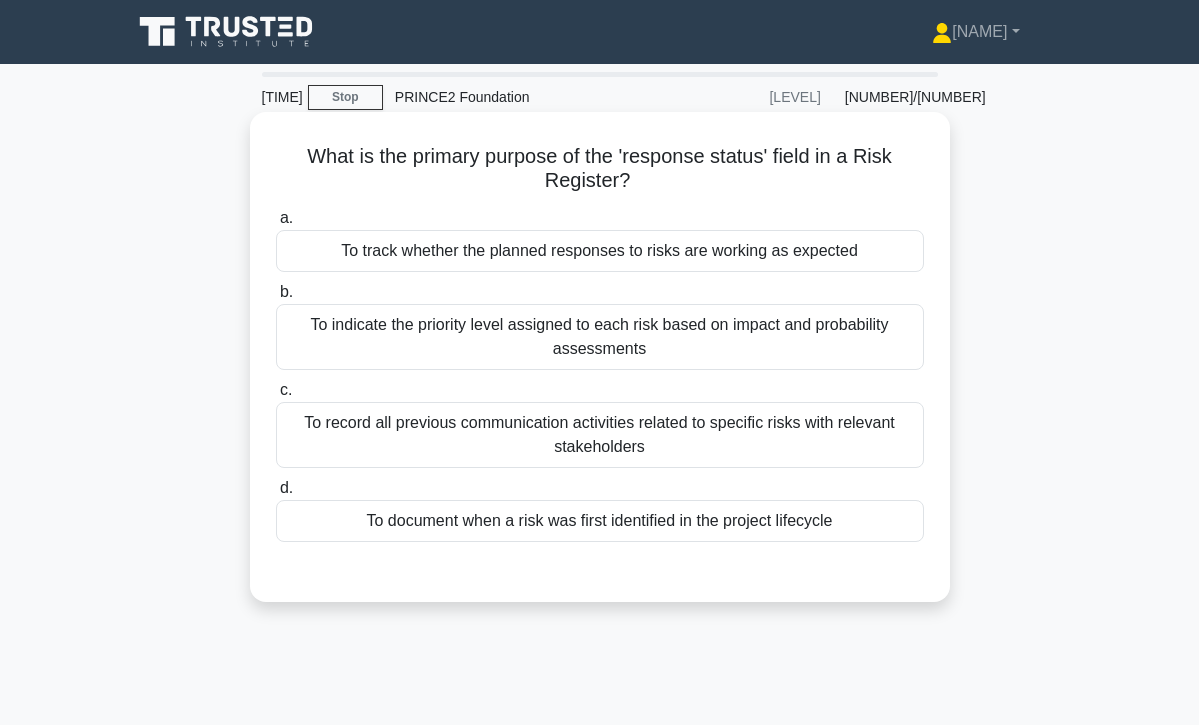 click on "To track whether the planned responses to risks are working as expected" at bounding box center (600, 251) 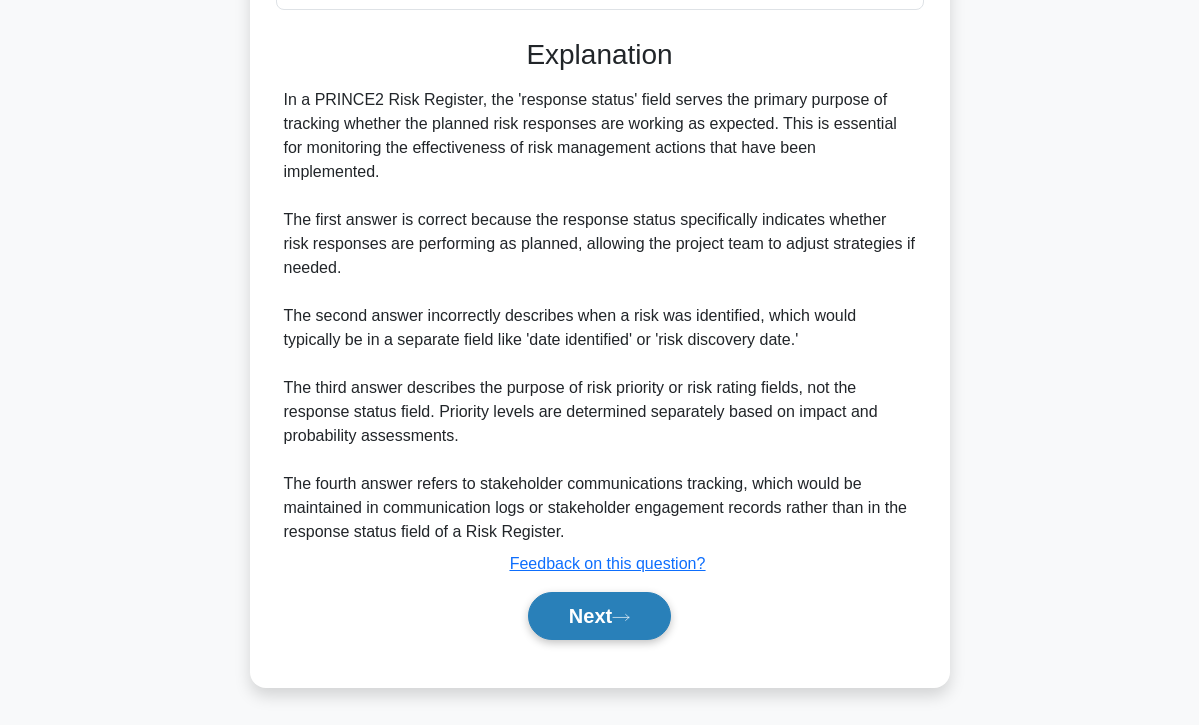 click on "Next" at bounding box center (599, 616) 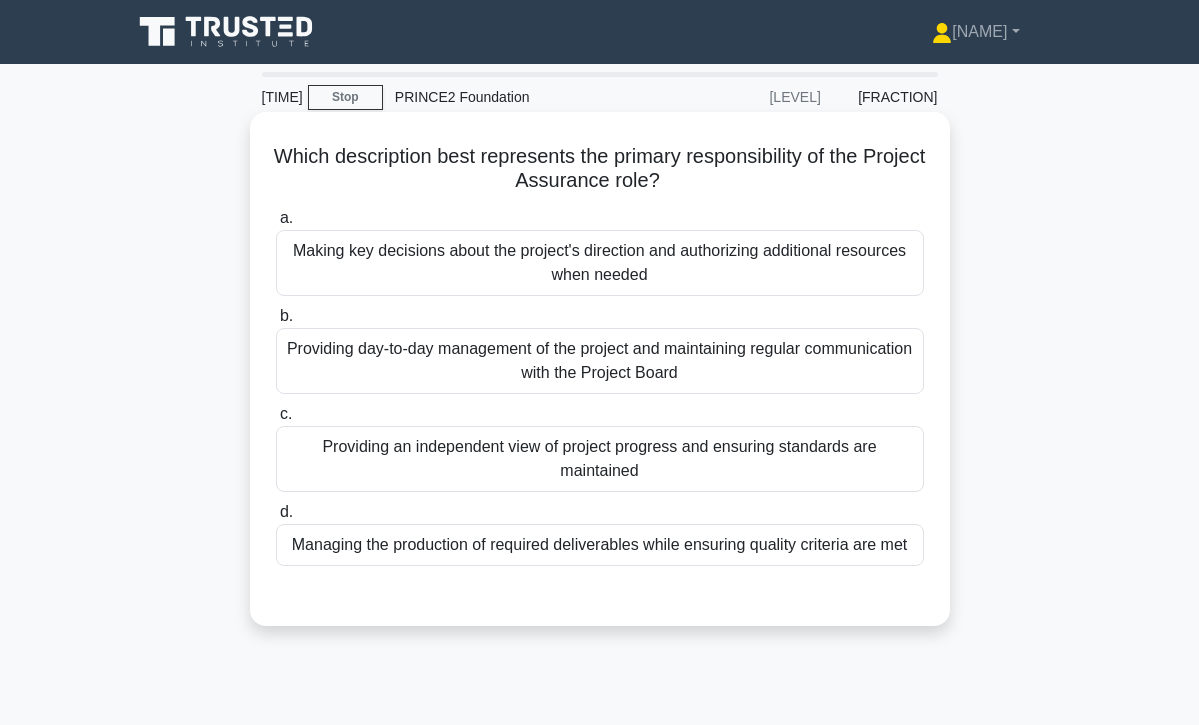 scroll, scrollTop: 0, scrollLeft: 0, axis: both 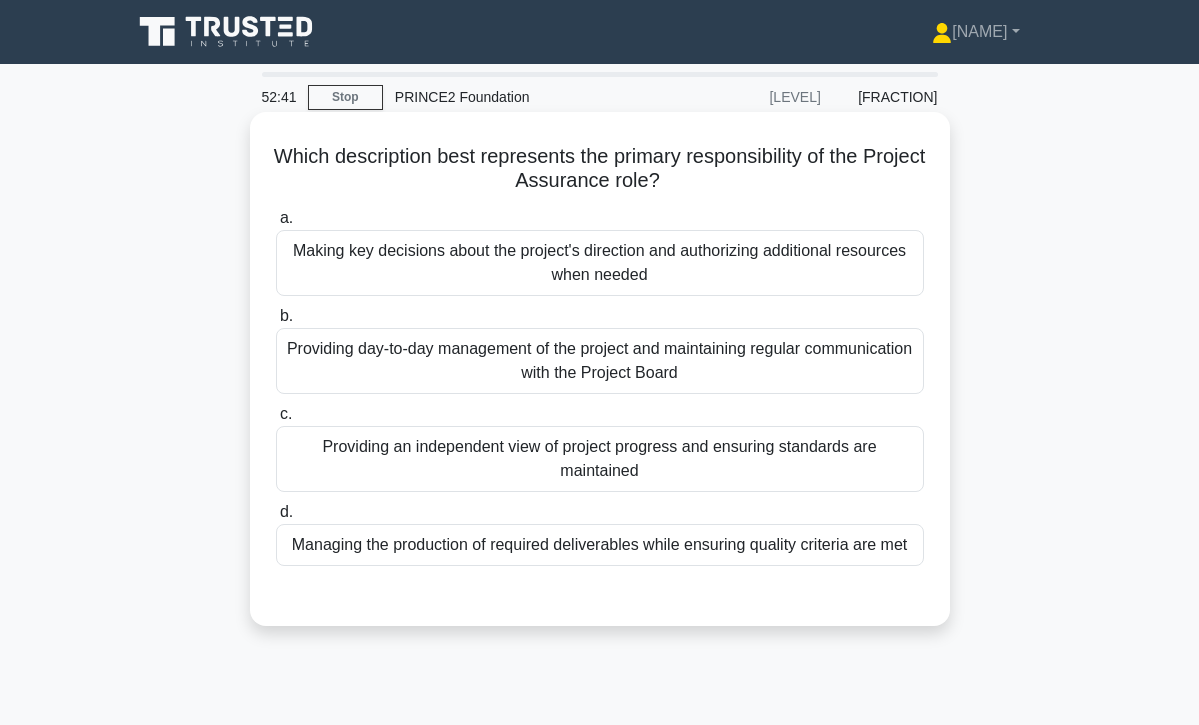 click on "Managing the production of required deliverables while ensuring quality criteria are met" at bounding box center [600, 545] 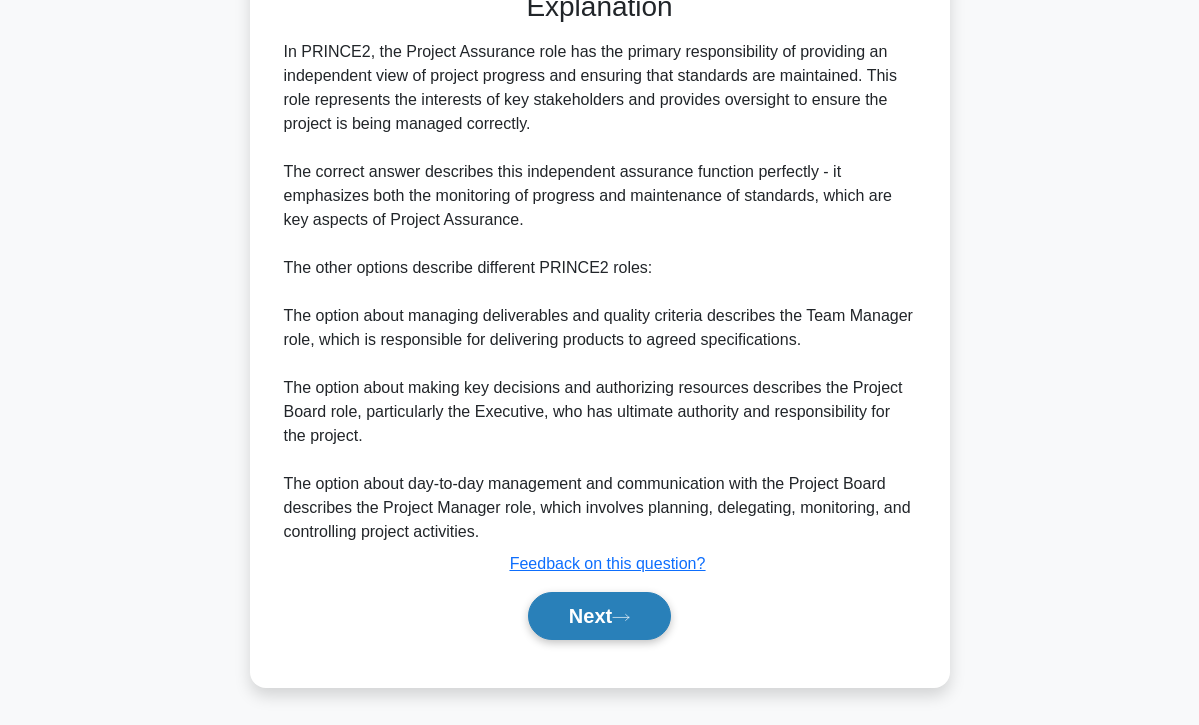 click on "Next" at bounding box center [599, 616] 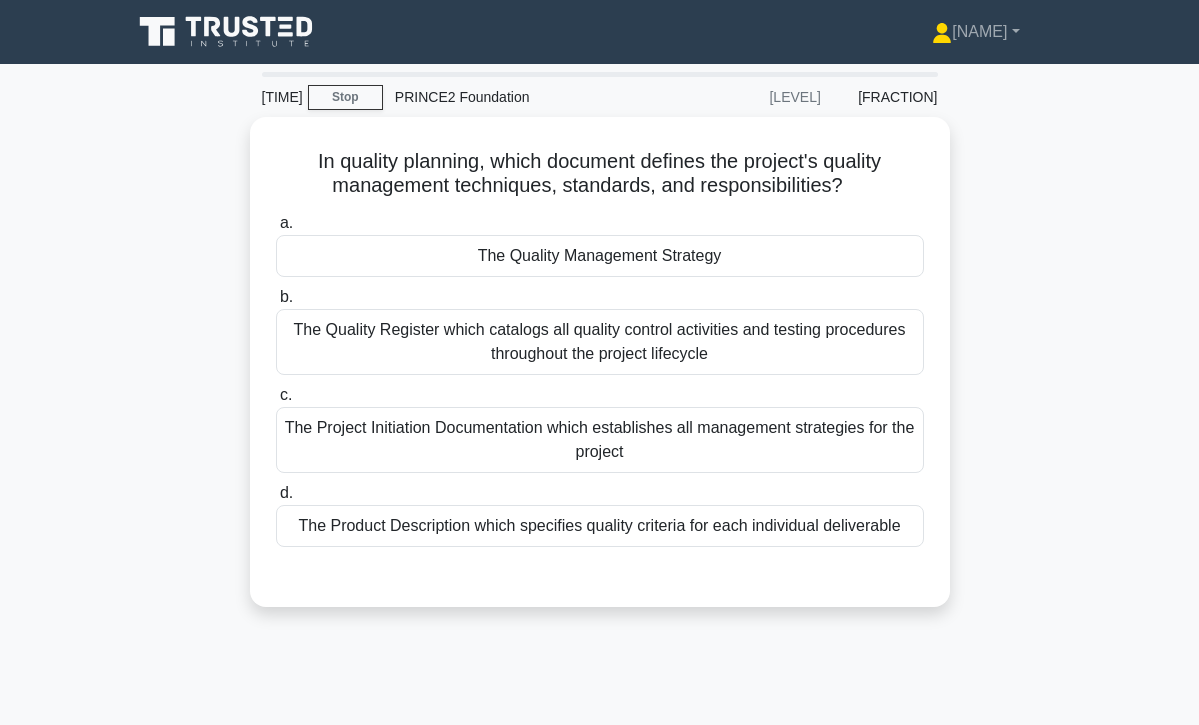 scroll, scrollTop: 0, scrollLeft: 0, axis: both 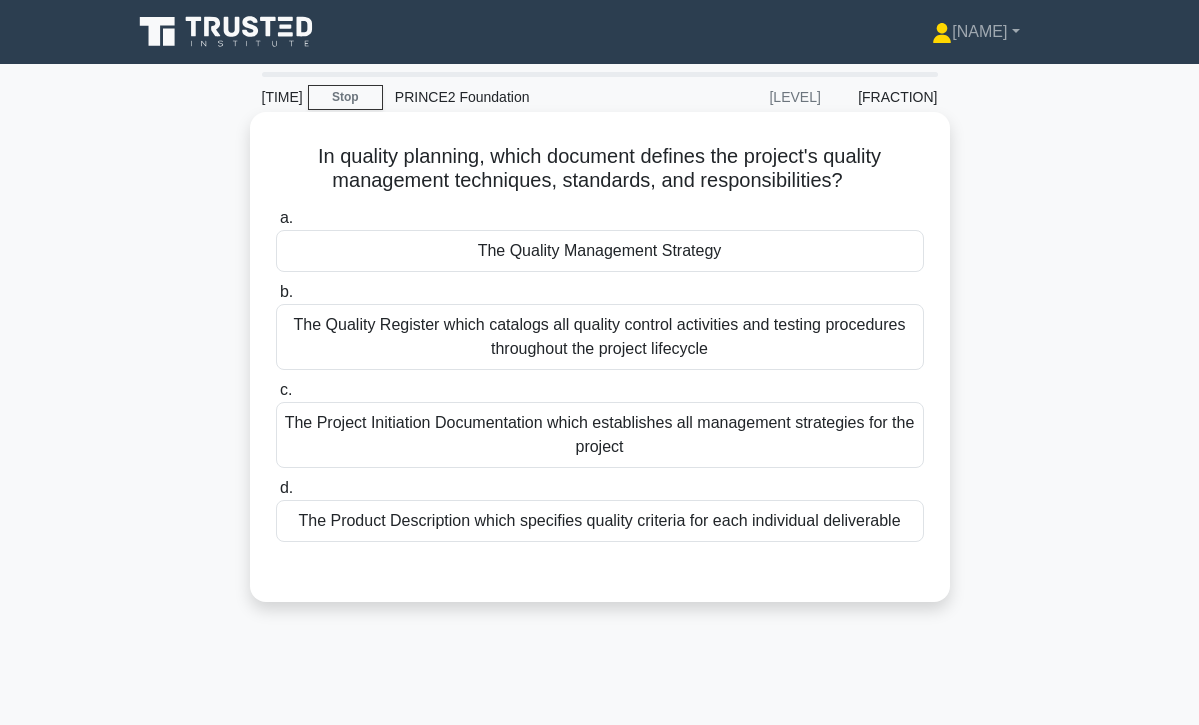 click on "The Project Initiation Documentation which establishes all management strategies for the project" at bounding box center [600, 435] 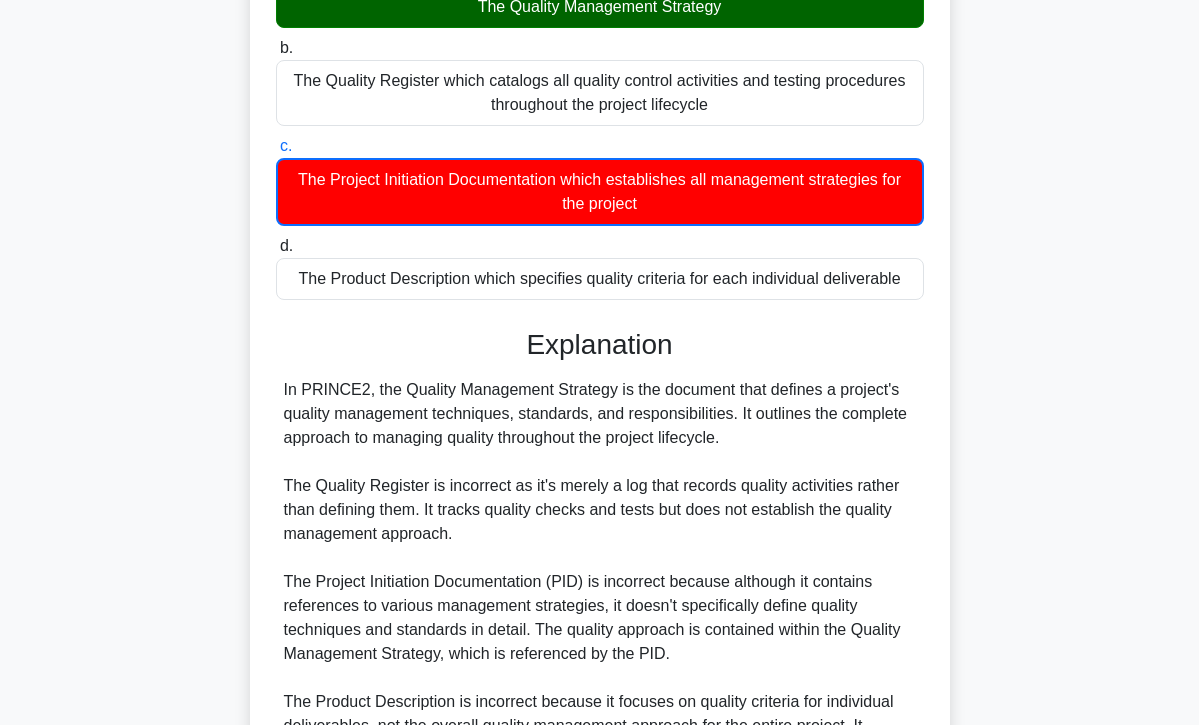 scroll, scrollTop: 248, scrollLeft: 0, axis: vertical 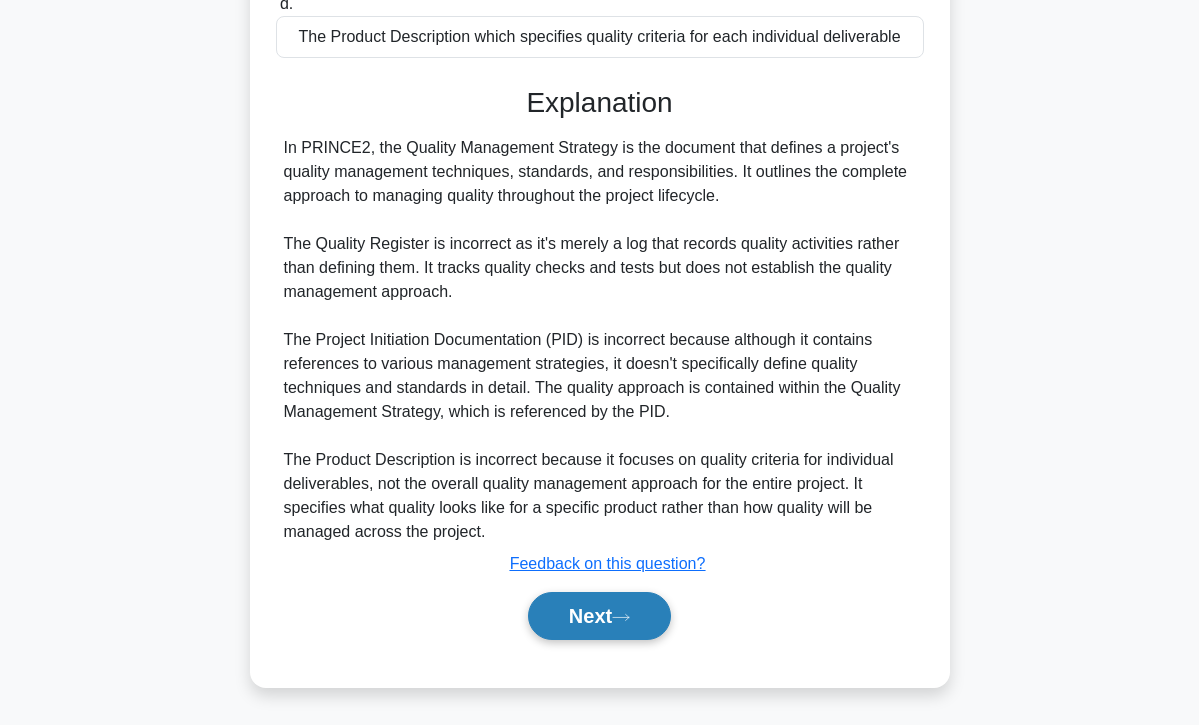click at bounding box center [621, 617] 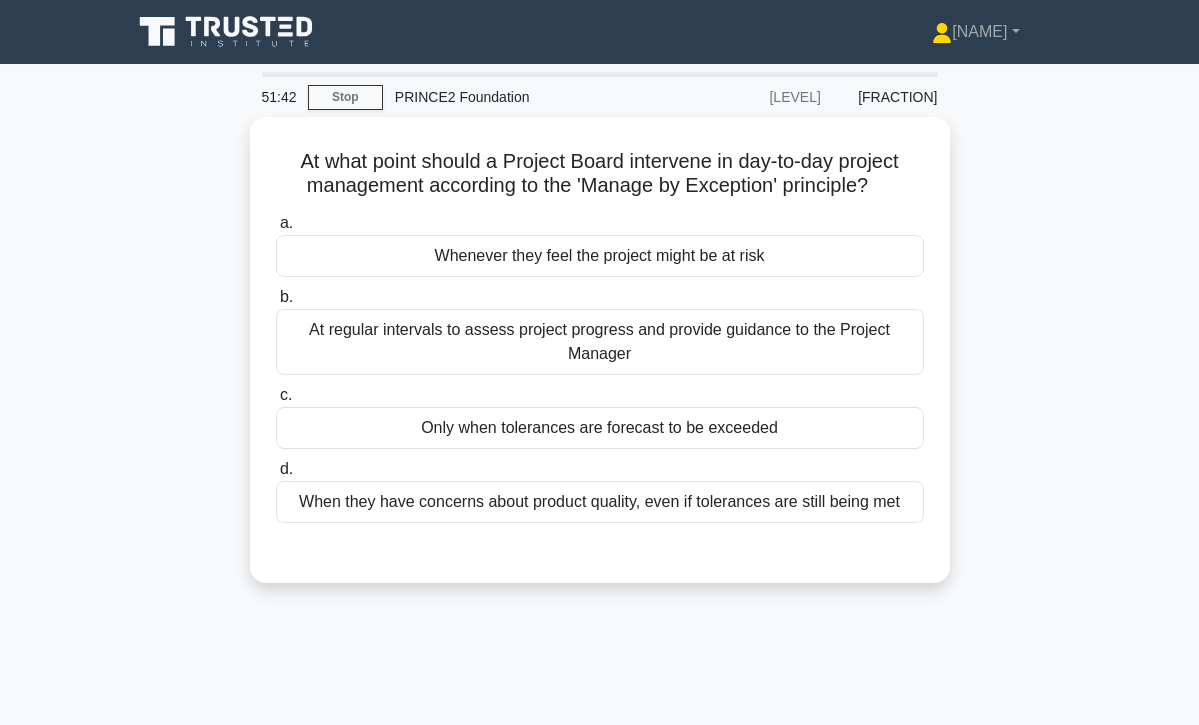 scroll, scrollTop: 0, scrollLeft: 0, axis: both 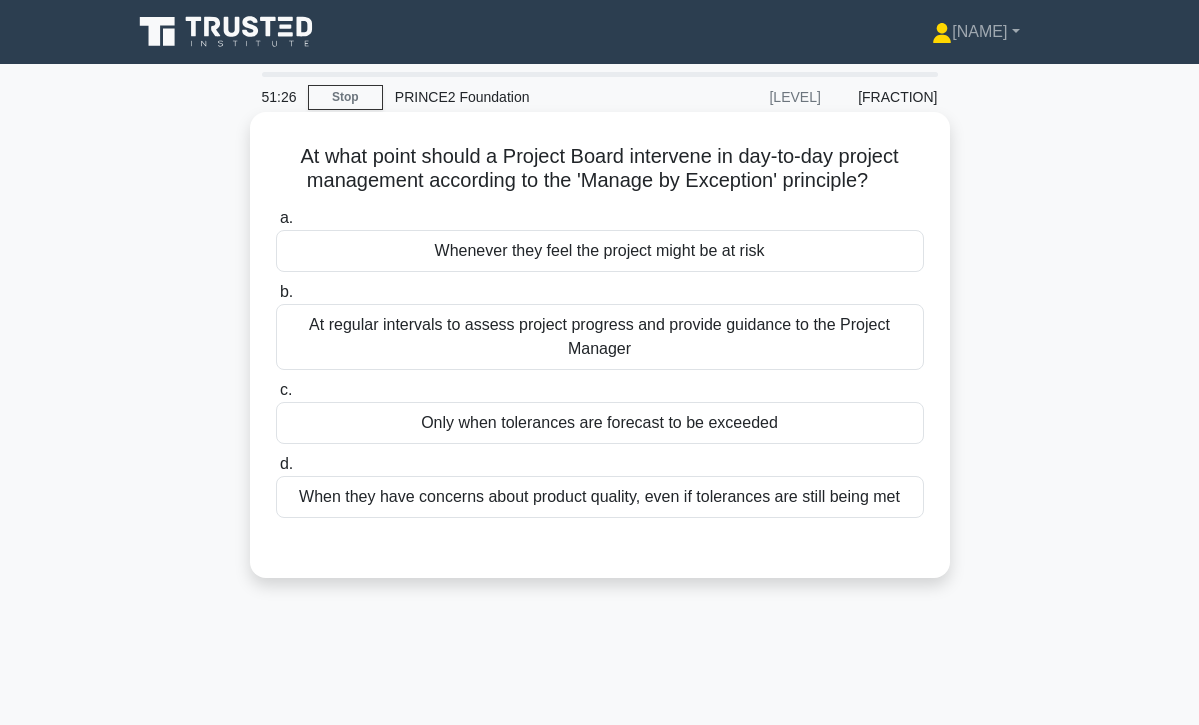 click on "Only when tolerances are forecast to be exceeded" at bounding box center (600, 423) 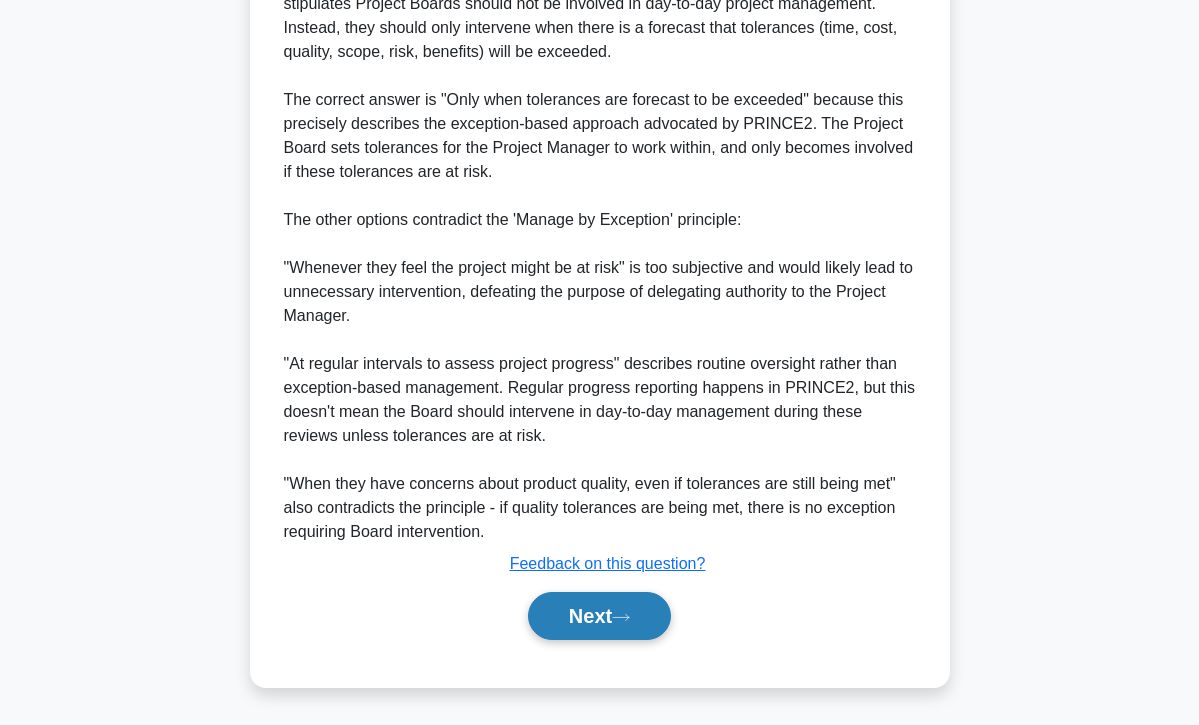 click on "Next" at bounding box center [599, 616] 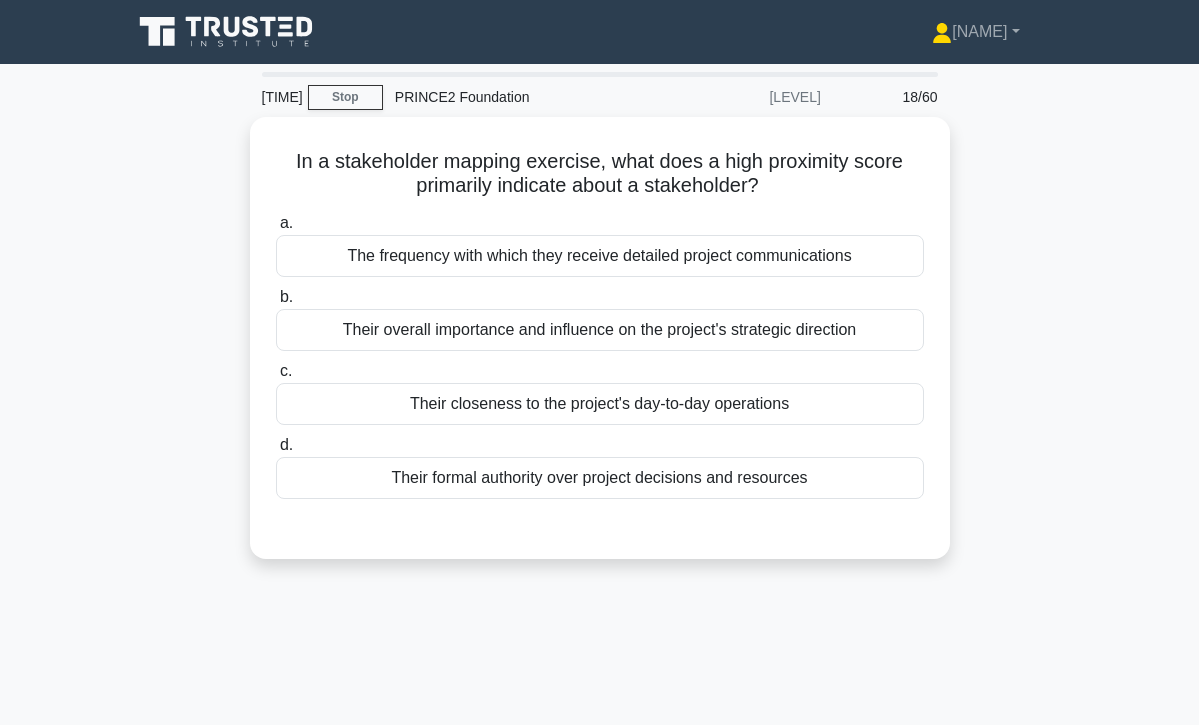 scroll, scrollTop: 0, scrollLeft: 0, axis: both 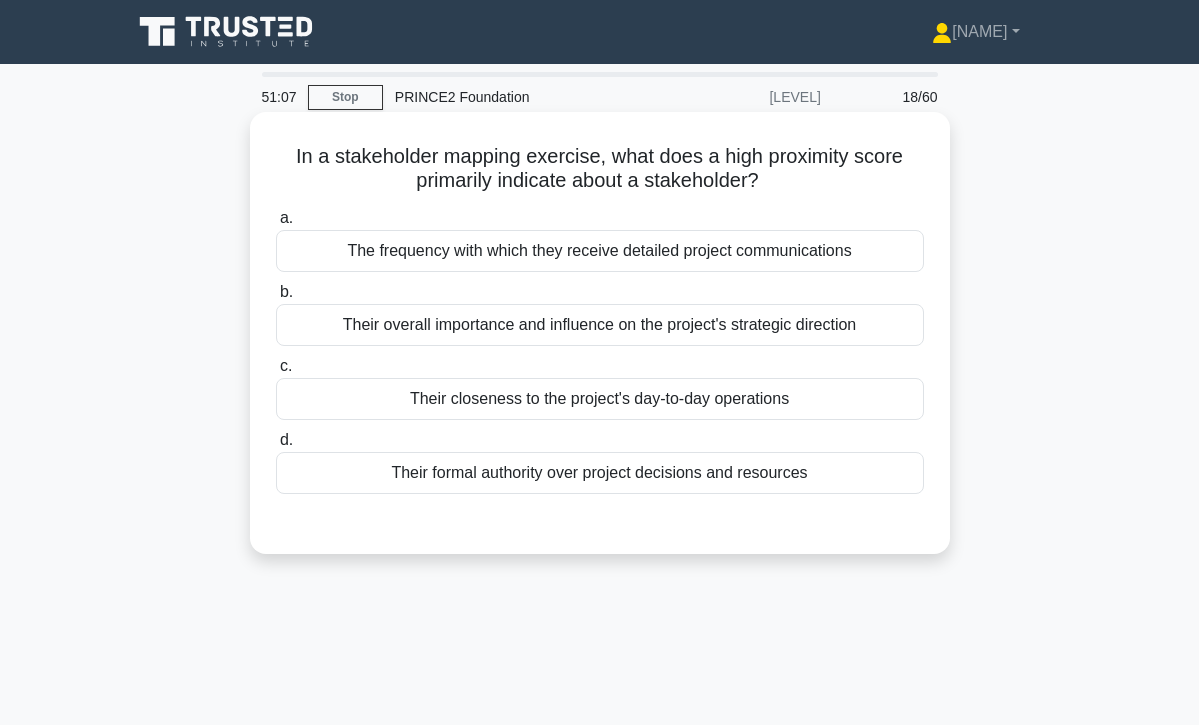 click on "Their overall importance and influence on the project's strategic direction" at bounding box center (600, 325) 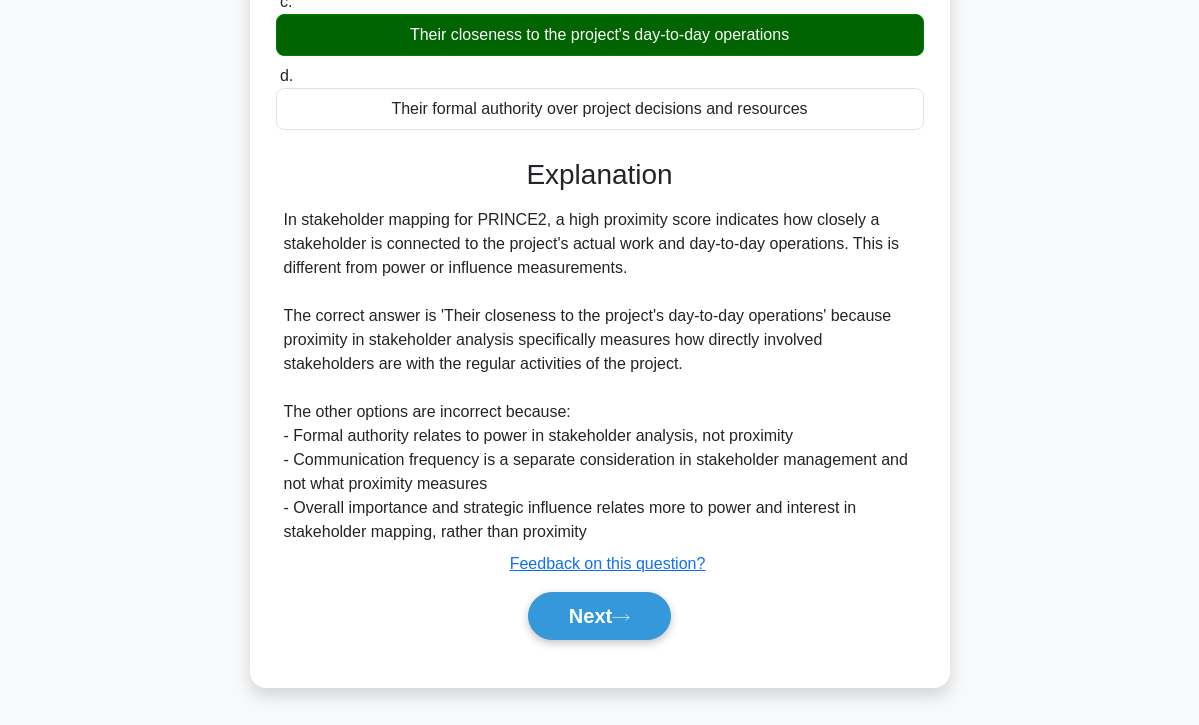 scroll, scrollTop: 366, scrollLeft: 0, axis: vertical 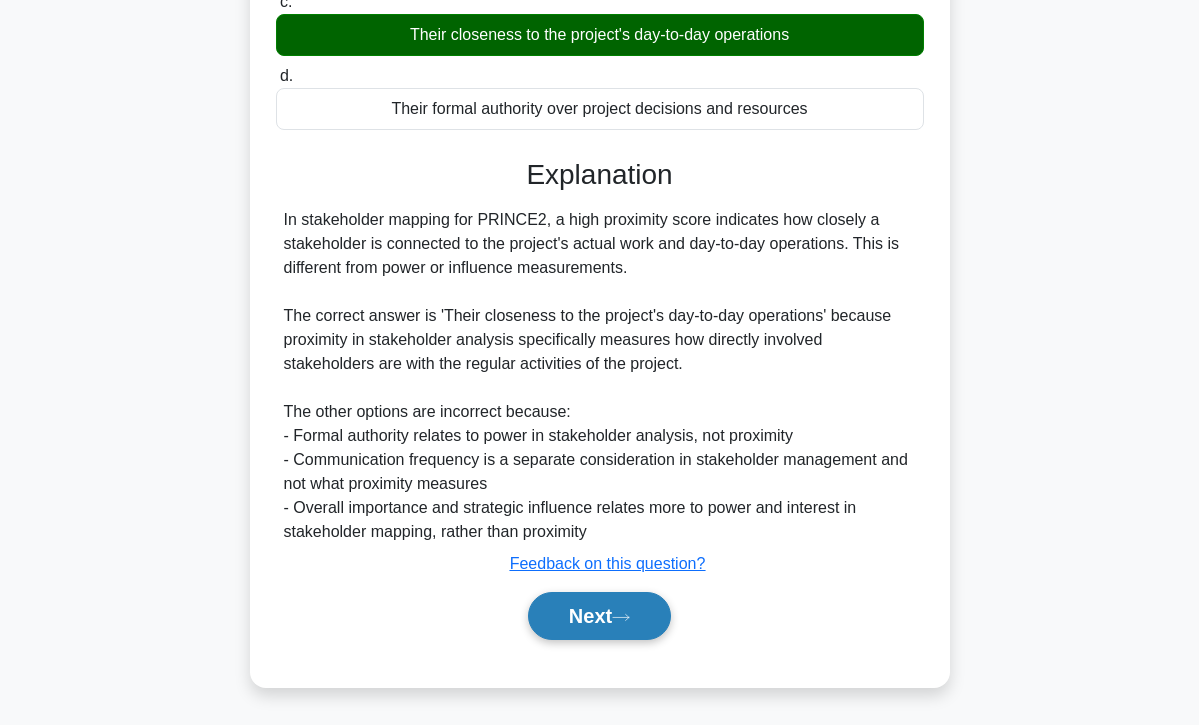click at bounding box center [621, 617] 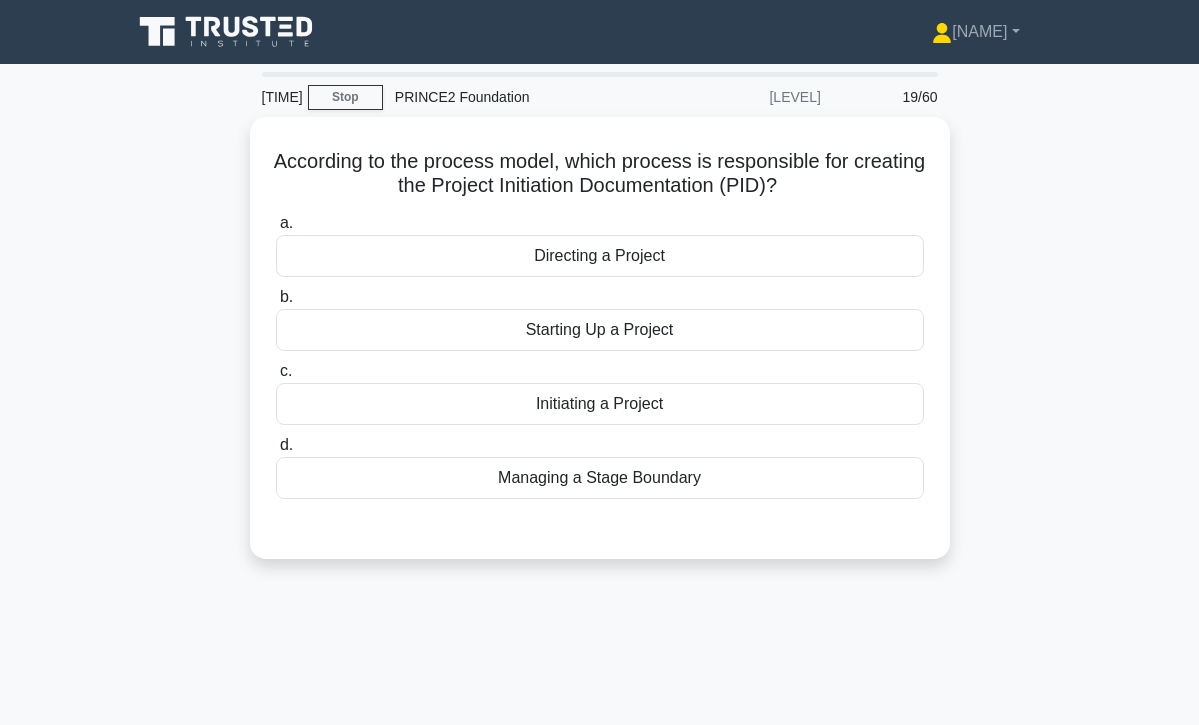 scroll, scrollTop: 0, scrollLeft: 0, axis: both 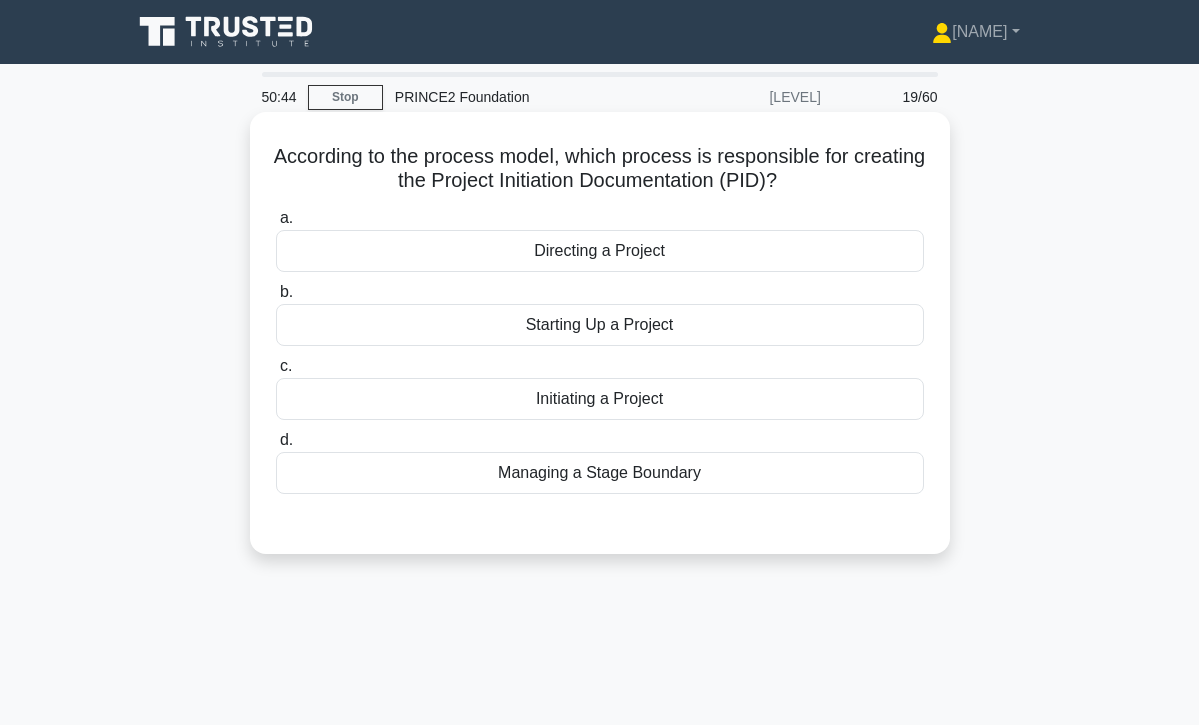 click on "Initiating a Project" at bounding box center (600, 399) 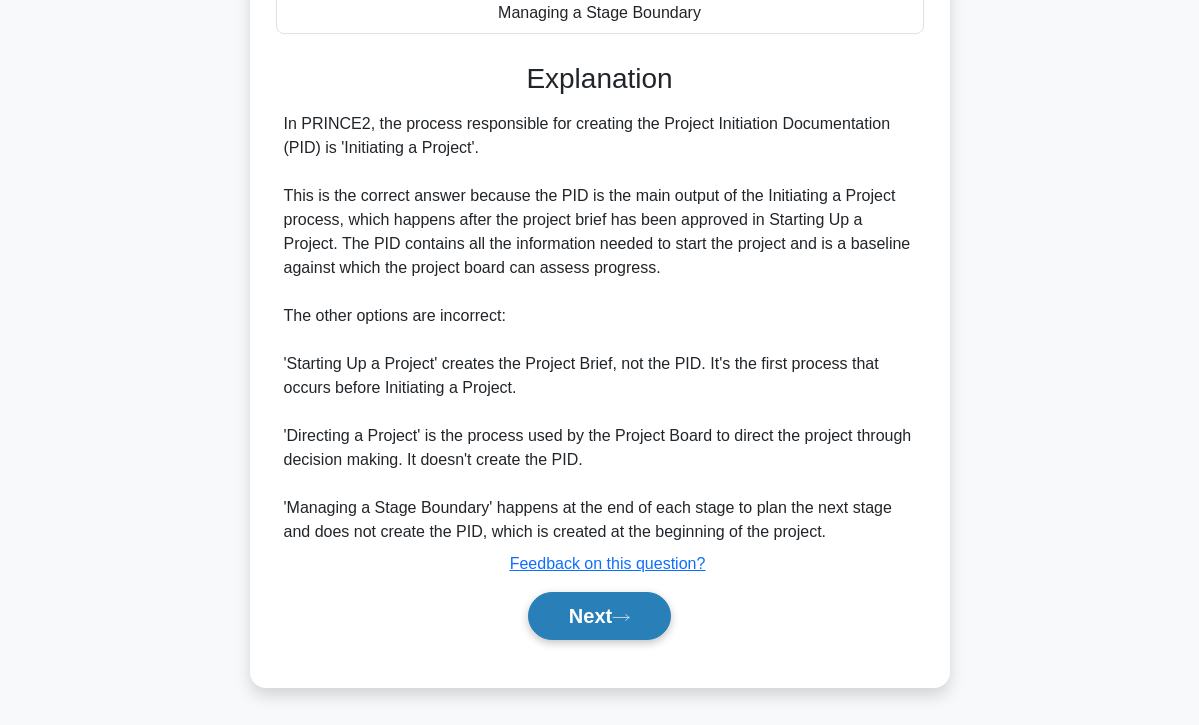 scroll, scrollTop: 460, scrollLeft: 0, axis: vertical 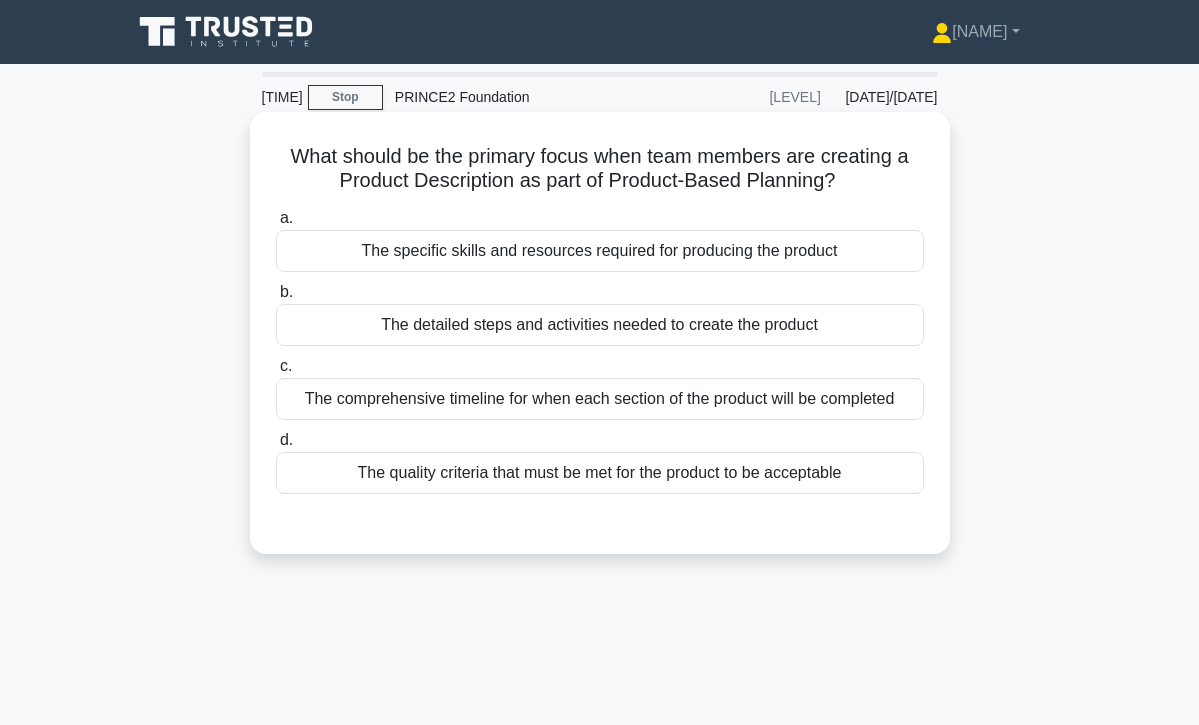 click on "The quality criteria that must be met for the product to be acceptable" at bounding box center (600, 473) 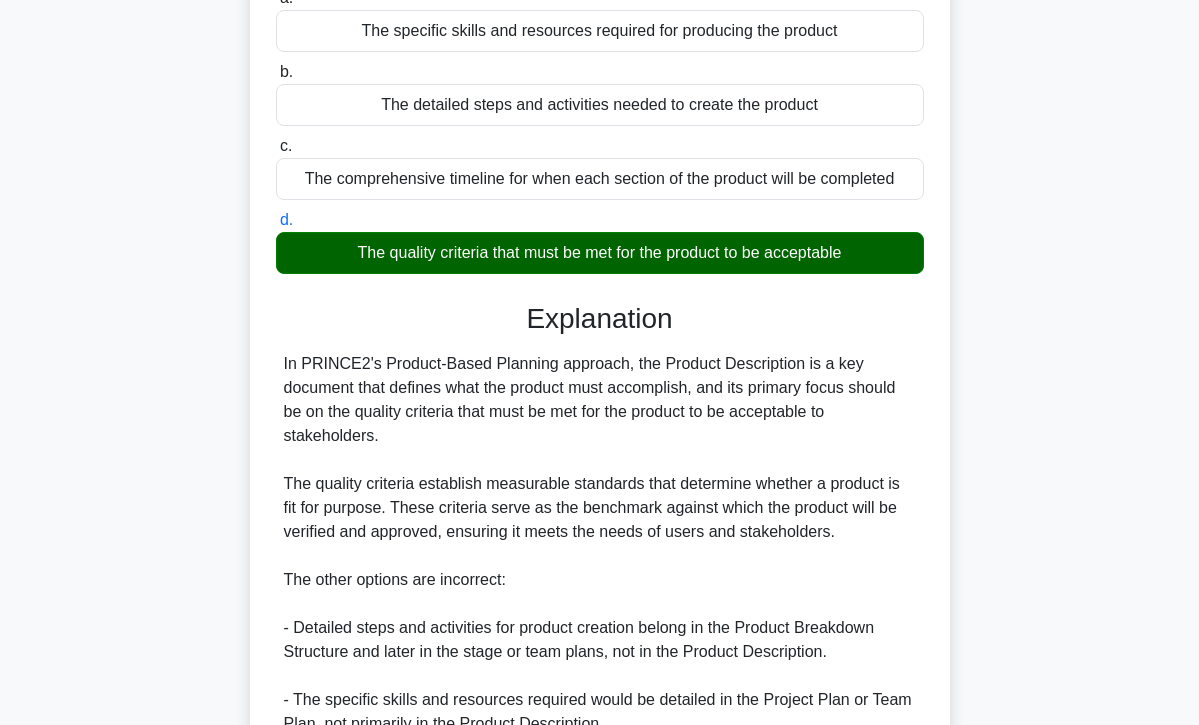 click on "Next" at bounding box center [599, 904] 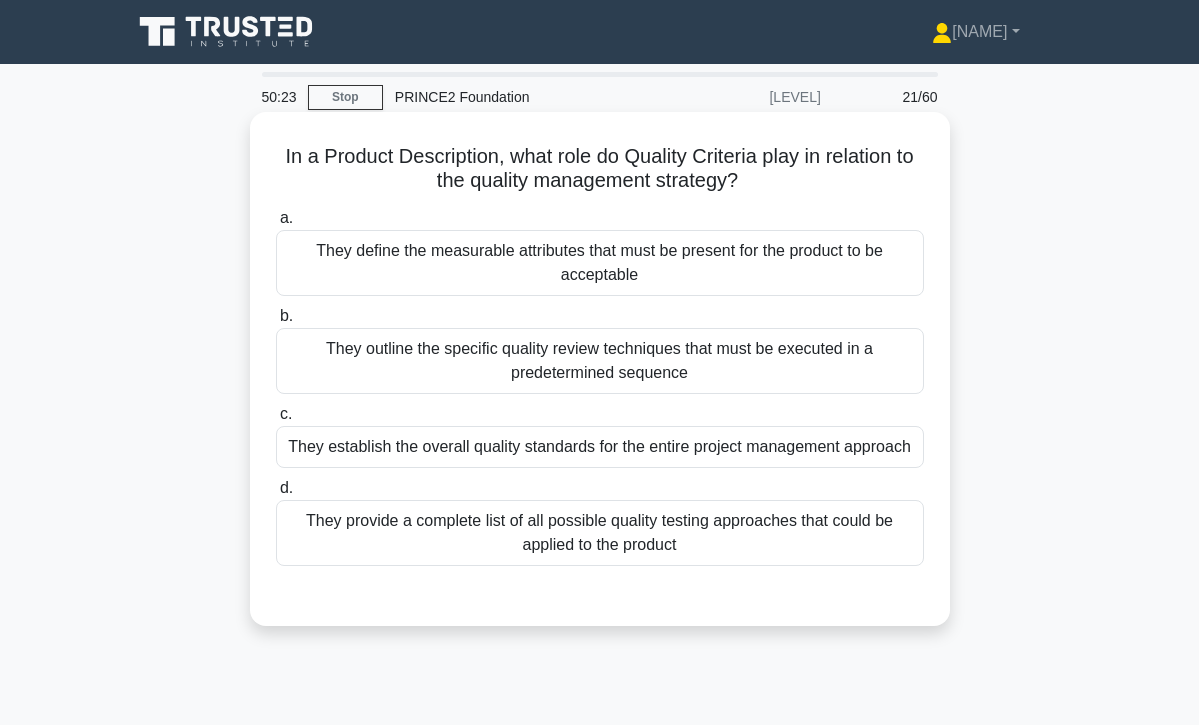 scroll, scrollTop: 0, scrollLeft: 0, axis: both 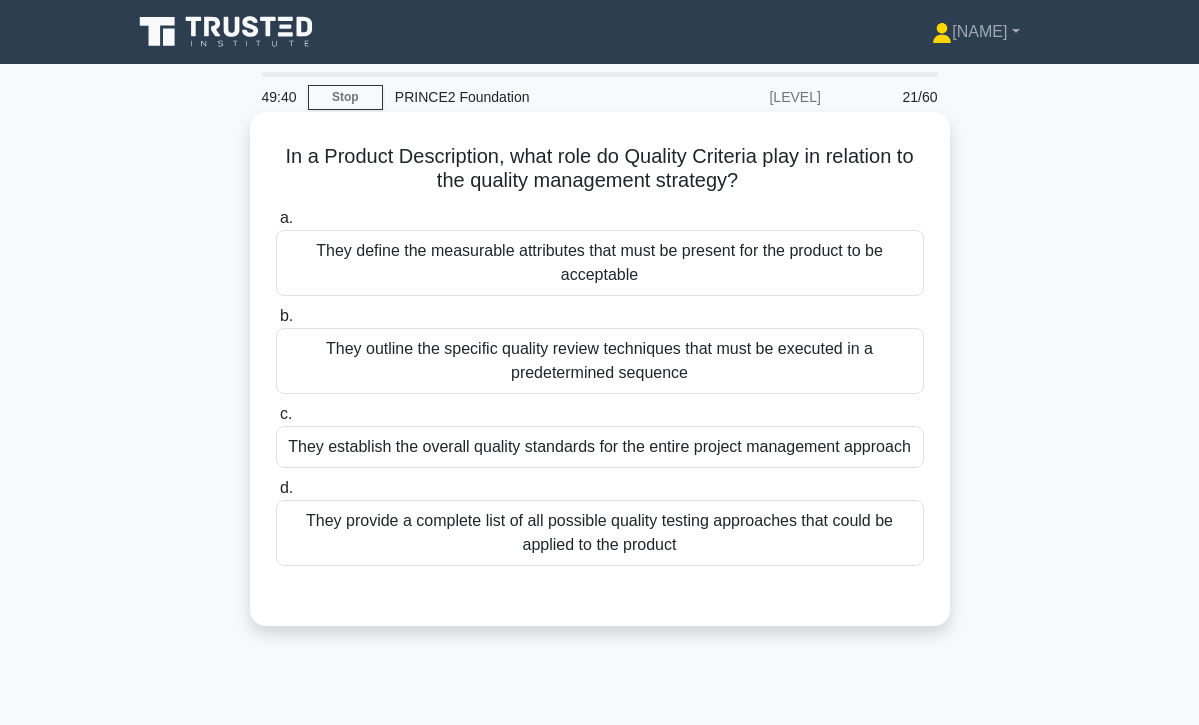click on "They define the measurable attributes that must be present for the product to be acceptable" at bounding box center (600, 263) 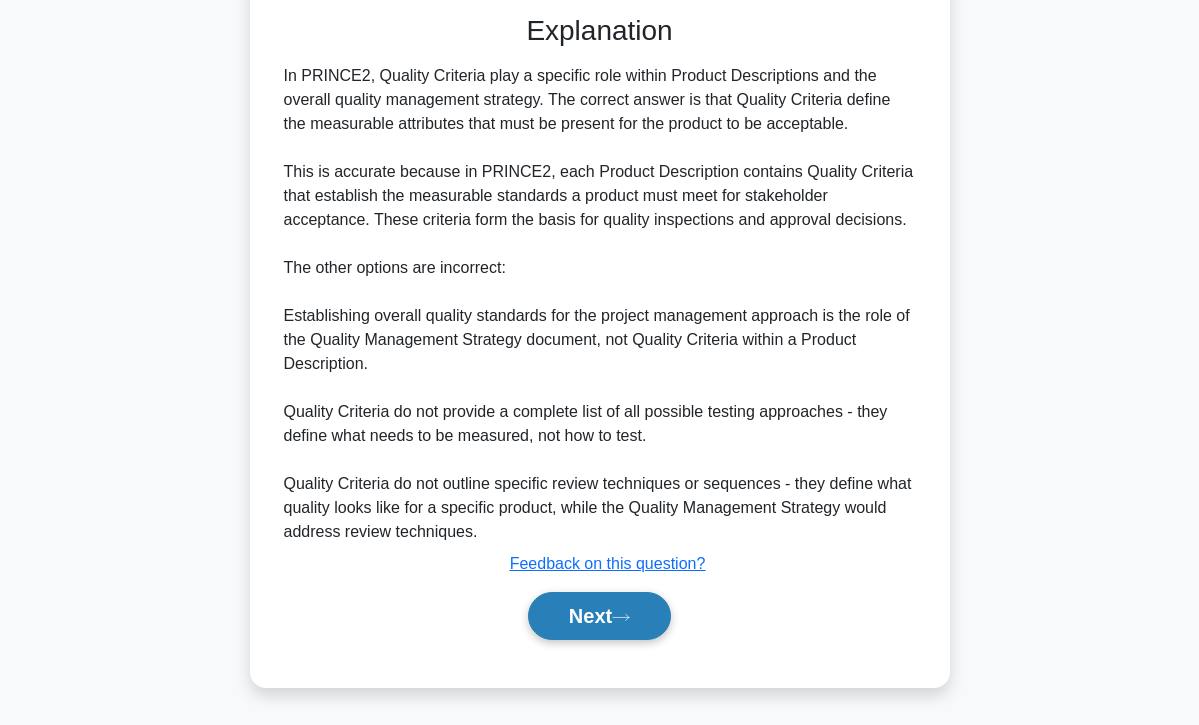 click on "Next" at bounding box center [599, 616] 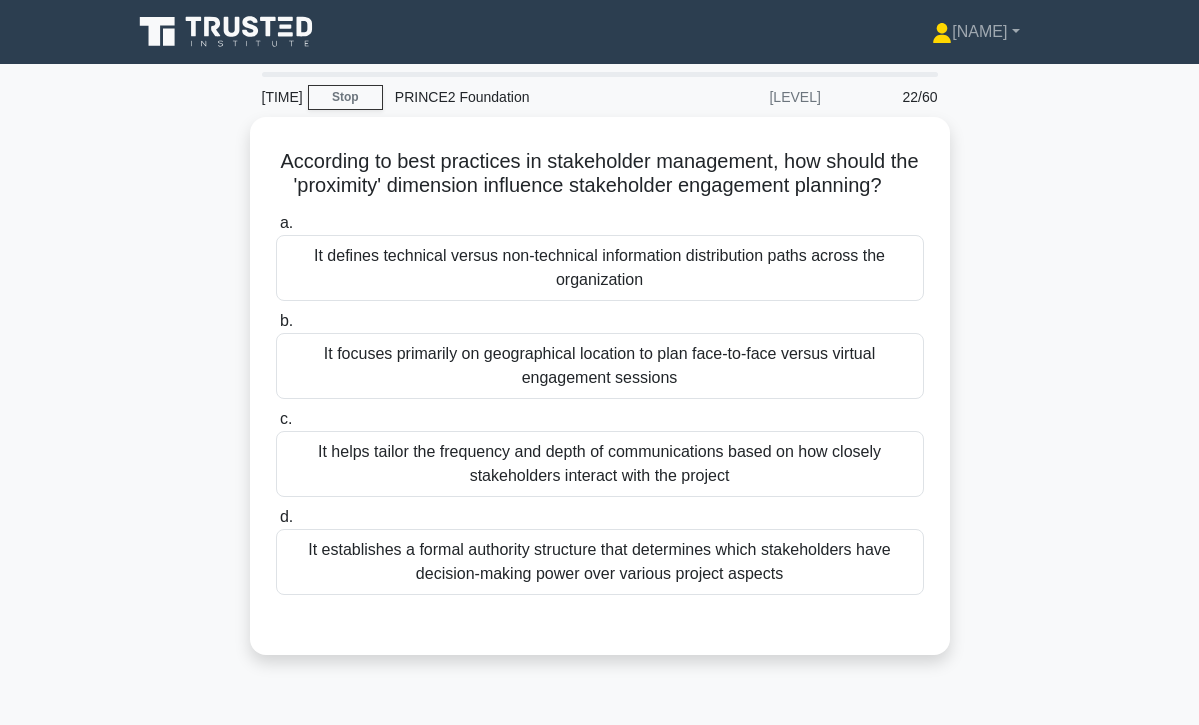 scroll, scrollTop: 0, scrollLeft: 0, axis: both 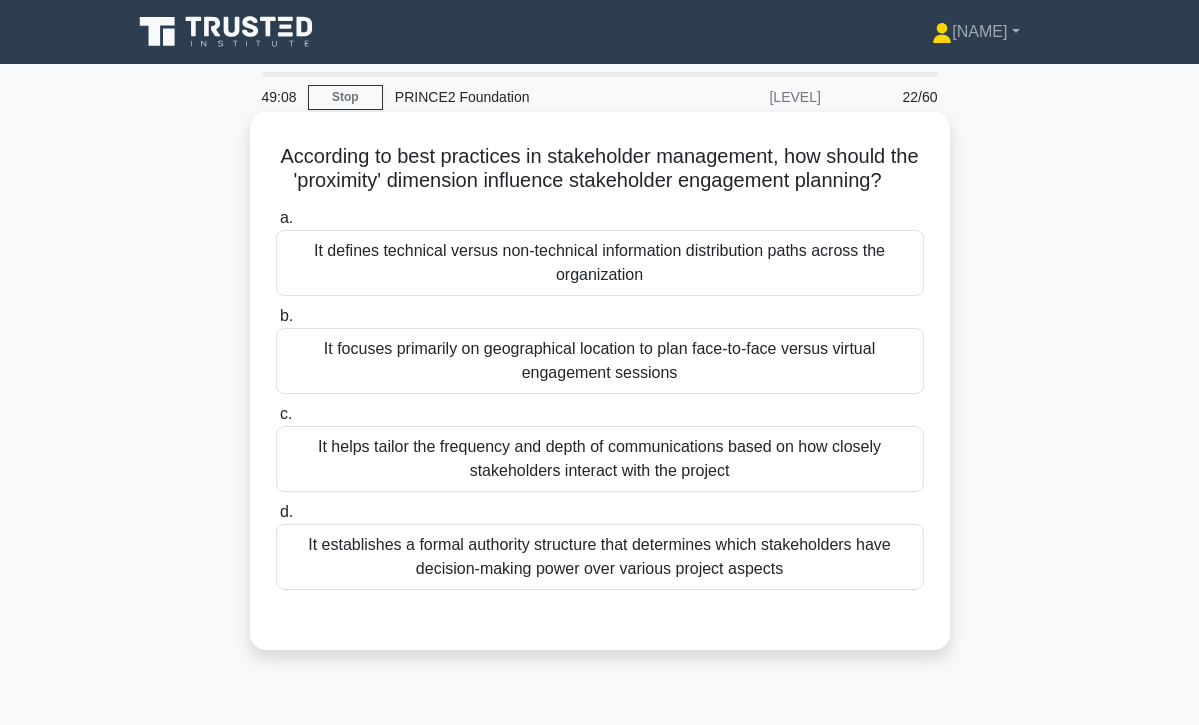click on "It helps tailor the frequency and depth of communications based on how closely stakeholders interact with the project" at bounding box center [600, 459] 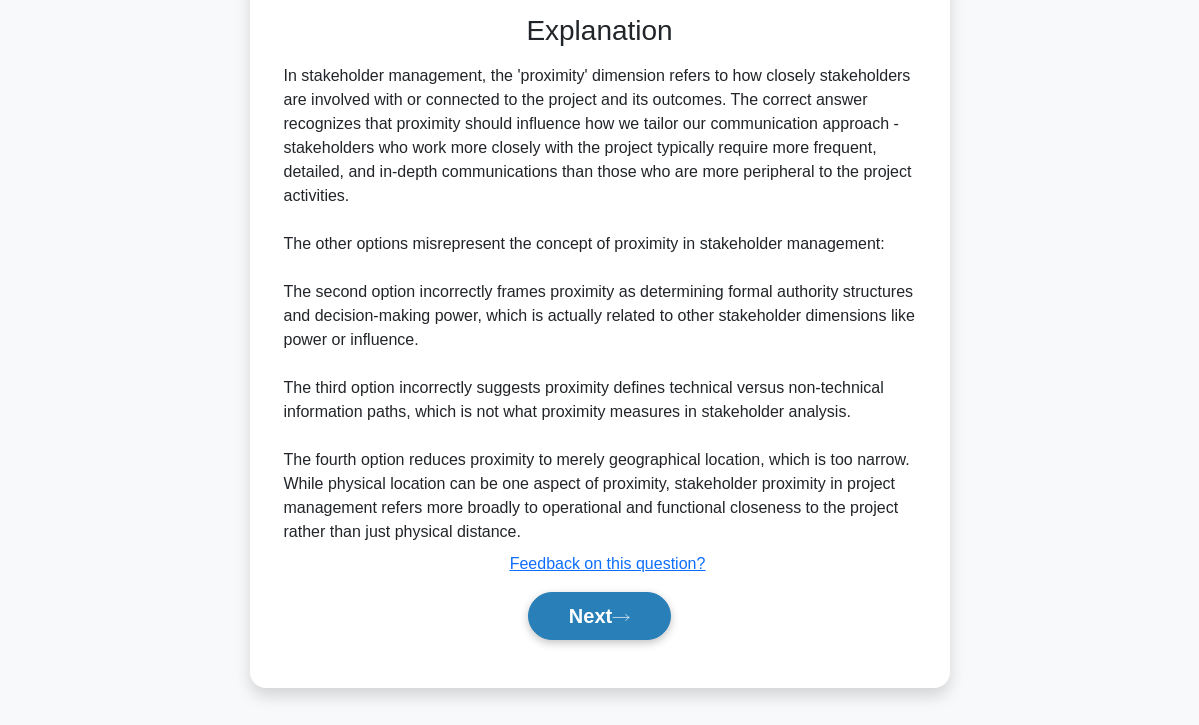 click on "Next" at bounding box center [599, 616] 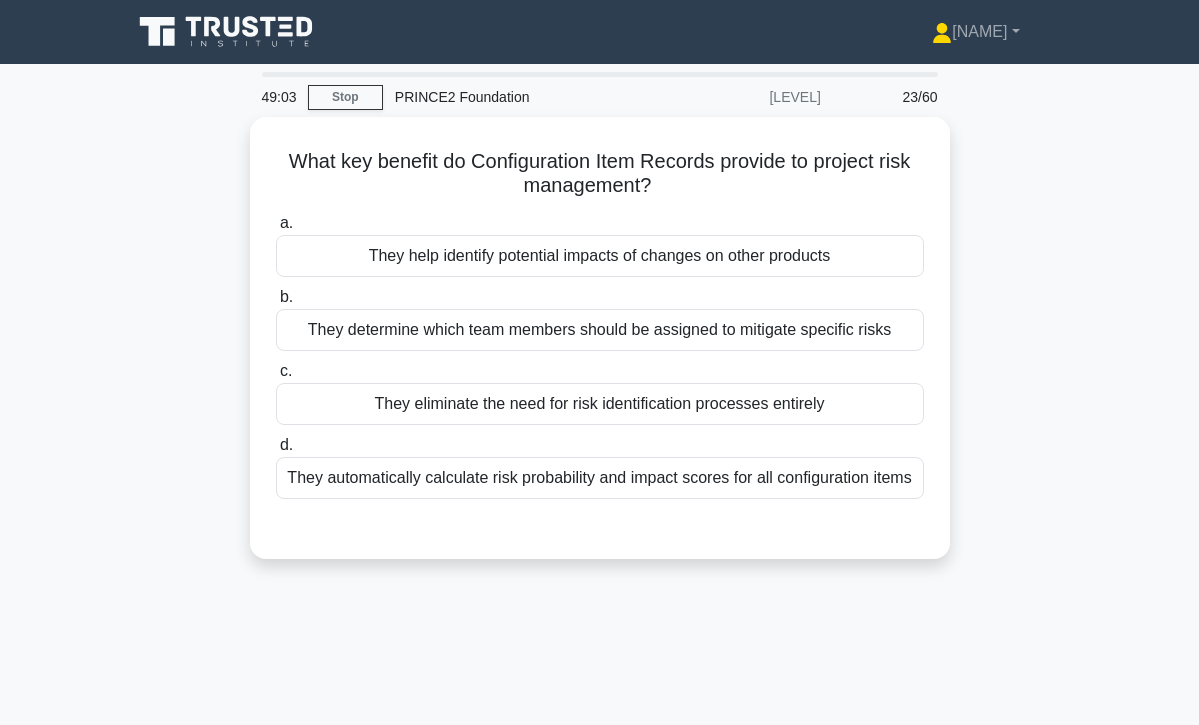 scroll, scrollTop: 0, scrollLeft: 0, axis: both 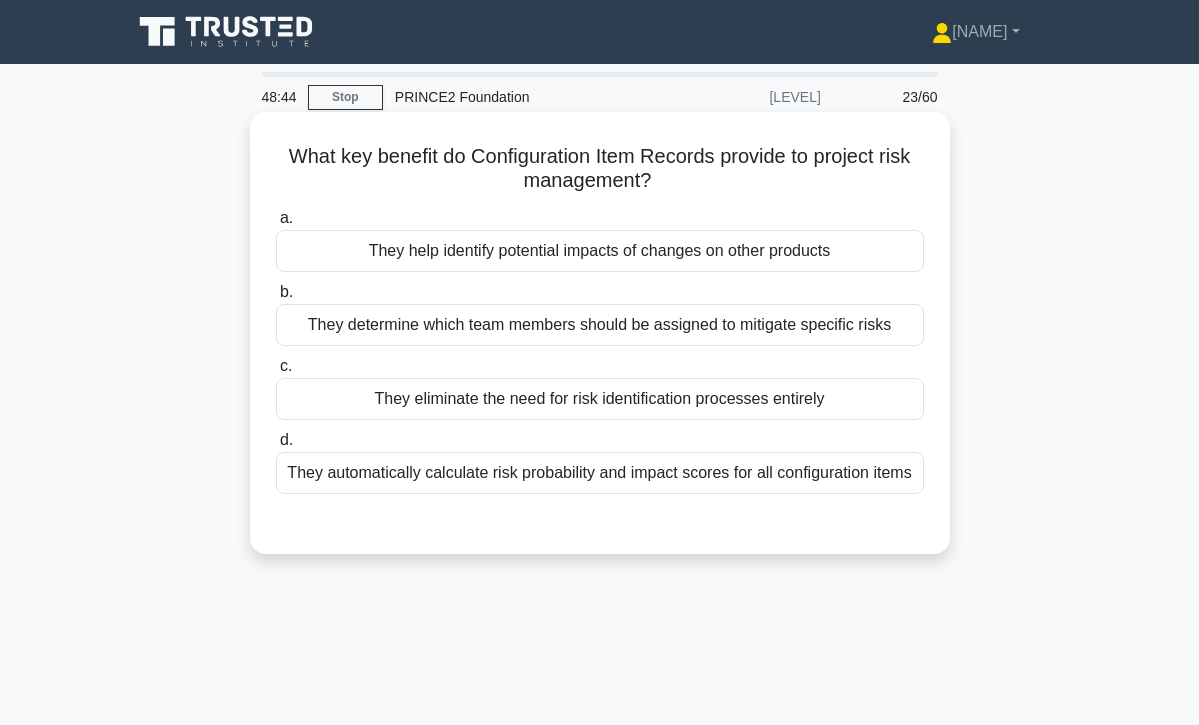click on "They help identify potential impacts of changes on other products" at bounding box center [600, 251] 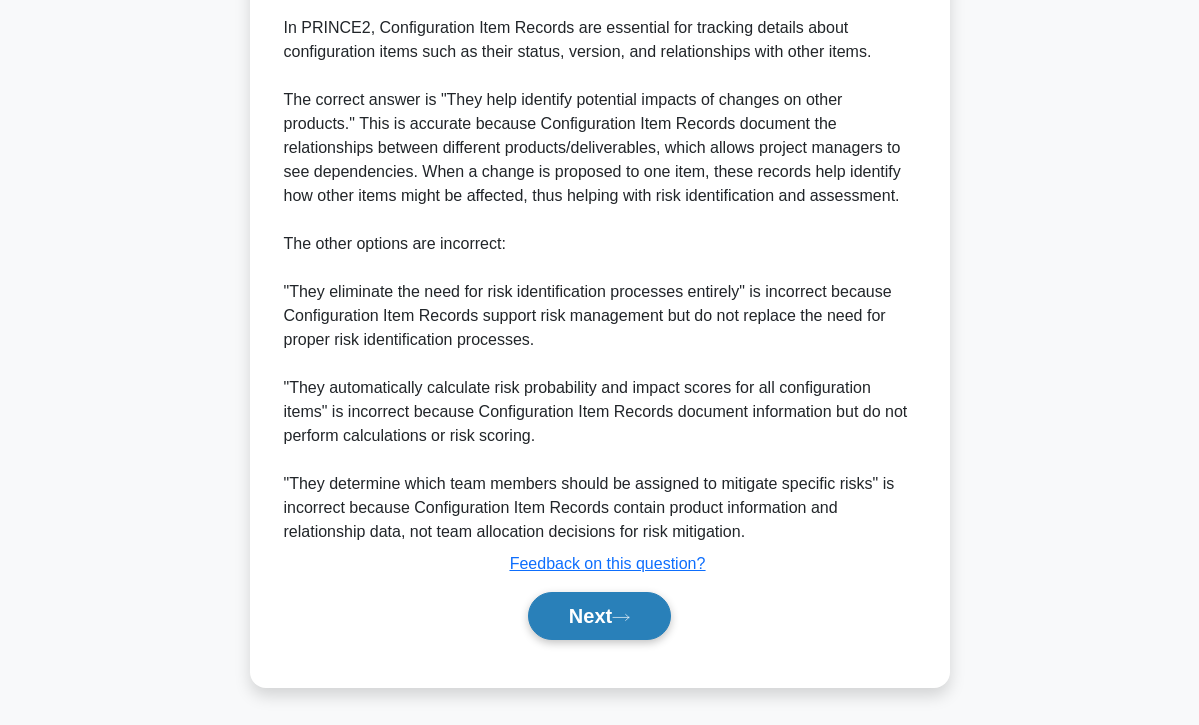 click on "Next" at bounding box center (599, 616) 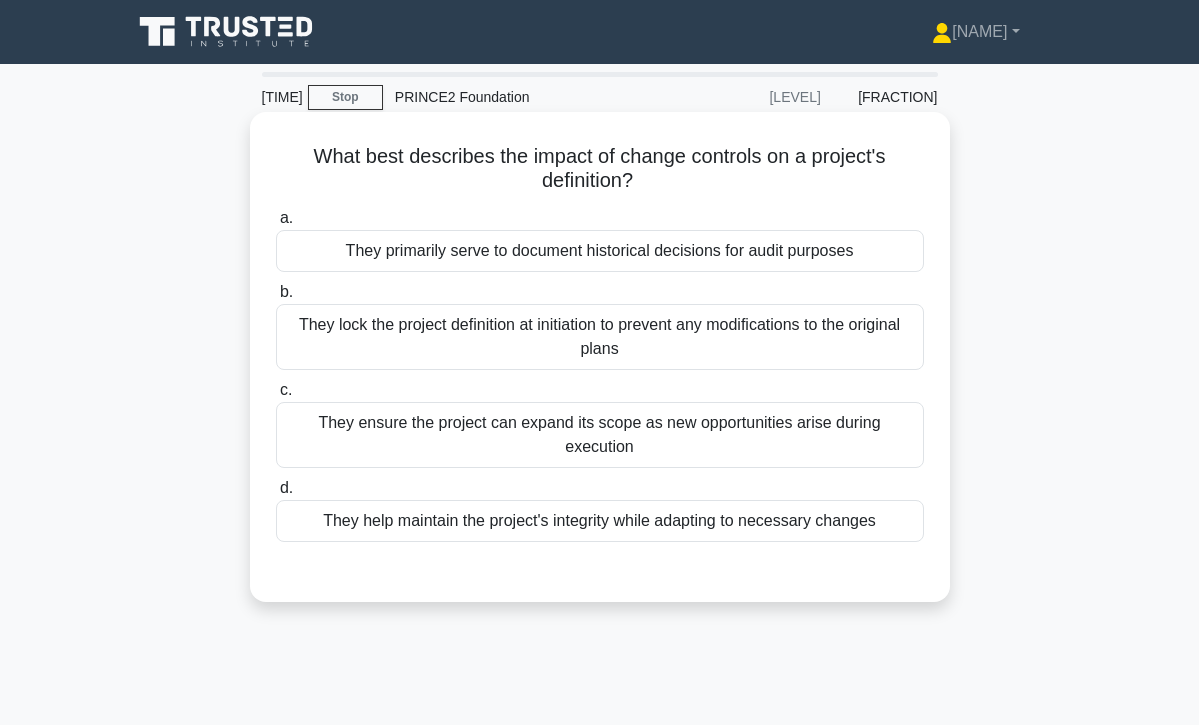 scroll, scrollTop: 0, scrollLeft: 0, axis: both 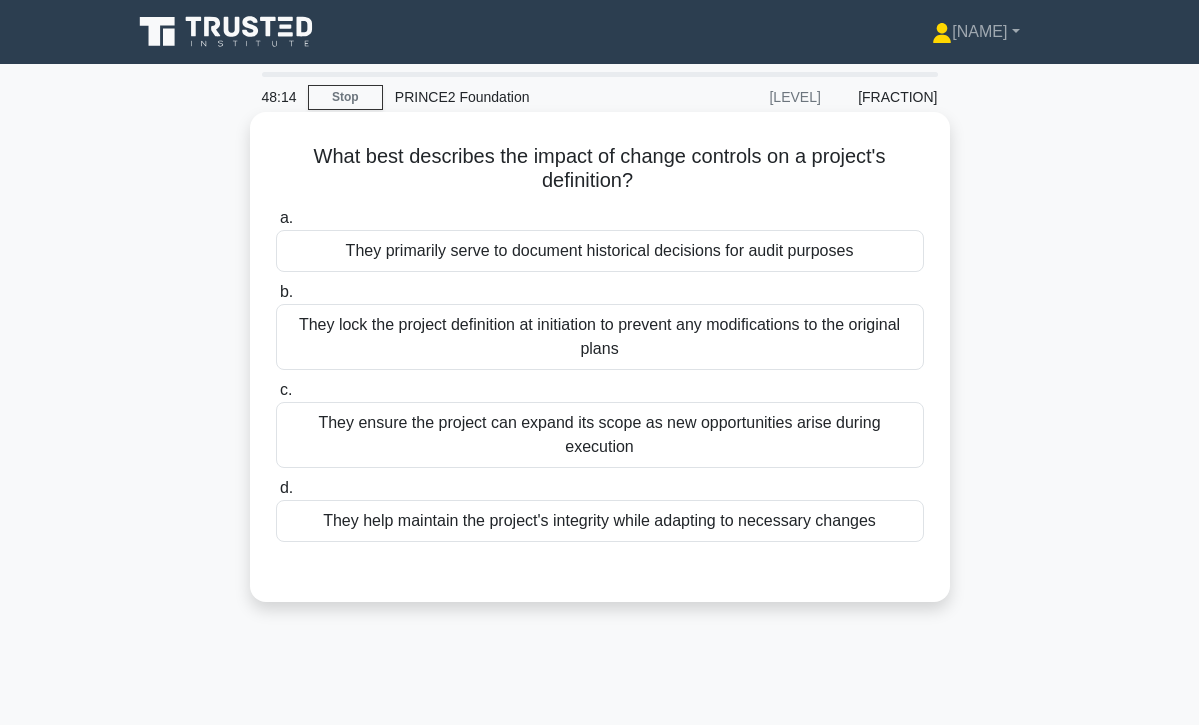 click on "They help maintain the project's integrity while adapting to necessary changes" at bounding box center [600, 521] 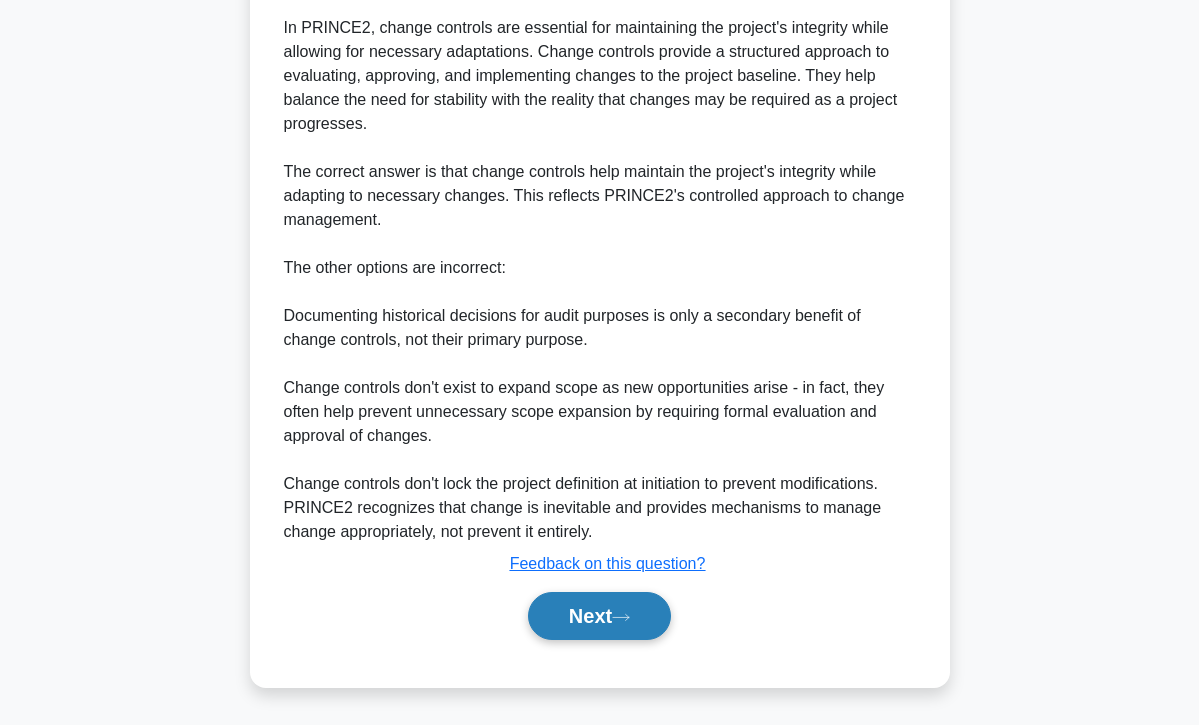 click on "Next" at bounding box center [599, 616] 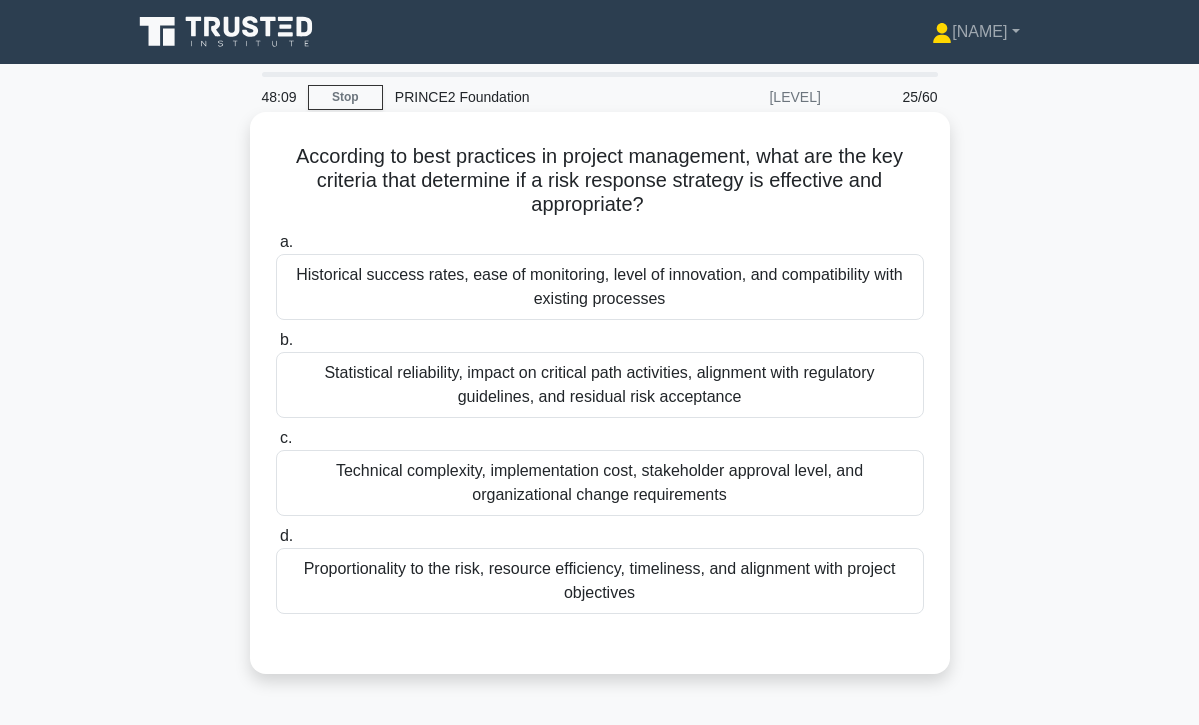 scroll, scrollTop: 0, scrollLeft: 0, axis: both 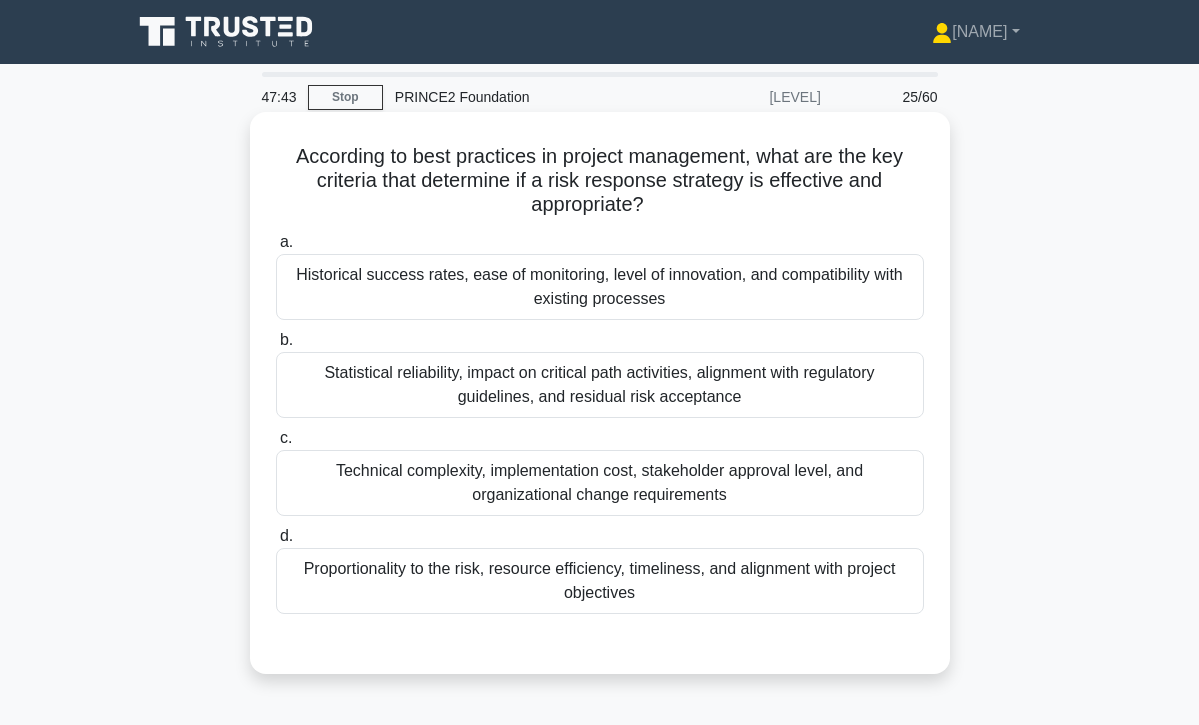 click on "Proportionality to the risk, resource efficiency, timeliness, and alignment with project objectives" at bounding box center (600, 581) 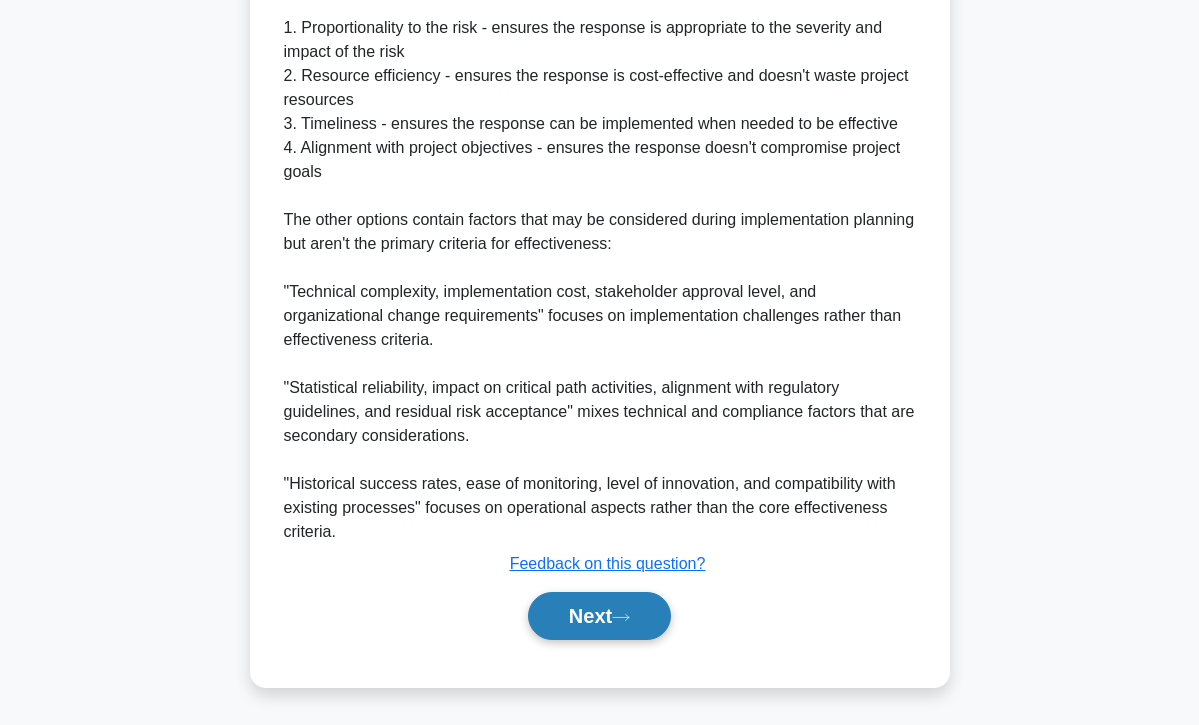 click on "Next" at bounding box center (599, 616) 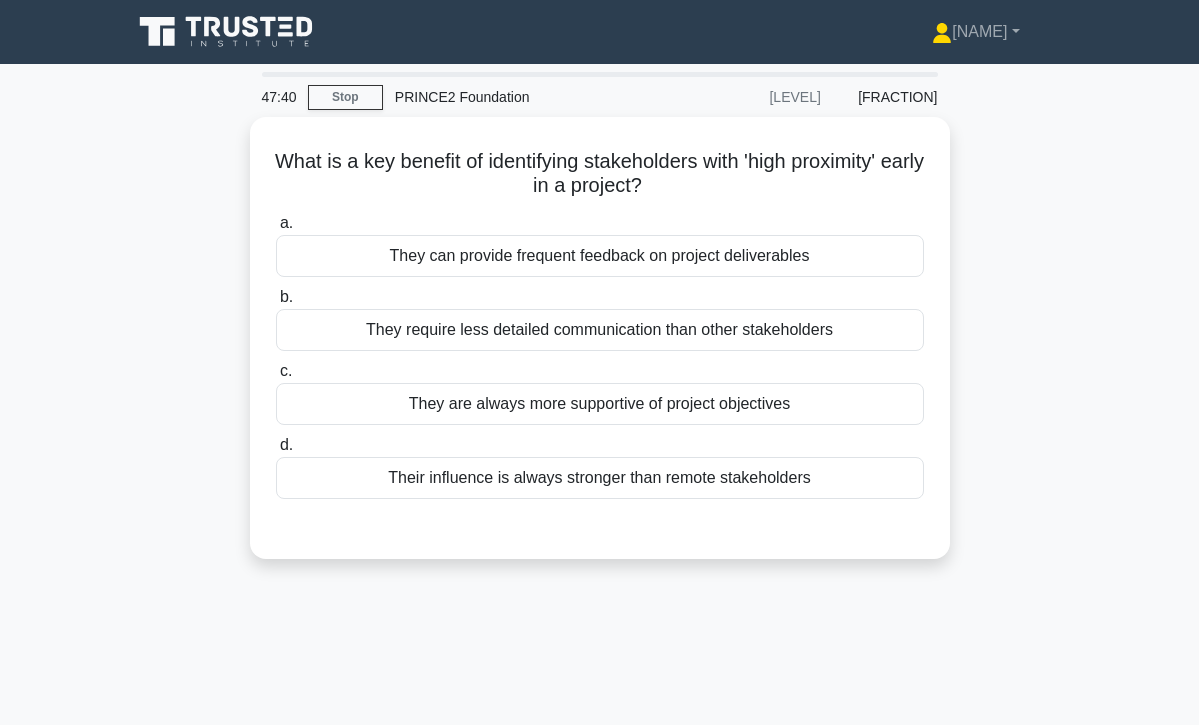 scroll, scrollTop: 0, scrollLeft: 0, axis: both 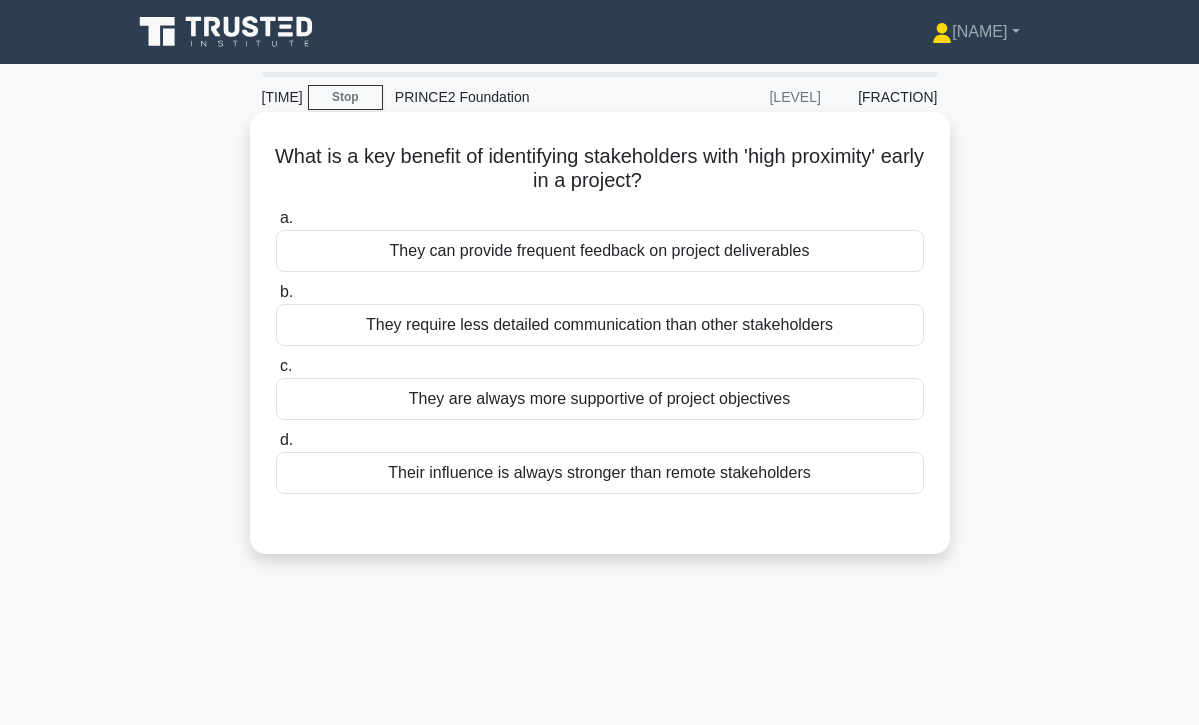 click on "Their influence is always stronger than remote stakeholders" at bounding box center (600, 473) 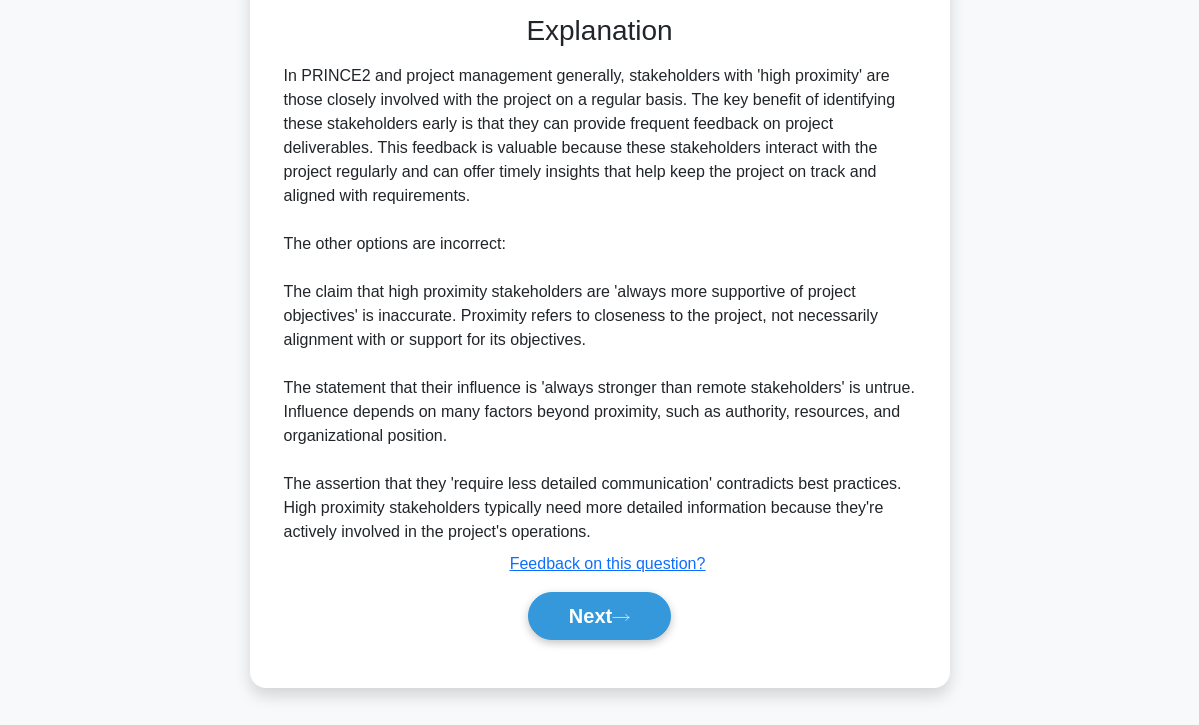 scroll, scrollTop: 510, scrollLeft: 0, axis: vertical 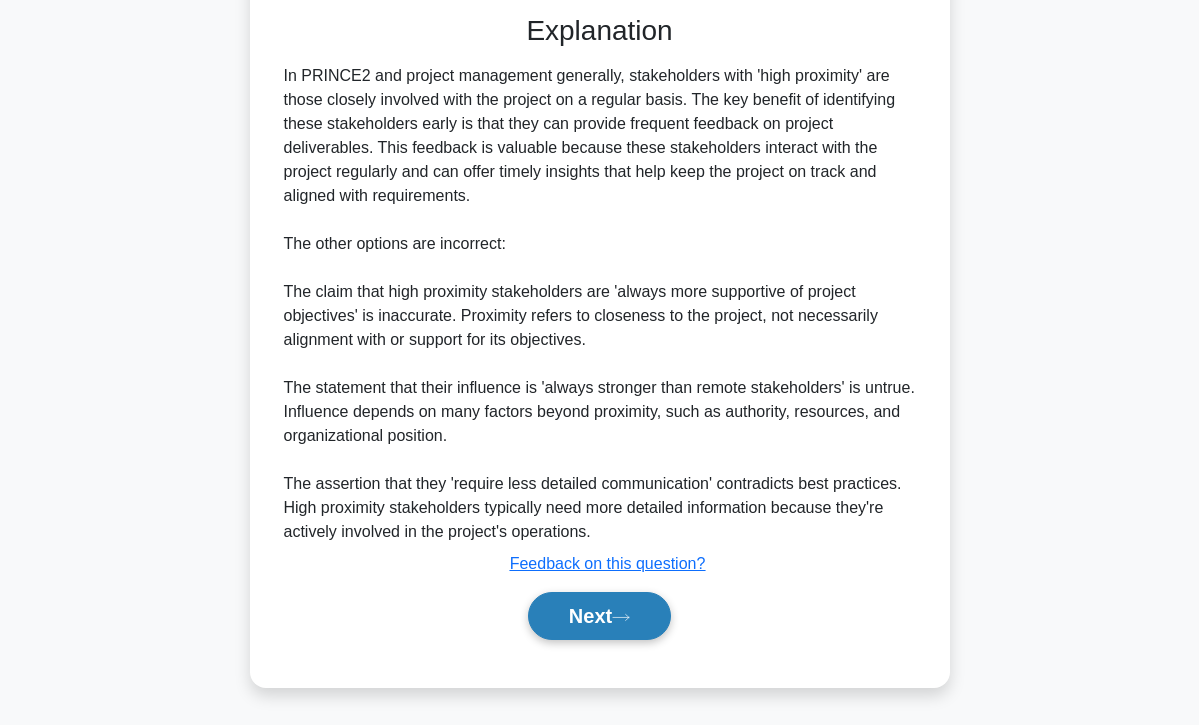 click on "Next" at bounding box center [599, 616] 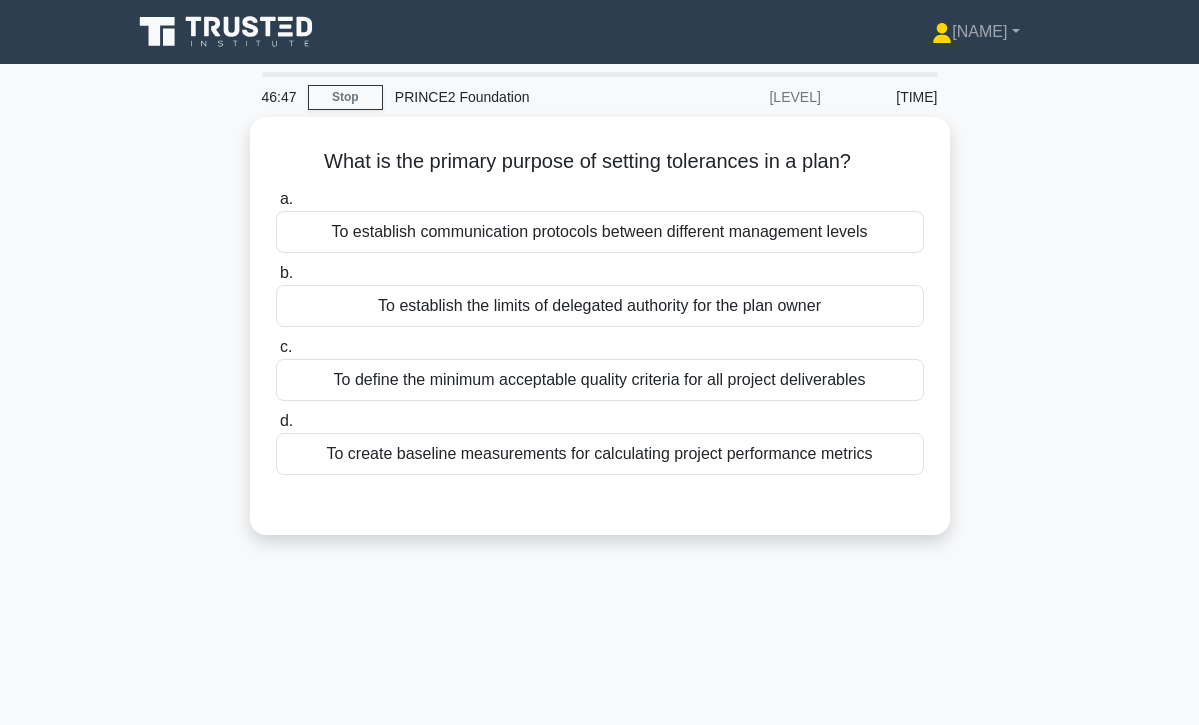 scroll, scrollTop: 0, scrollLeft: 0, axis: both 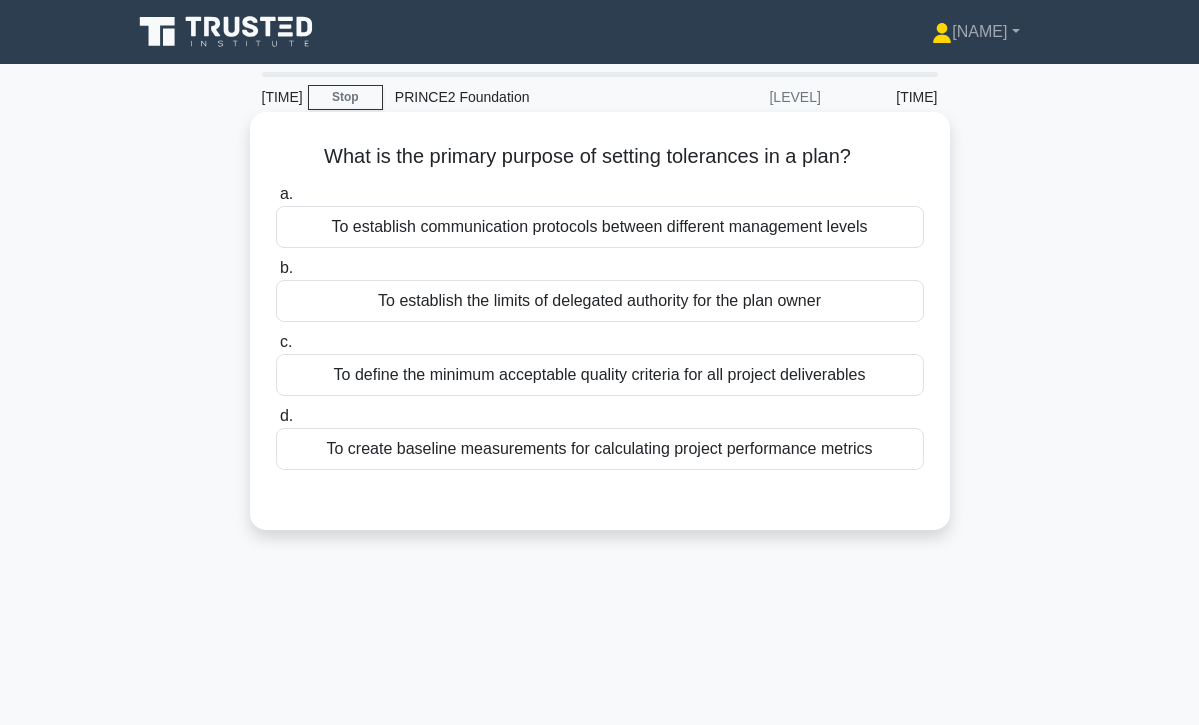 click on "To create baseline measurements for calculating project performance metrics" at bounding box center (600, 449) 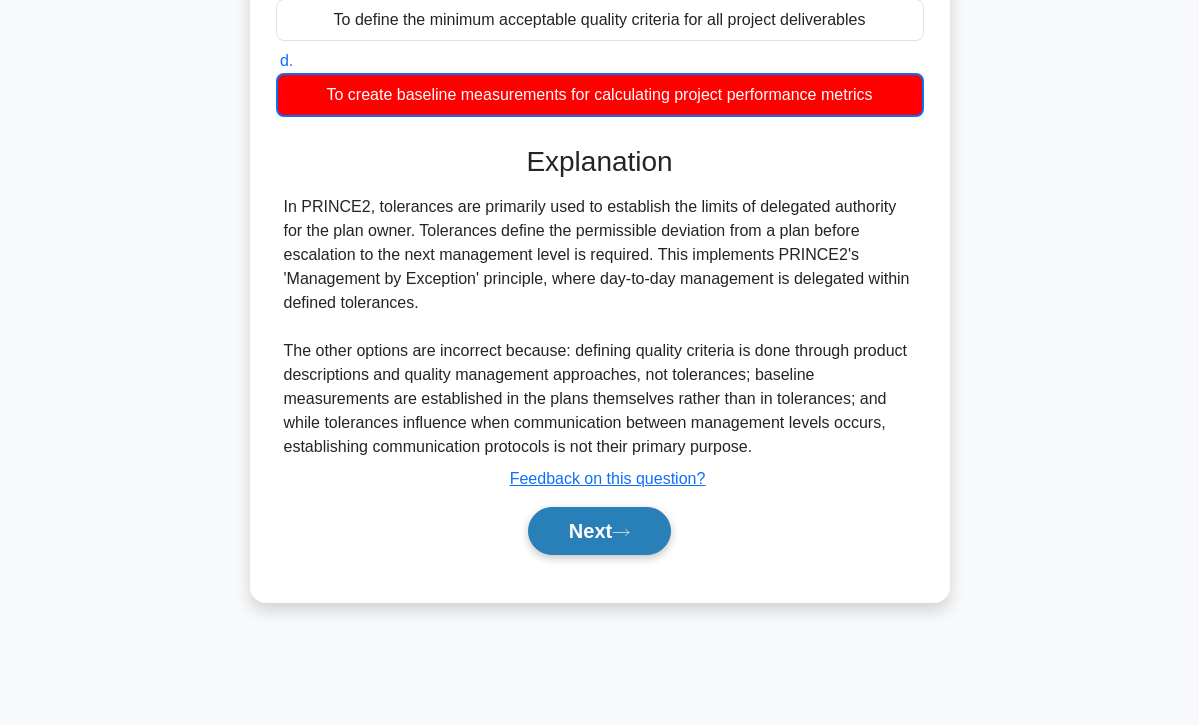scroll, scrollTop: 355, scrollLeft: 0, axis: vertical 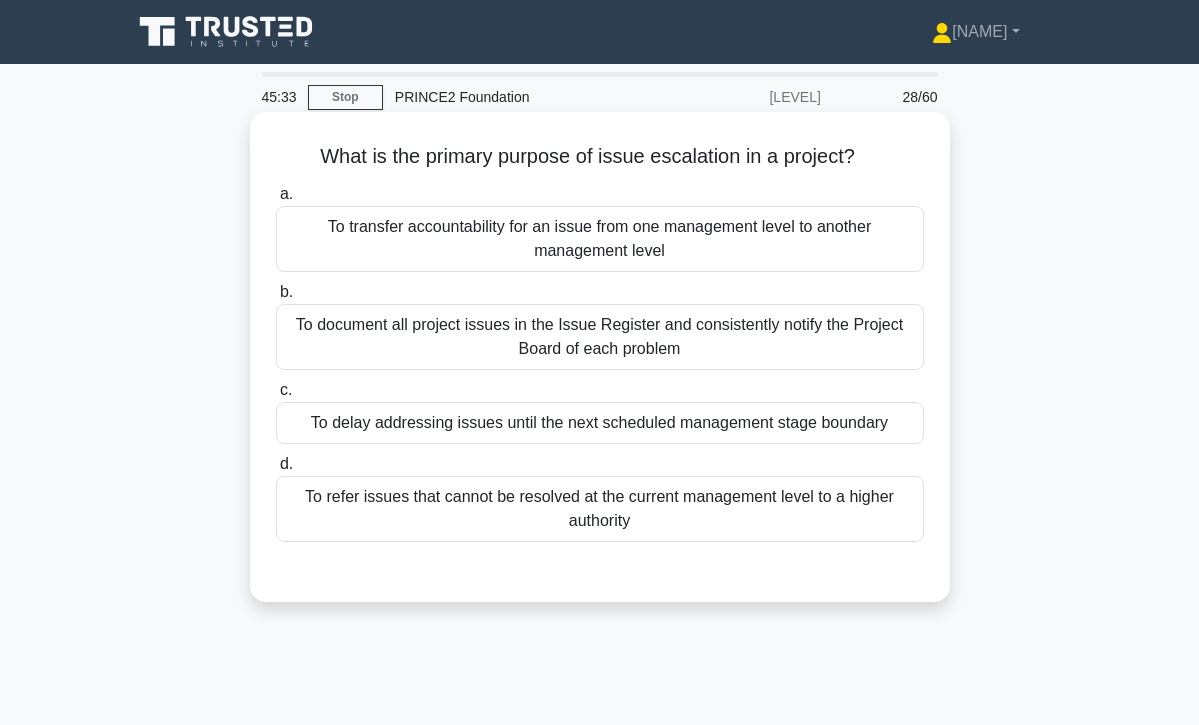 click on "To refer issues that cannot be resolved at the current management level to a higher authority" at bounding box center [600, 509] 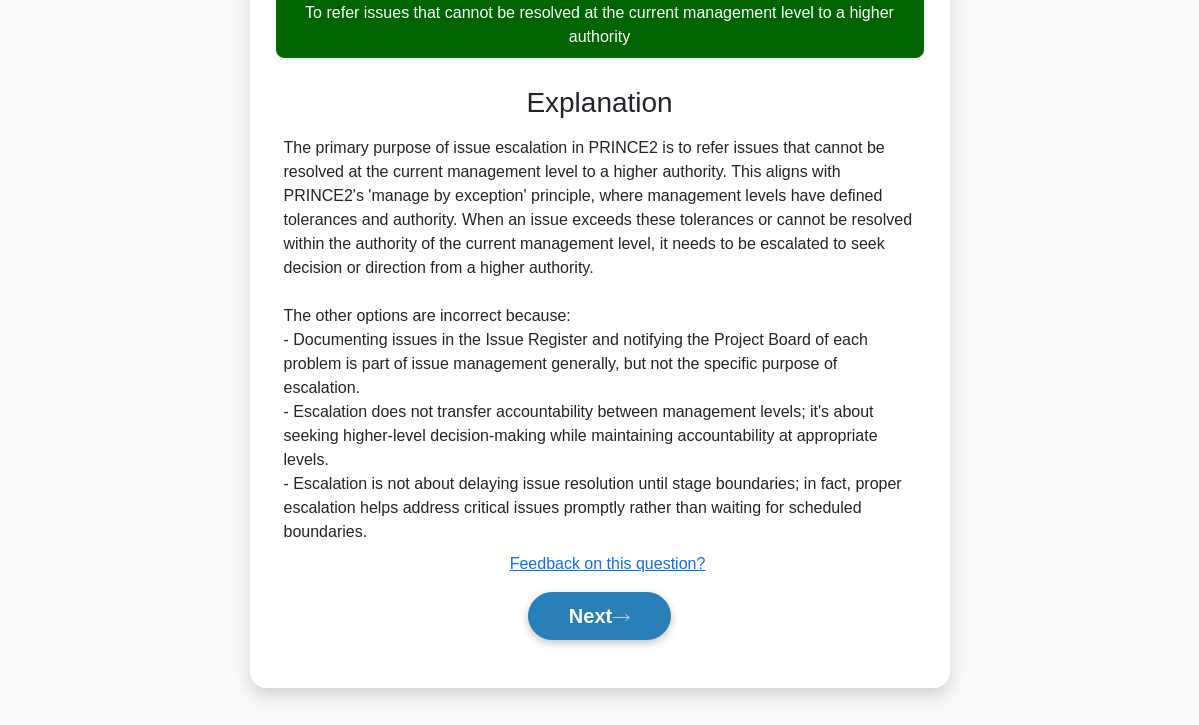 click on "Next" at bounding box center [599, 616] 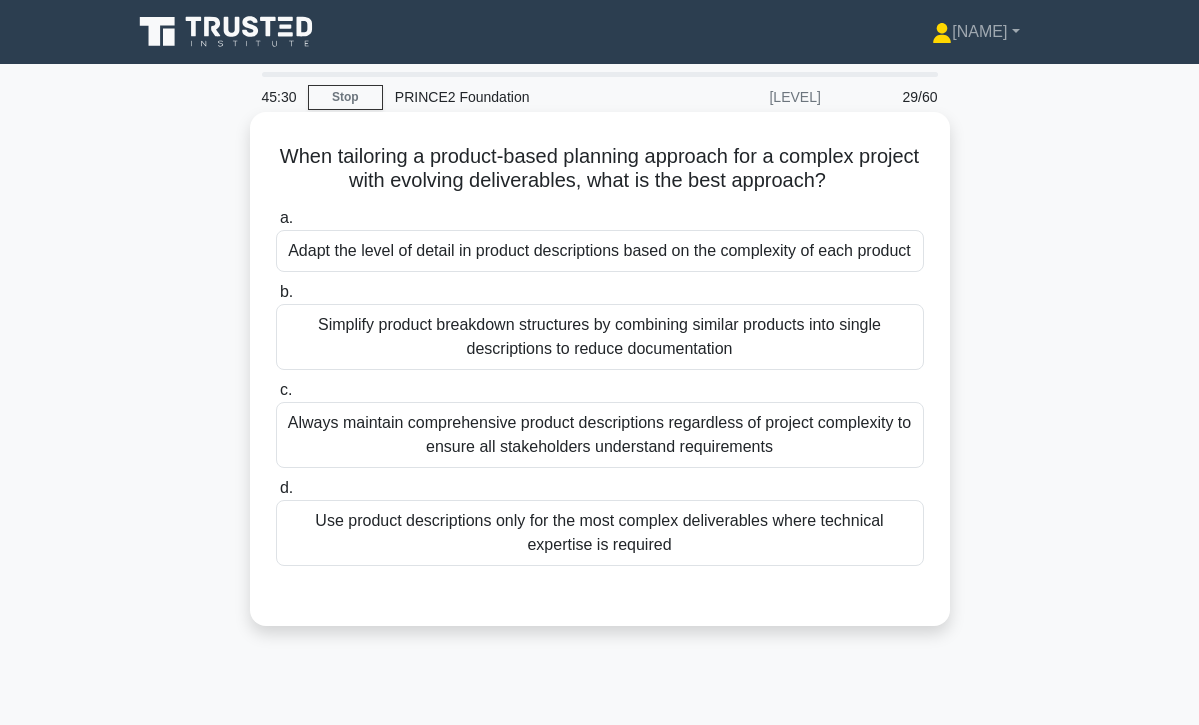 scroll, scrollTop: 0, scrollLeft: 0, axis: both 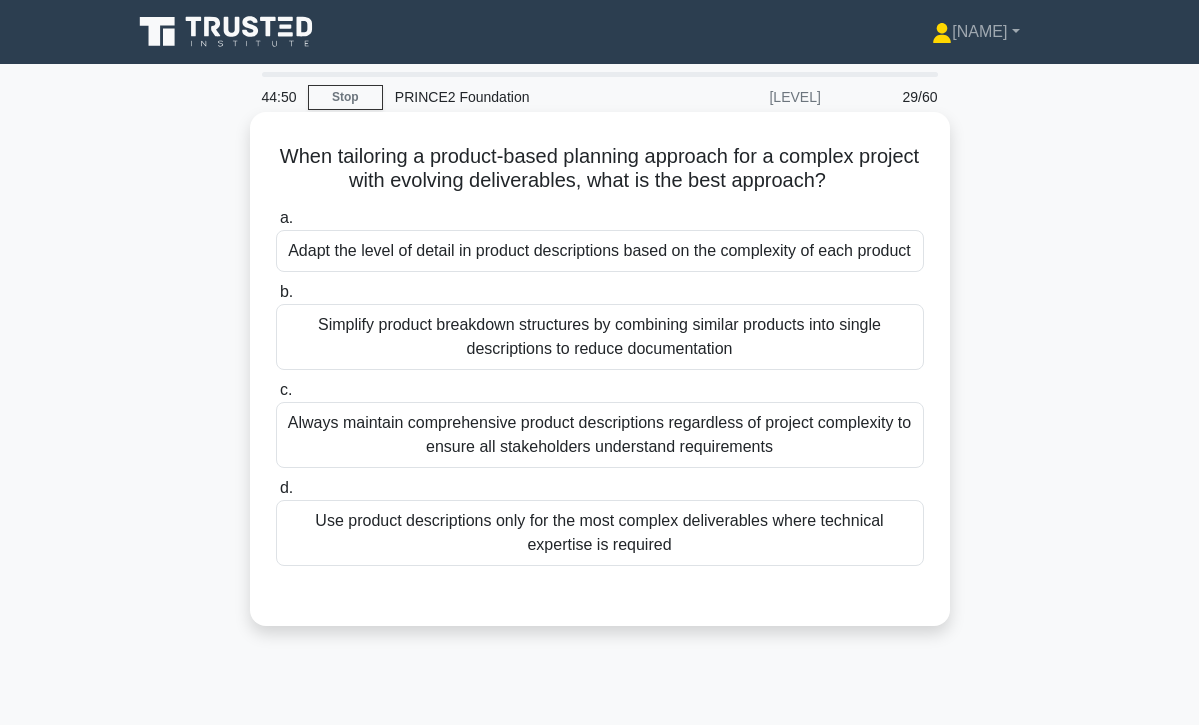 click on "Adapt the level of detail in product descriptions based on the complexity of each product" at bounding box center (600, 251) 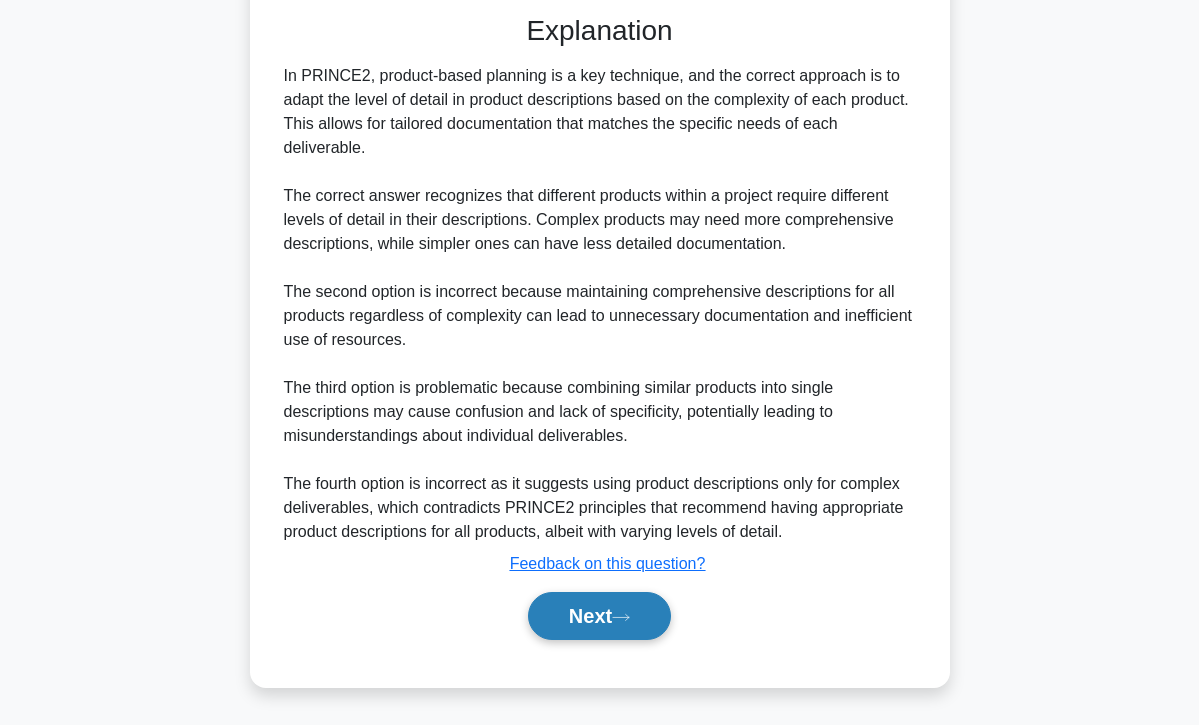 click on "Next" at bounding box center (599, 616) 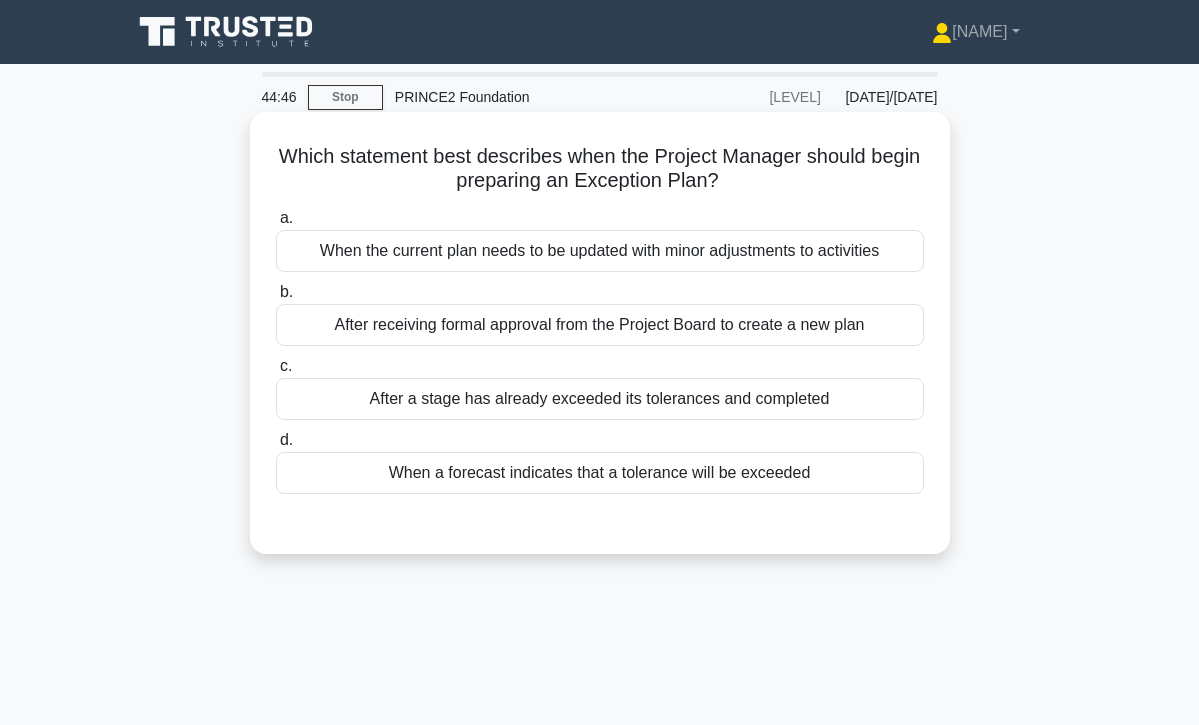 scroll, scrollTop: 0, scrollLeft: 0, axis: both 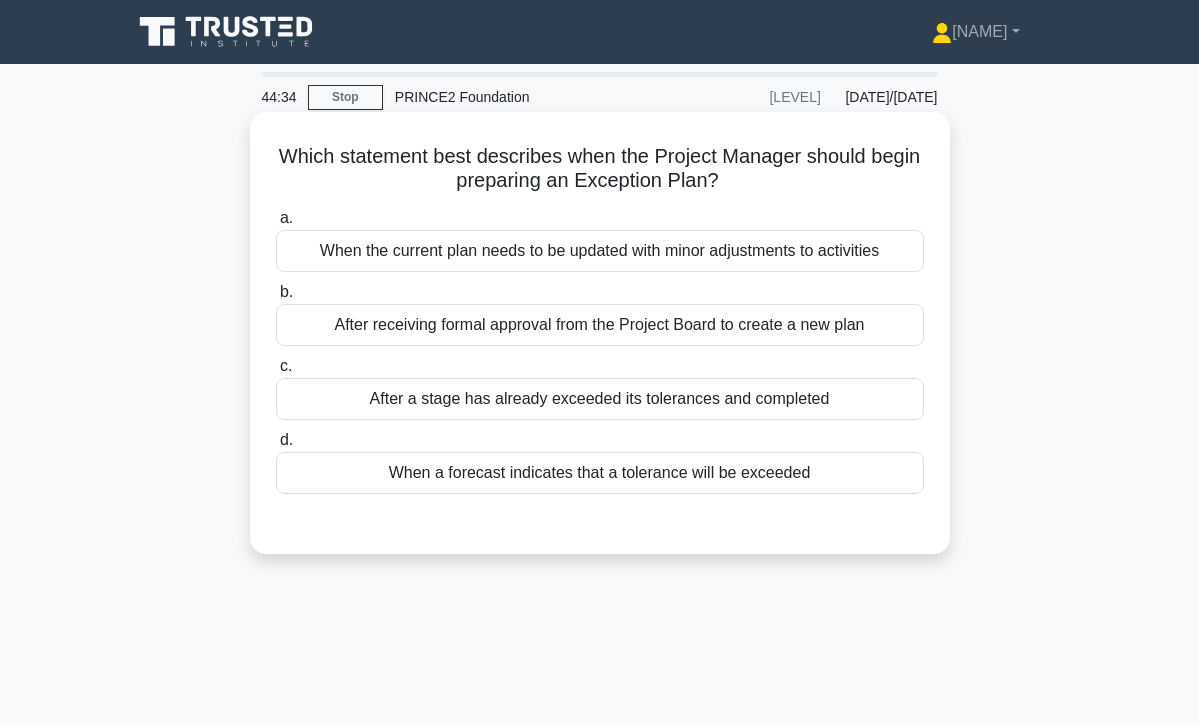 click on "When a forecast indicates that a tolerance will be exceeded" at bounding box center [600, 473] 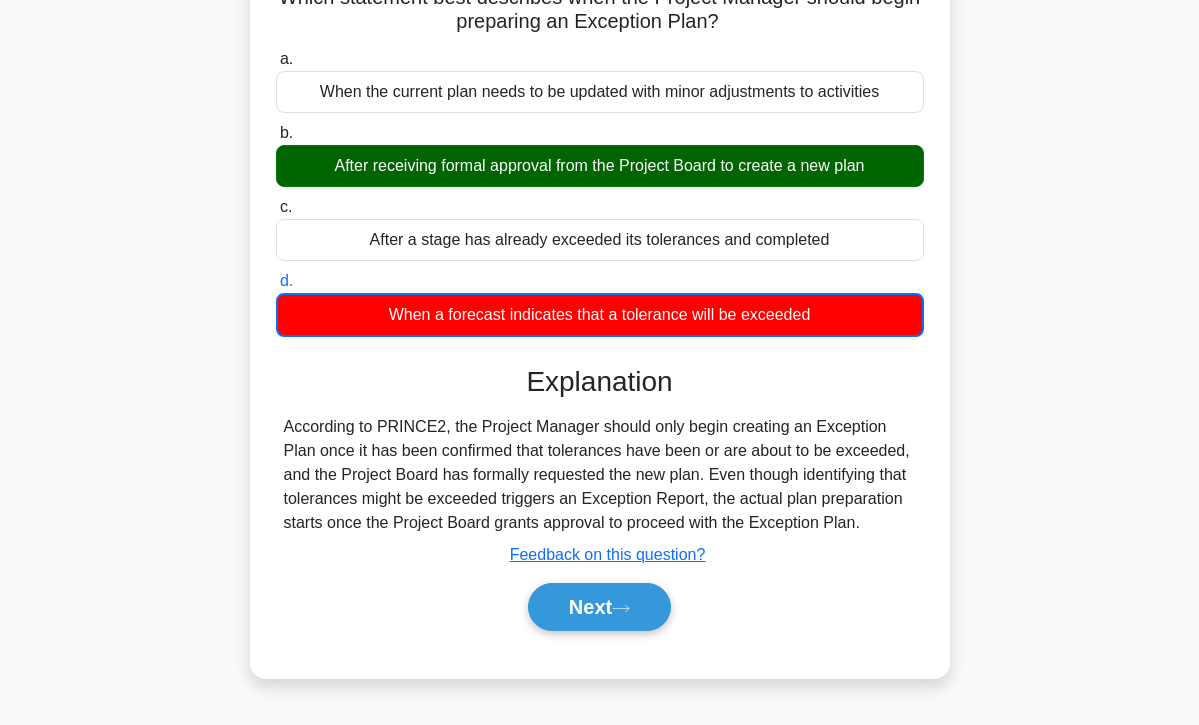 scroll, scrollTop: 162, scrollLeft: 0, axis: vertical 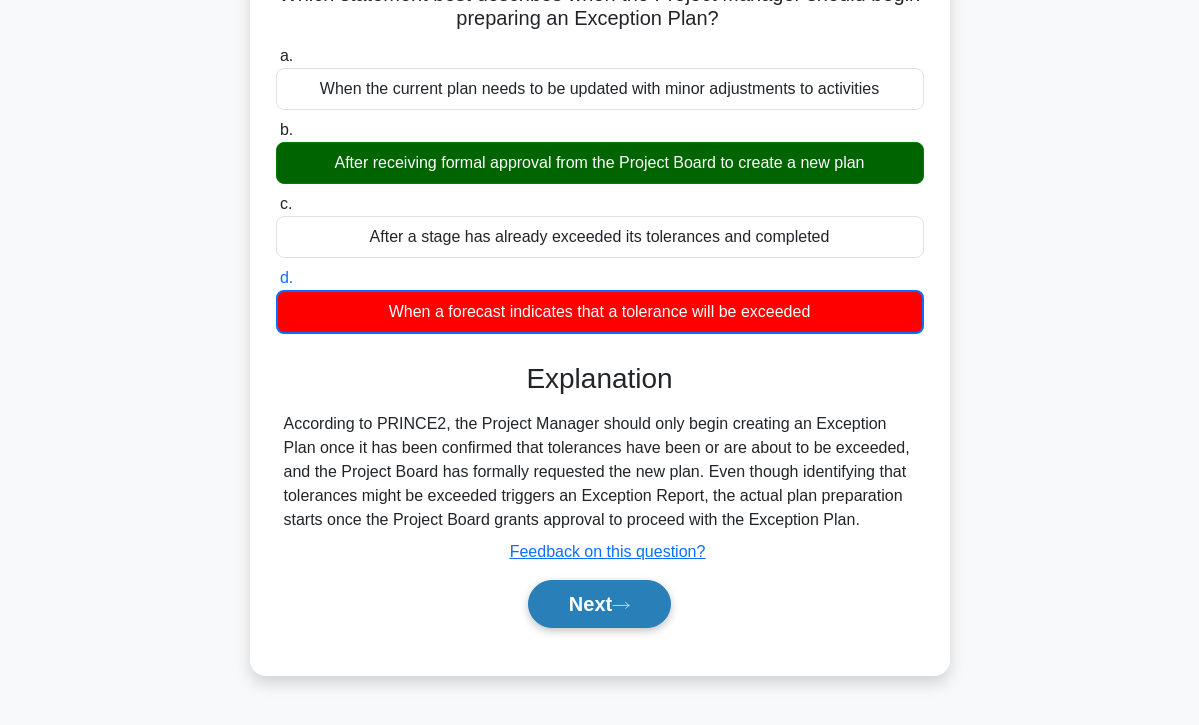 click at bounding box center (621, 605) 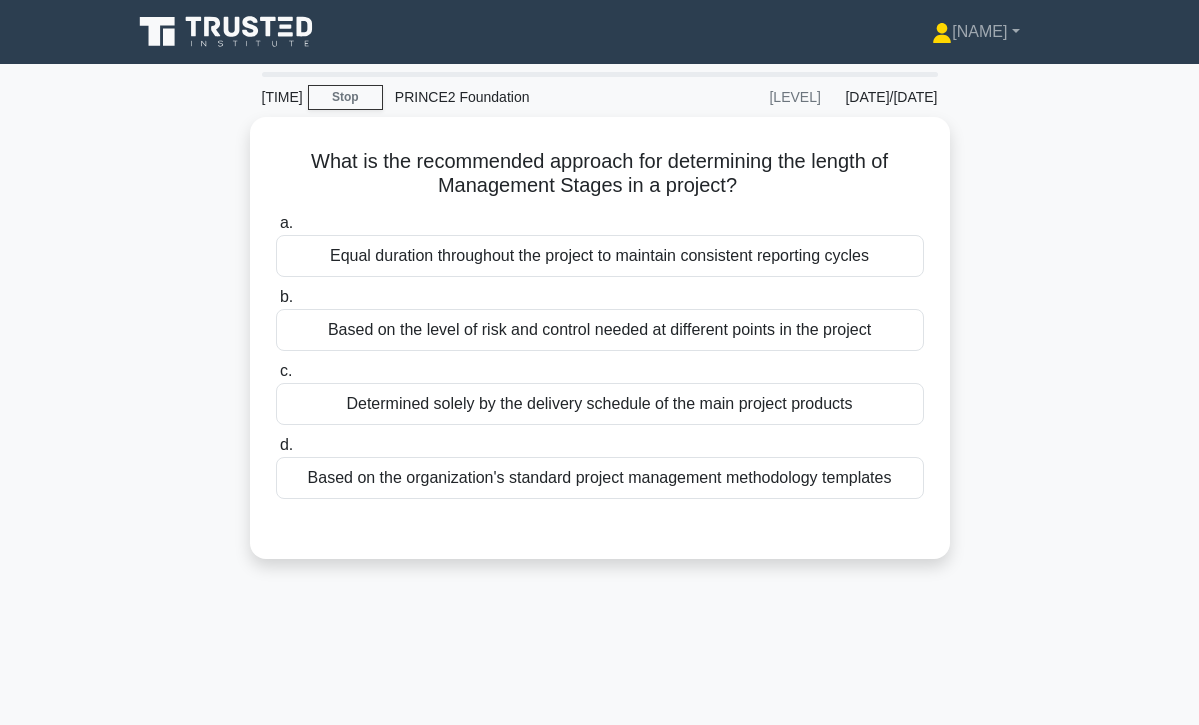 scroll, scrollTop: 0, scrollLeft: 0, axis: both 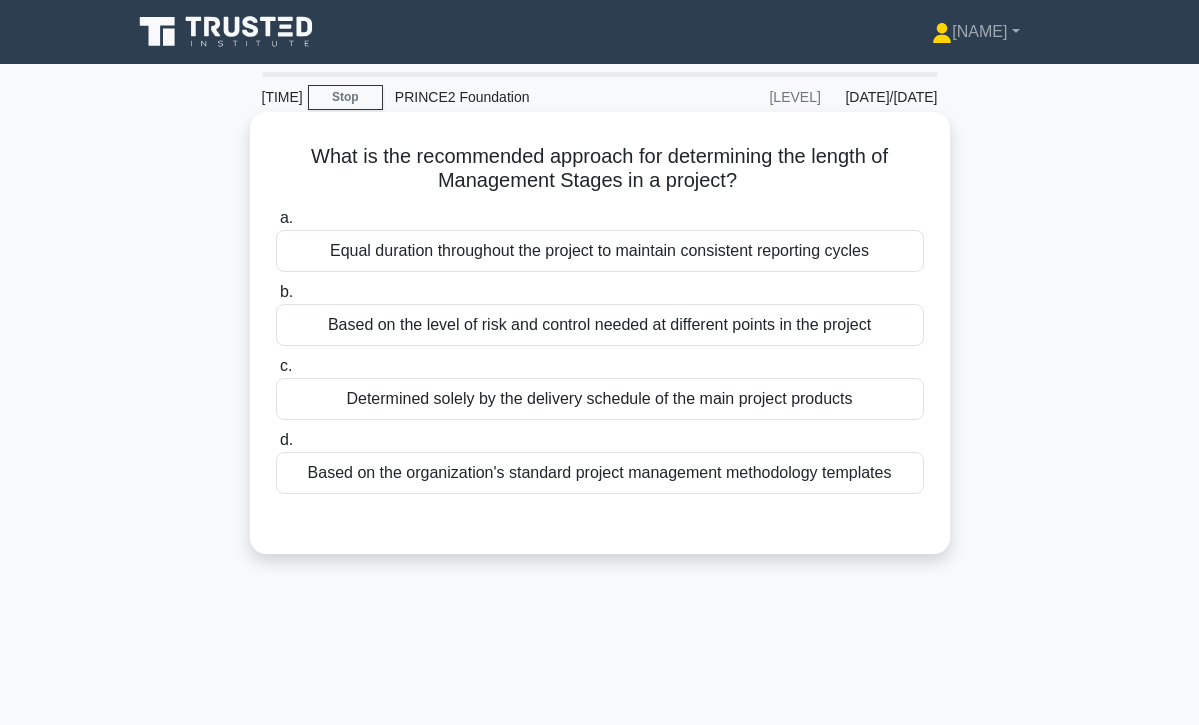 click on "Based on the level of risk and control needed at different points in the project" at bounding box center [600, 325] 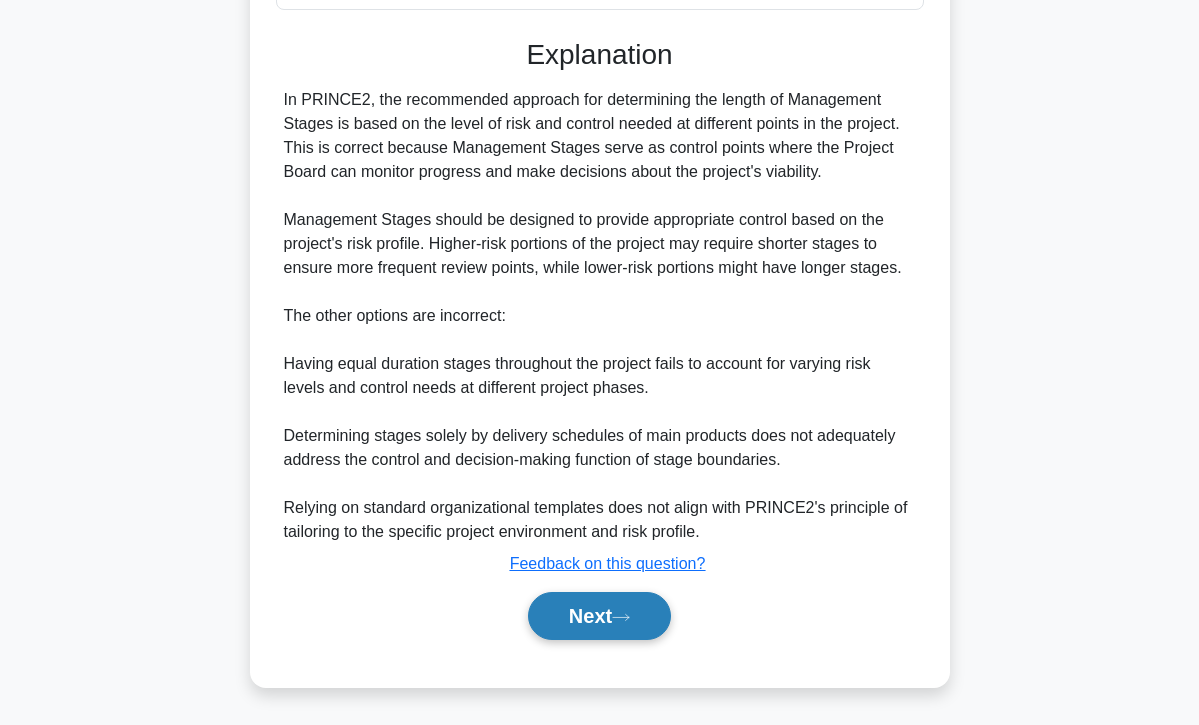click on "Next" at bounding box center (599, 616) 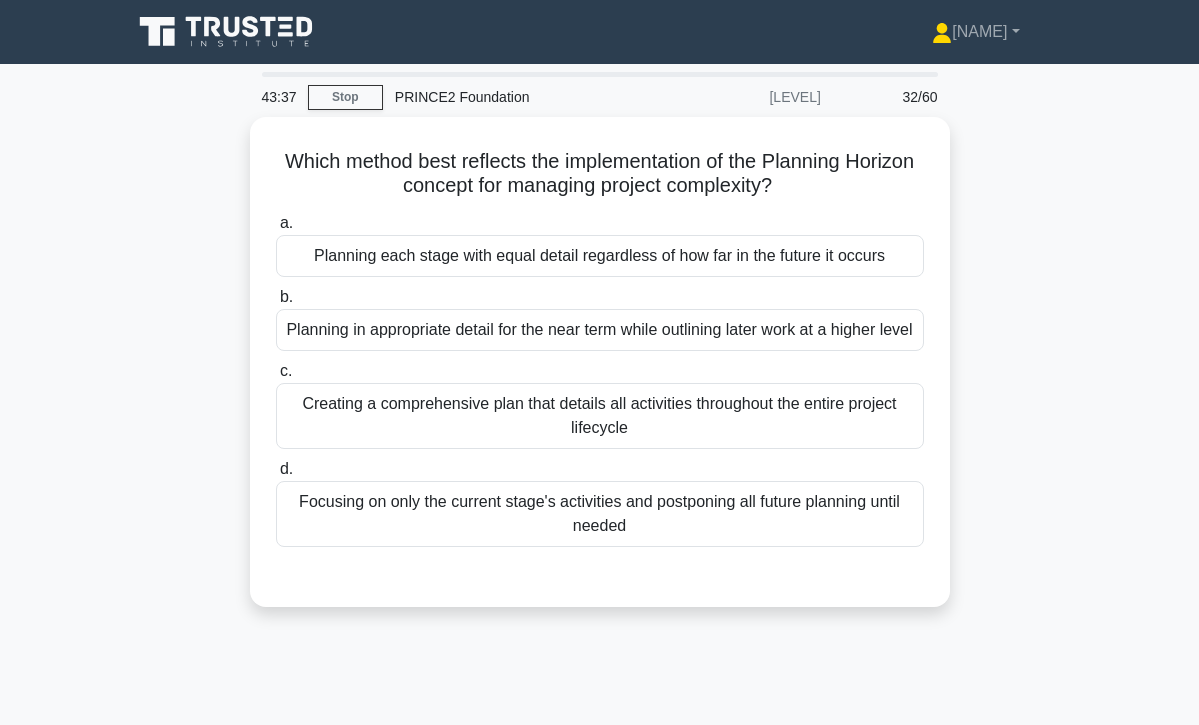 scroll, scrollTop: 0, scrollLeft: 0, axis: both 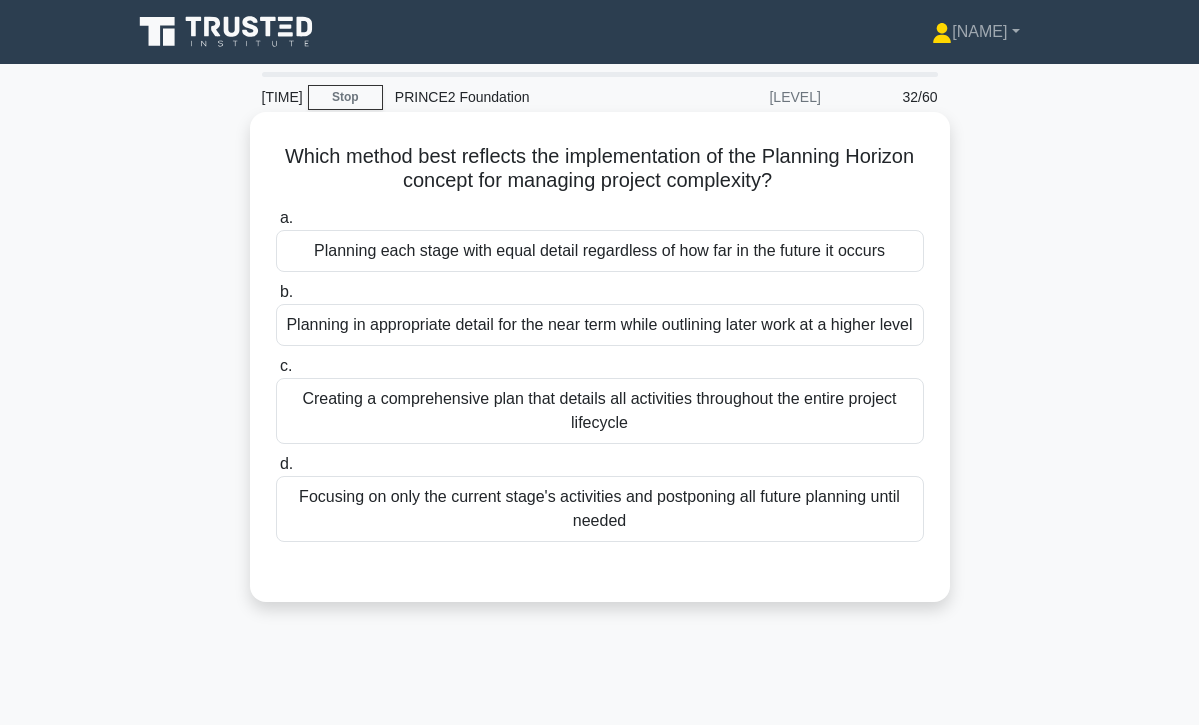 click on "Planning in appropriate detail for the near term while outlining later work at a higher level" at bounding box center (600, 325) 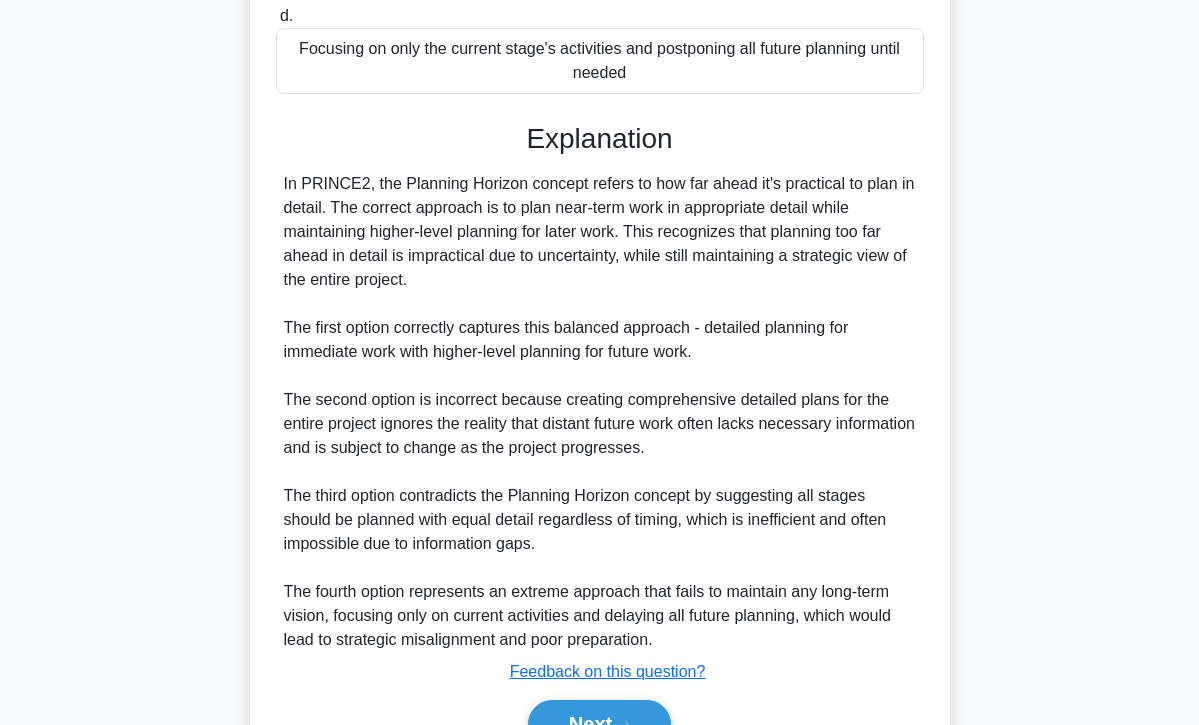scroll, scrollTop: 524, scrollLeft: 0, axis: vertical 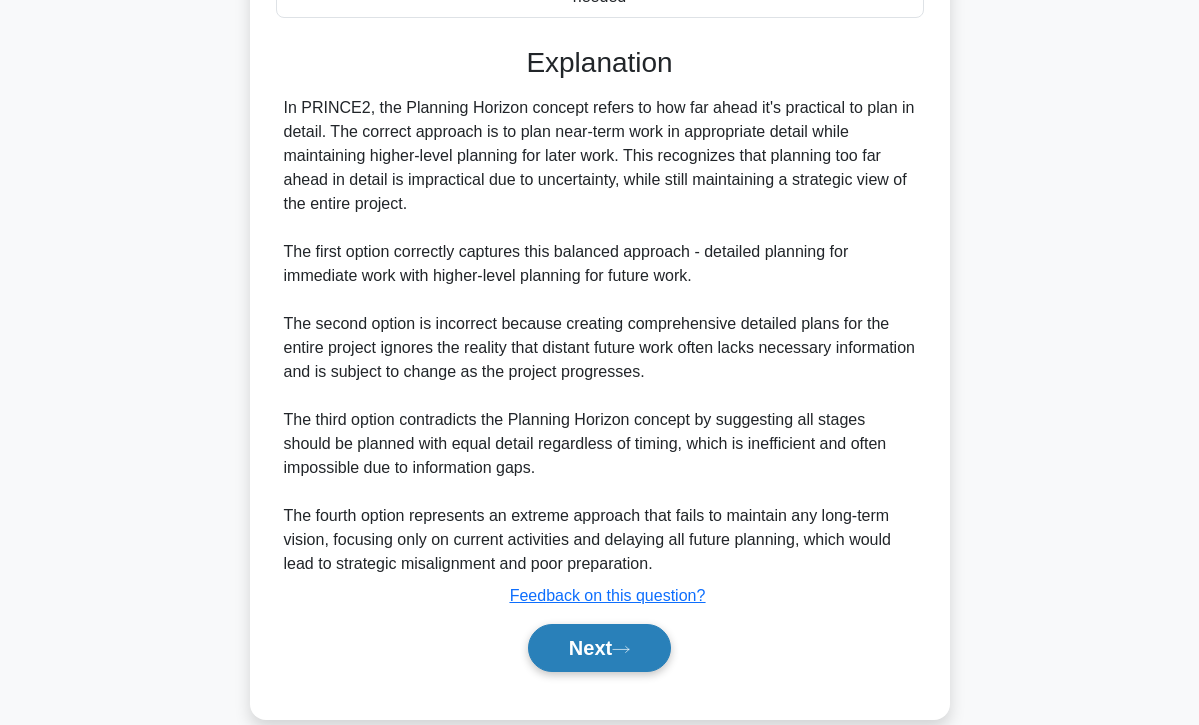 click on "Next" at bounding box center [599, 648] 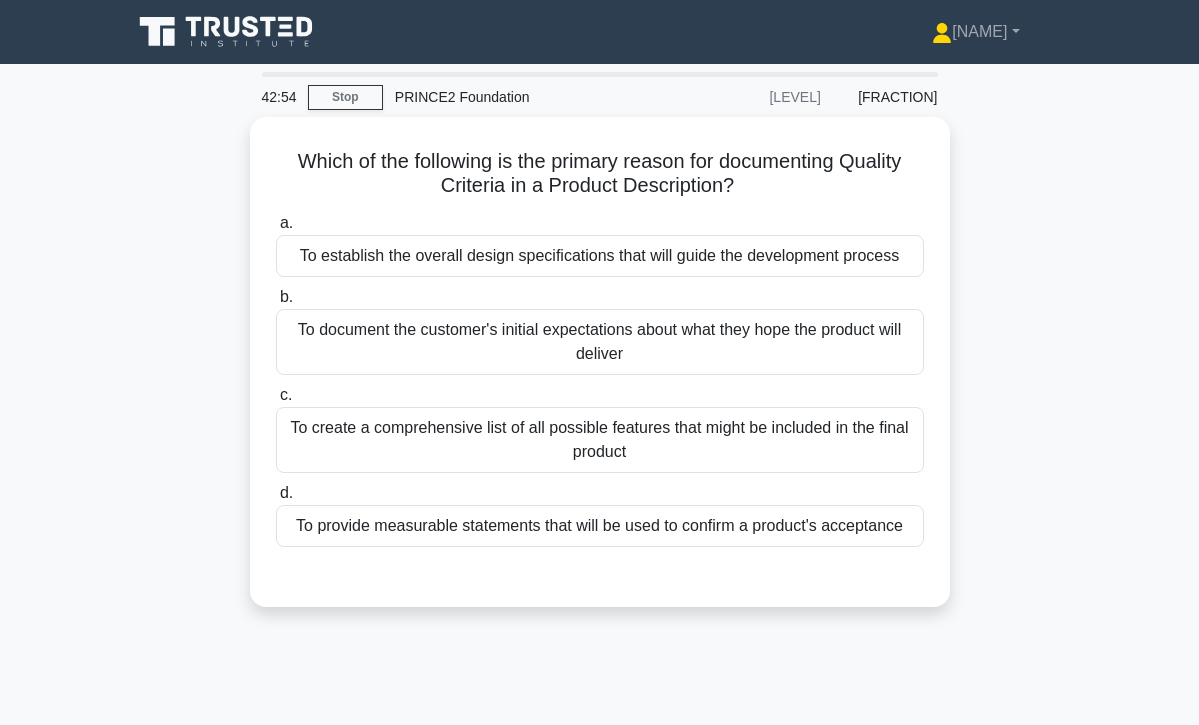scroll, scrollTop: 0, scrollLeft: 0, axis: both 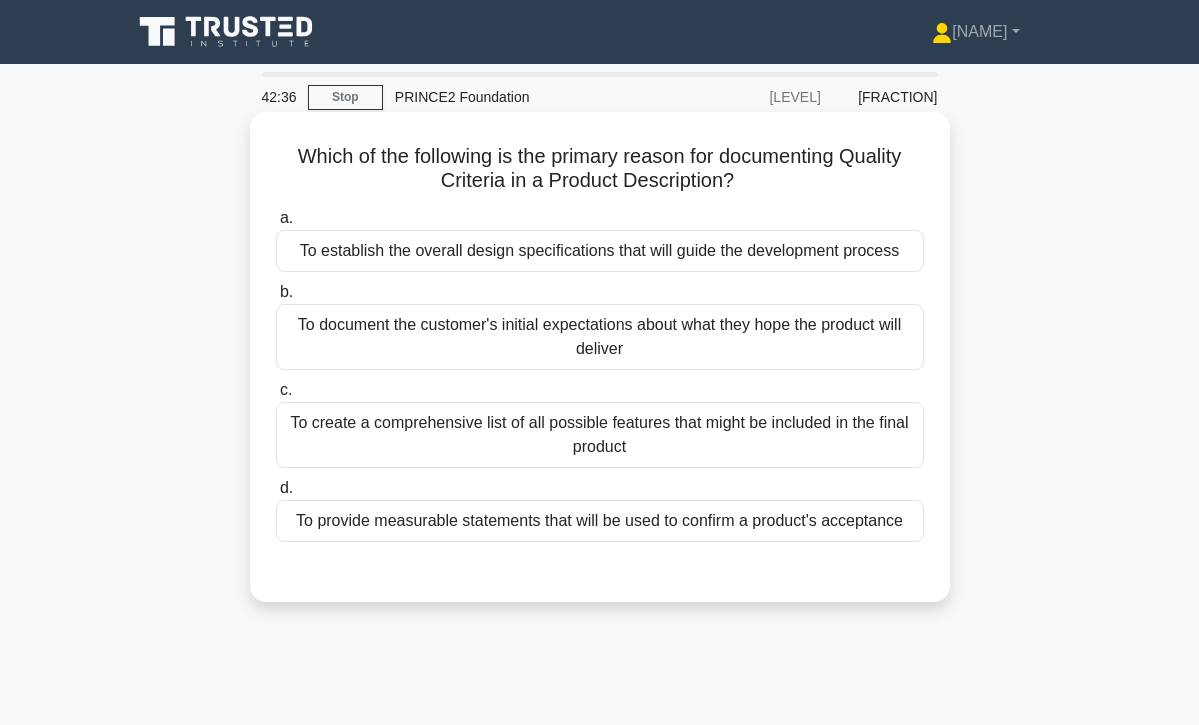 click on "To provide measurable statements that will be used to confirm a product's acceptance" at bounding box center [600, 521] 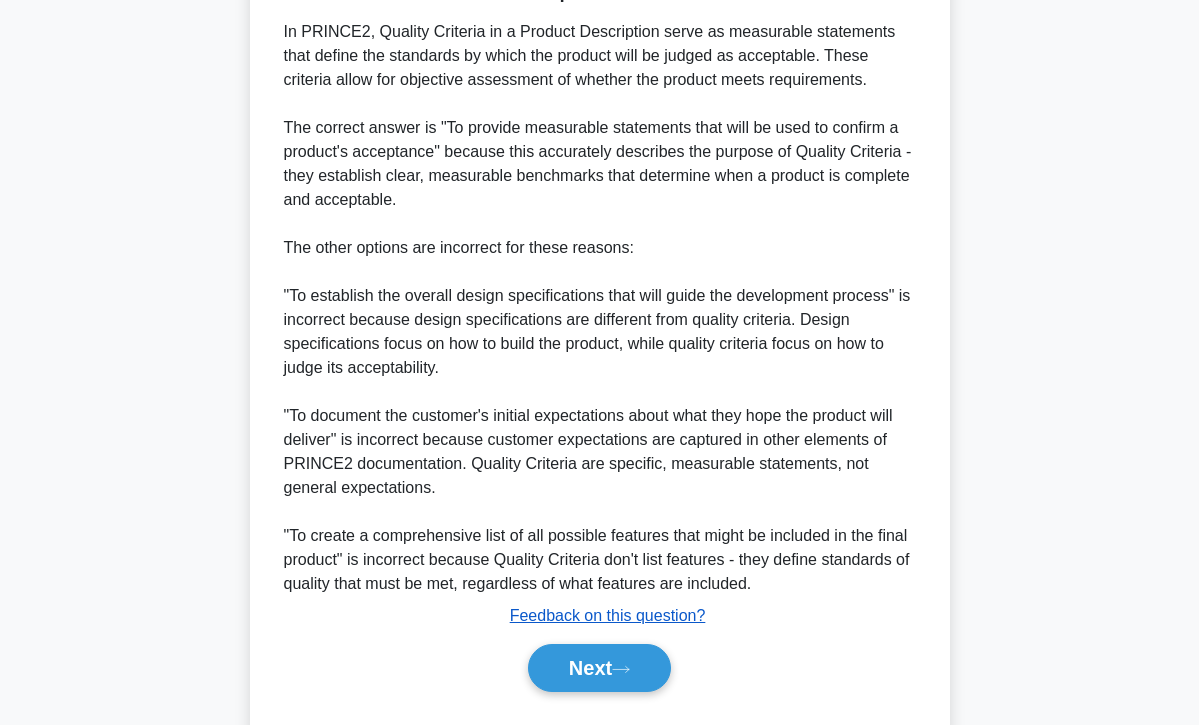 scroll, scrollTop: 631, scrollLeft: 0, axis: vertical 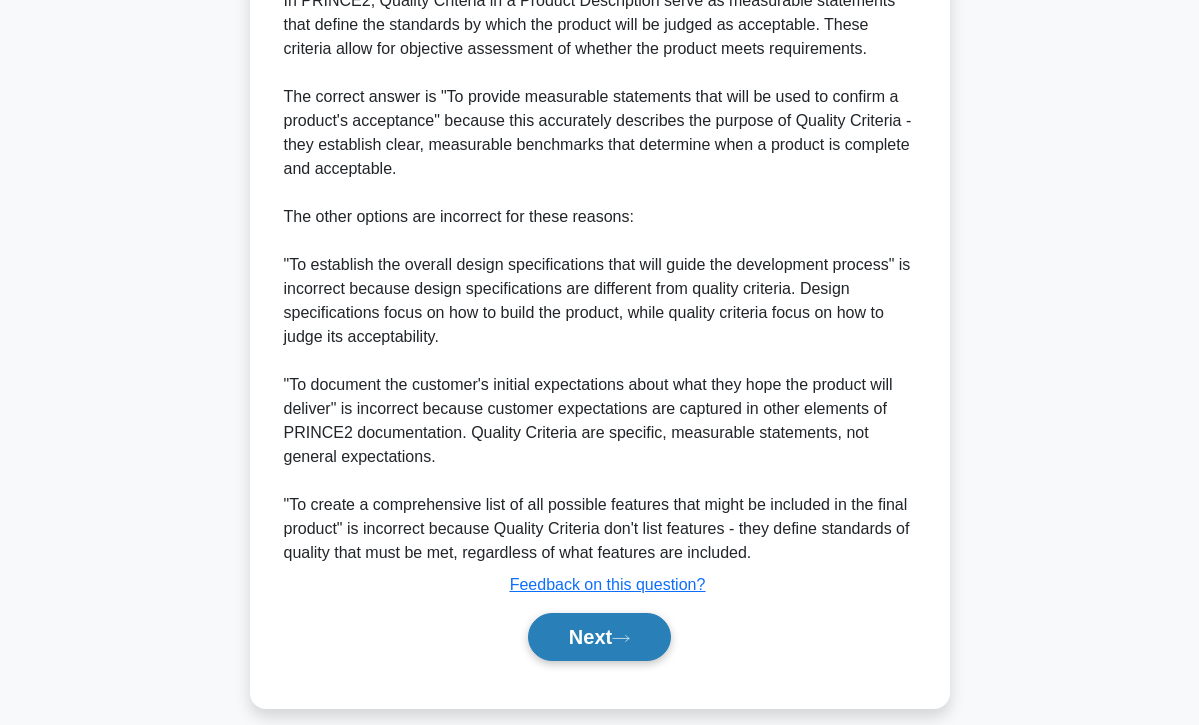click on "Next" at bounding box center [599, 637] 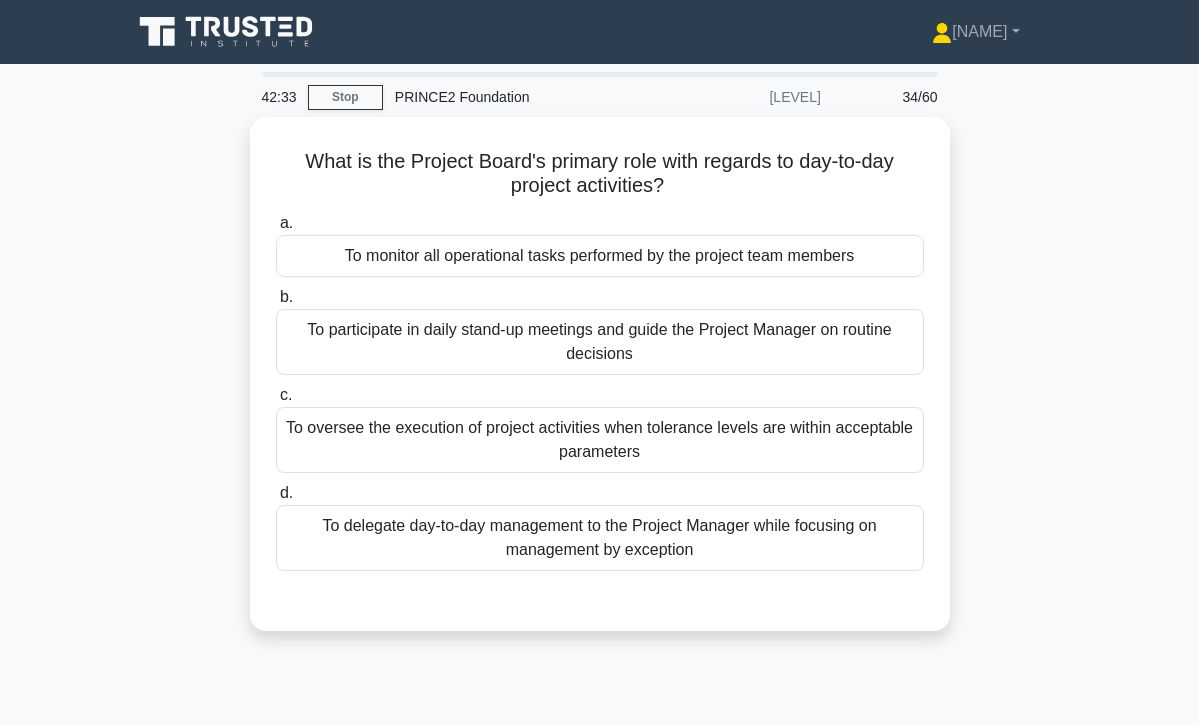 scroll, scrollTop: 0, scrollLeft: 0, axis: both 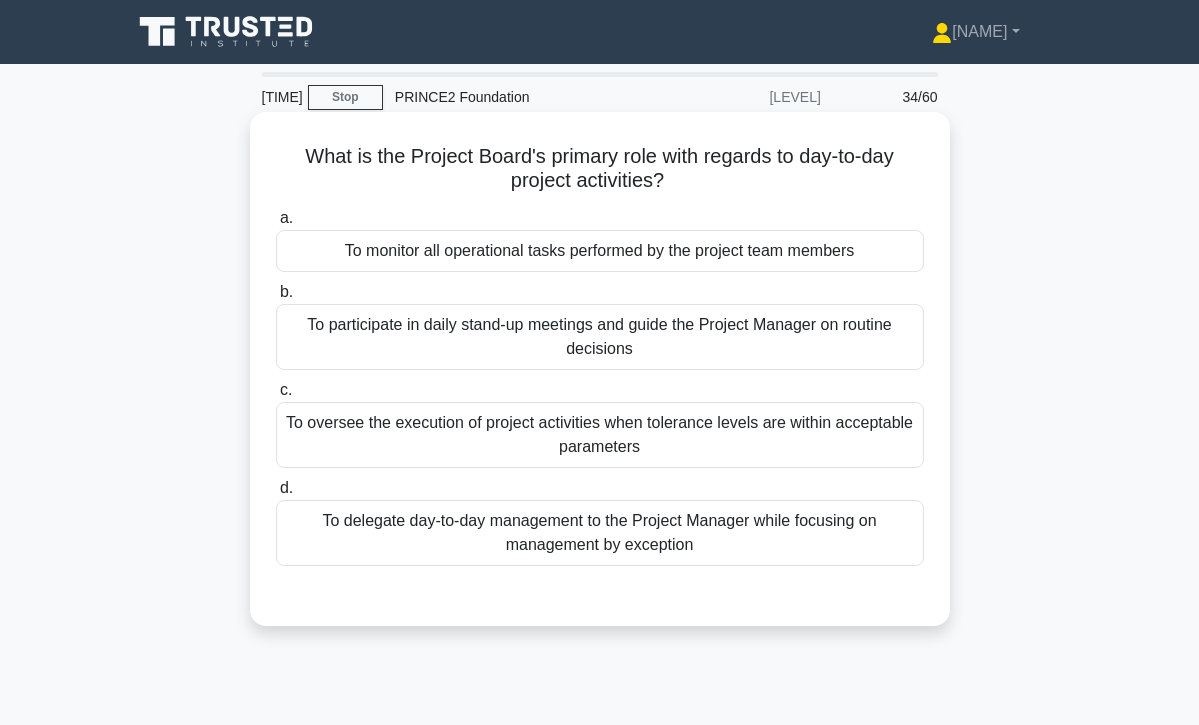 click on "To delegate day-to-day management to the Project Manager while focusing on management by exception" at bounding box center [600, 533] 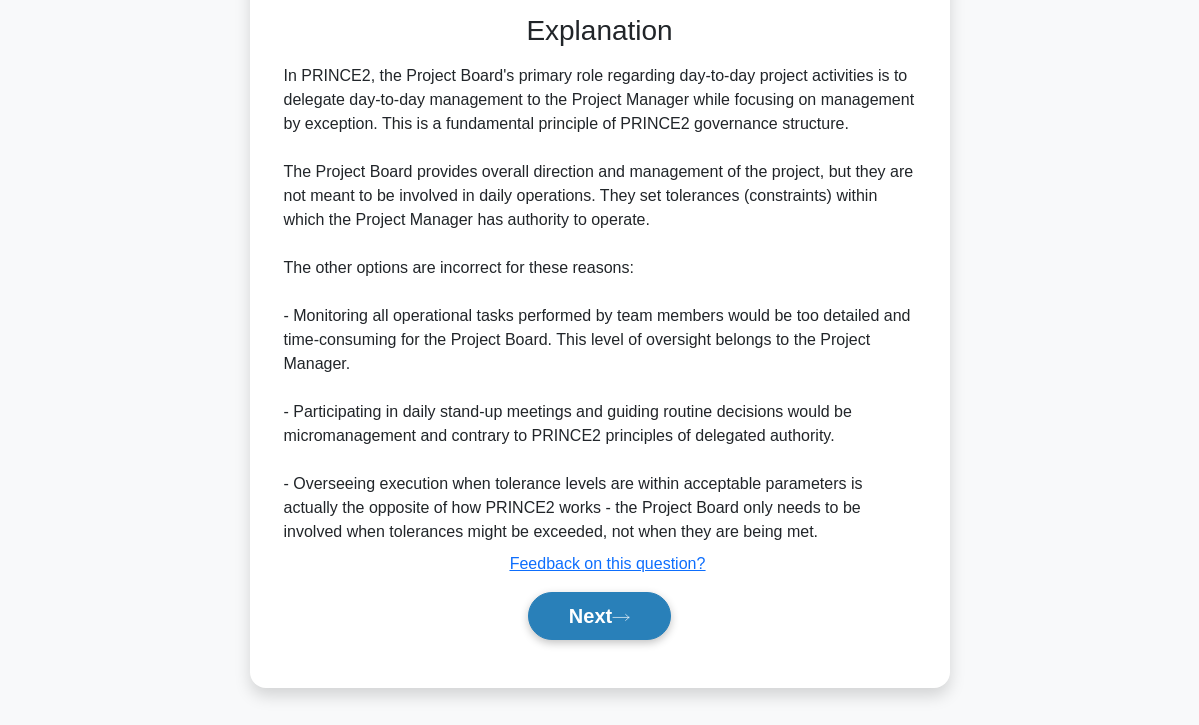 click on "Next" at bounding box center [599, 616] 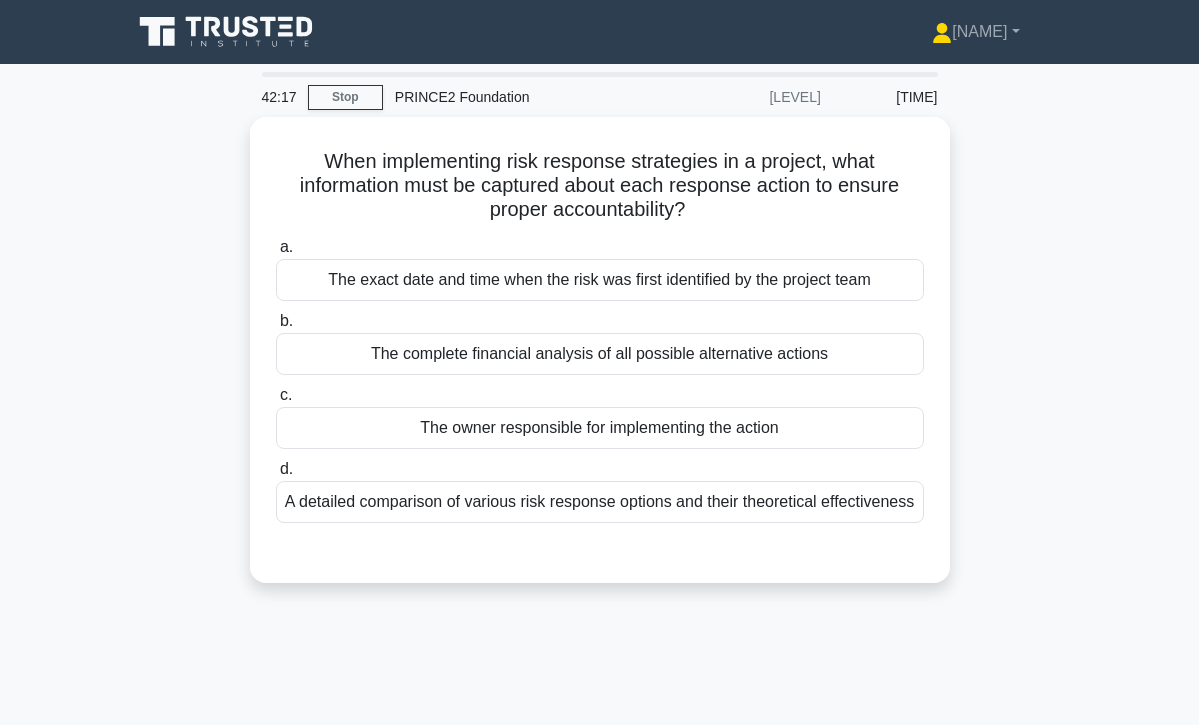 scroll, scrollTop: 0, scrollLeft: 0, axis: both 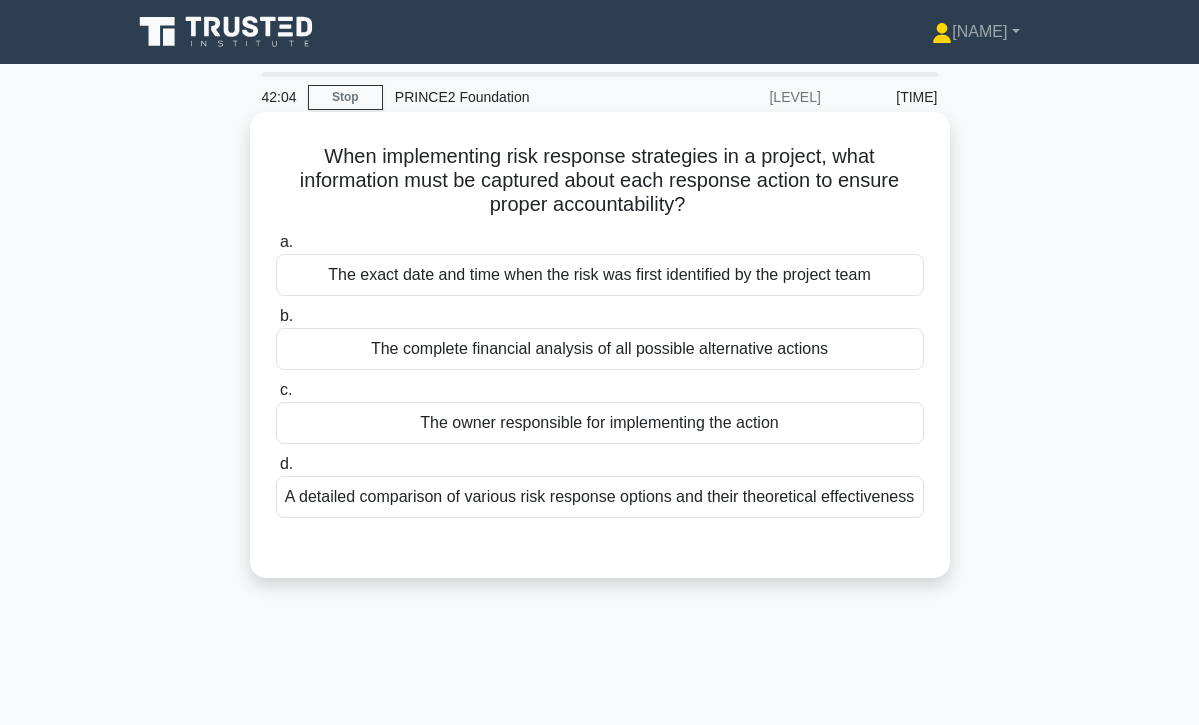 click on "The owner responsible for implementing the action" at bounding box center (600, 423) 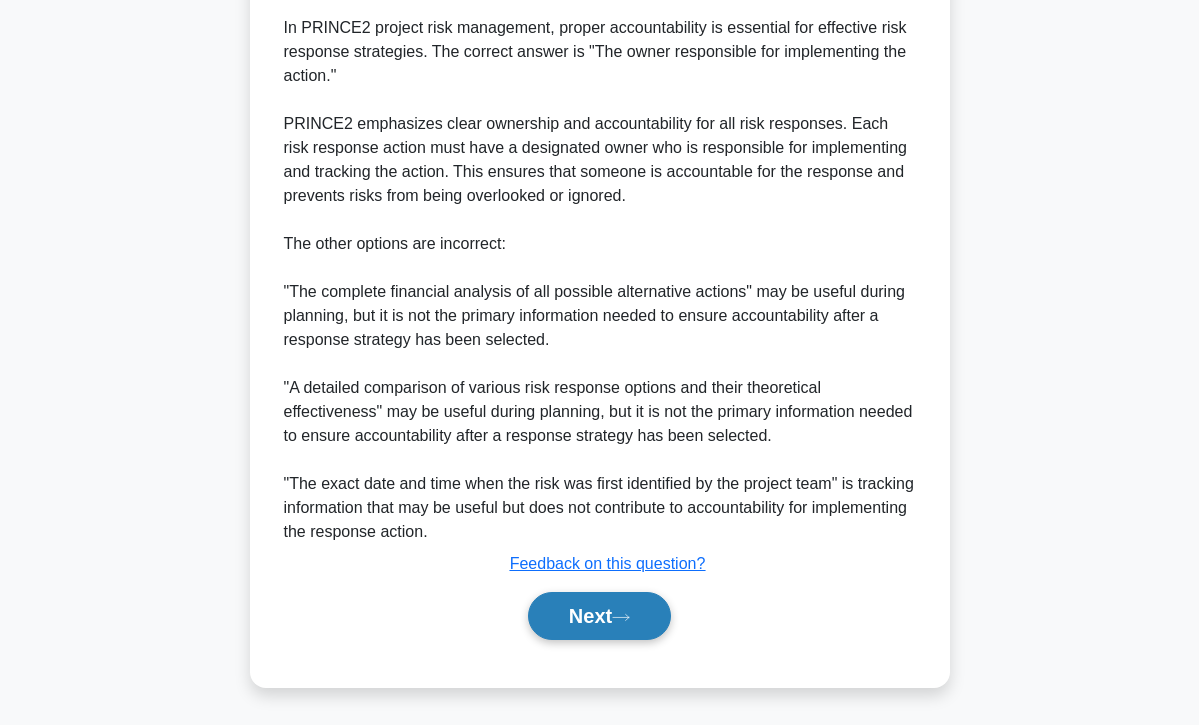click on "Next" at bounding box center (599, 616) 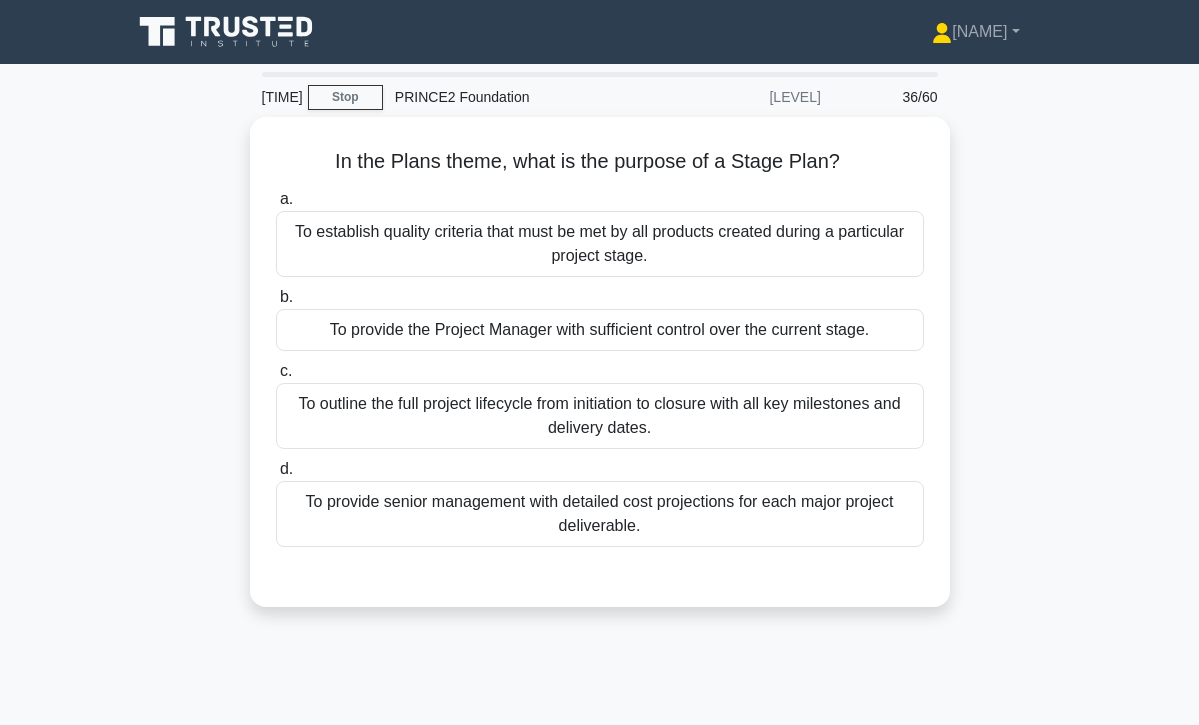 scroll, scrollTop: 0, scrollLeft: 0, axis: both 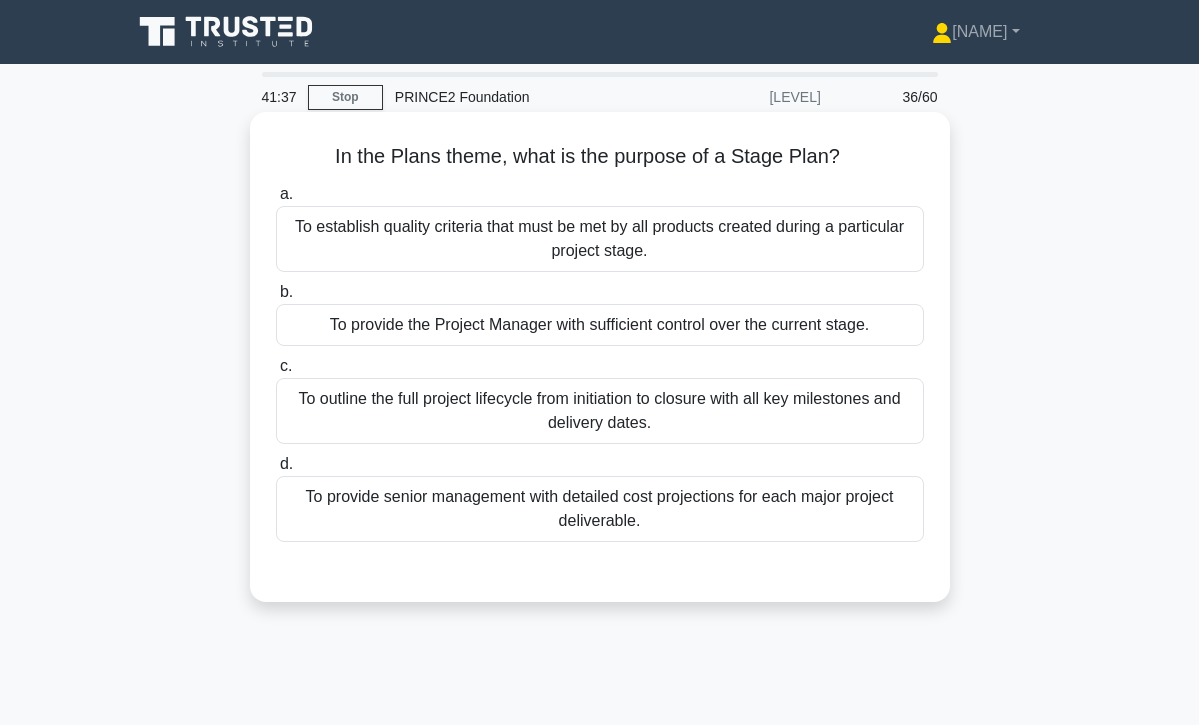 click on "To establish quality criteria that must be met by all products created during a particular project stage." at bounding box center [600, 239] 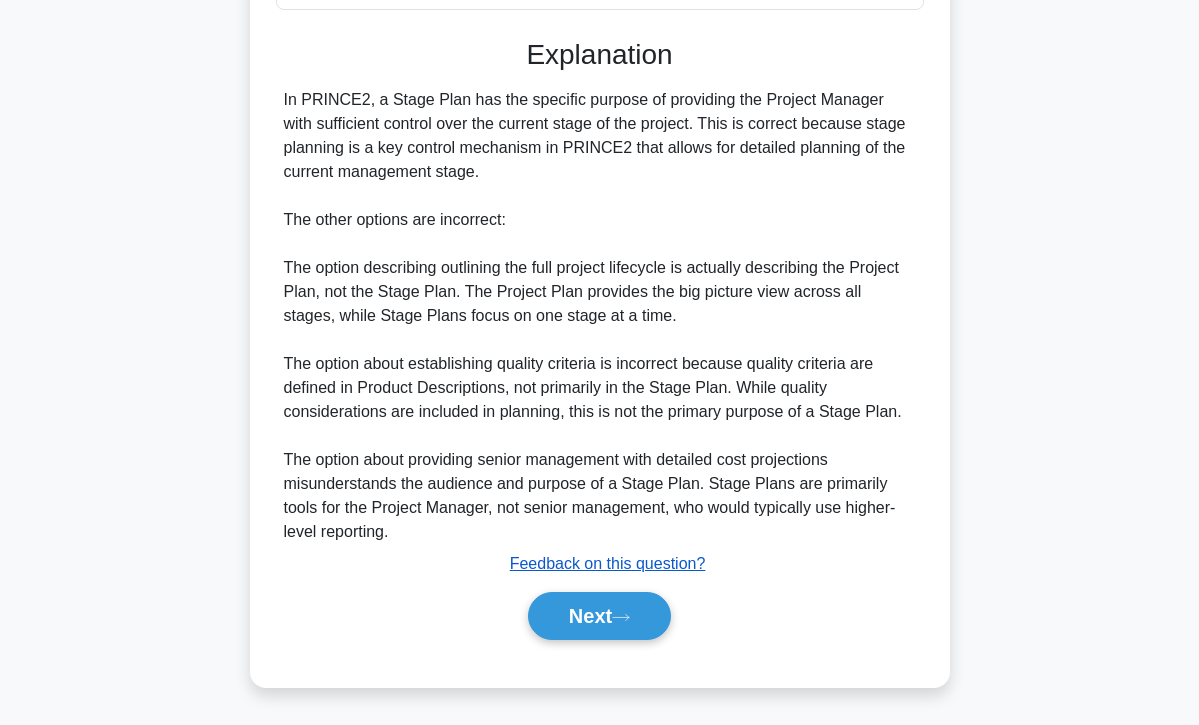 scroll, scrollTop: 534, scrollLeft: 0, axis: vertical 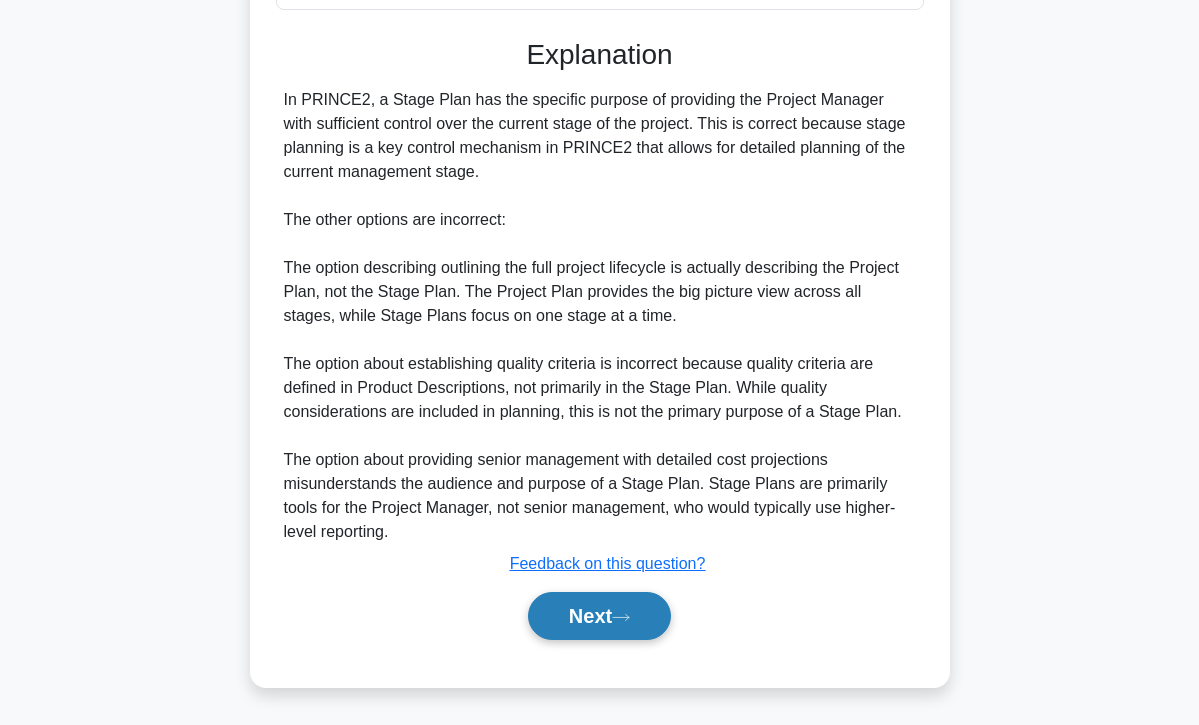 click on "Next" at bounding box center [599, 616] 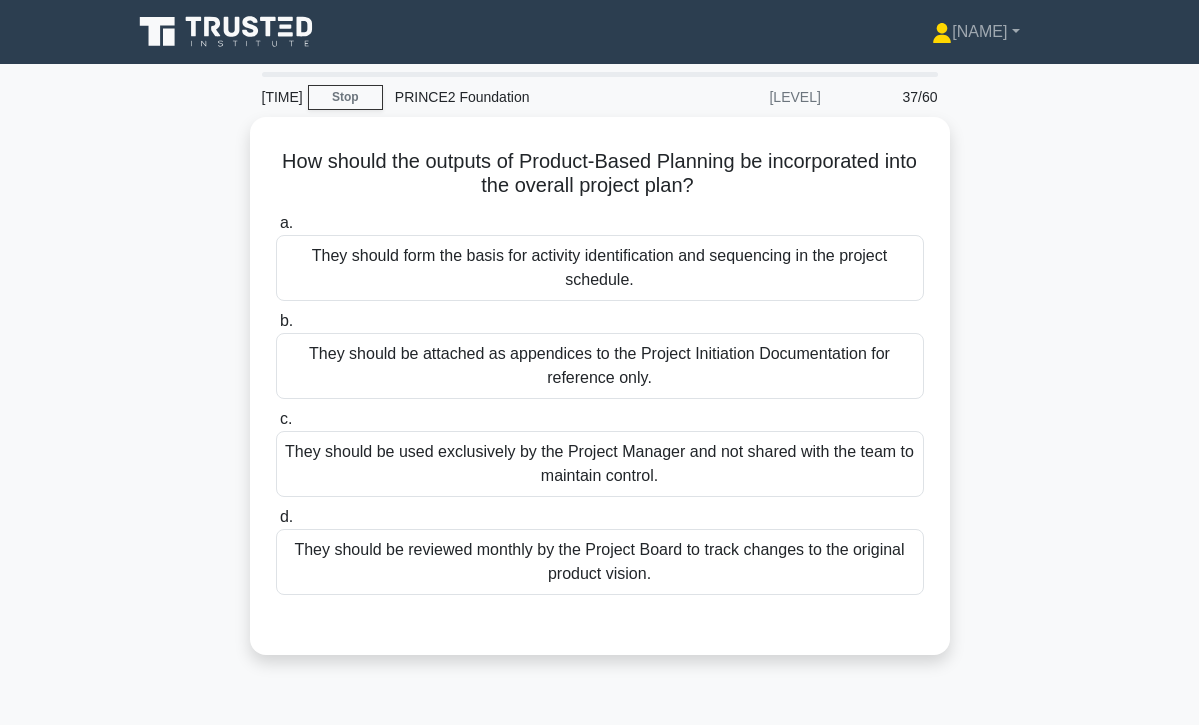scroll, scrollTop: 0, scrollLeft: 0, axis: both 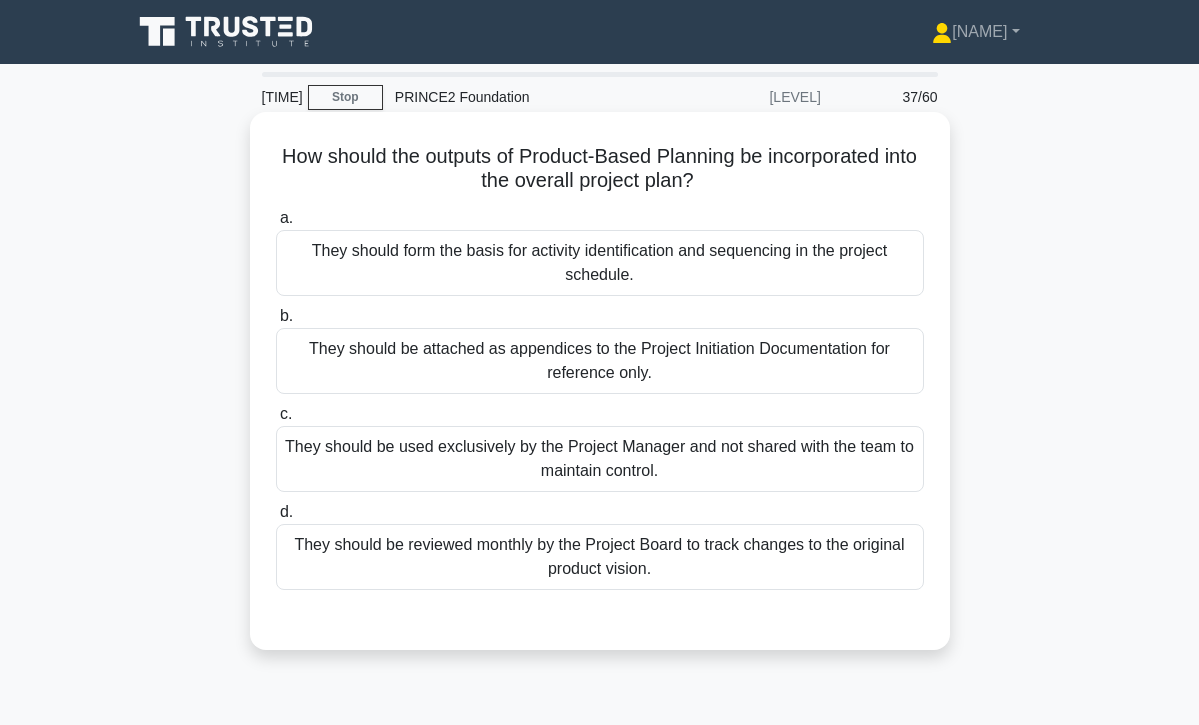 click on "They should form the basis for activity identification and sequencing in the project schedule." at bounding box center (600, 263) 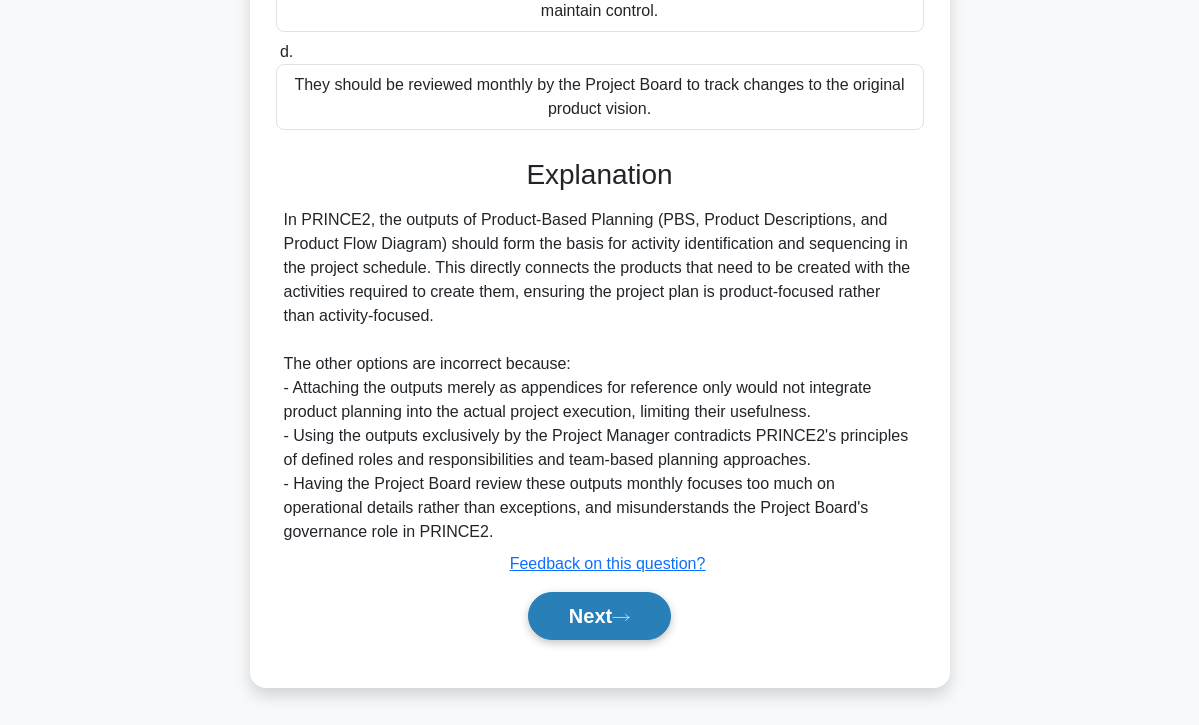 click on "Next" at bounding box center [599, 616] 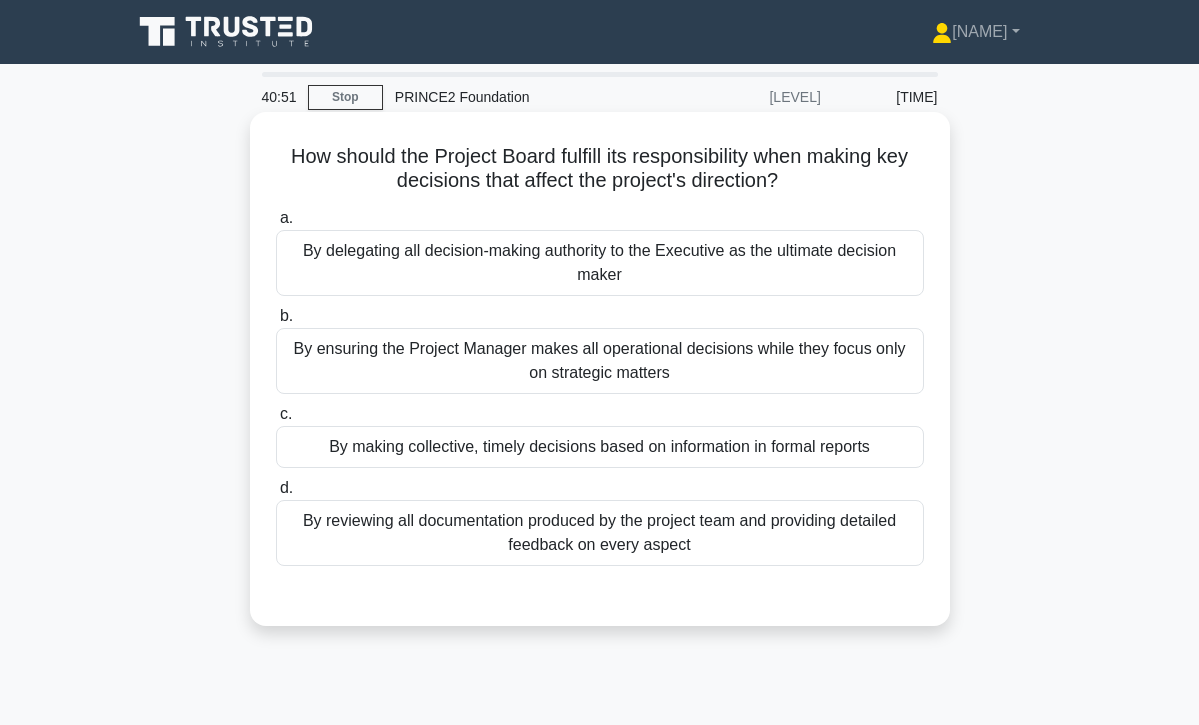 scroll, scrollTop: 0, scrollLeft: 0, axis: both 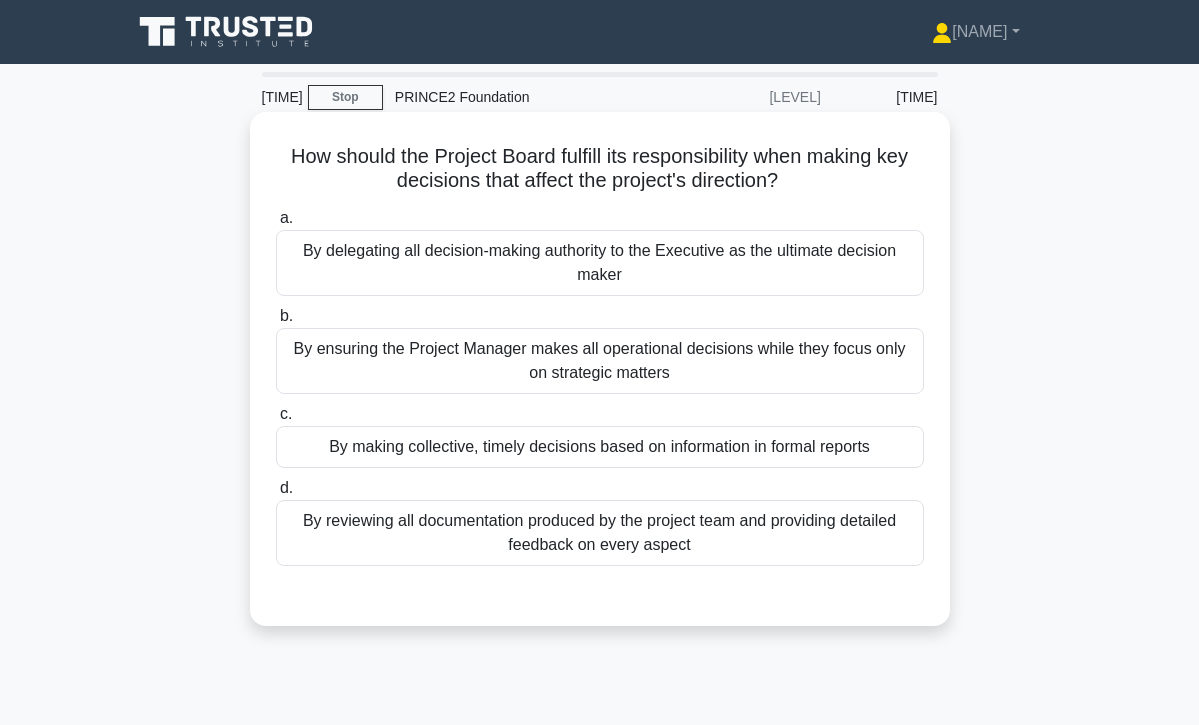 click on "By reviewing all documentation produced by the project team and providing detailed feedback on every aspect" at bounding box center (600, 533) 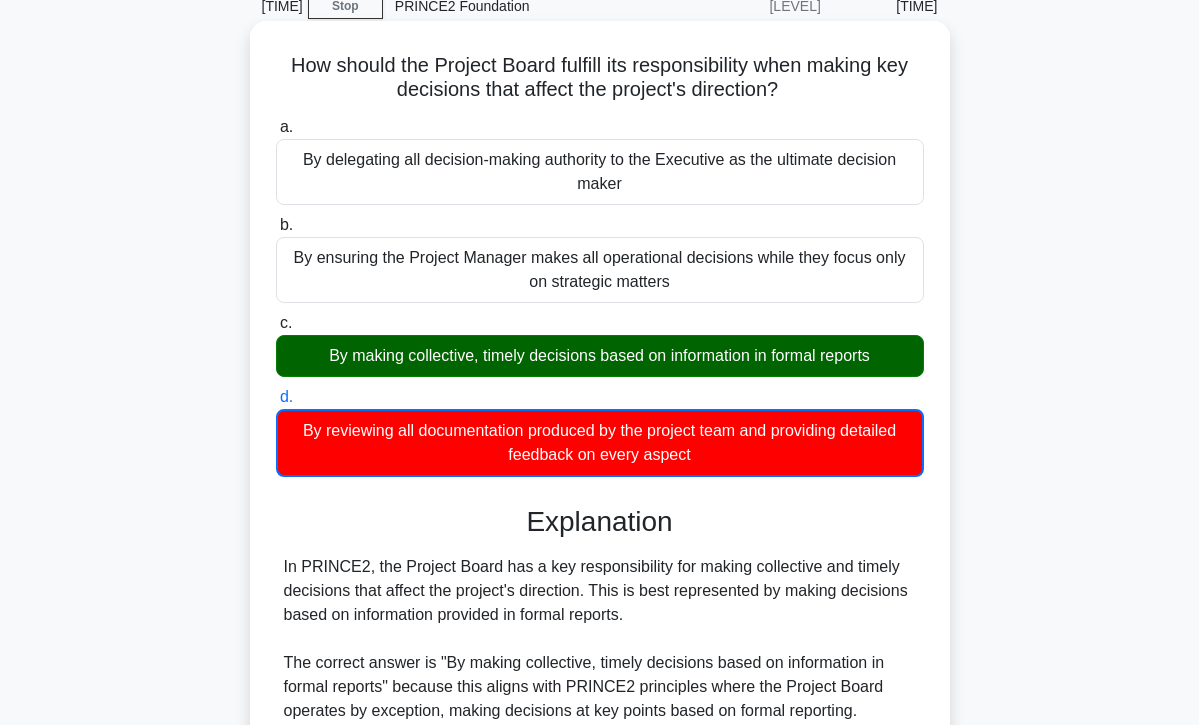 scroll, scrollTop: 114, scrollLeft: 0, axis: vertical 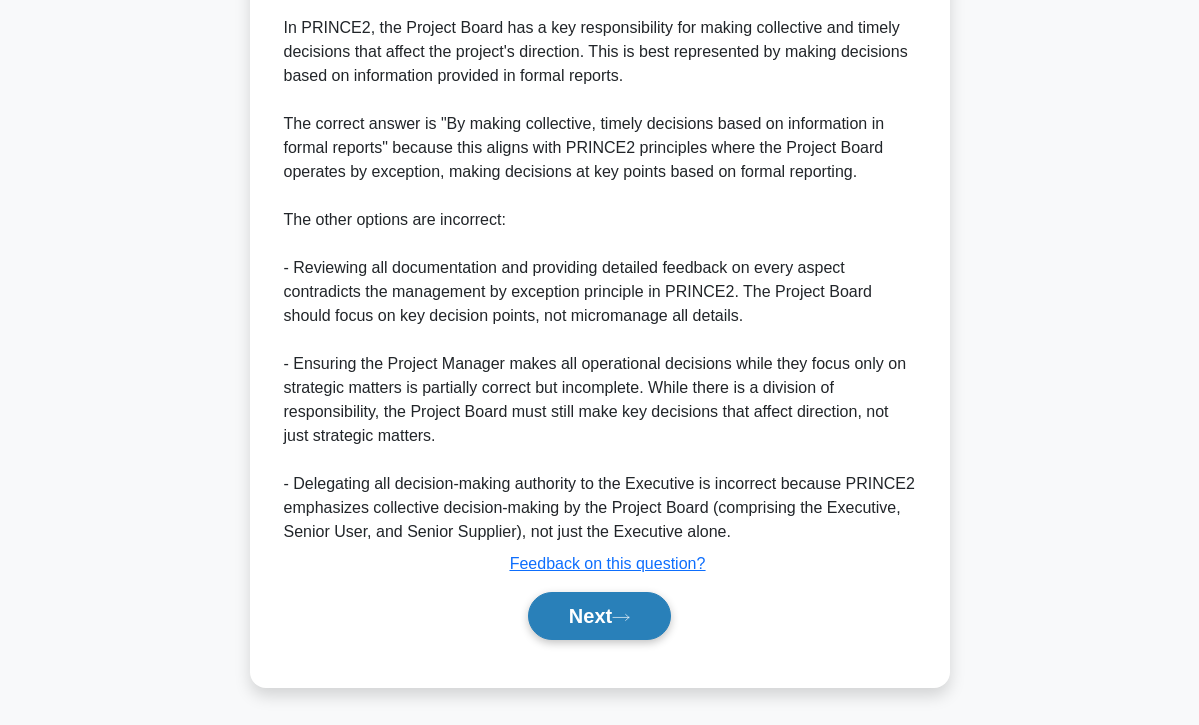 click on "Next" at bounding box center (599, 616) 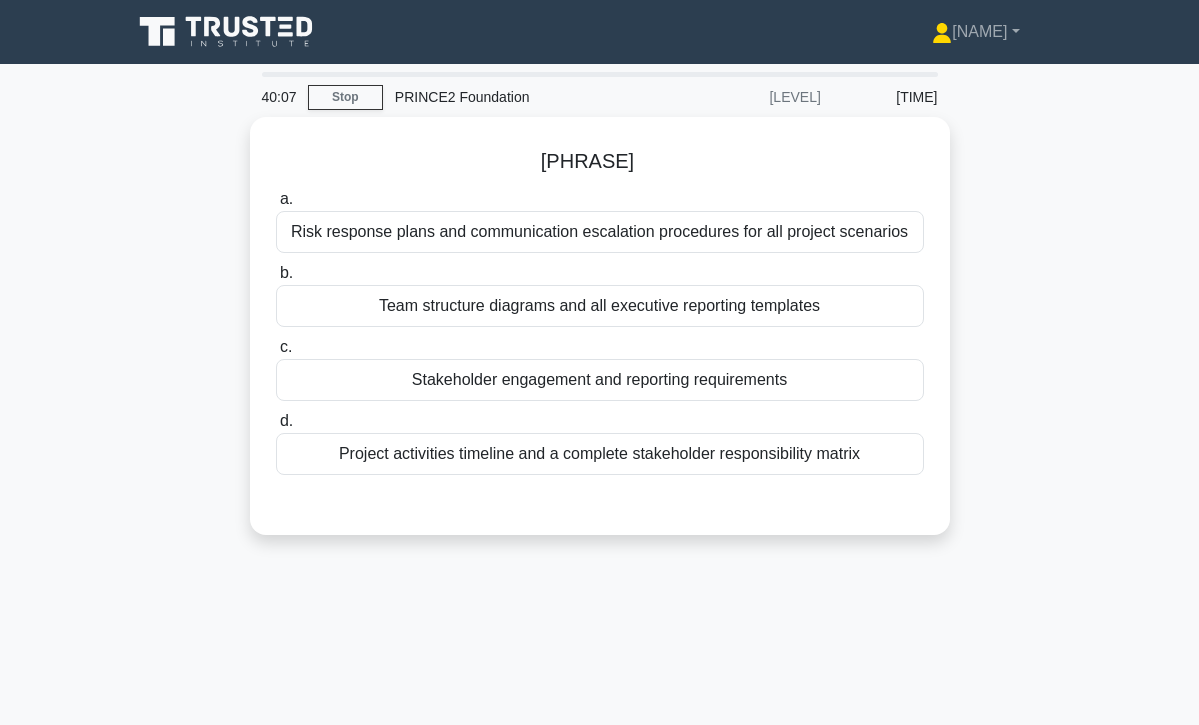 scroll, scrollTop: 0, scrollLeft: 0, axis: both 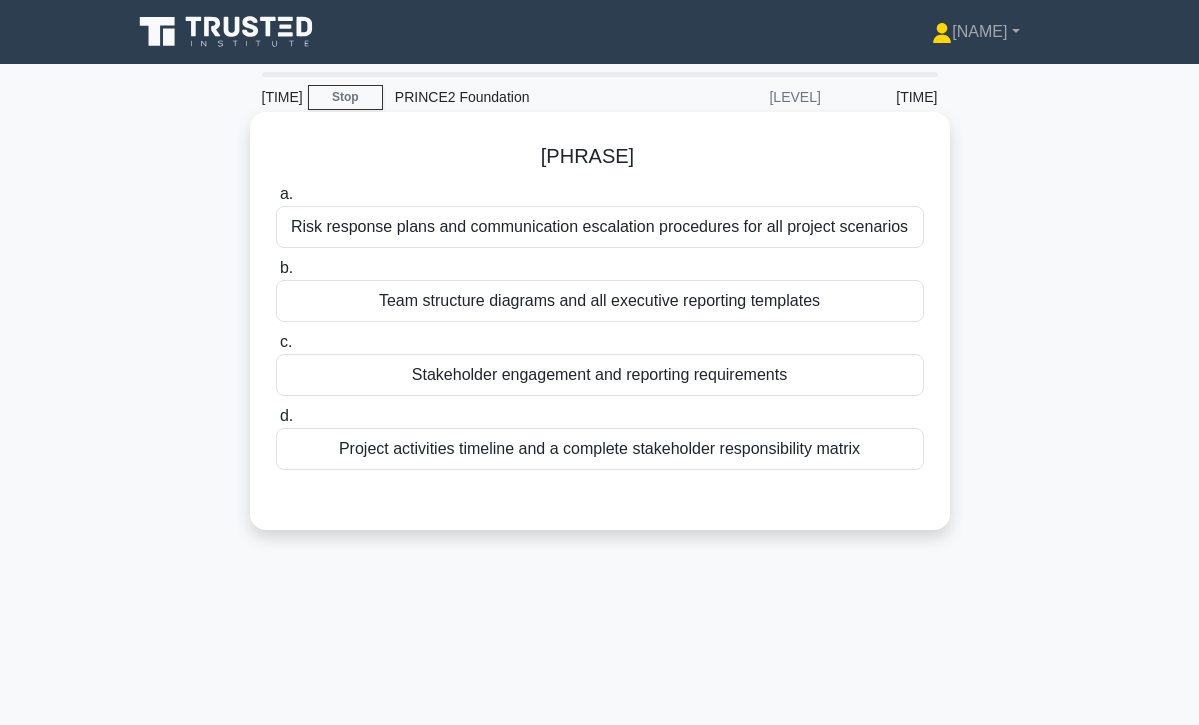 click on "Stakeholder engagement and reporting requirements" at bounding box center (600, 375) 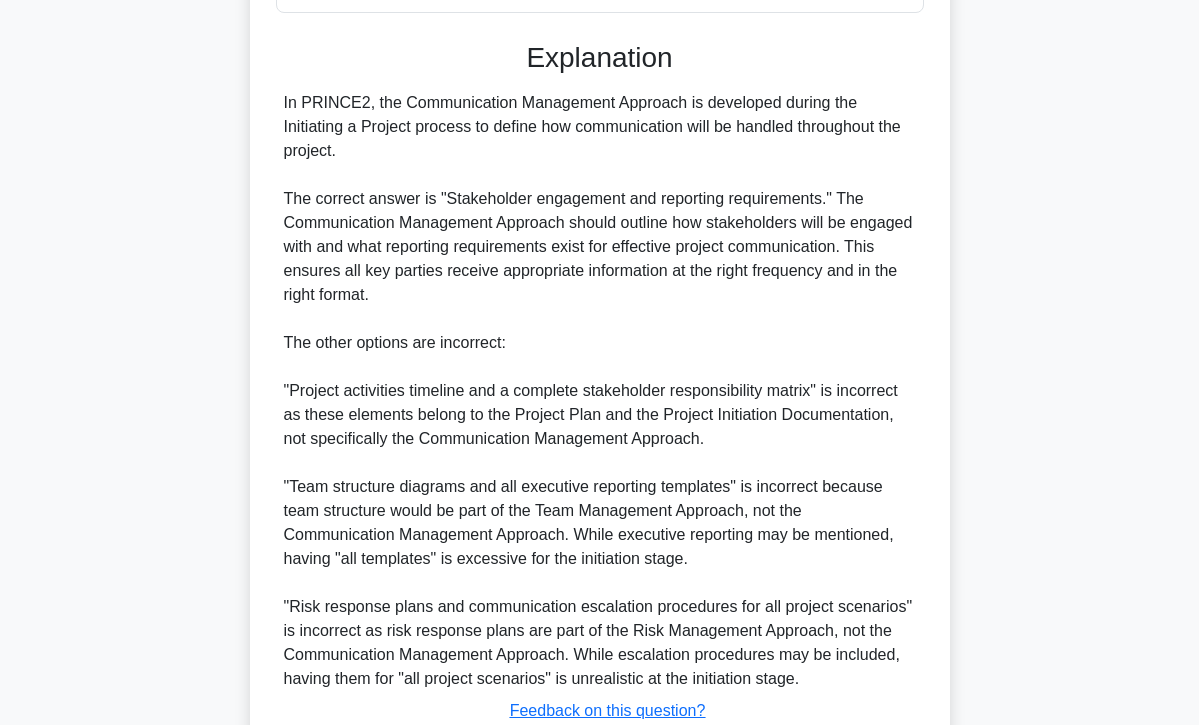 scroll, scrollTop: 615, scrollLeft: 0, axis: vertical 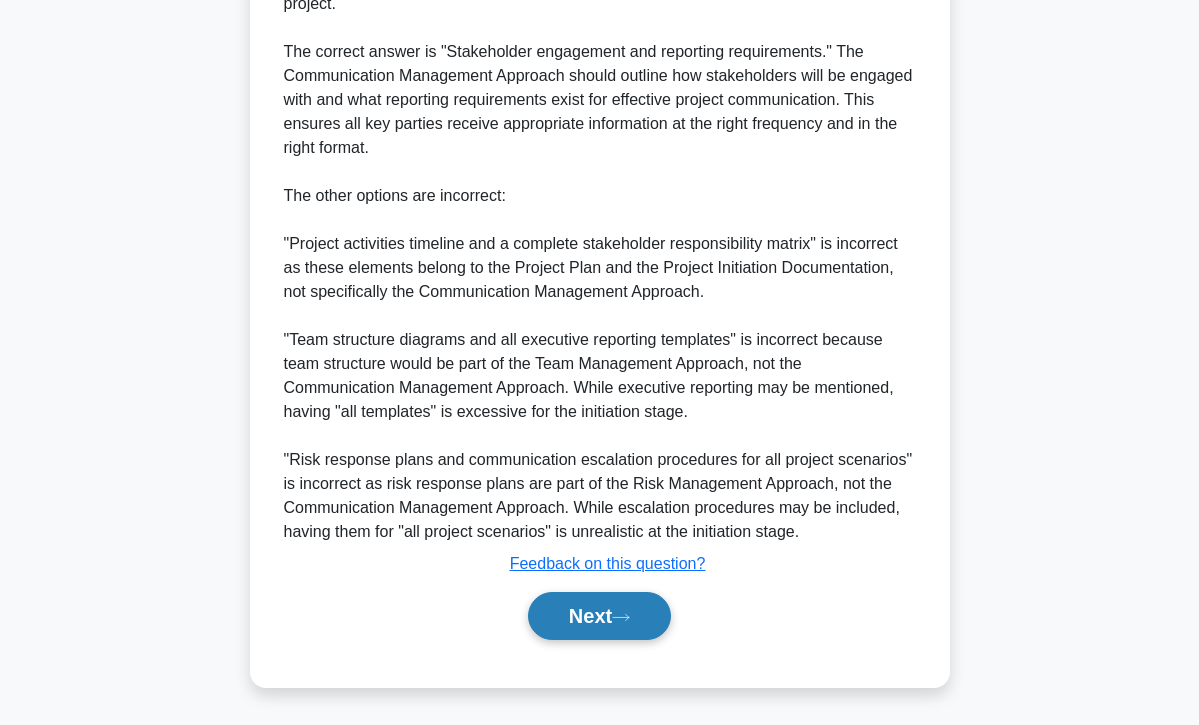 click on "Next" at bounding box center [599, 616] 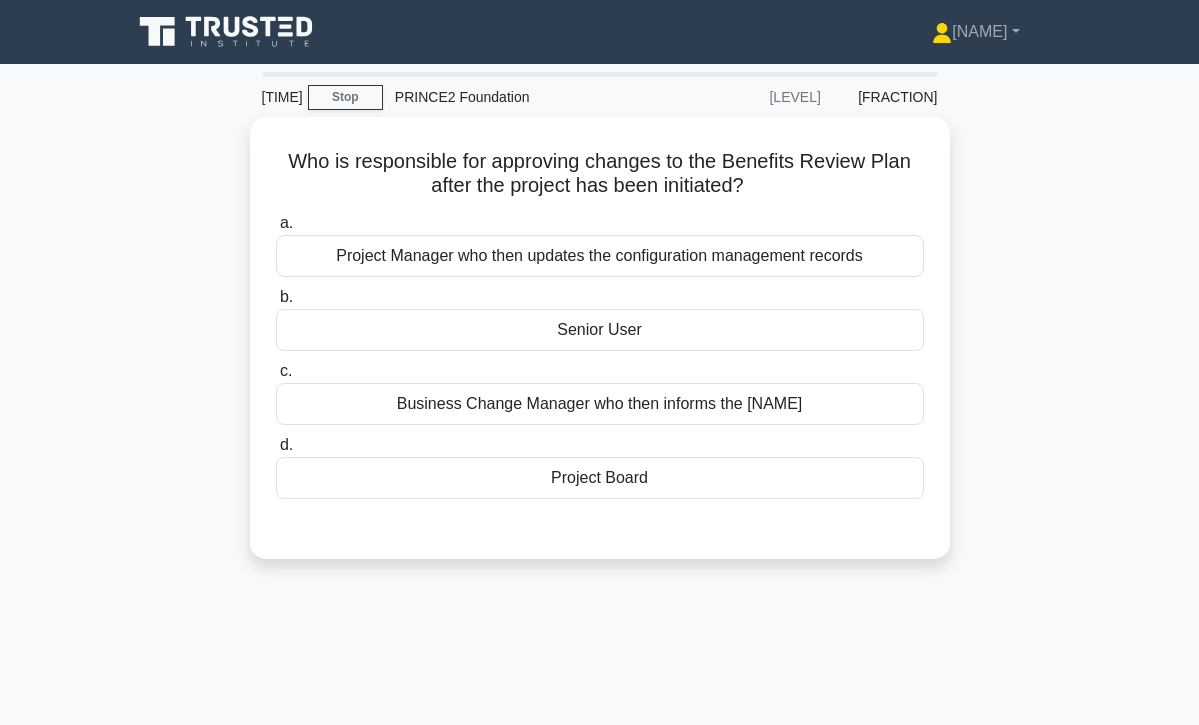 scroll, scrollTop: 0, scrollLeft: 0, axis: both 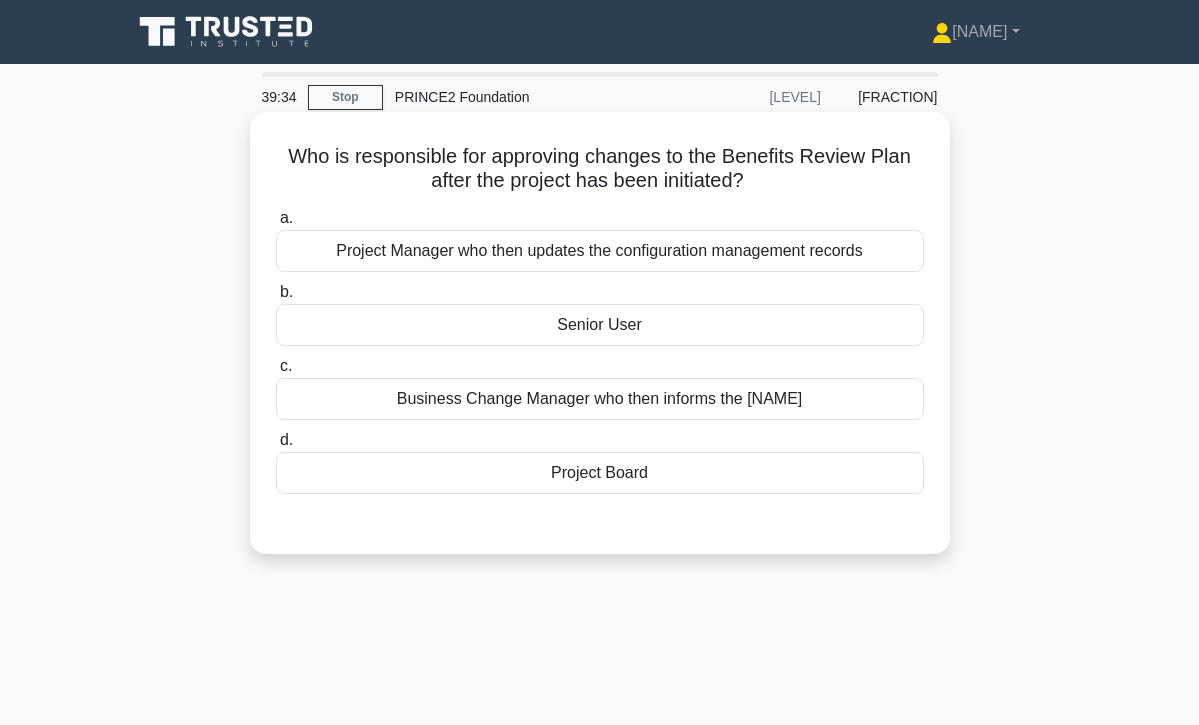click on "Project Board" at bounding box center [600, 473] 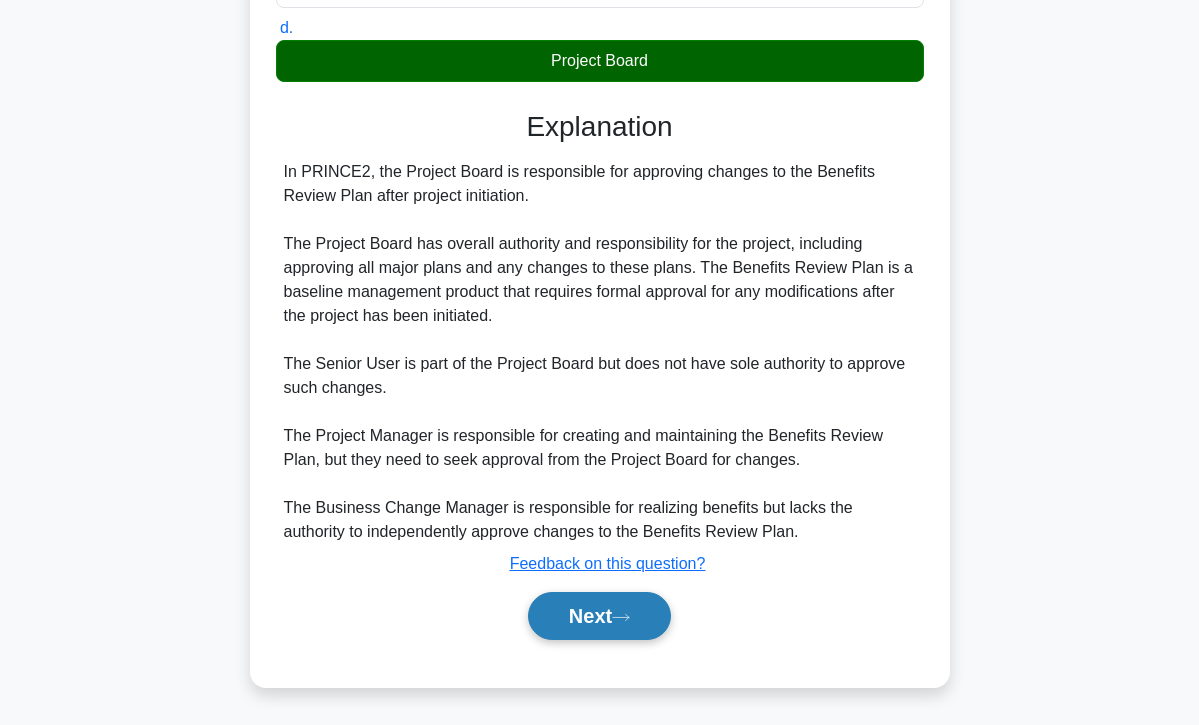 click on "Next" at bounding box center (599, 616) 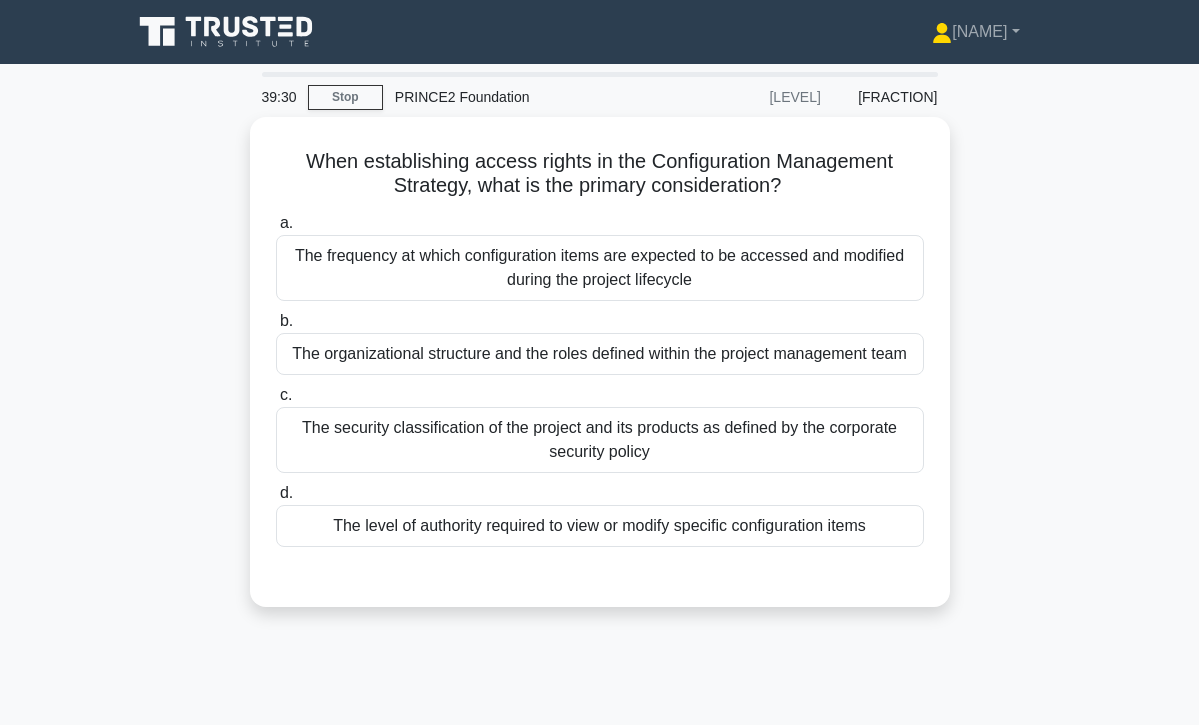 scroll, scrollTop: 0, scrollLeft: 0, axis: both 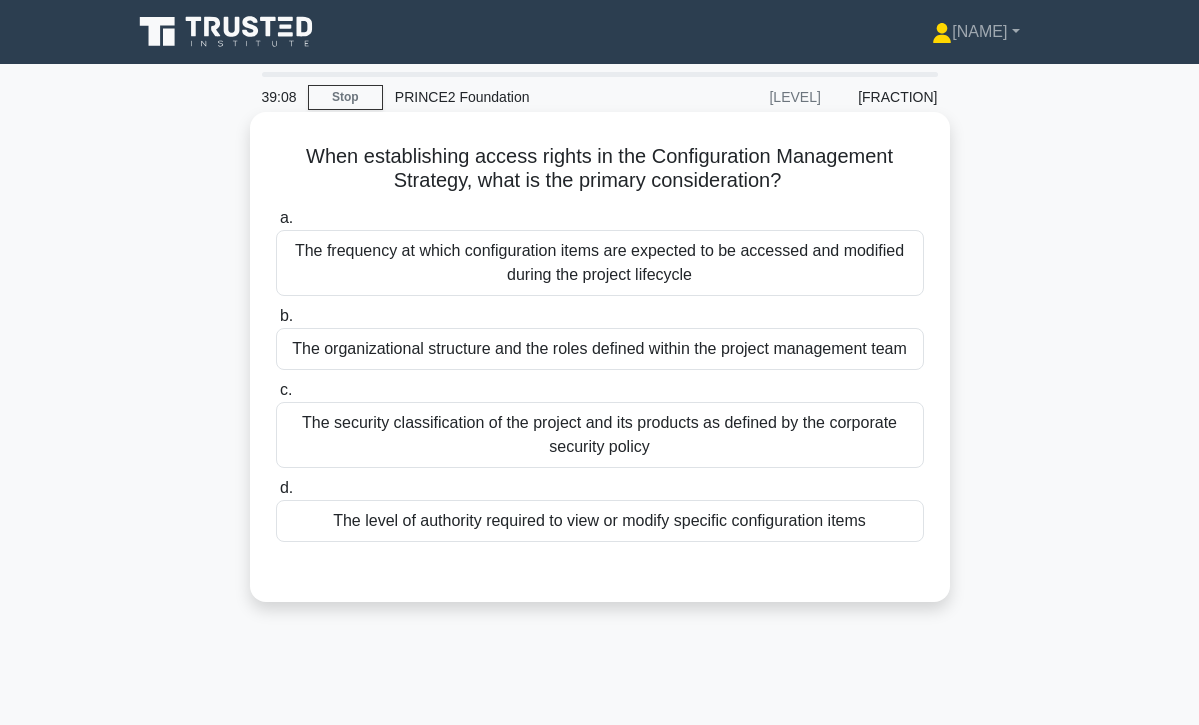 click on "The level of authority required to view or modify specific configuration items" at bounding box center (600, 521) 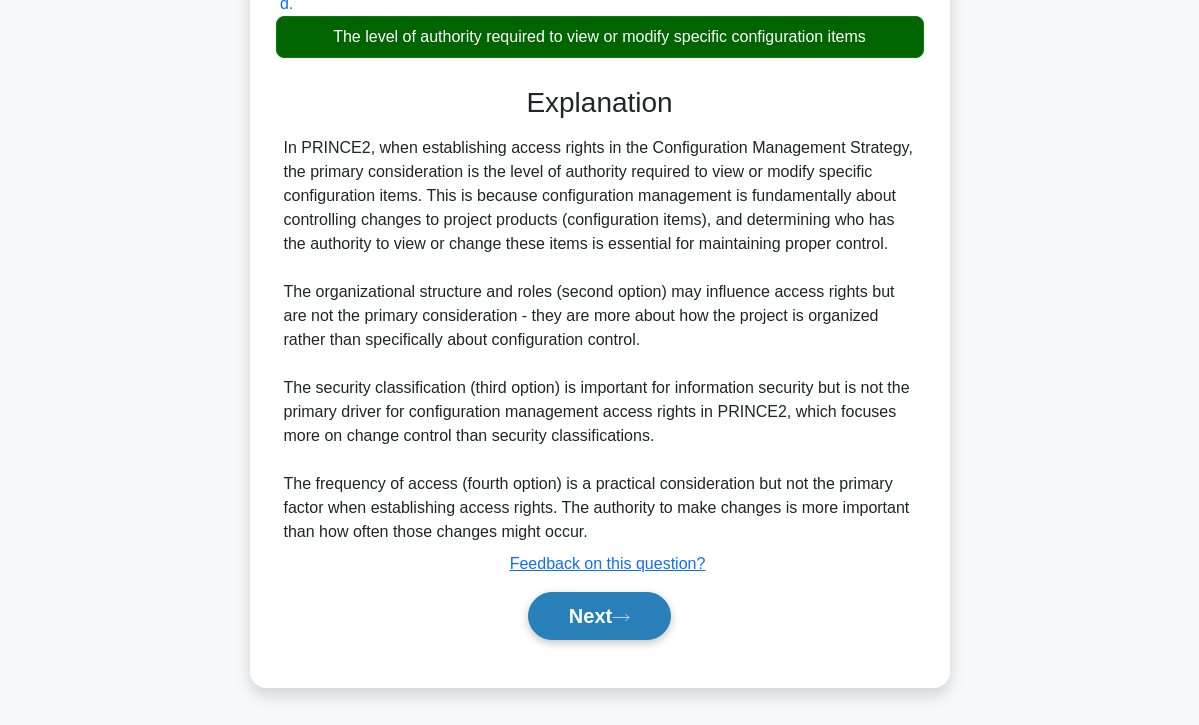 click on "Next" at bounding box center [599, 616] 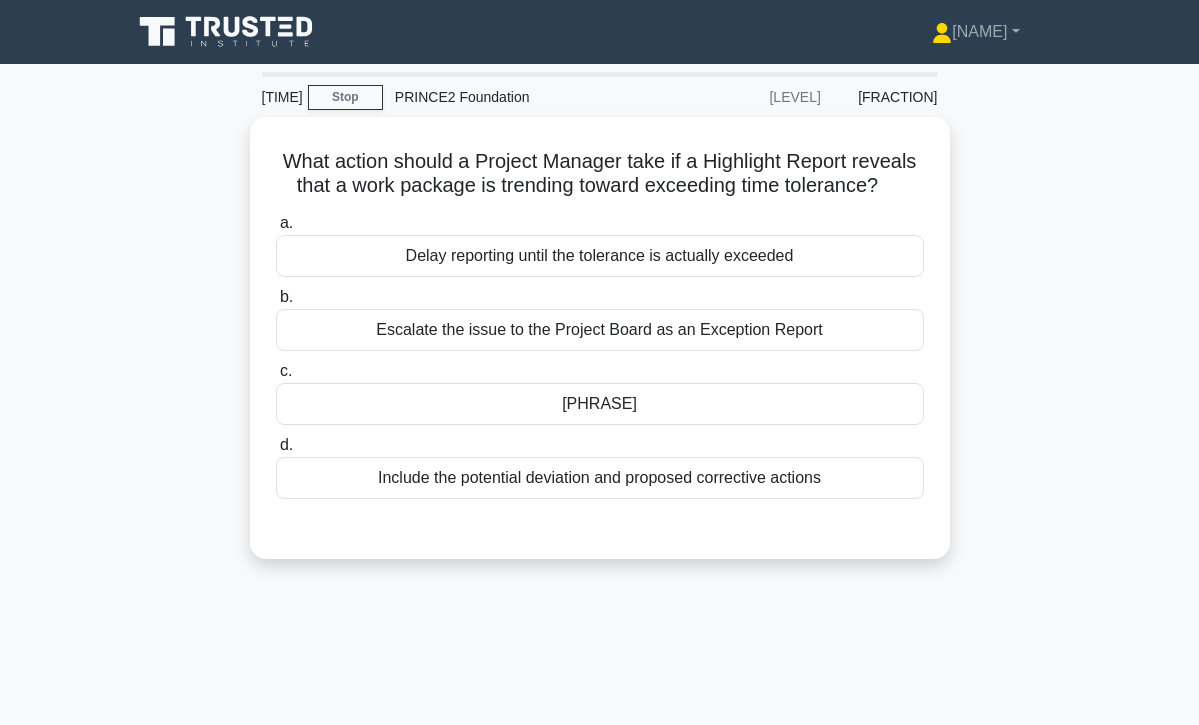 scroll, scrollTop: 0, scrollLeft: 0, axis: both 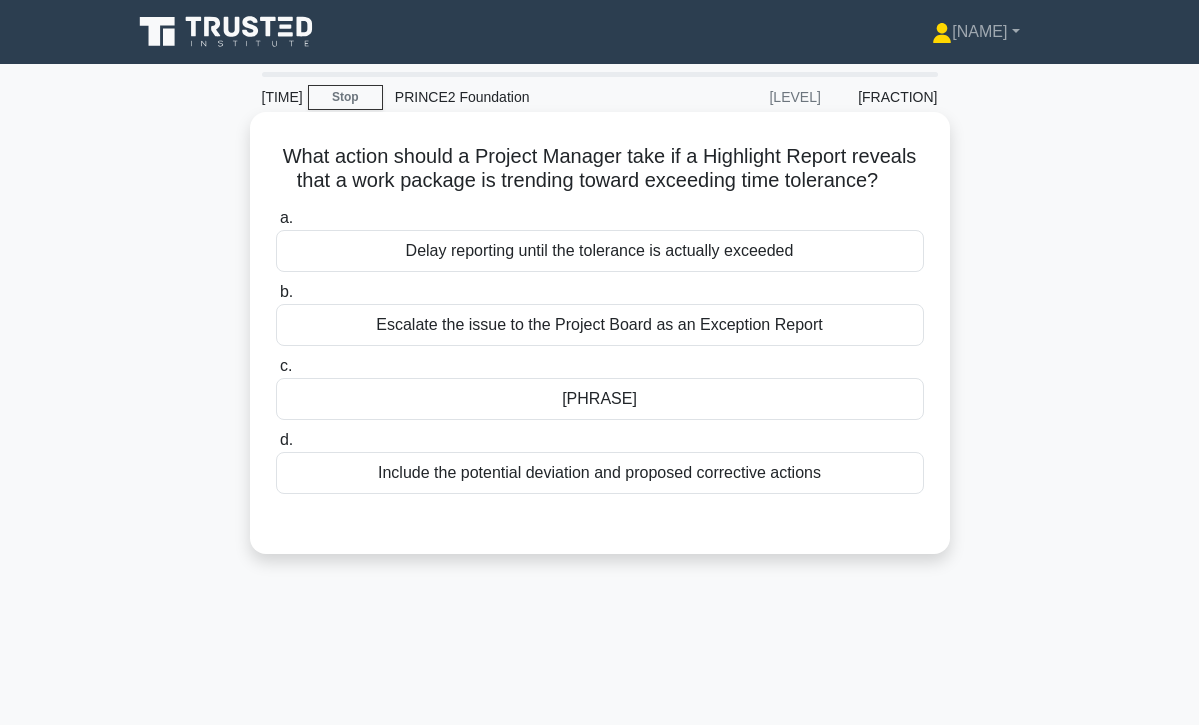 click on "Include the potential deviation and proposed corrective actions" at bounding box center [600, 473] 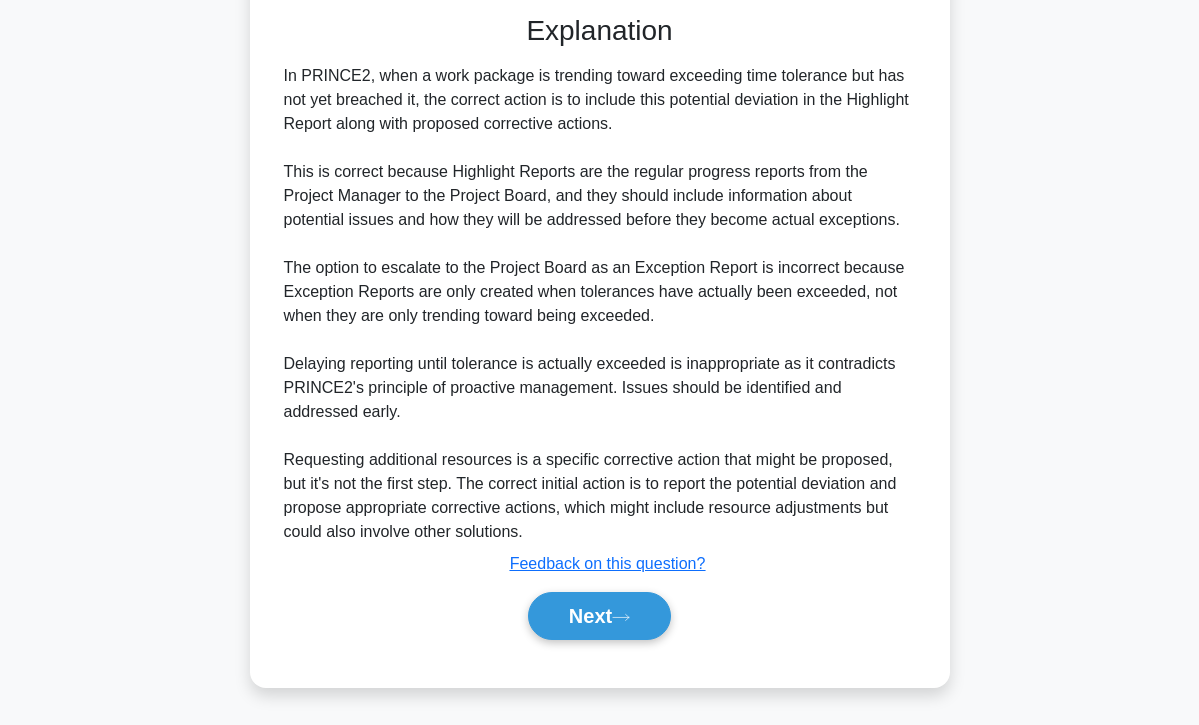 scroll, scrollTop: 508, scrollLeft: 0, axis: vertical 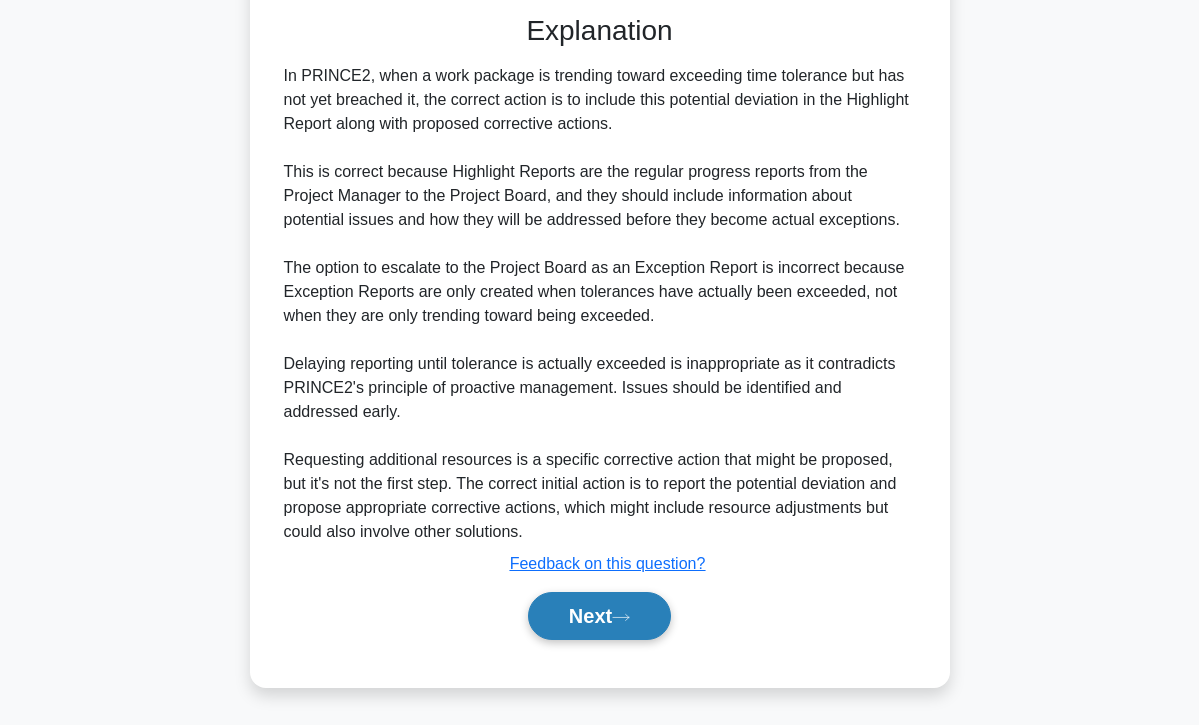 click on "Next" at bounding box center [599, 616] 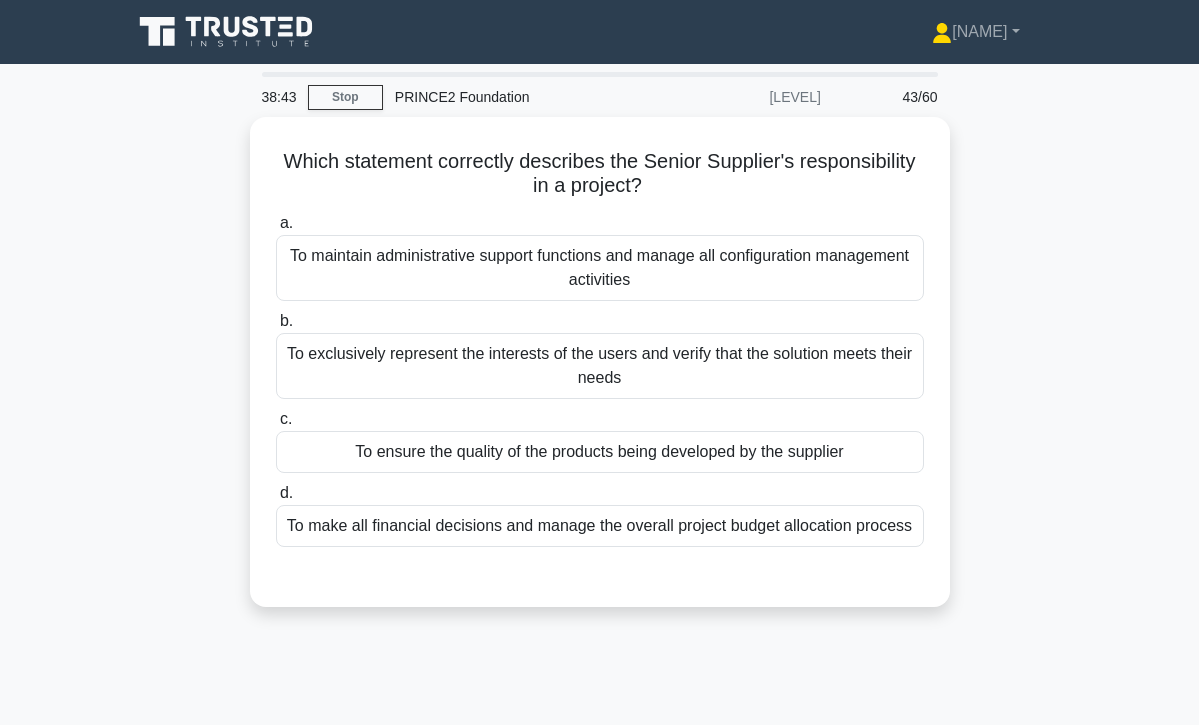 scroll, scrollTop: 0, scrollLeft: 0, axis: both 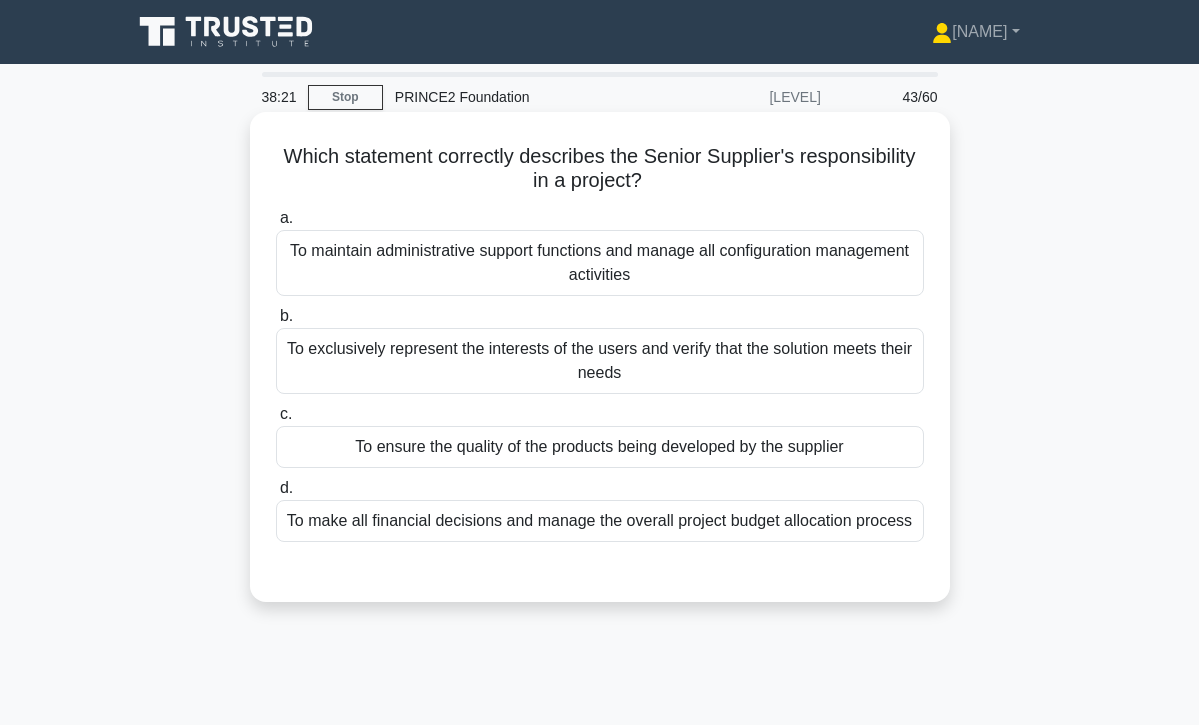 click on "To ensure the quality of the products being developed by the supplier" at bounding box center [600, 447] 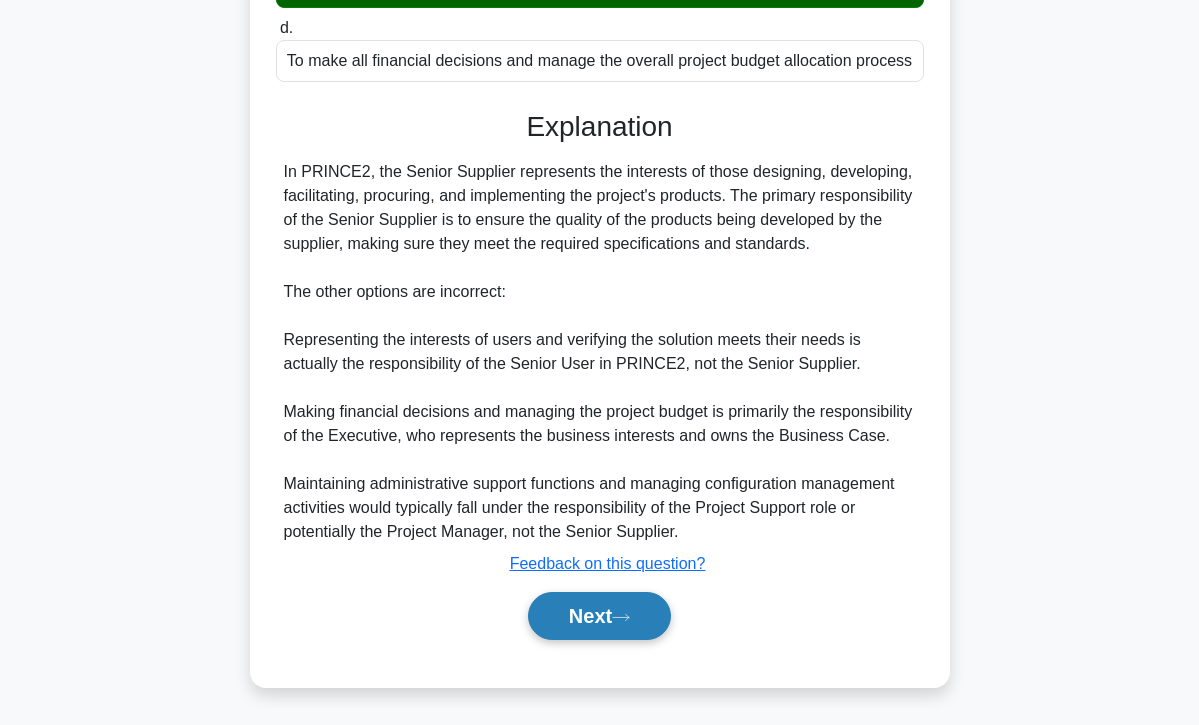 click on "Next" at bounding box center [599, 616] 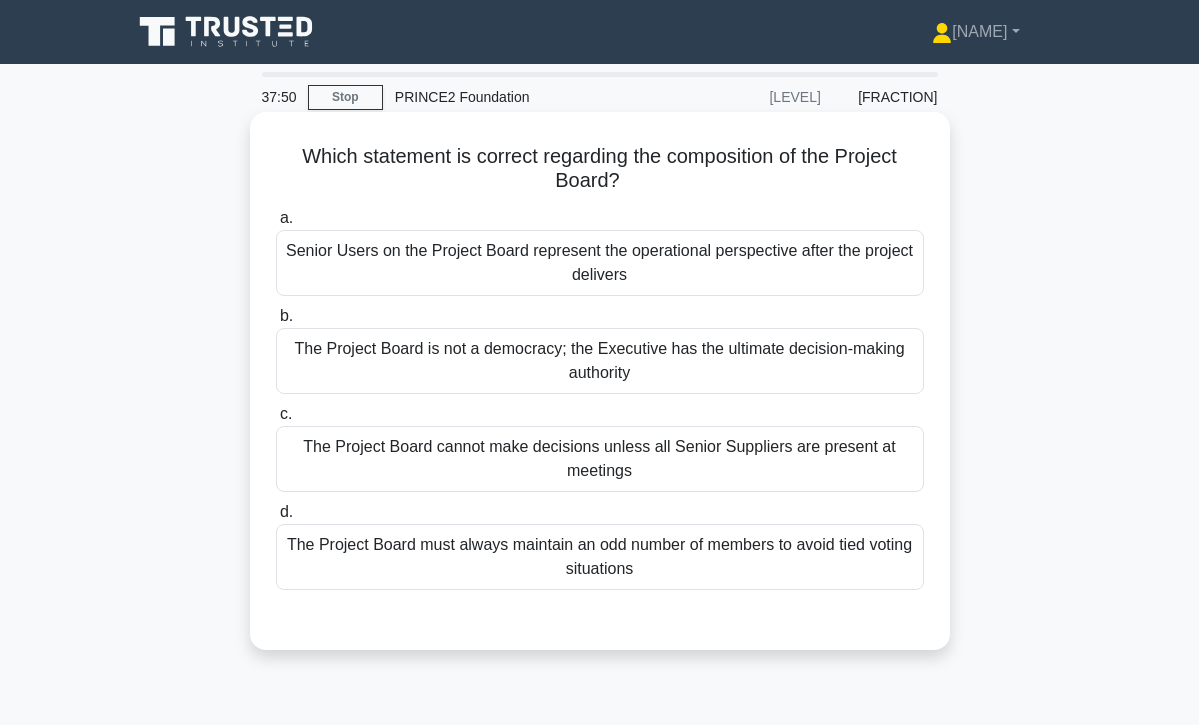 scroll, scrollTop: 0, scrollLeft: 0, axis: both 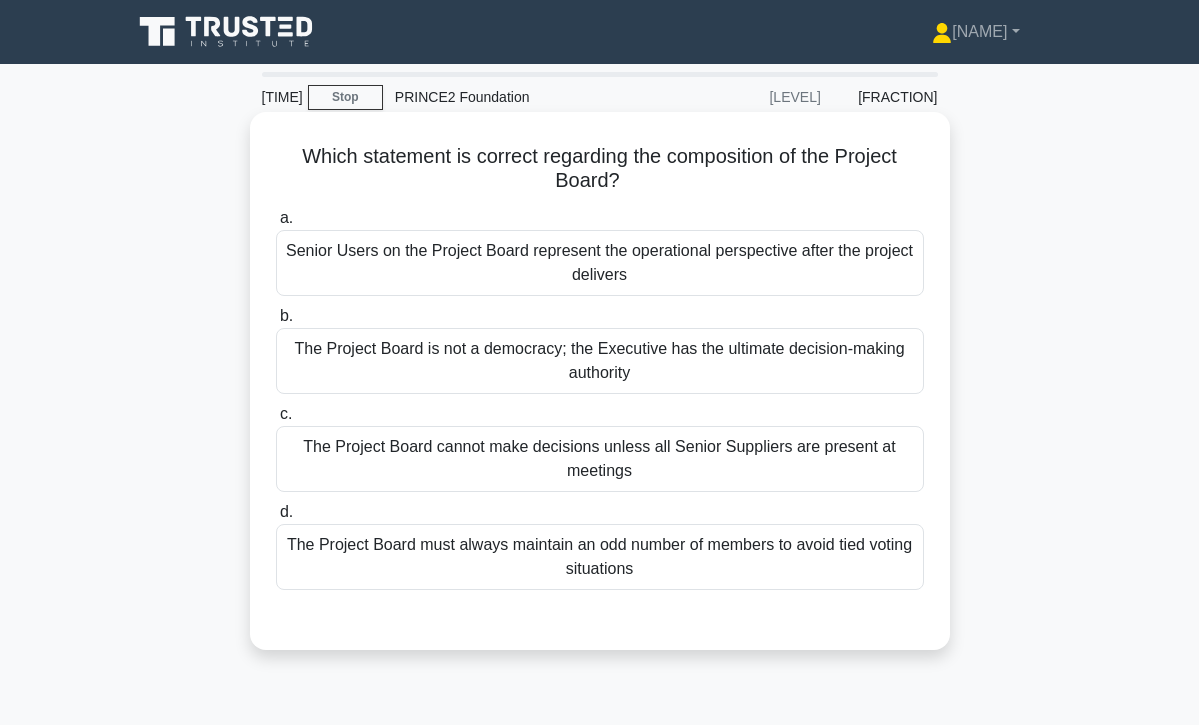 click on "The Project Board is not a democracy; the Executive has the ultimate decision-making authority" at bounding box center (600, 361) 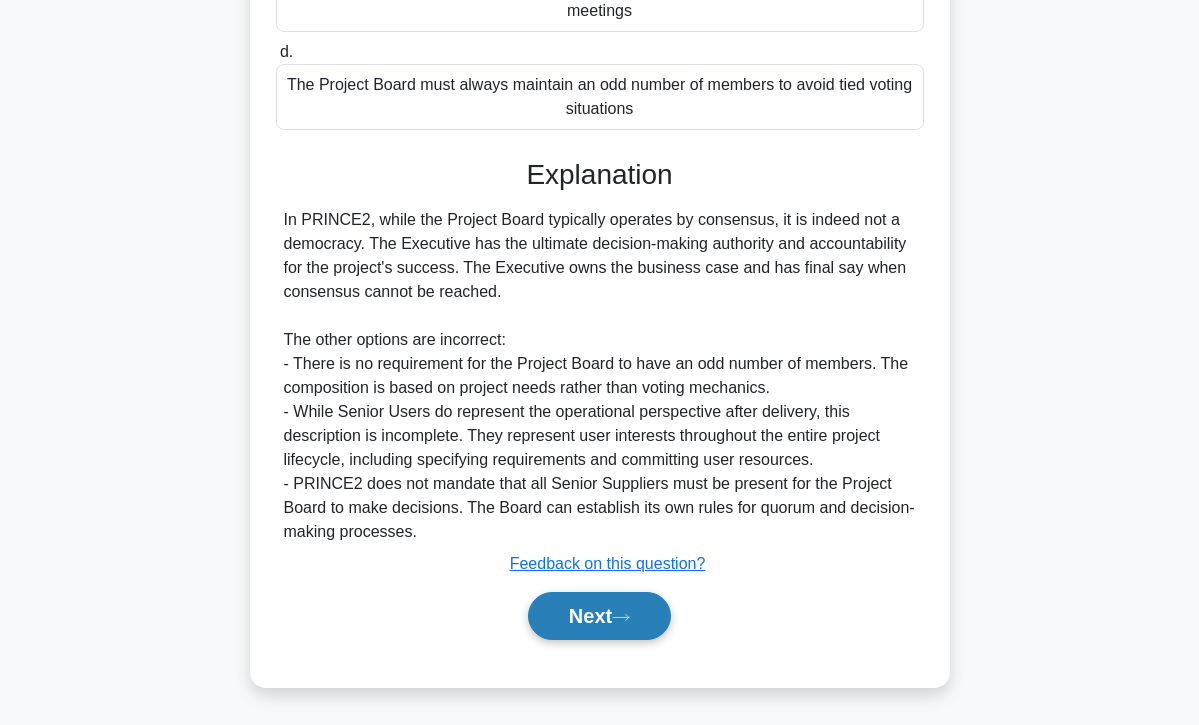 click on "Next" at bounding box center [599, 616] 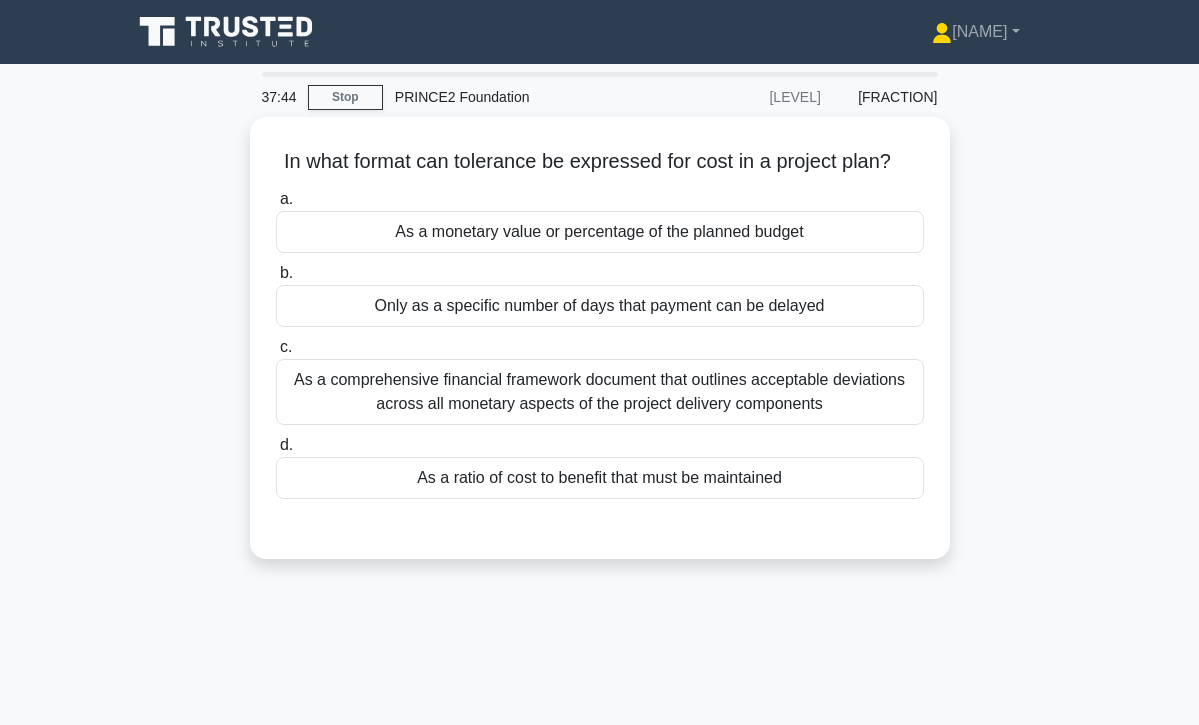 scroll, scrollTop: 0, scrollLeft: 0, axis: both 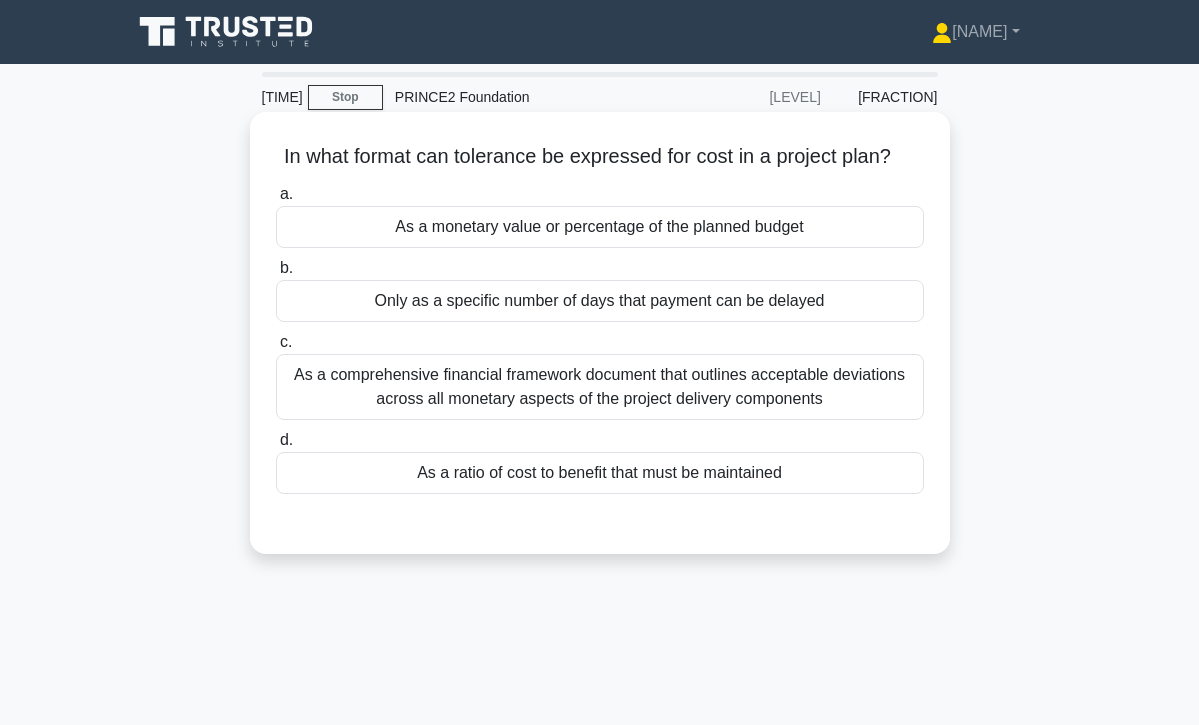 click on "As a monetary value or percentage of the planned budget" at bounding box center [600, 227] 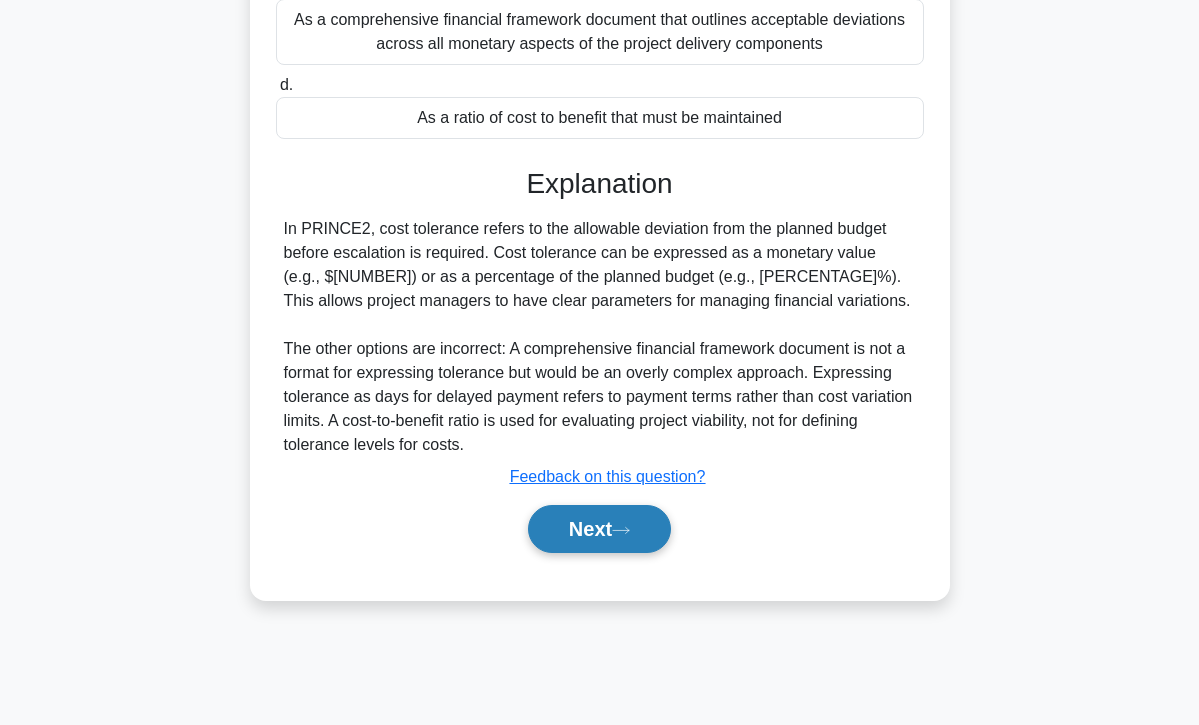 scroll, scrollTop: 355, scrollLeft: 0, axis: vertical 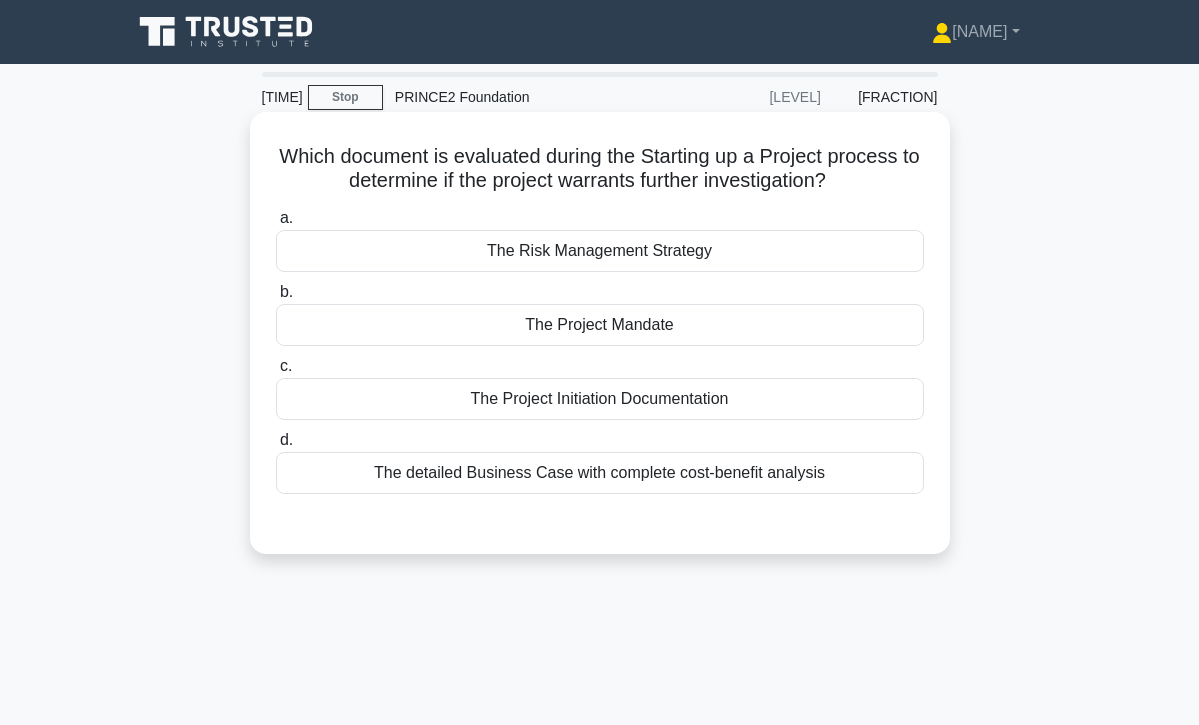 click on "The detailed Business Case with complete cost-benefit analysis" at bounding box center (600, 473) 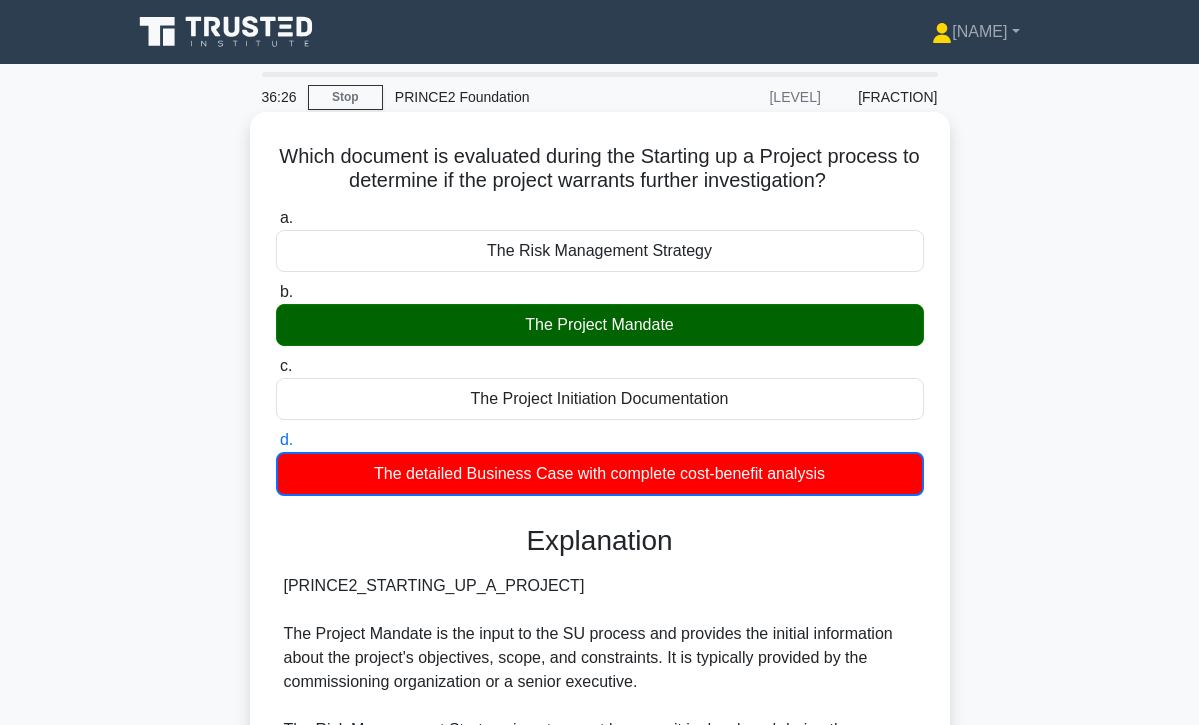 scroll, scrollTop: 0, scrollLeft: 0, axis: both 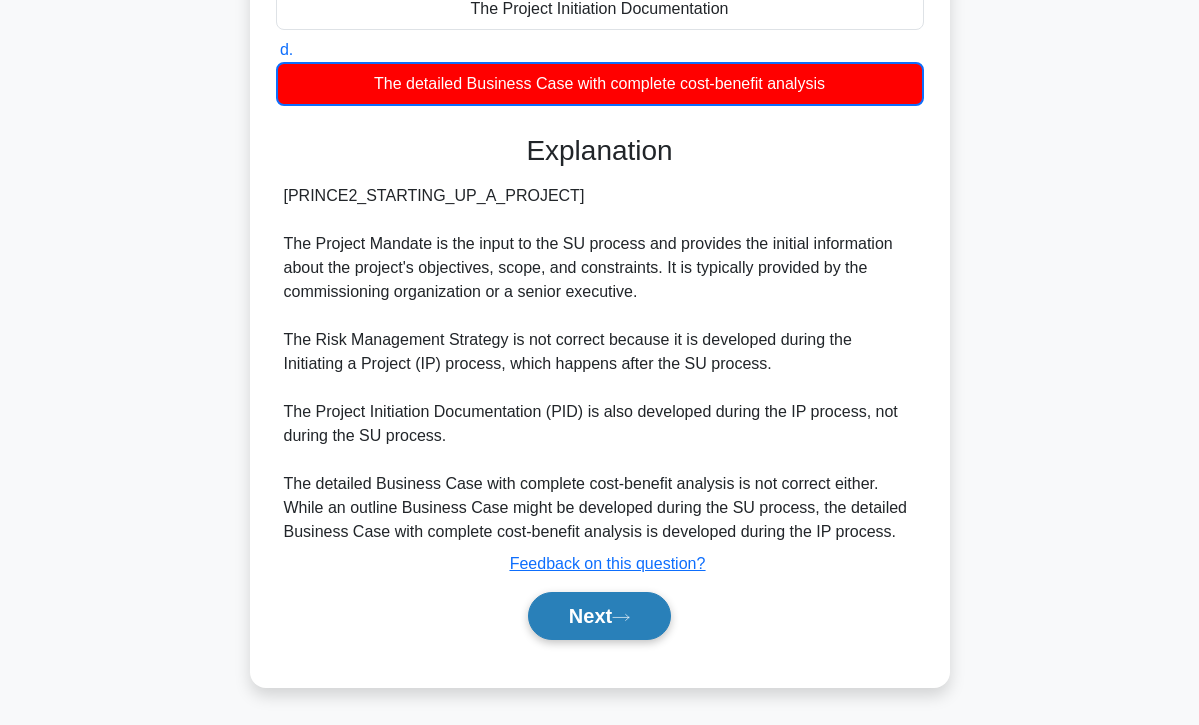 click on "Next" at bounding box center (599, 616) 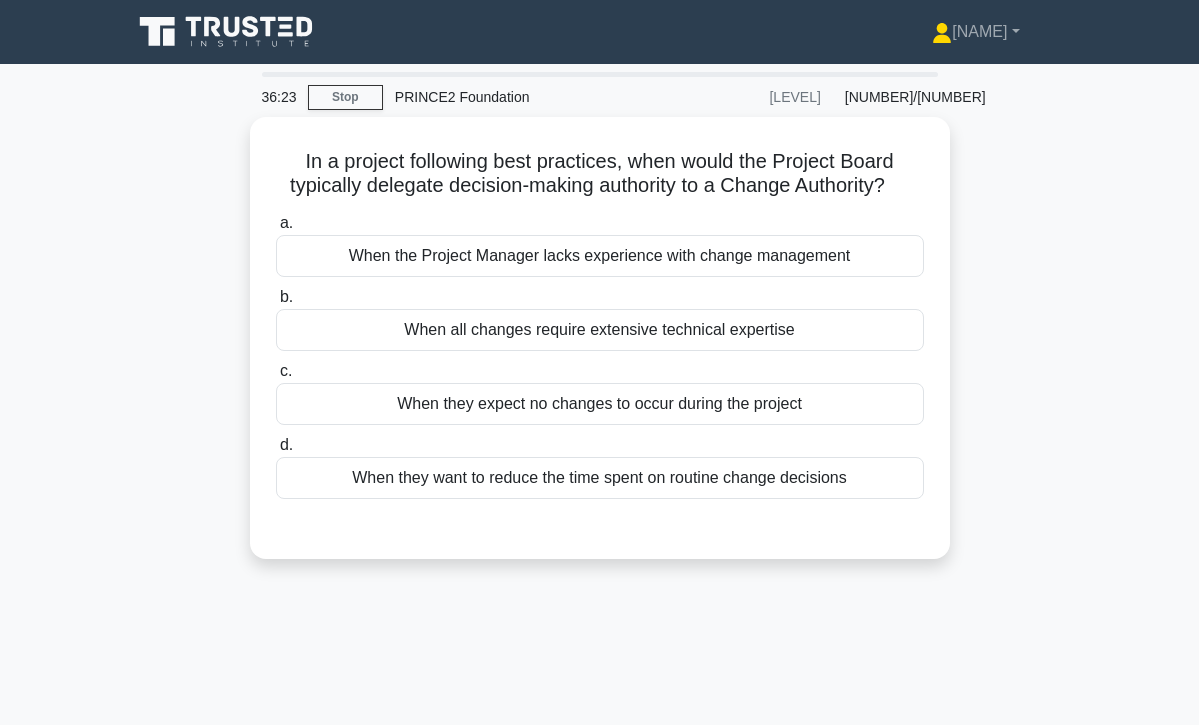 scroll, scrollTop: 0, scrollLeft: 0, axis: both 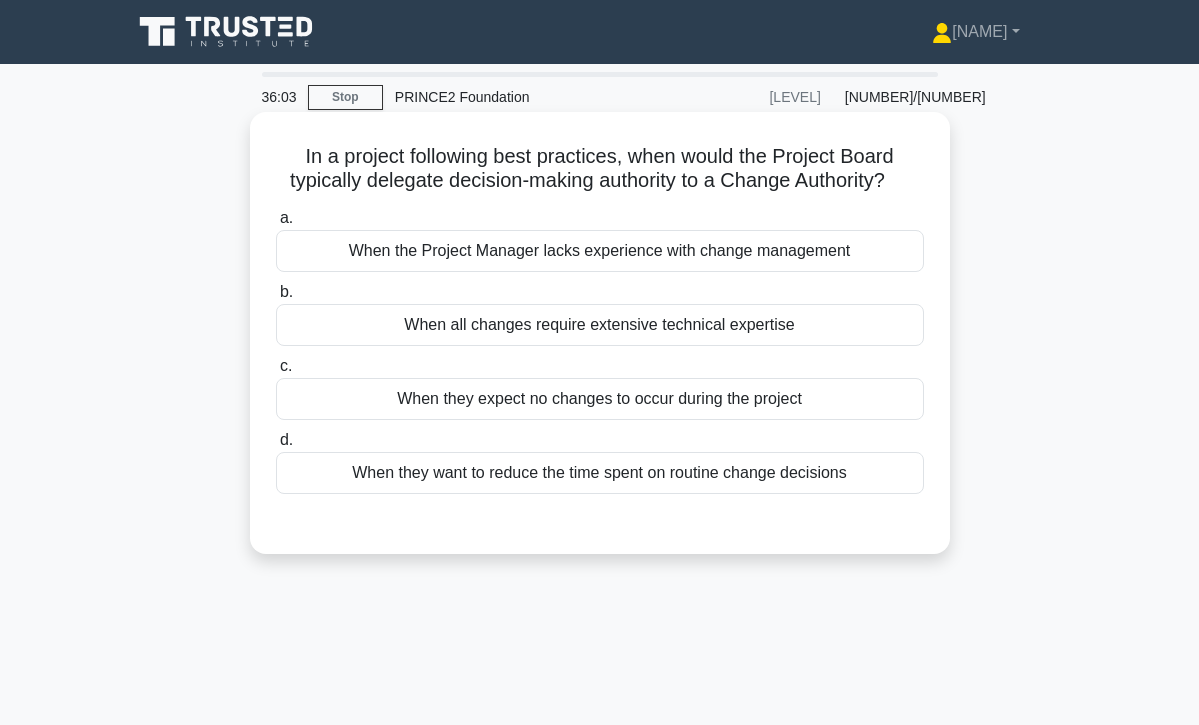 click on "When all changes require extensive technical expertise" at bounding box center (600, 325) 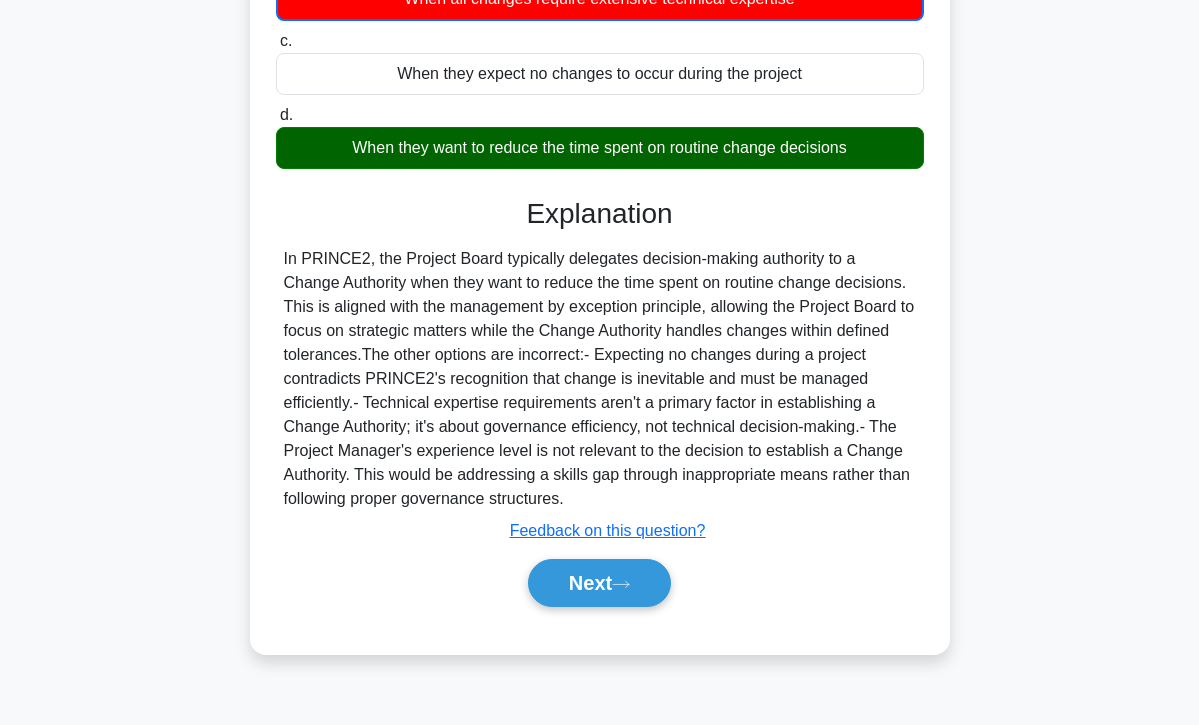 scroll, scrollTop: 343, scrollLeft: 0, axis: vertical 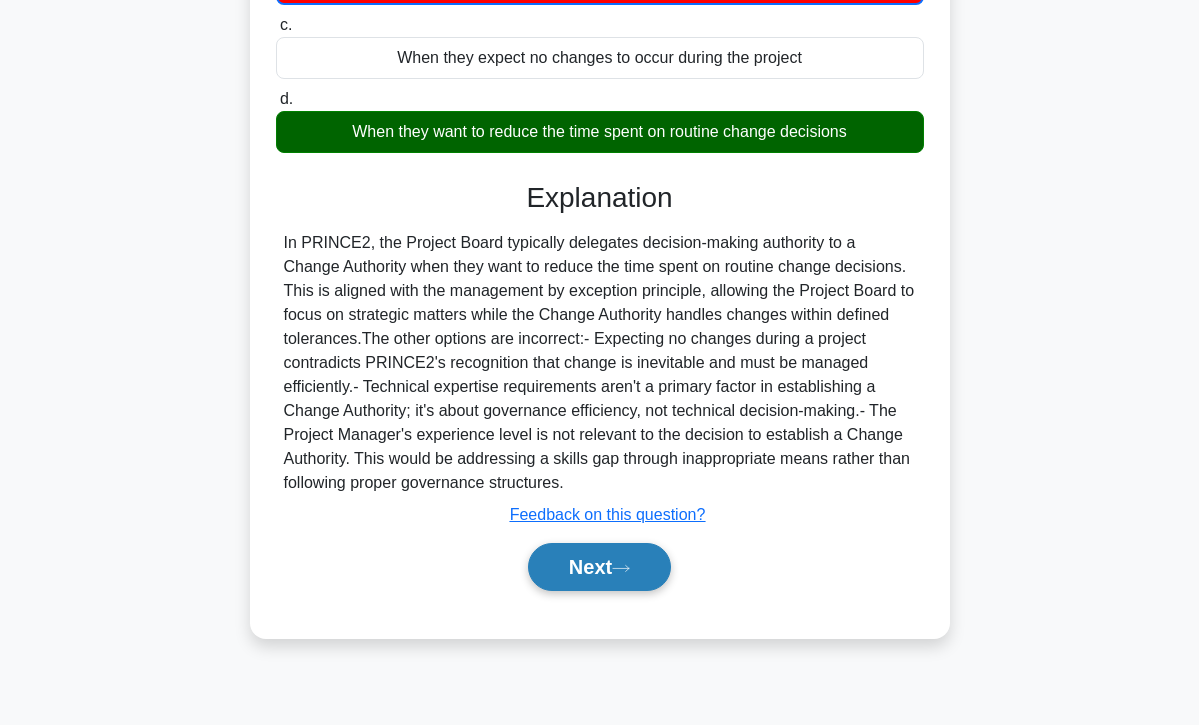 click on "Next" at bounding box center (599, 567) 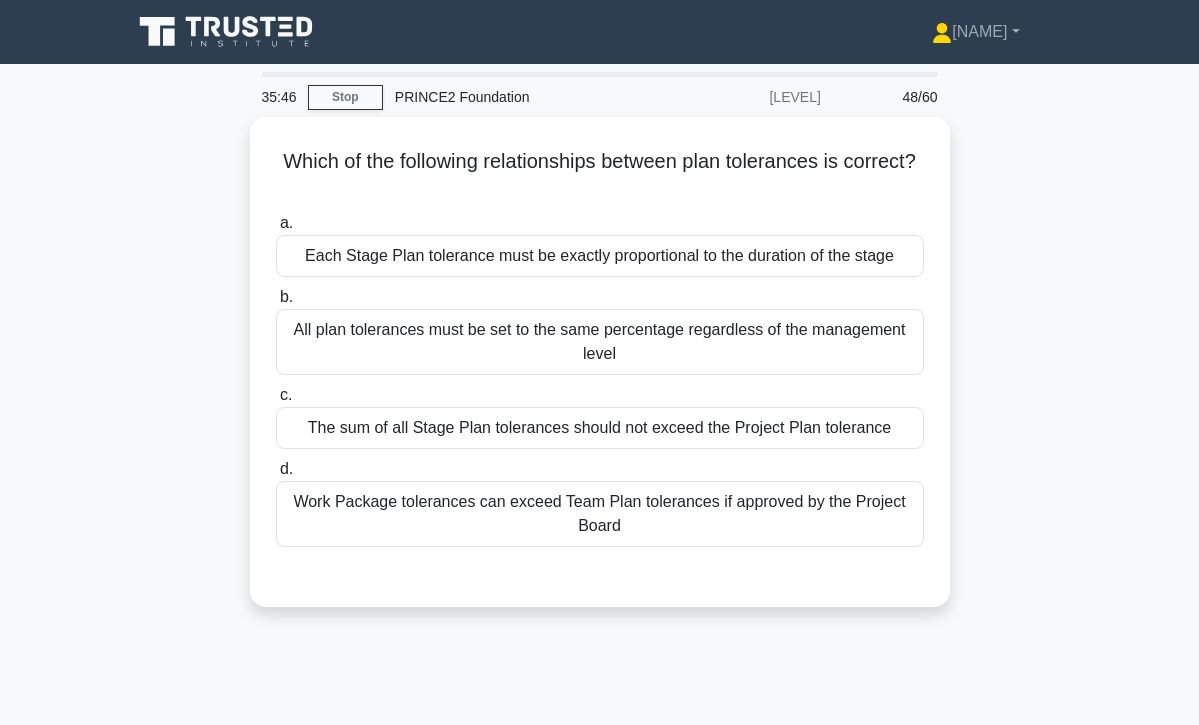 scroll, scrollTop: 0, scrollLeft: 0, axis: both 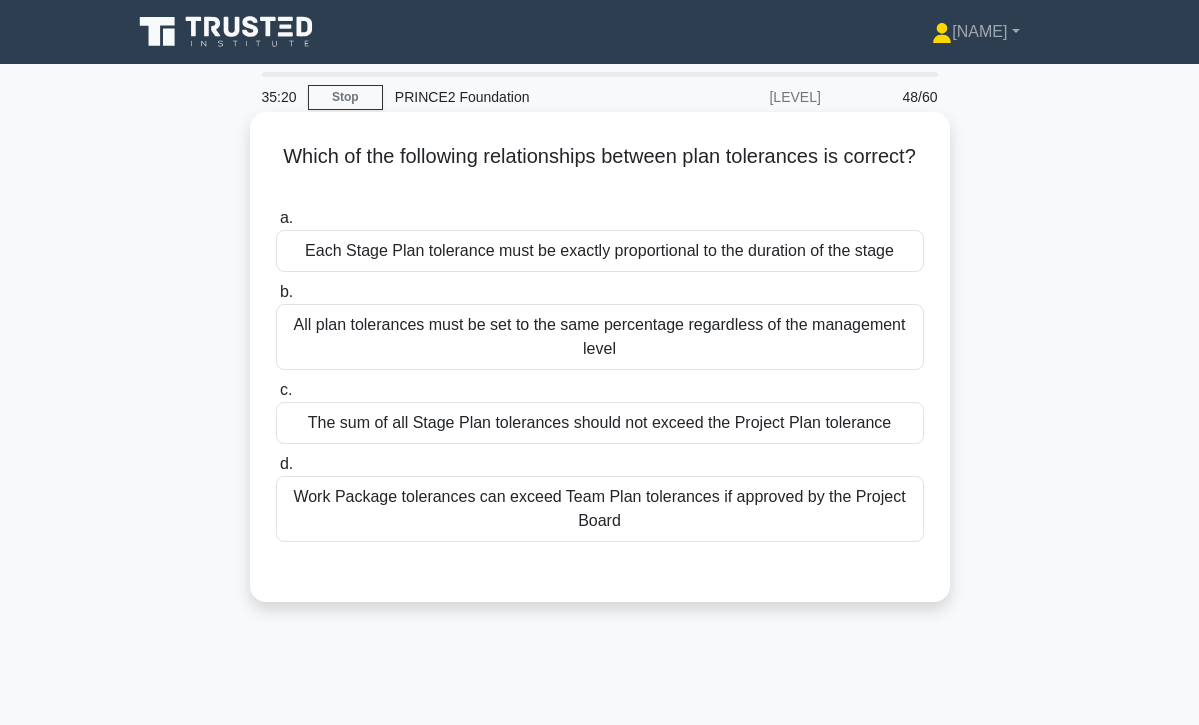 click on "The sum of all Stage Plan tolerances should not exceed the Project Plan tolerance" at bounding box center [600, 423] 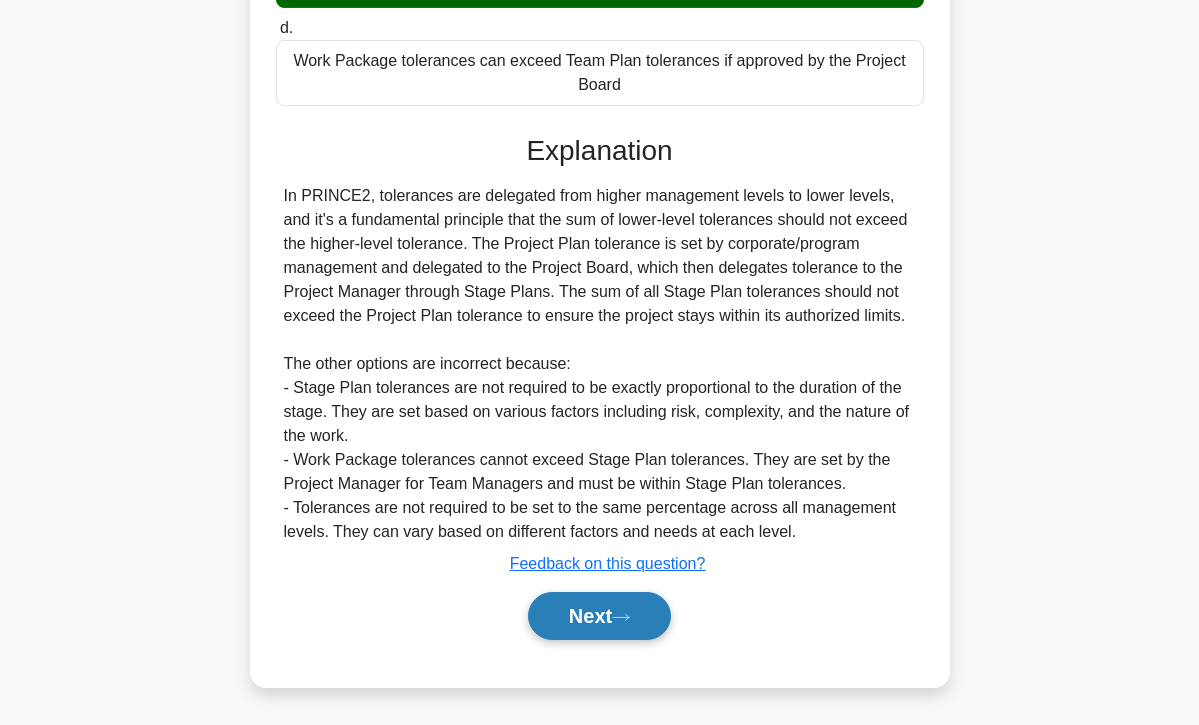 click on "Next" at bounding box center (599, 616) 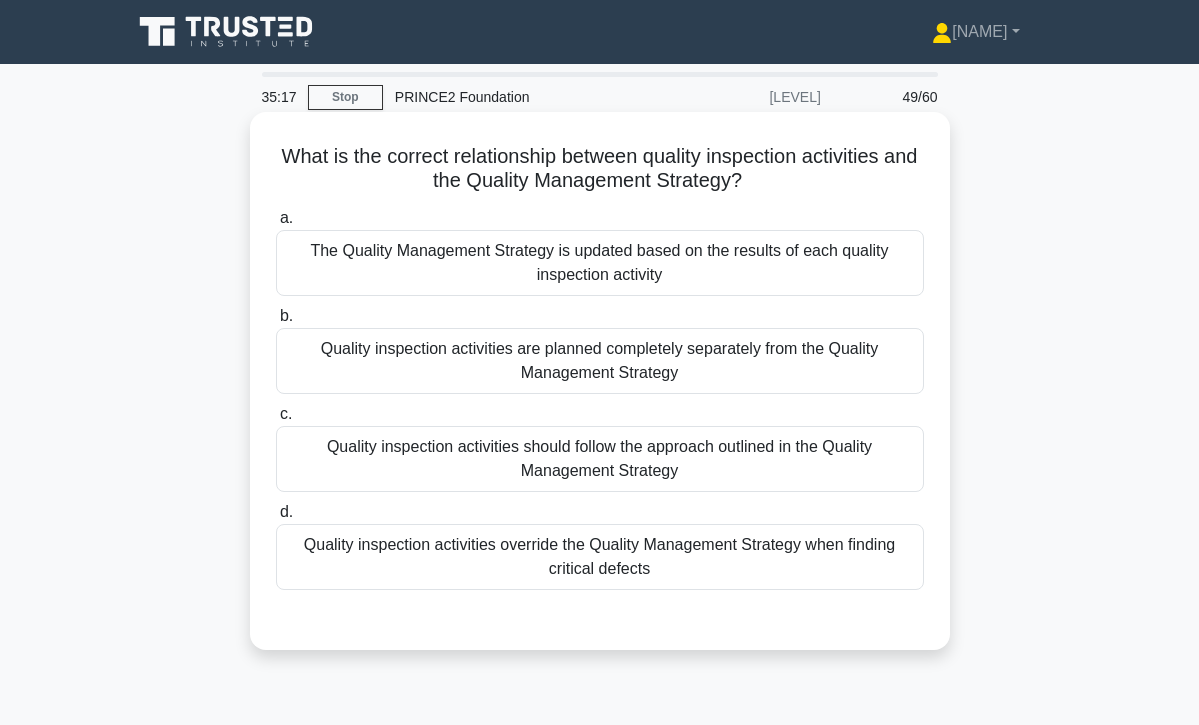 scroll, scrollTop: 0, scrollLeft: 0, axis: both 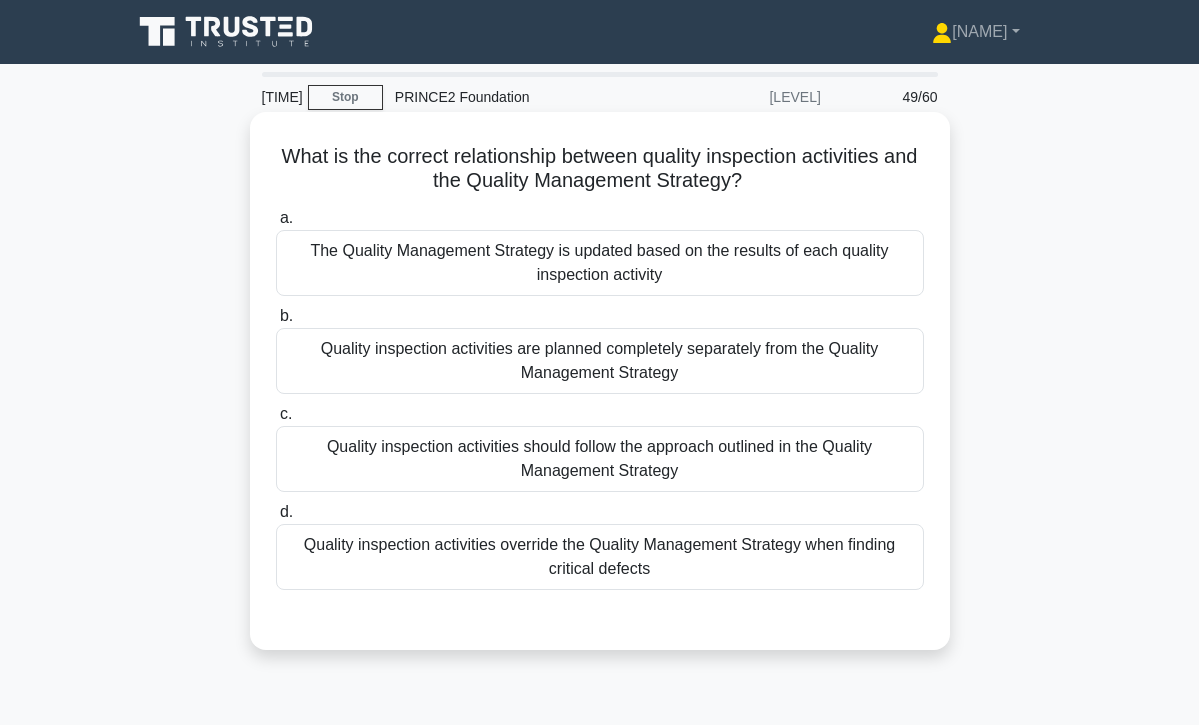 click on "Quality inspection activities should follow the approach outlined in the Quality Management Strategy" at bounding box center (600, 459) 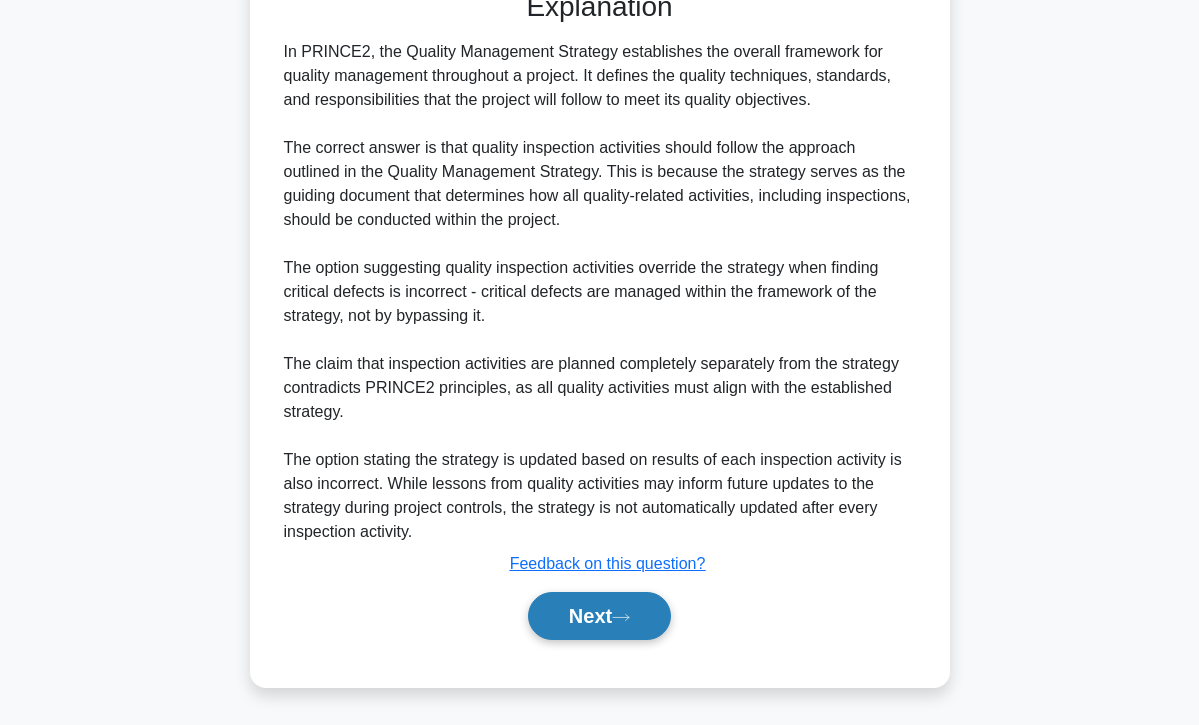 click on "Next" at bounding box center [599, 616] 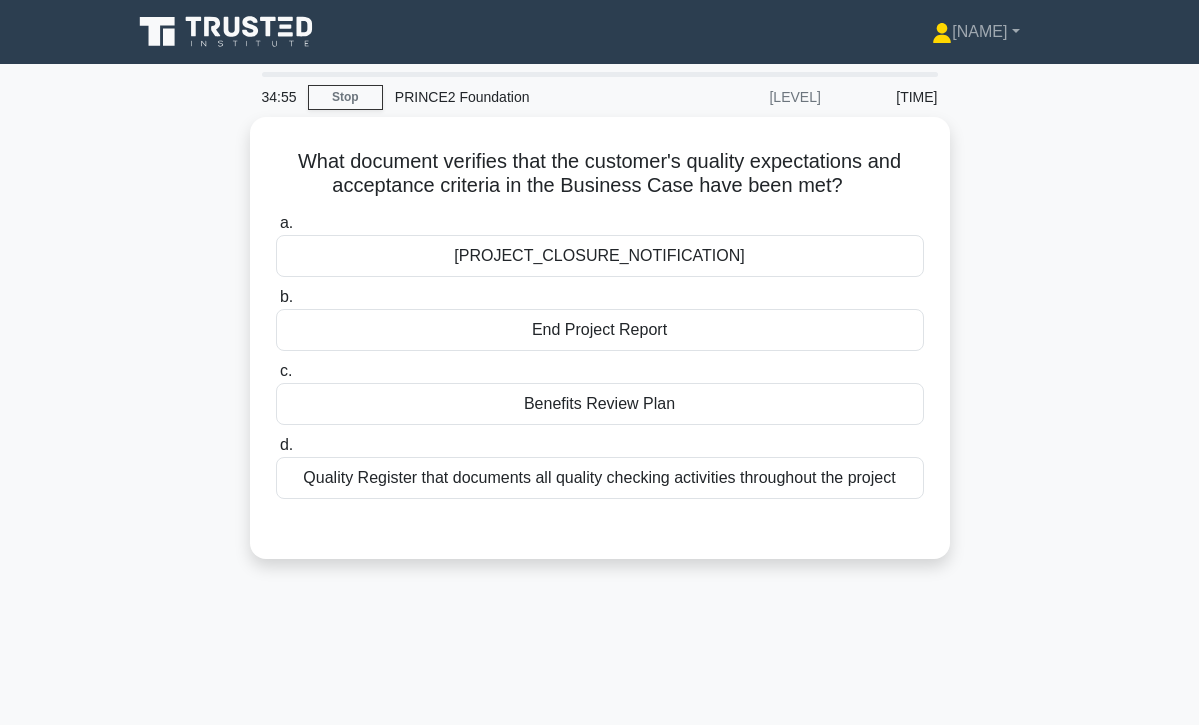 scroll, scrollTop: 0, scrollLeft: 0, axis: both 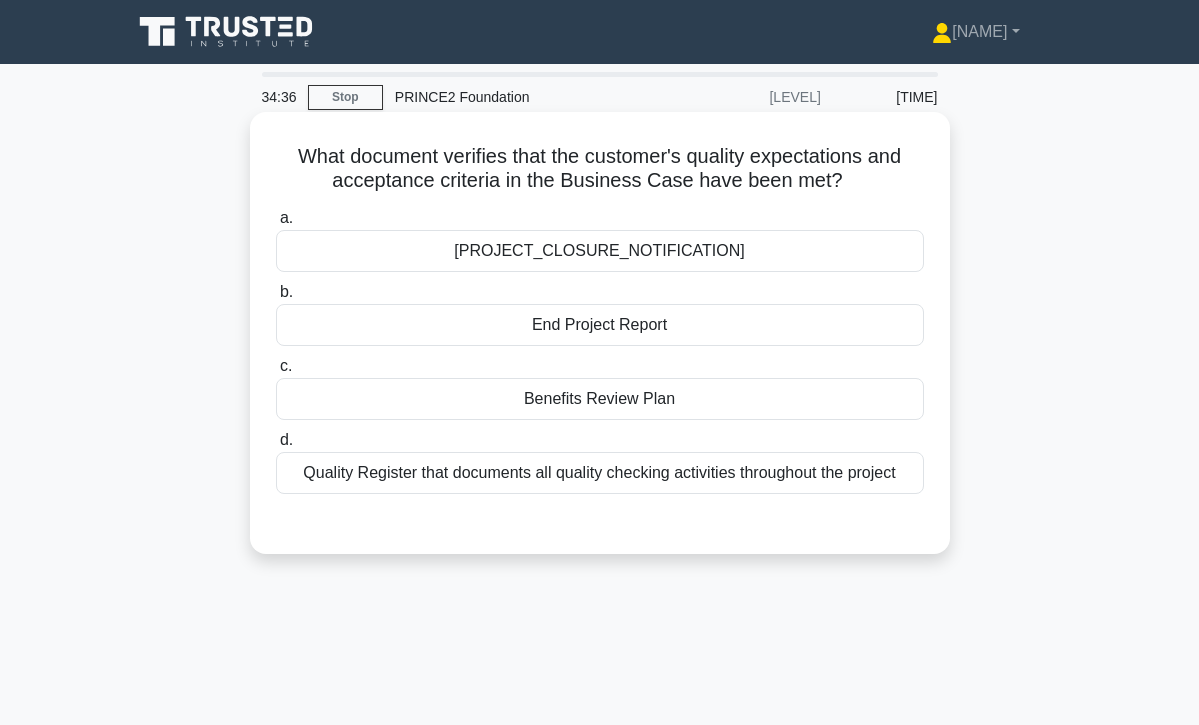 click on "End Project Report" at bounding box center (600, 325) 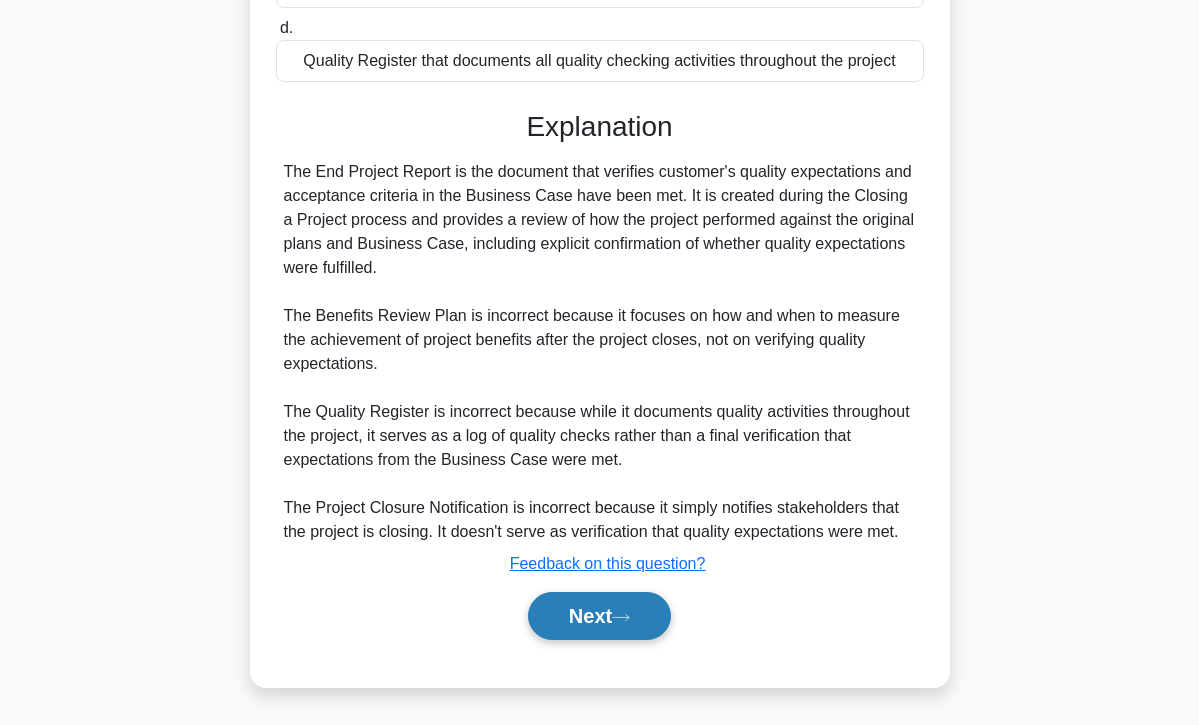 click on "Next" at bounding box center (599, 616) 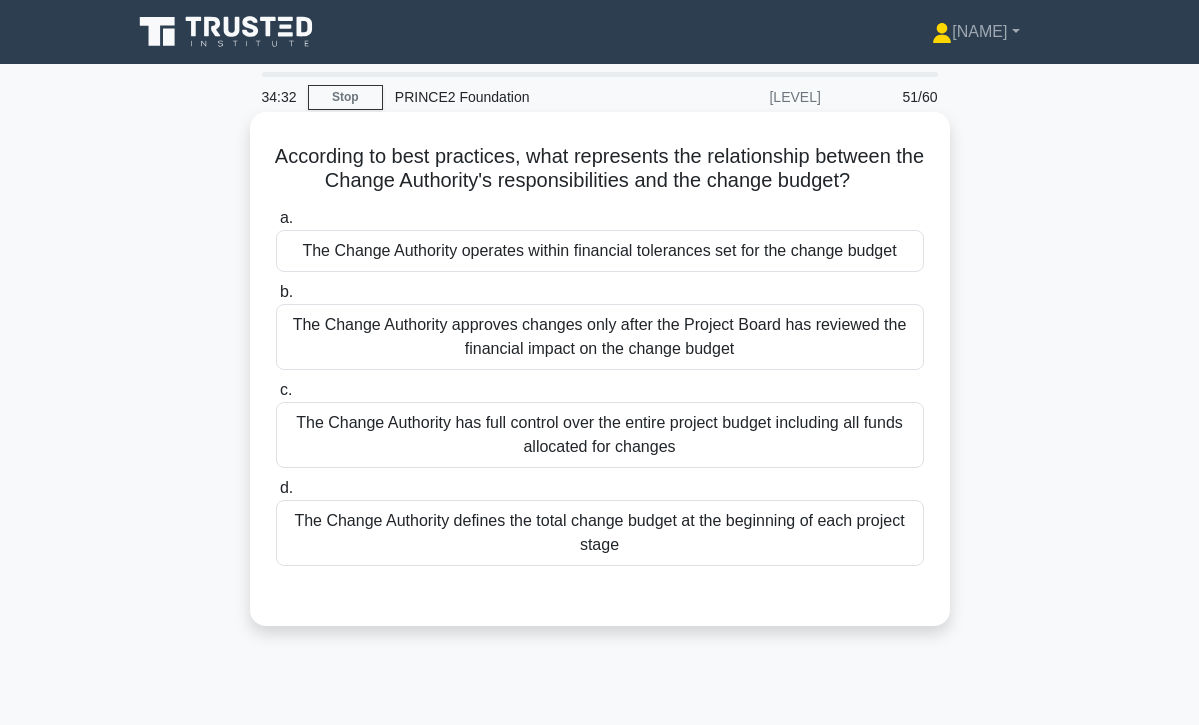 scroll, scrollTop: 0, scrollLeft: 0, axis: both 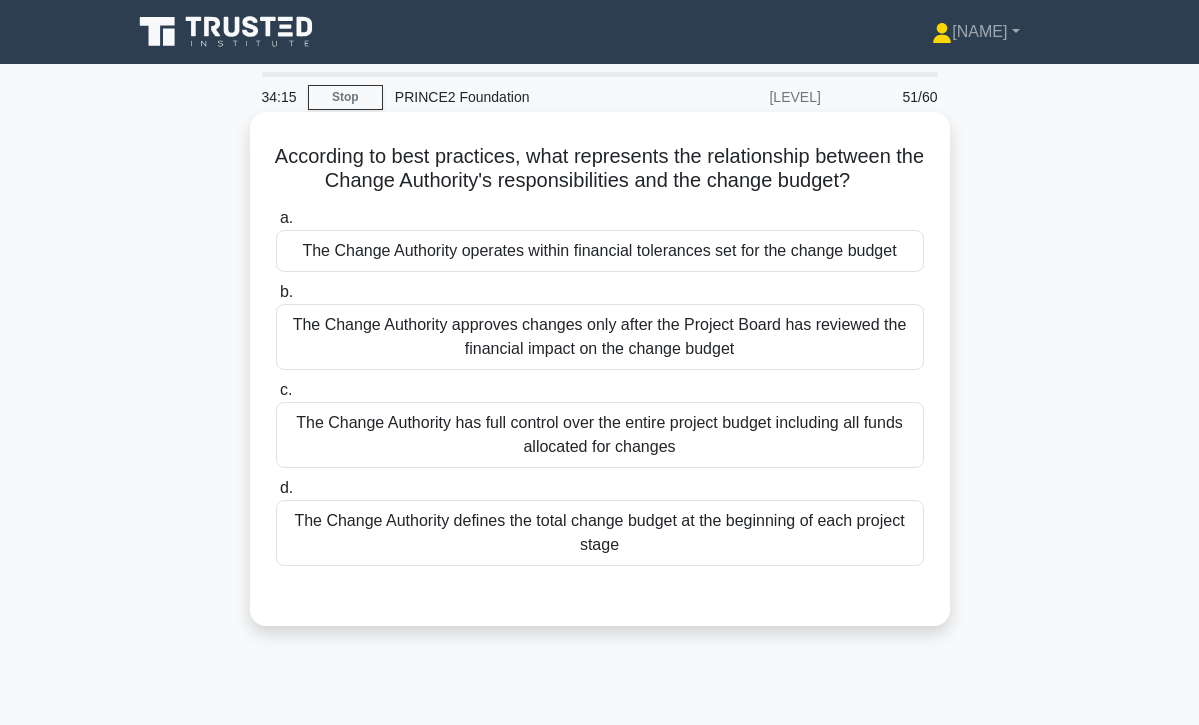 click on "The Change Authority approves changes only after the Project Board has reviewed the financial impact on the change budget" at bounding box center [600, 337] 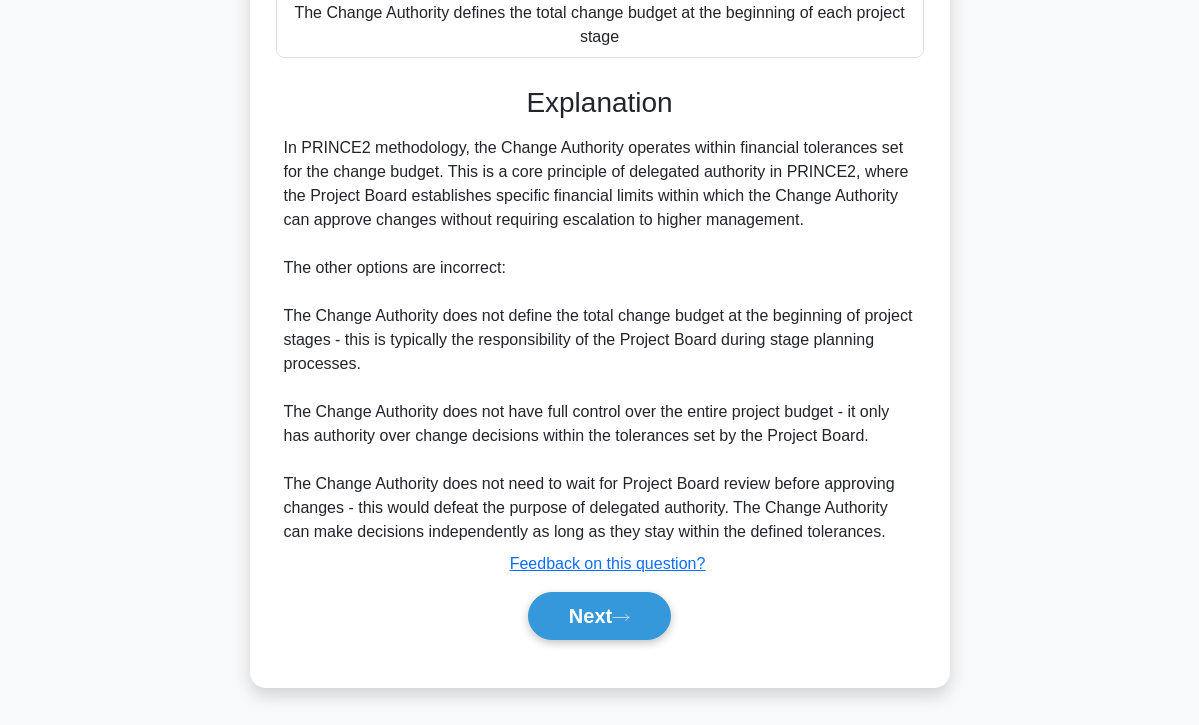 scroll, scrollTop: 510, scrollLeft: 0, axis: vertical 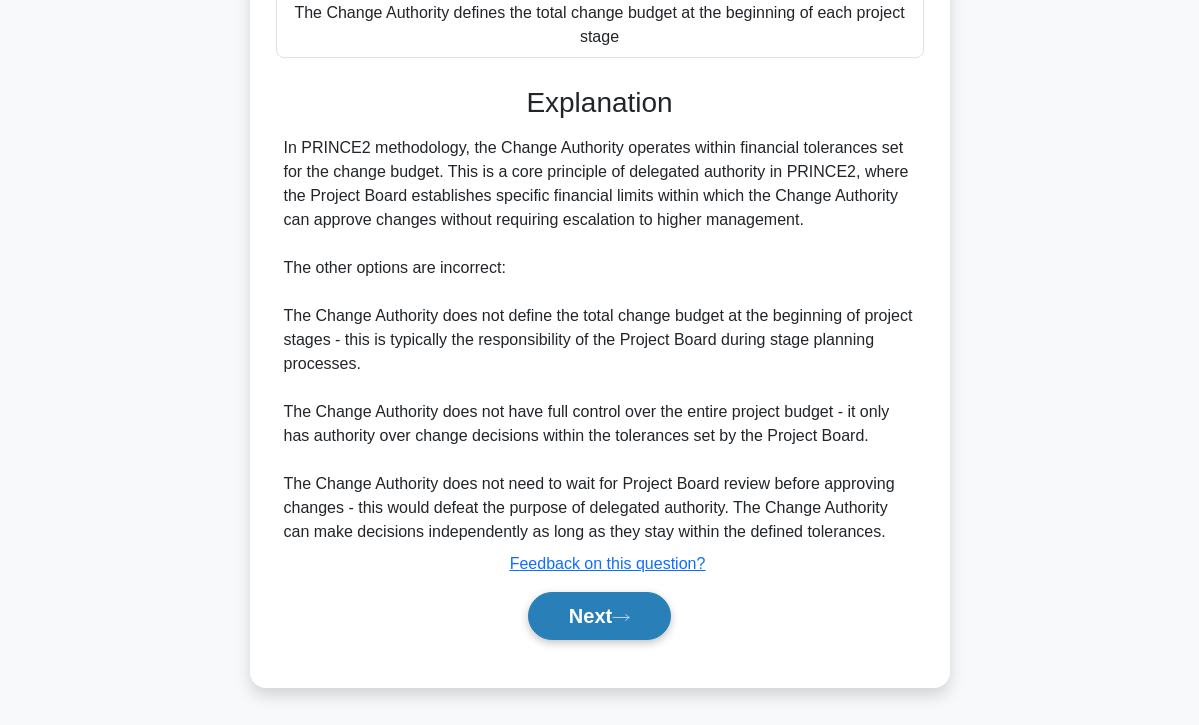 click on "Next" at bounding box center [599, 616] 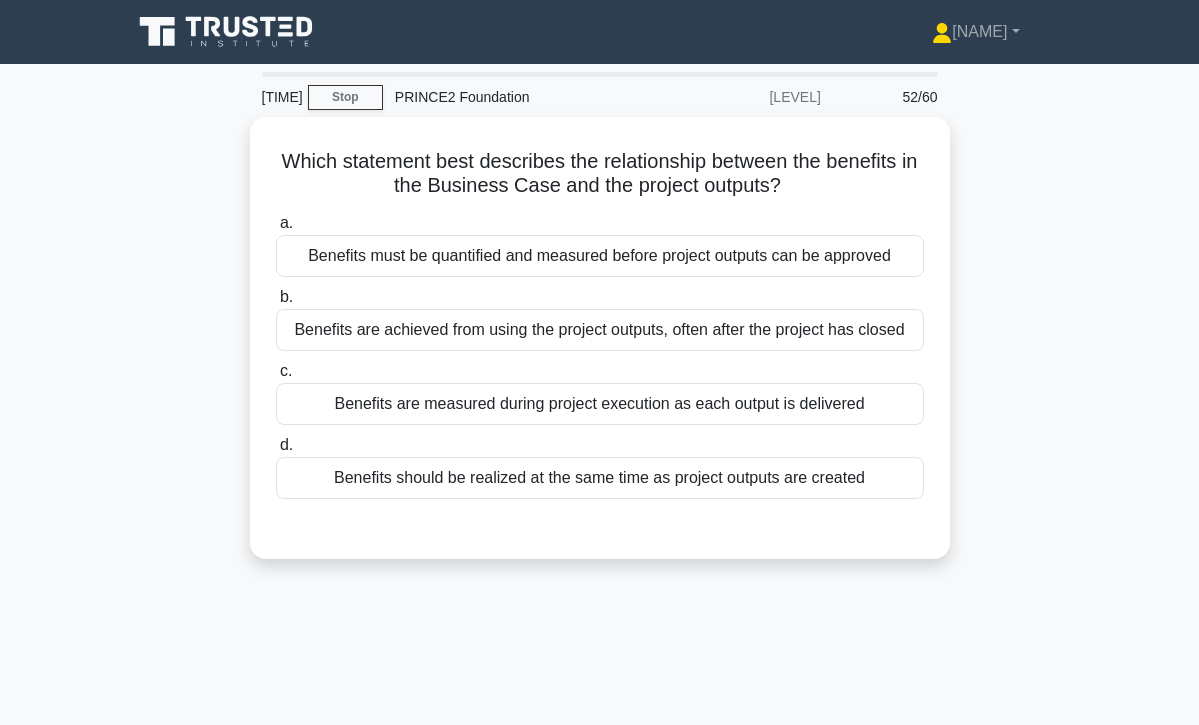 scroll, scrollTop: 0, scrollLeft: 0, axis: both 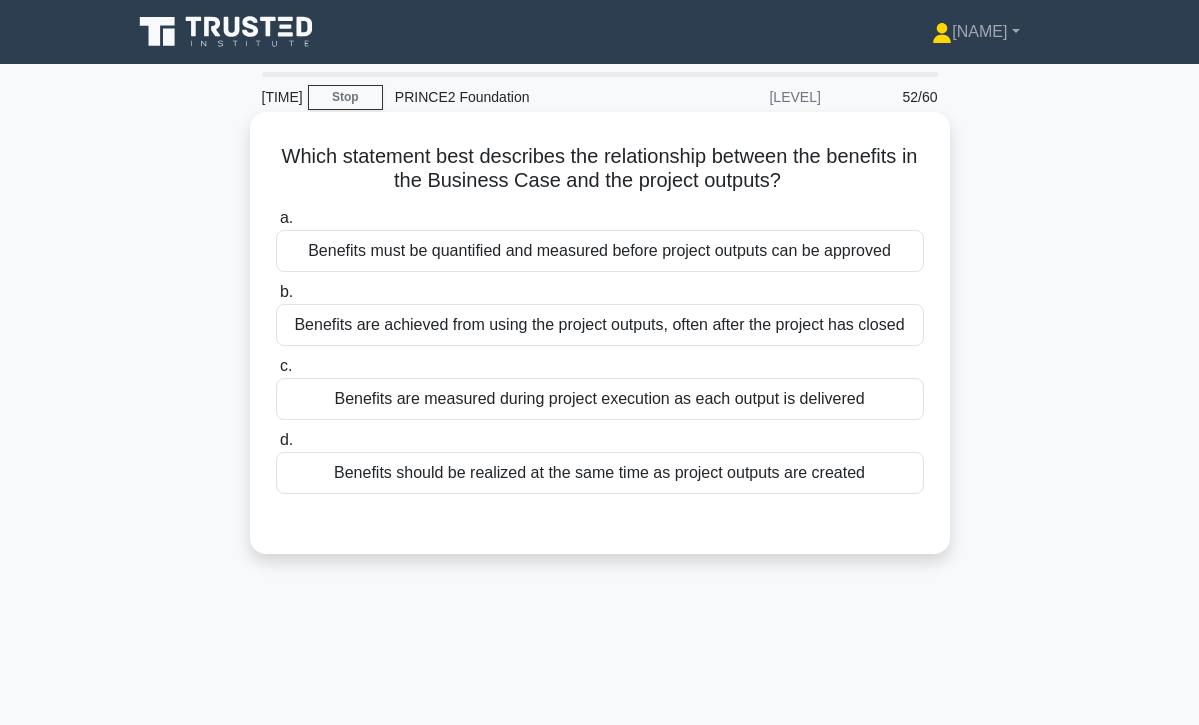 click on "Benefits are achieved from using the project outputs, often after the project has closed" at bounding box center (600, 325) 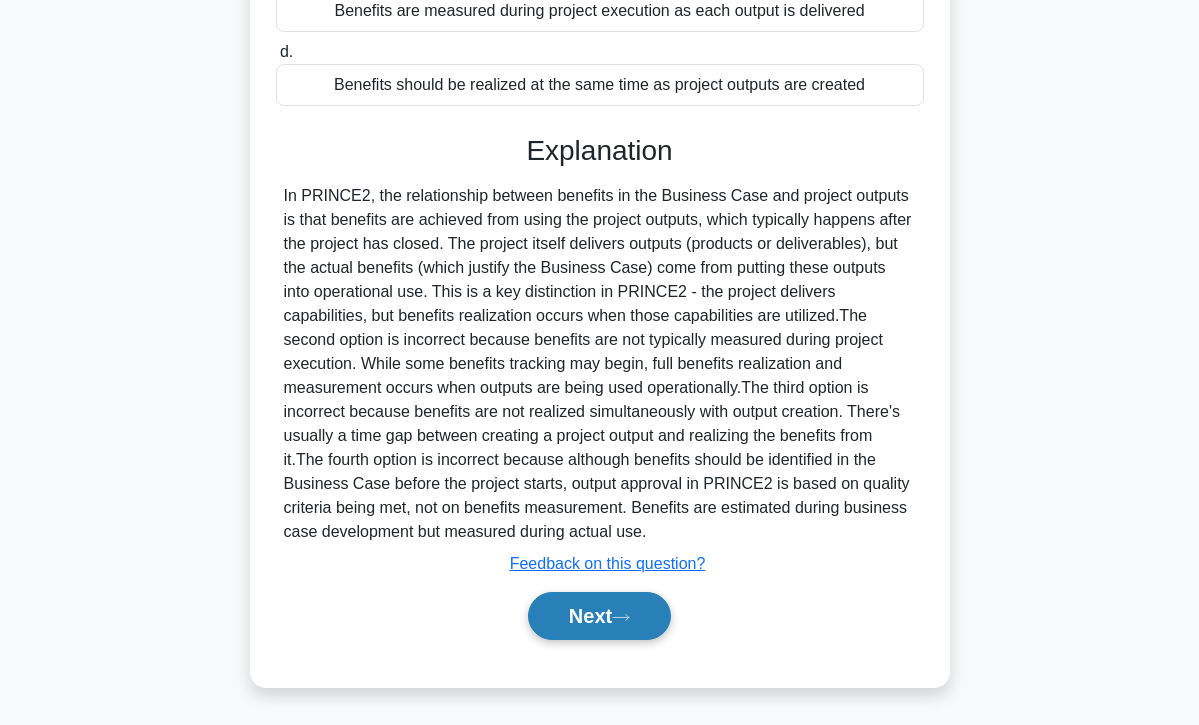 click on "Next" at bounding box center [599, 616] 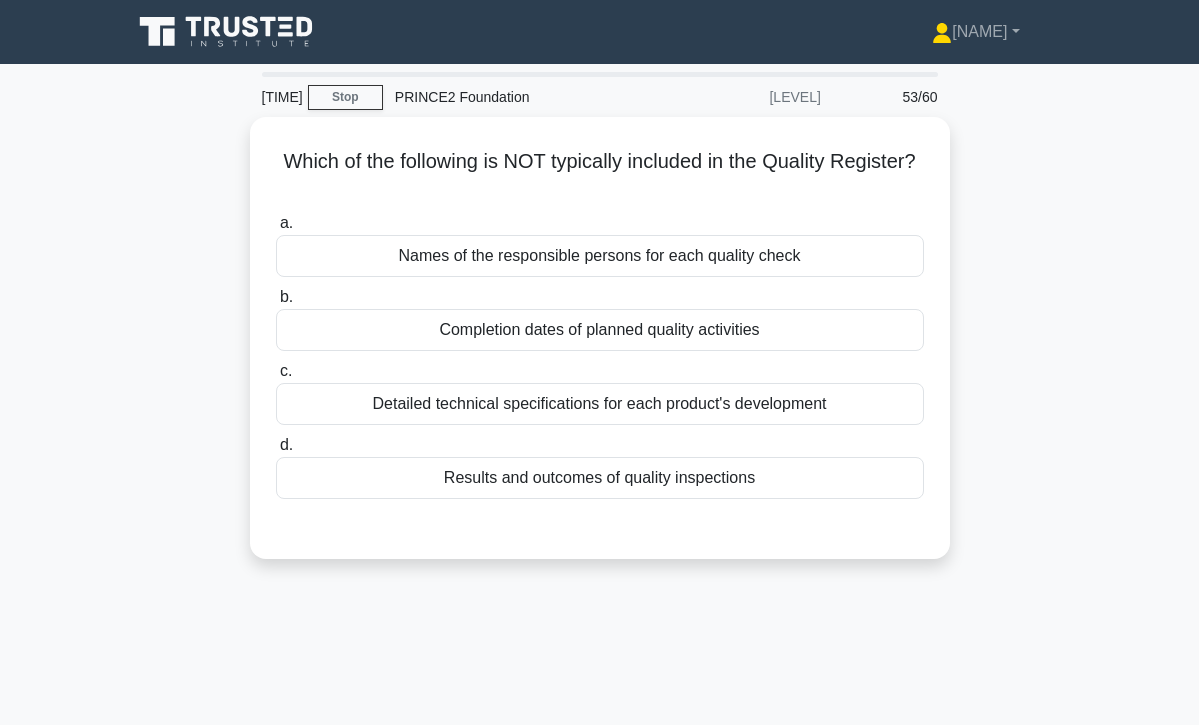 scroll, scrollTop: 0, scrollLeft: 0, axis: both 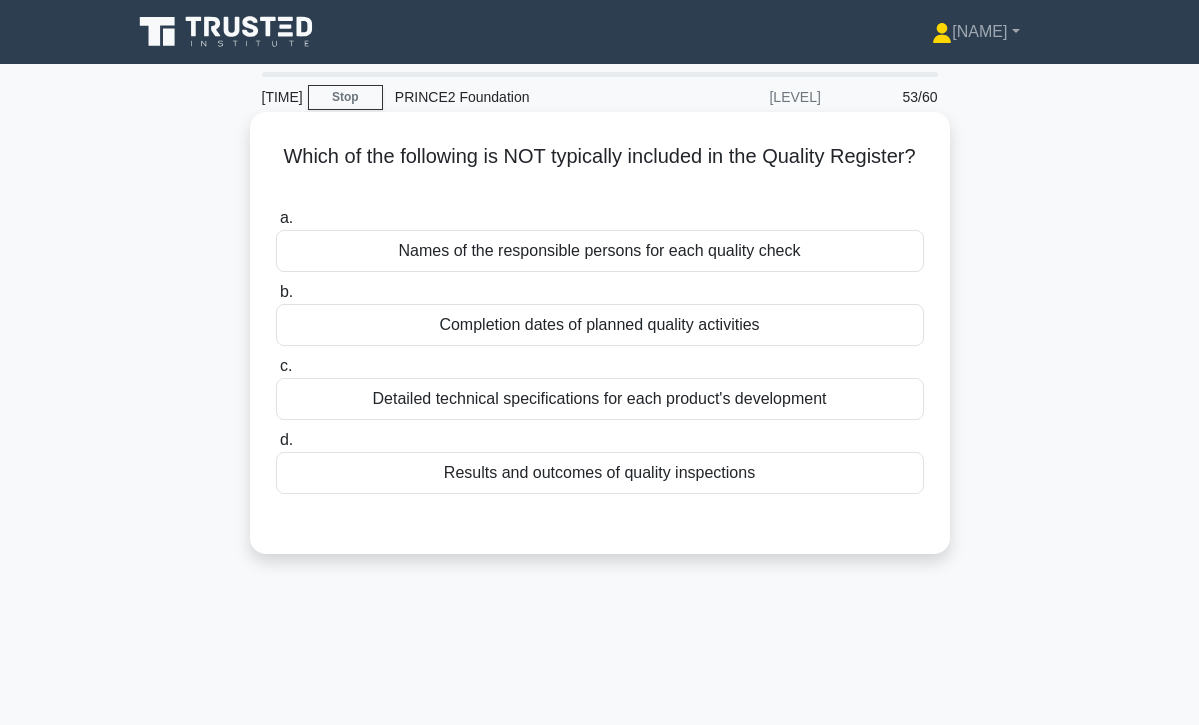 click on "Detailed technical specifications for each product's development" at bounding box center [600, 399] 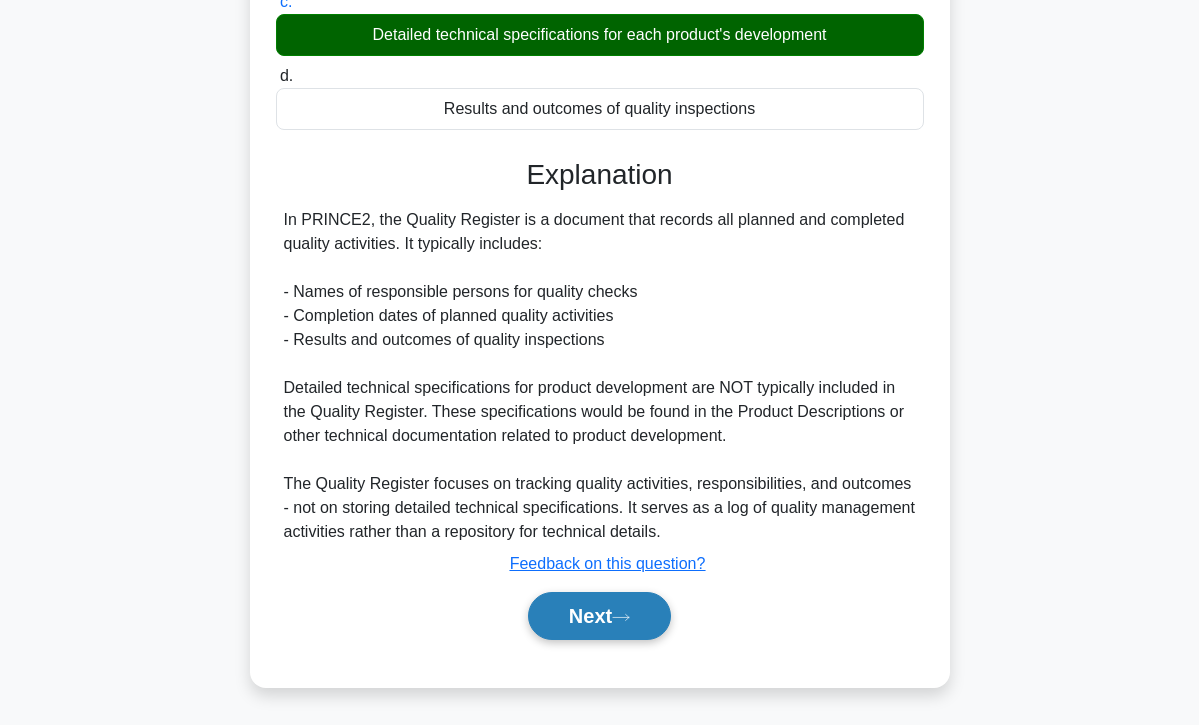 click on "Next" at bounding box center [599, 616] 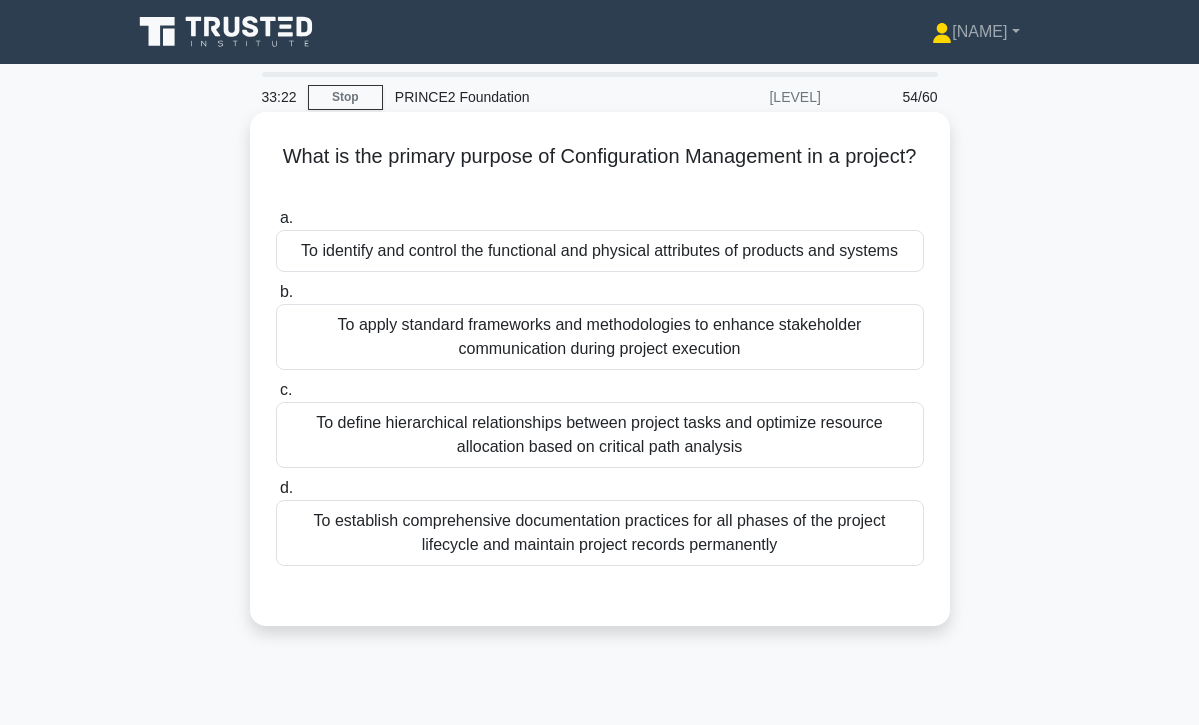 scroll, scrollTop: 0, scrollLeft: 0, axis: both 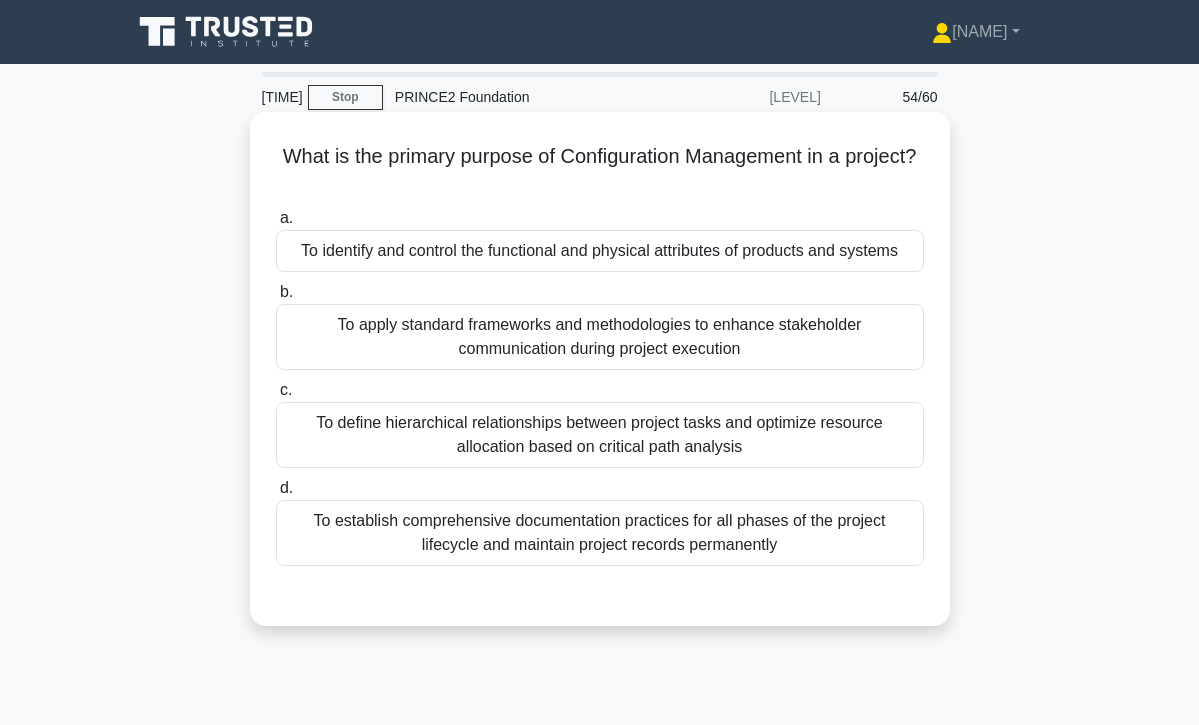 click on "To establish comprehensive documentation practices for all phases of the project lifecycle and maintain project records permanently" at bounding box center (600, 533) 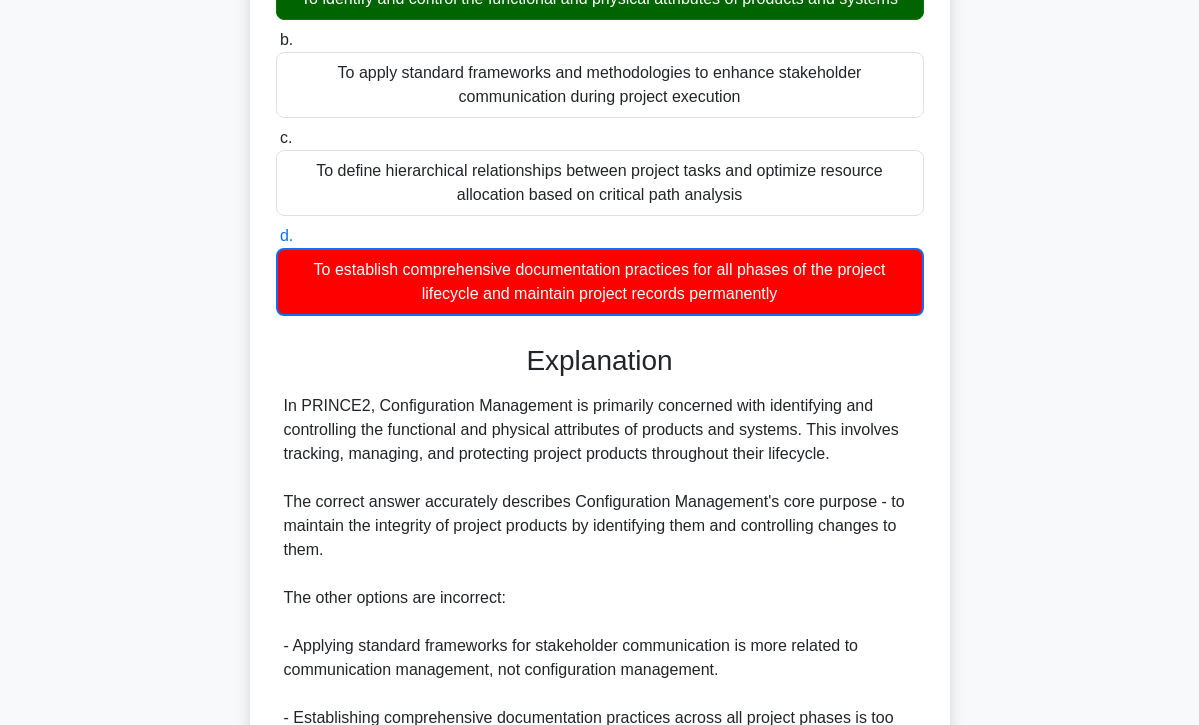 scroll, scrollTop: 256, scrollLeft: 0, axis: vertical 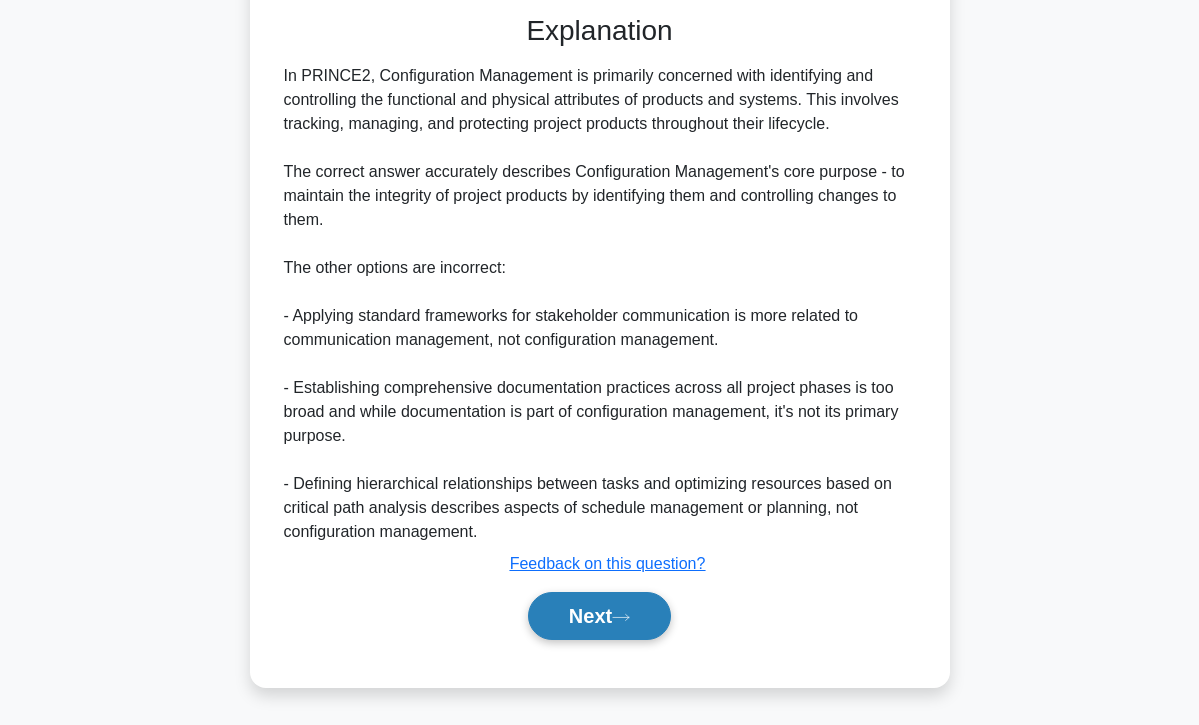 click at bounding box center [621, 617] 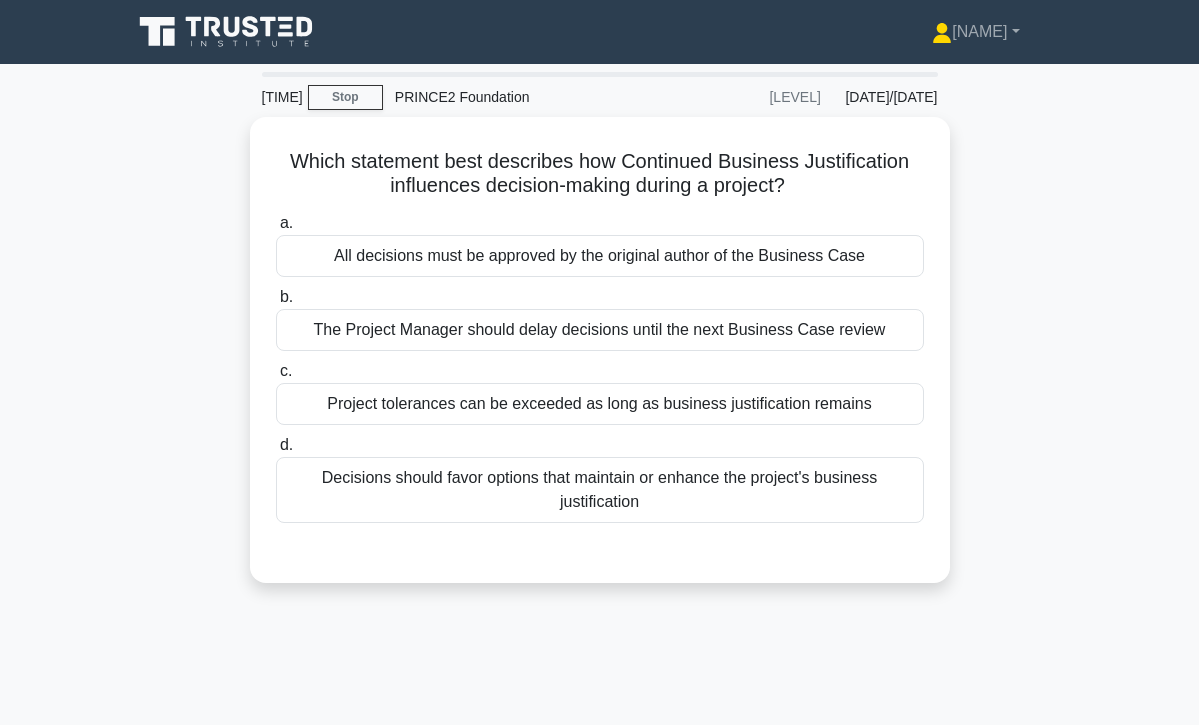 scroll, scrollTop: 0, scrollLeft: 0, axis: both 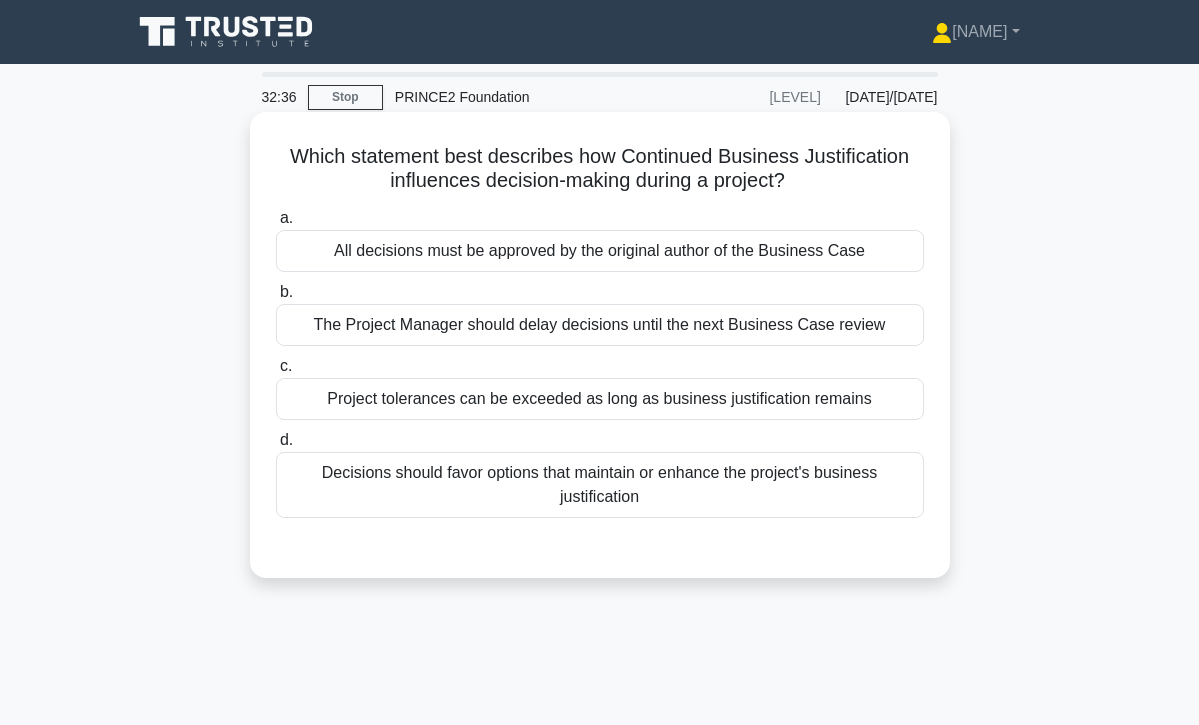 click on "Project tolerances can be exceeded as long as business justification remains" at bounding box center (600, 399) 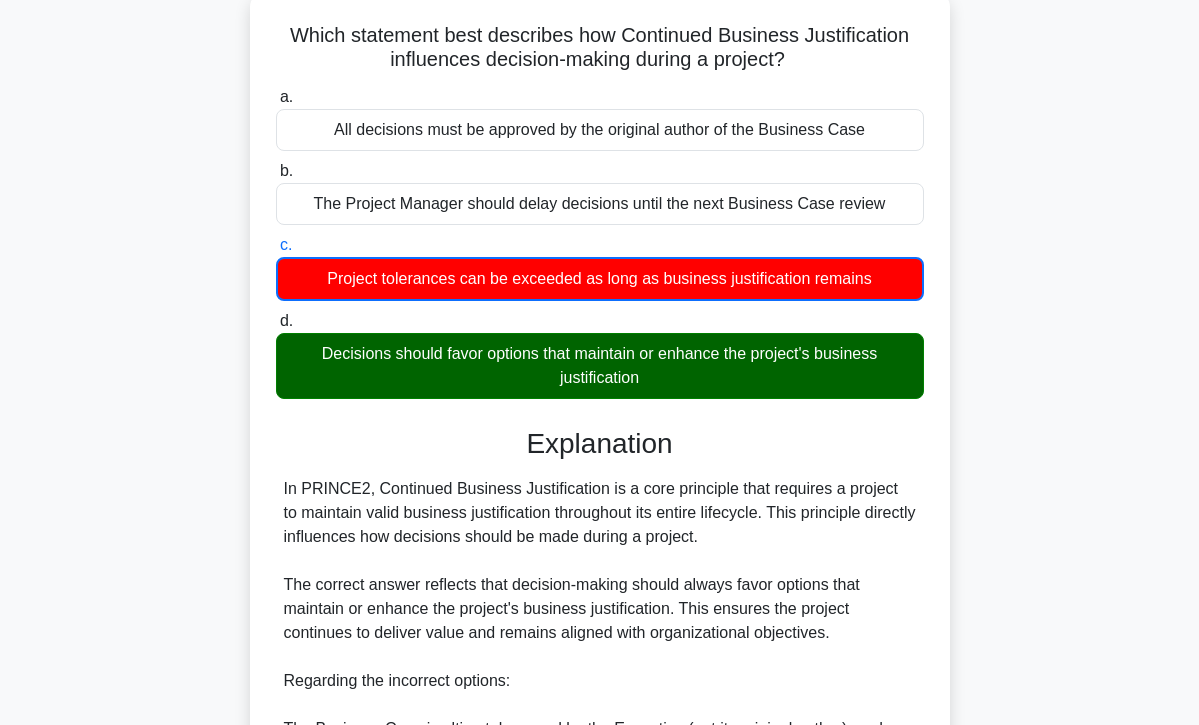 scroll, scrollTop: 122, scrollLeft: 0, axis: vertical 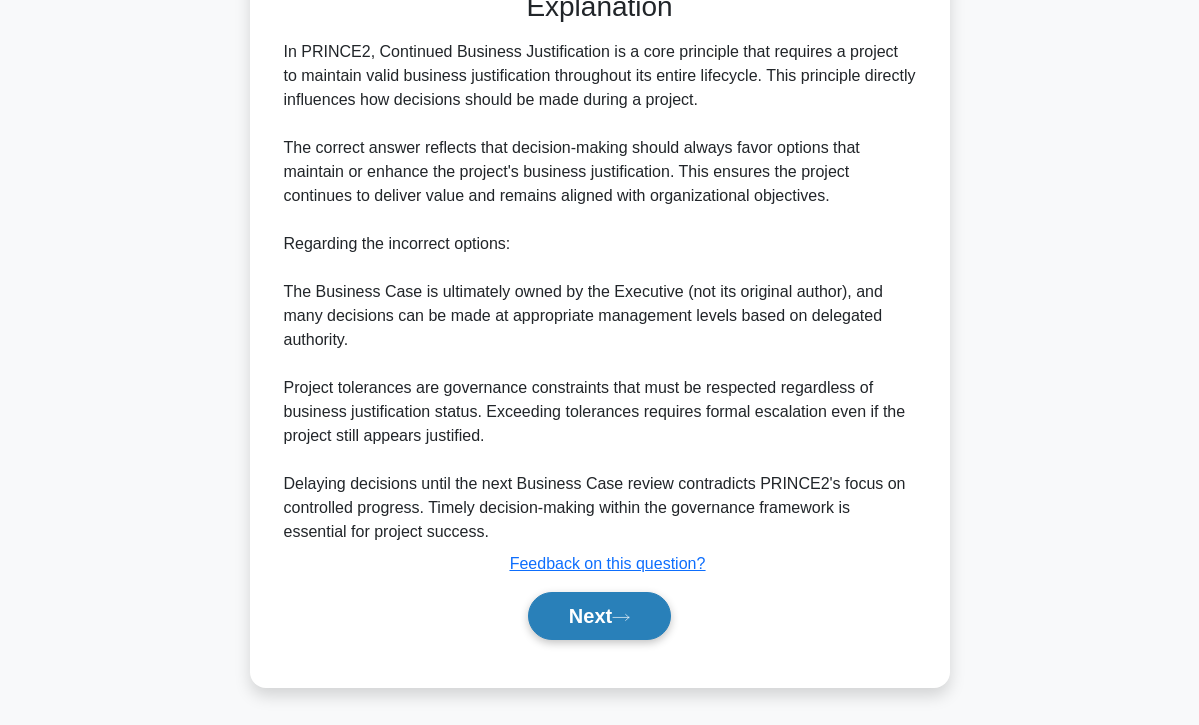 click on "Next" at bounding box center [599, 616] 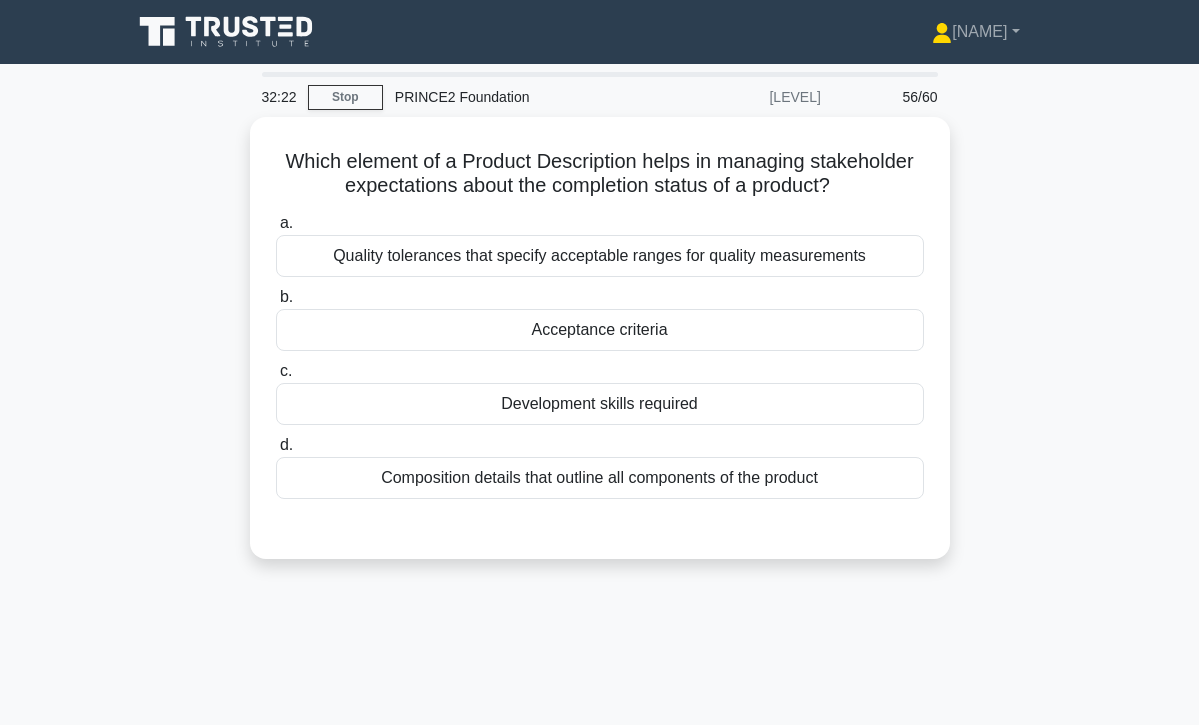 scroll, scrollTop: 0, scrollLeft: 0, axis: both 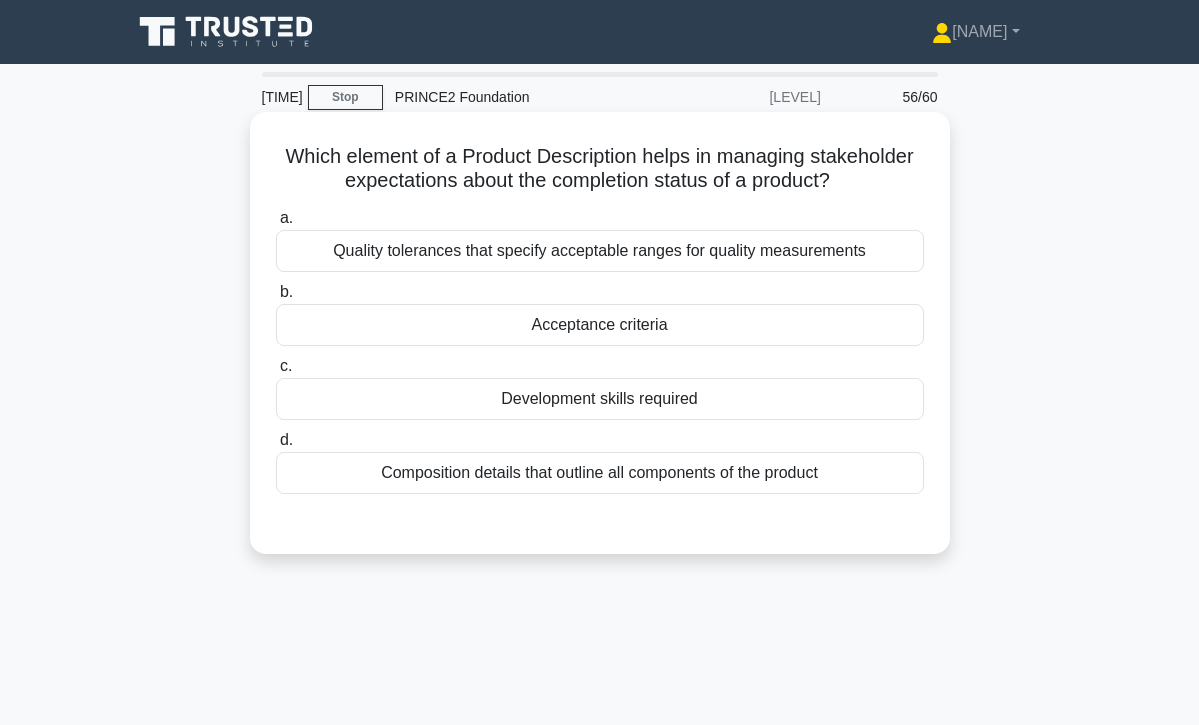 click on "Quality tolerances that specify acceptable ranges for quality measurements" at bounding box center [600, 251] 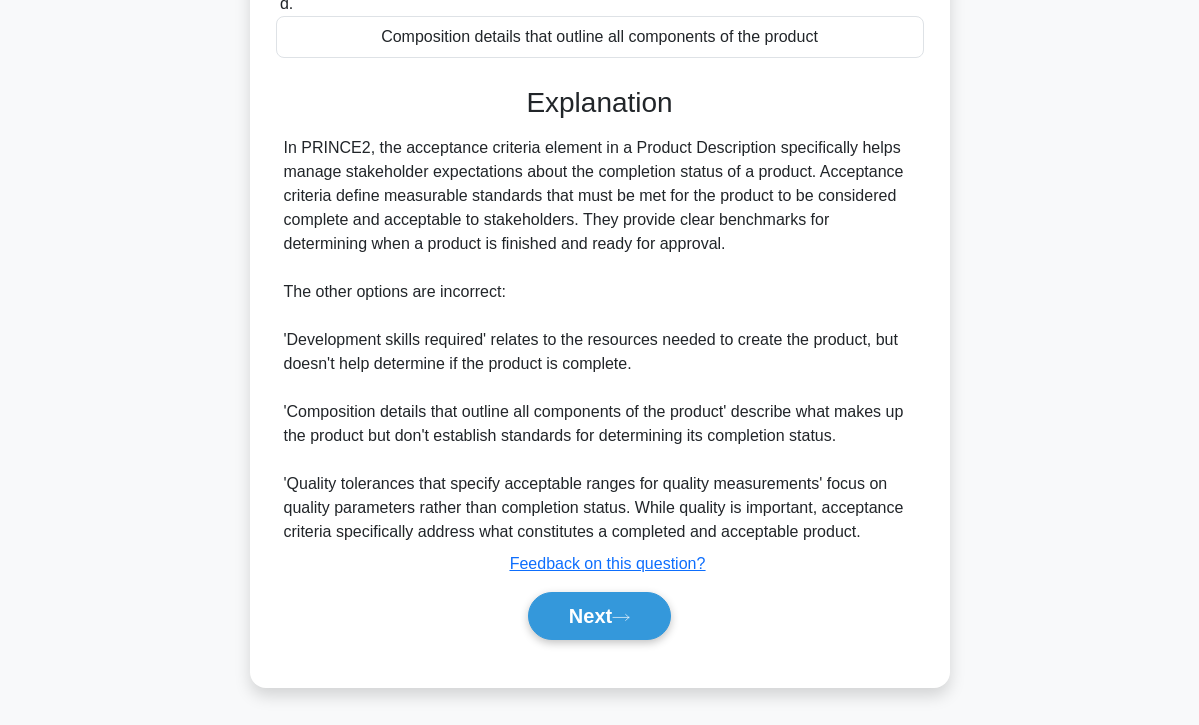 scroll, scrollTop: 438, scrollLeft: 0, axis: vertical 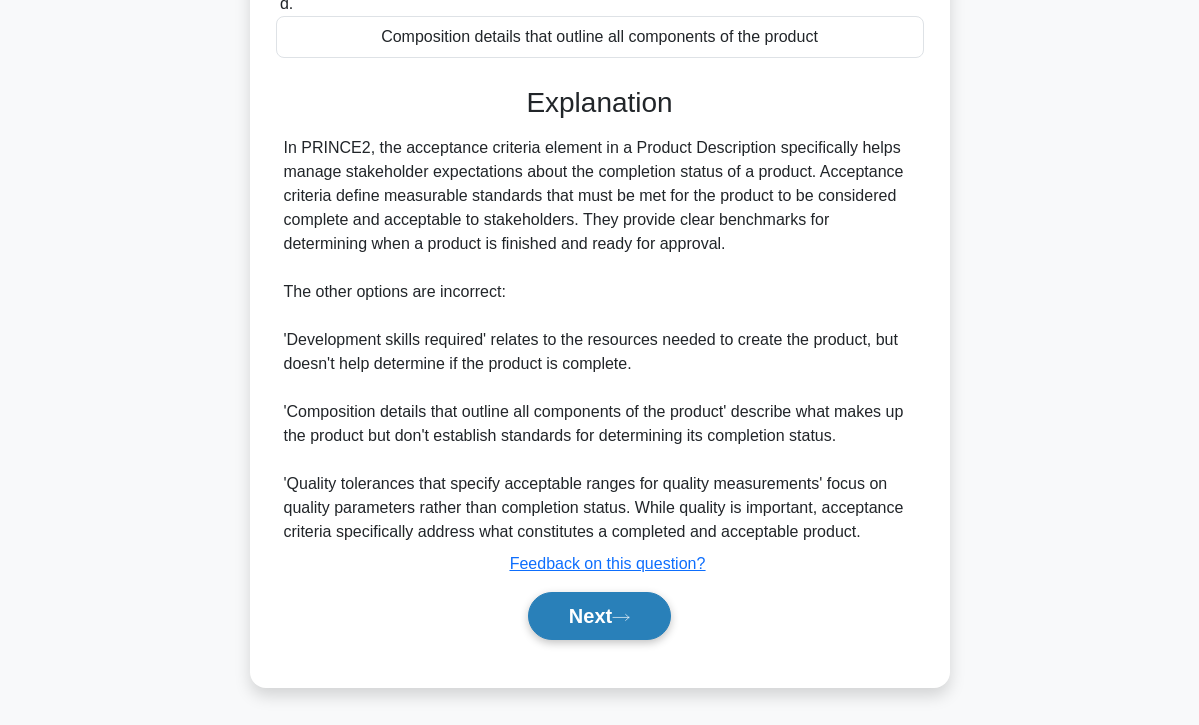 click at bounding box center (621, 617) 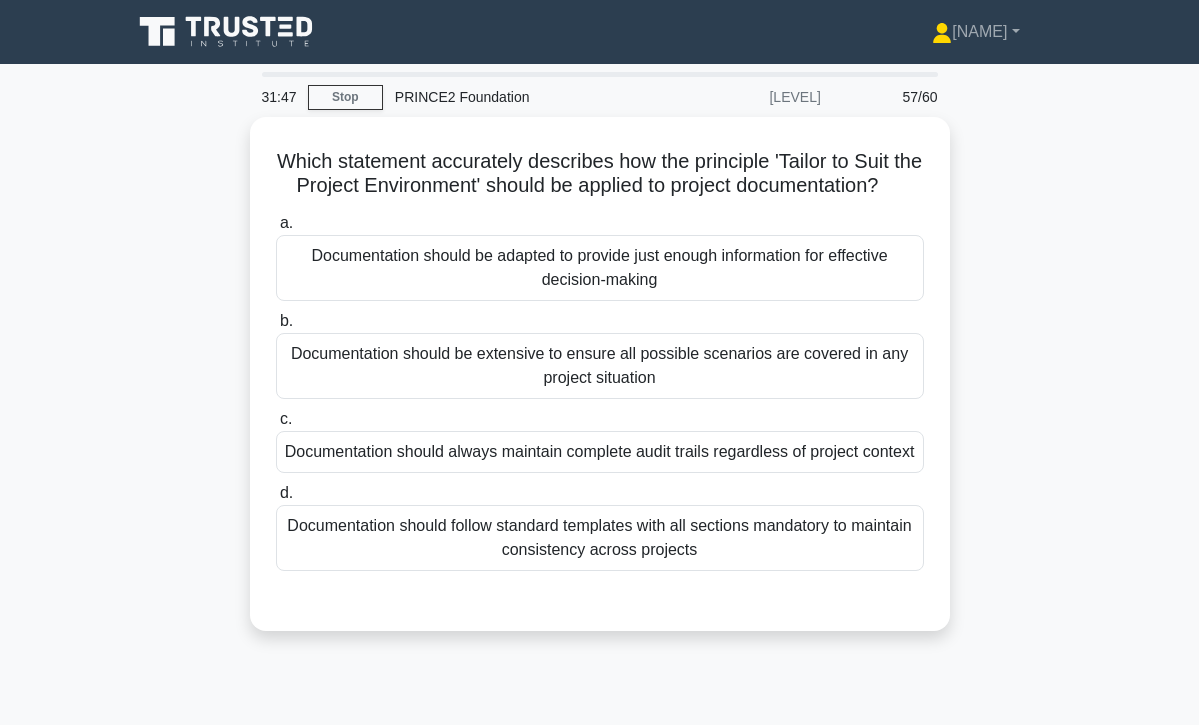 scroll, scrollTop: 0, scrollLeft: 0, axis: both 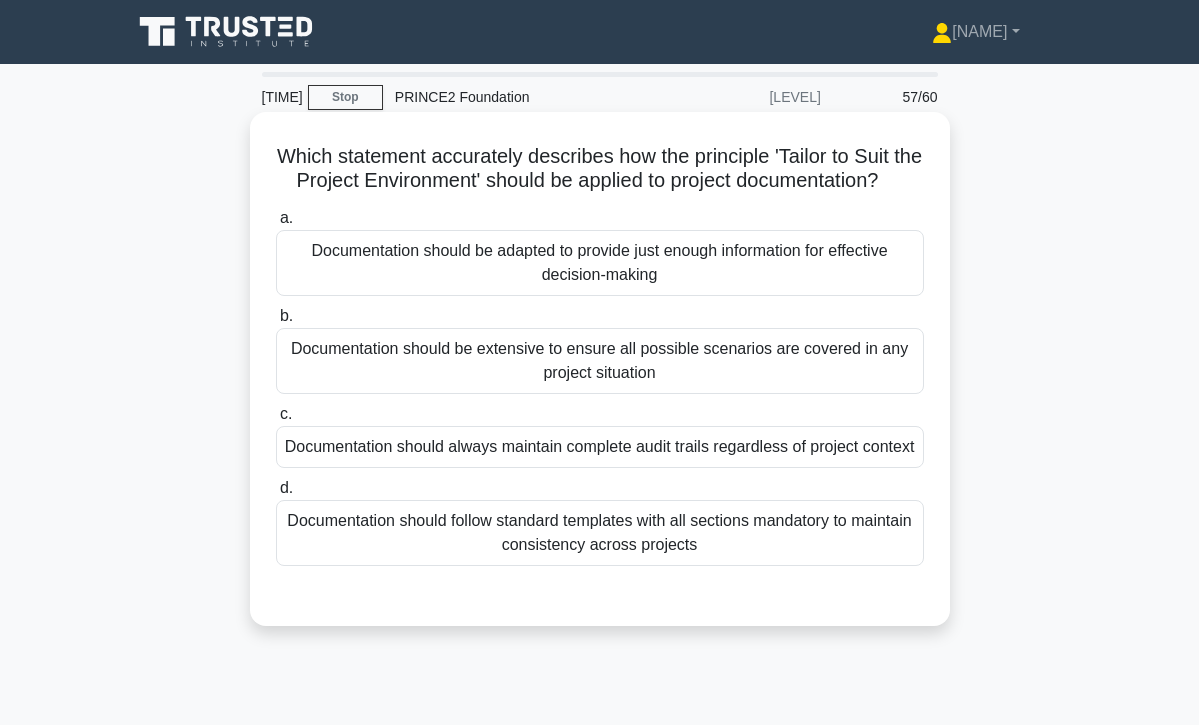 click on "Documentation should always maintain complete audit trails regardless of project context" at bounding box center (600, 447) 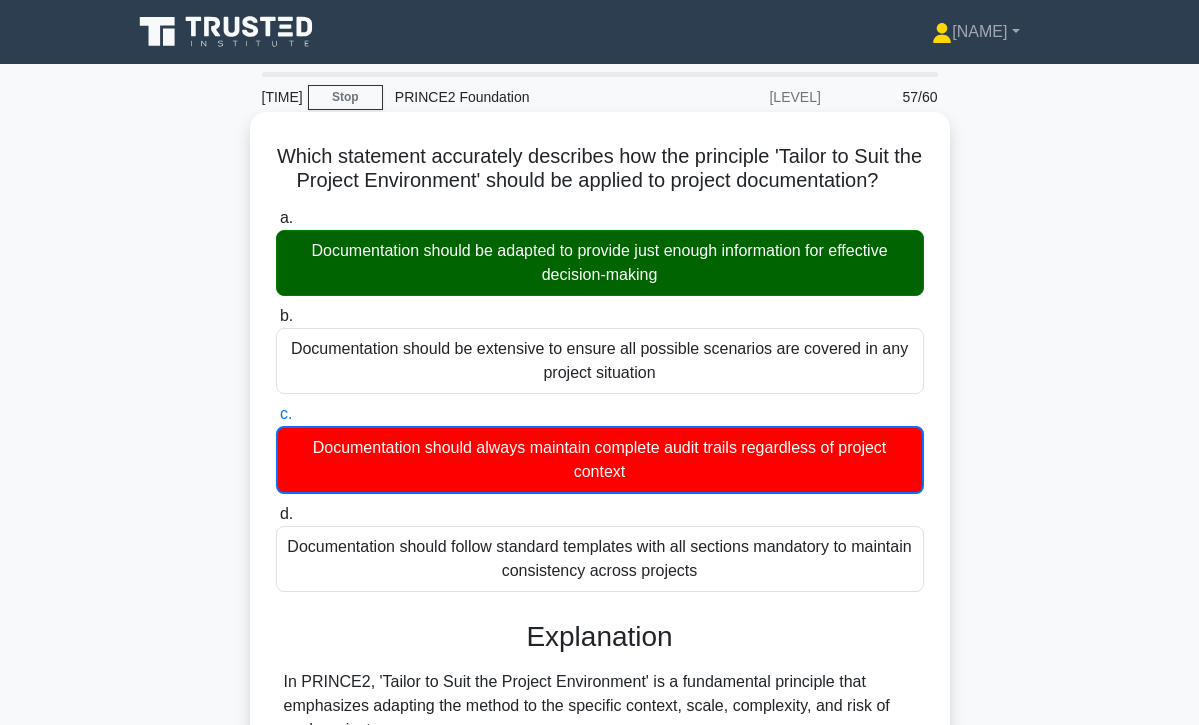 click on "Documentation should always maintain complete audit trails regardless of project context" at bounding box center (600, 460) 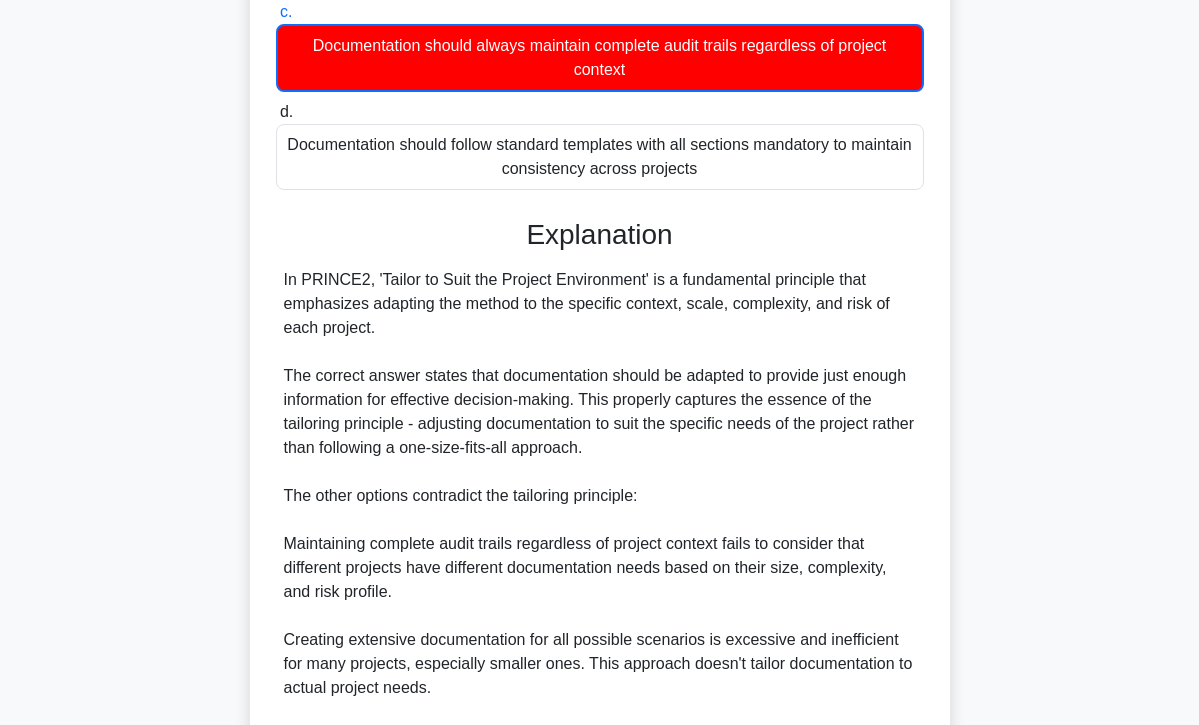 scroll, scrollTop: 408, scrollLeft: 0, axis: vertical 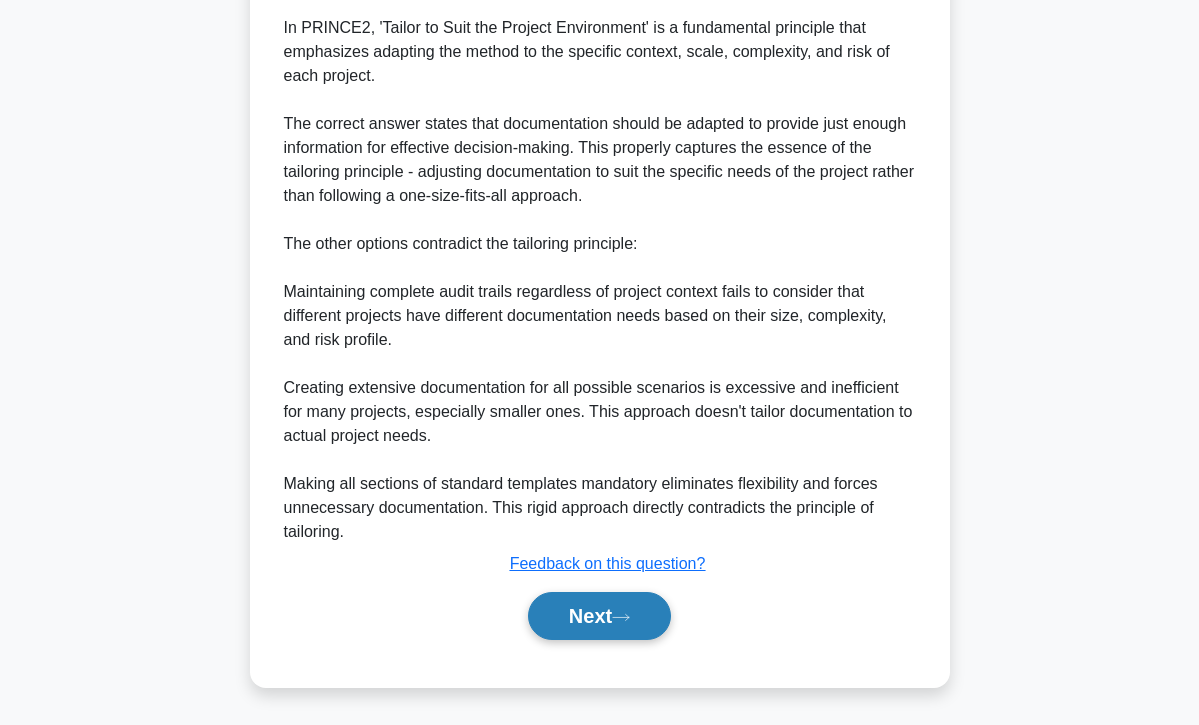 click on "Next" at bounding box center (599, 616) 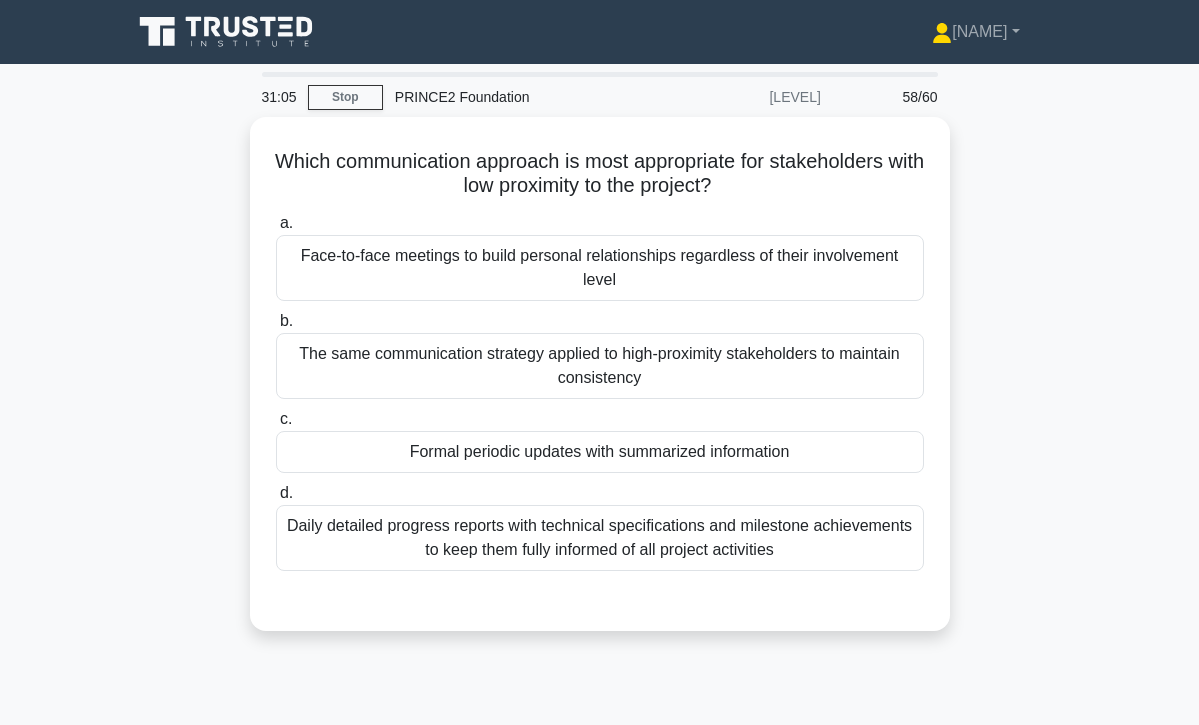 scroll, scrollTop: 0, scrollLeft: 0, axis: both 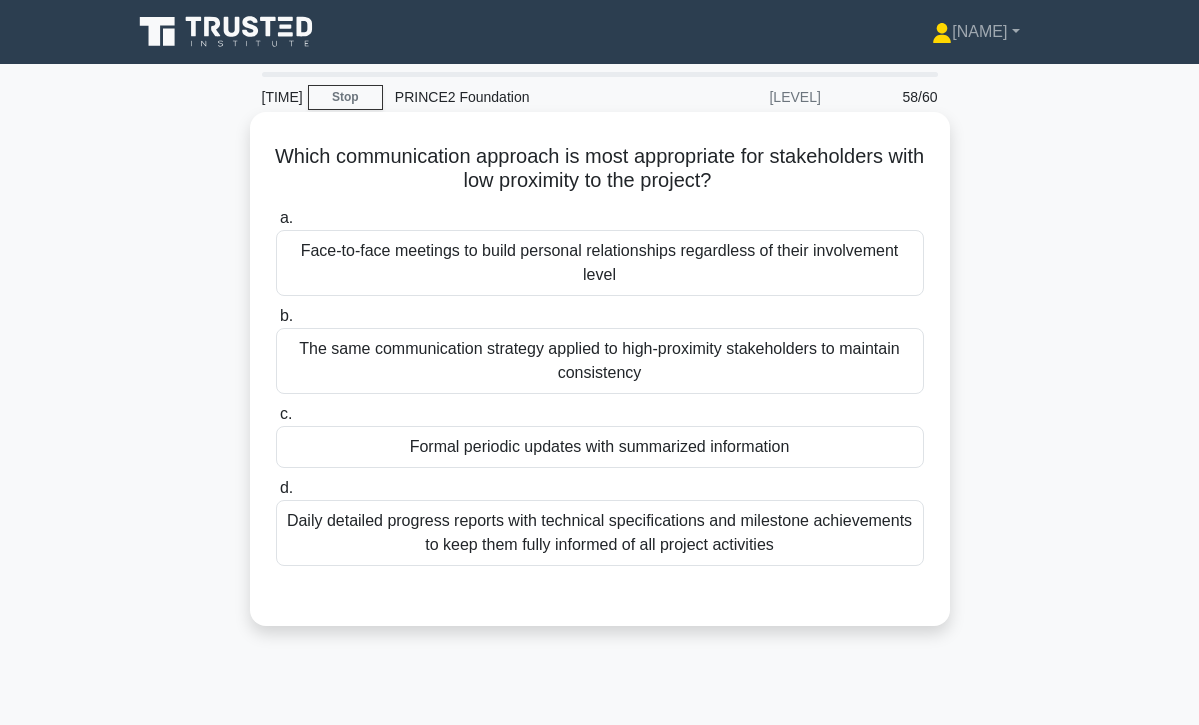 click on "Formal periodic updates with summarized information" at bounding box center (600, 447) 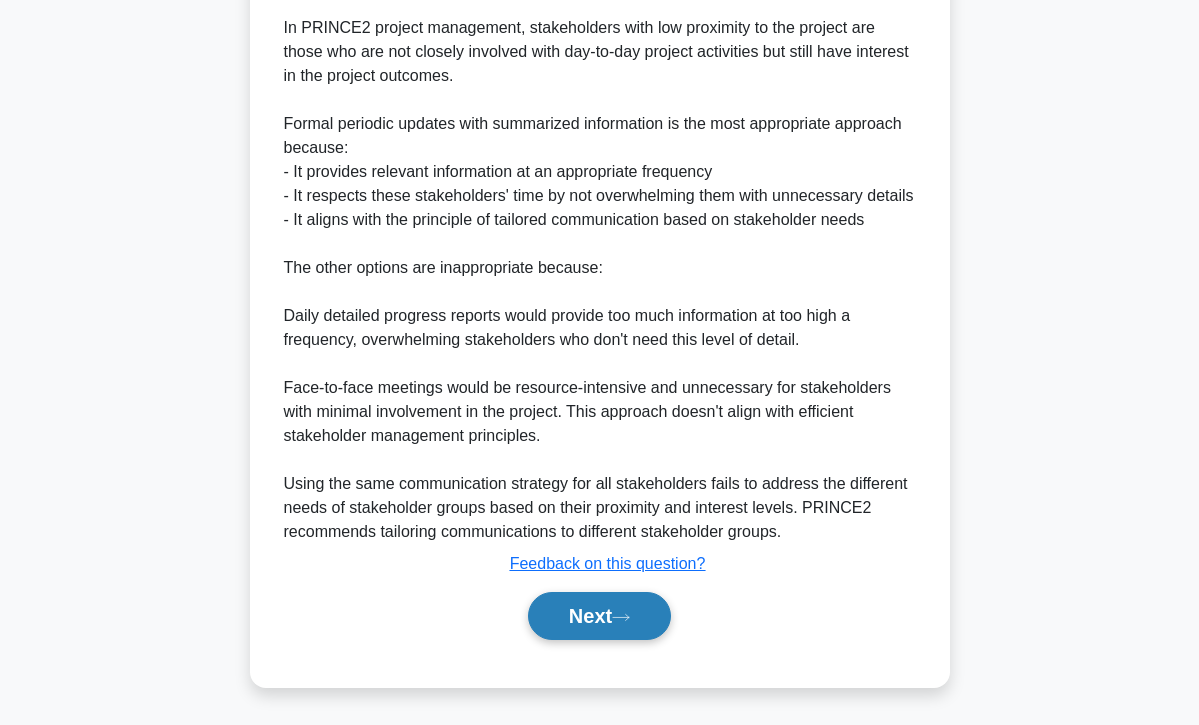 click on "Next" at bounding box center (599, 616) 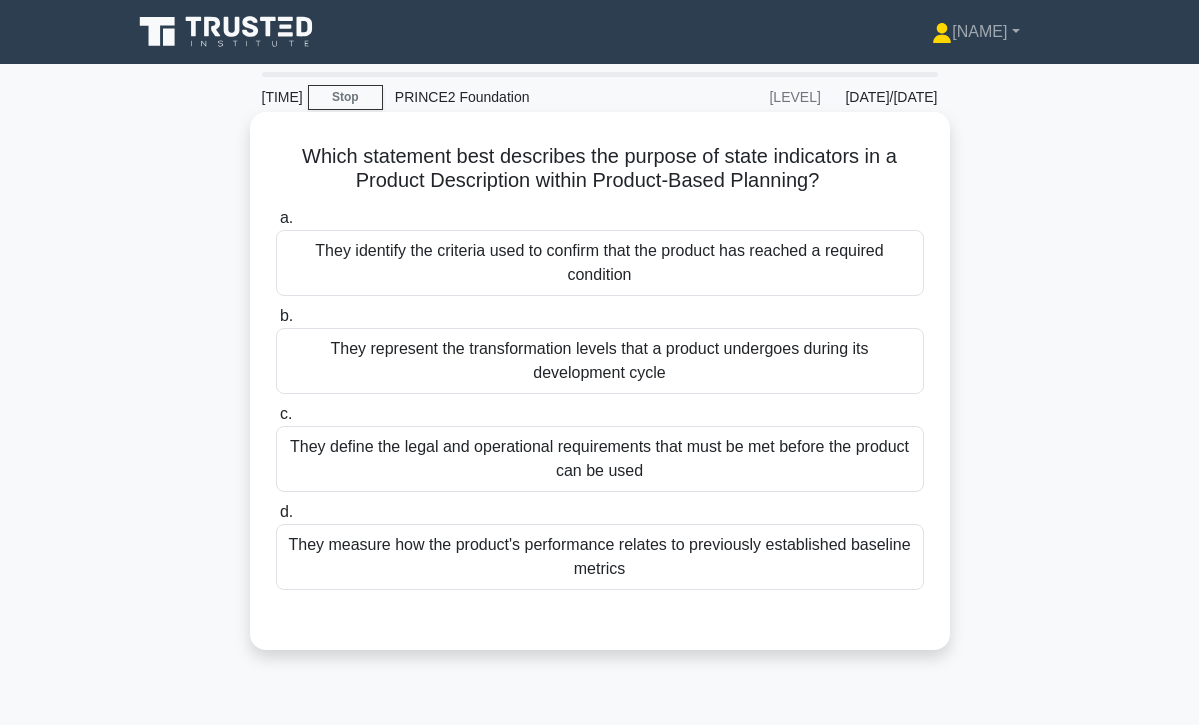 scroll, scrollTop: 0, scrollLeft: 0, axis: both 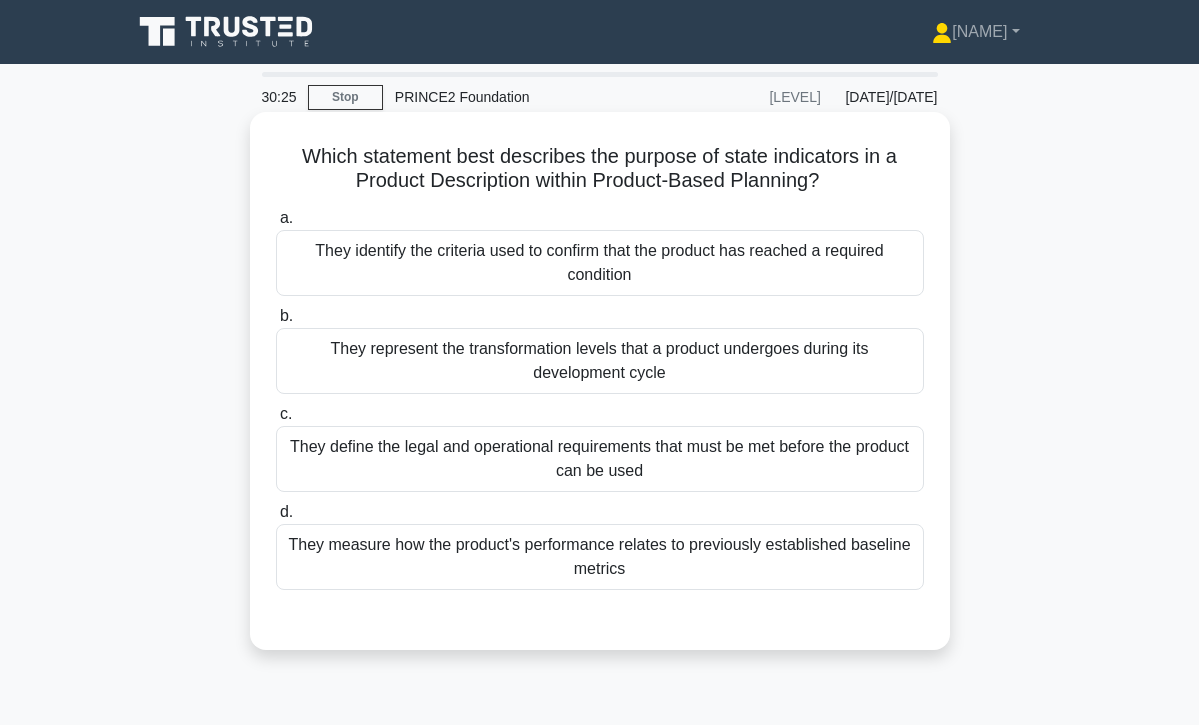 click on "They identify the criteria used to confirm that the product has reached a required condition" at bounding box center [600, 263] 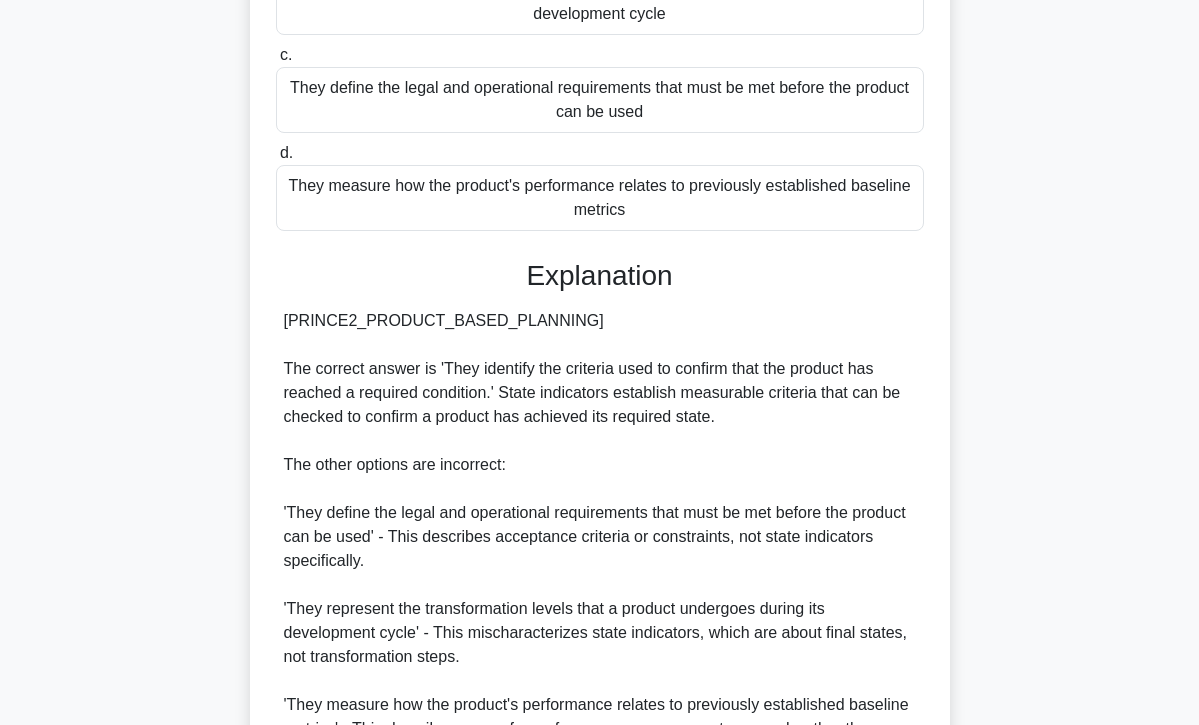 scroll, scrollTop: 626, scrollLeft: 0, axis: vertical 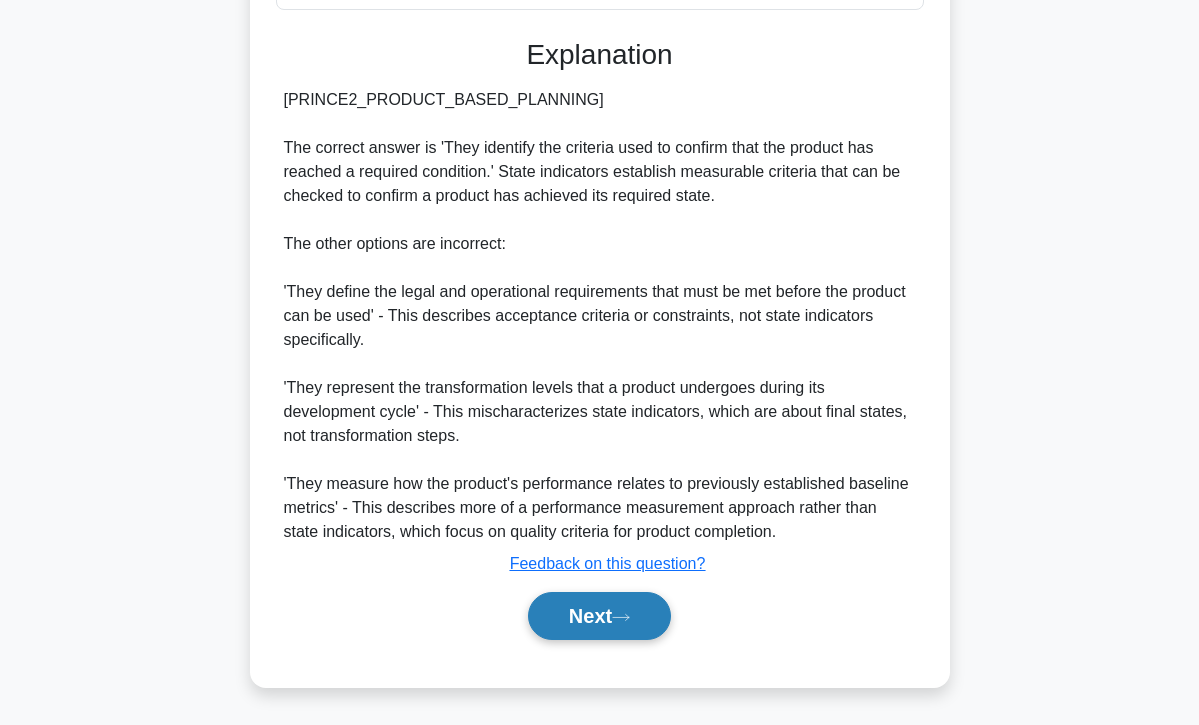 click on "Next" at bounding box center [599, 616] 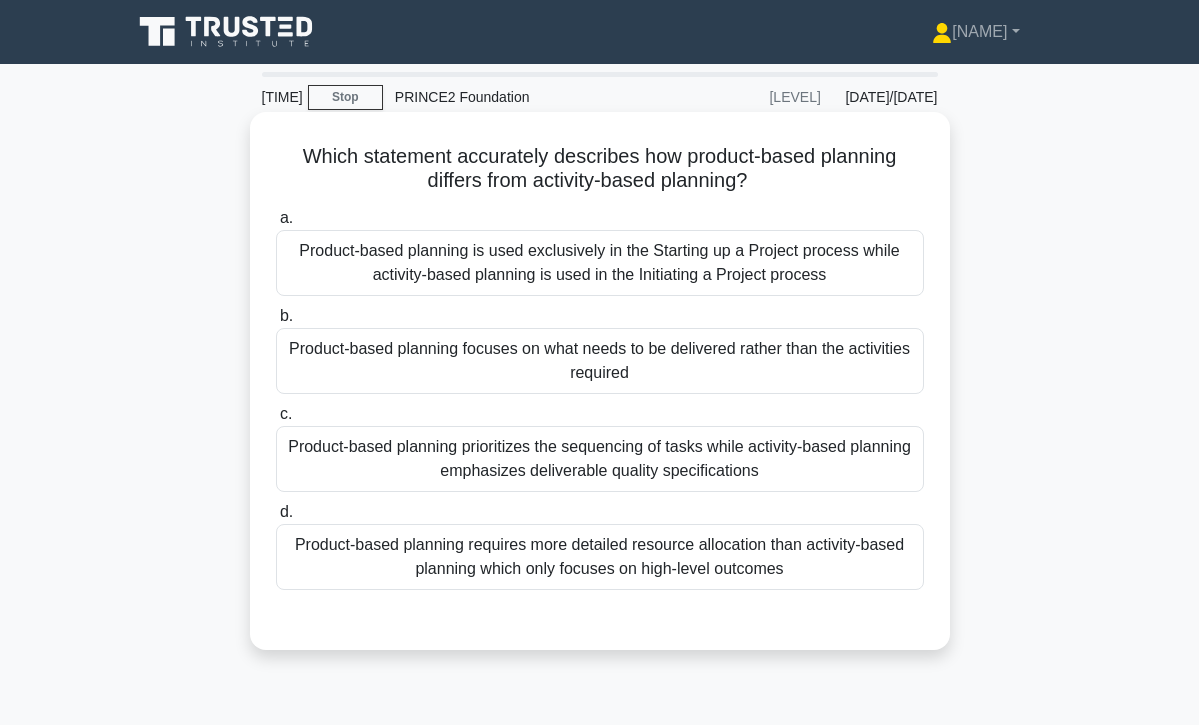 scroll, scrollTop: 0, scrollLeft: 0, axis: both 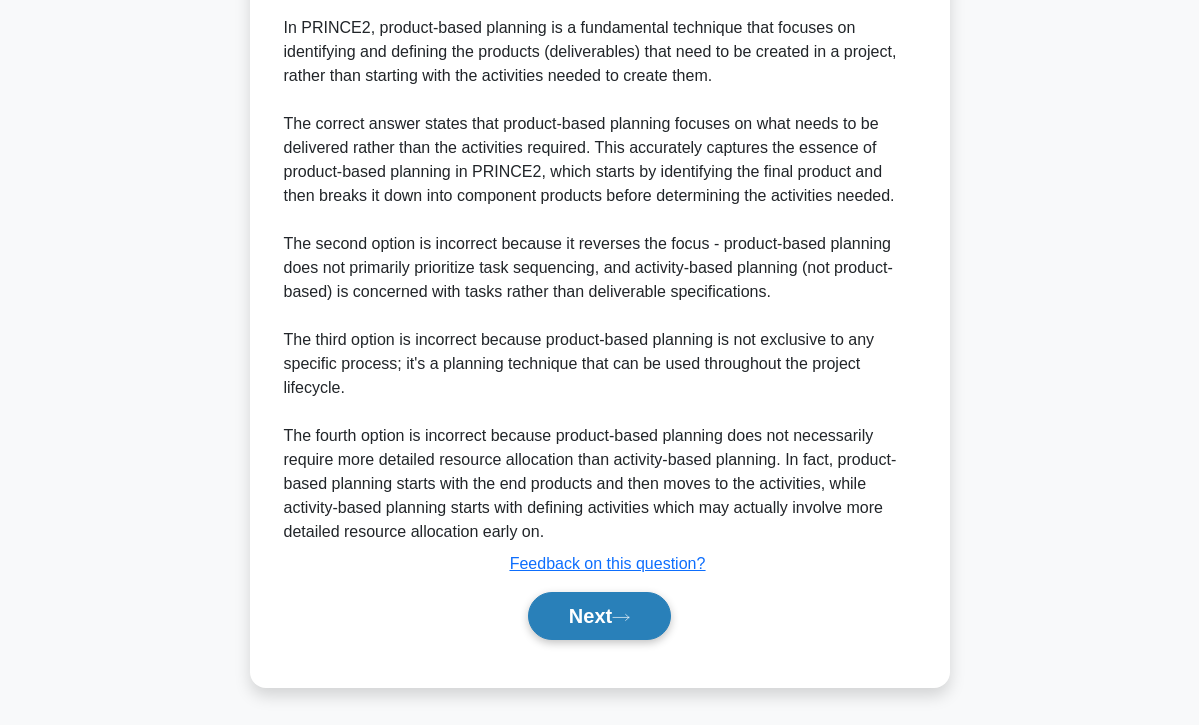 click on "Next" at bounding box center [599, 616] 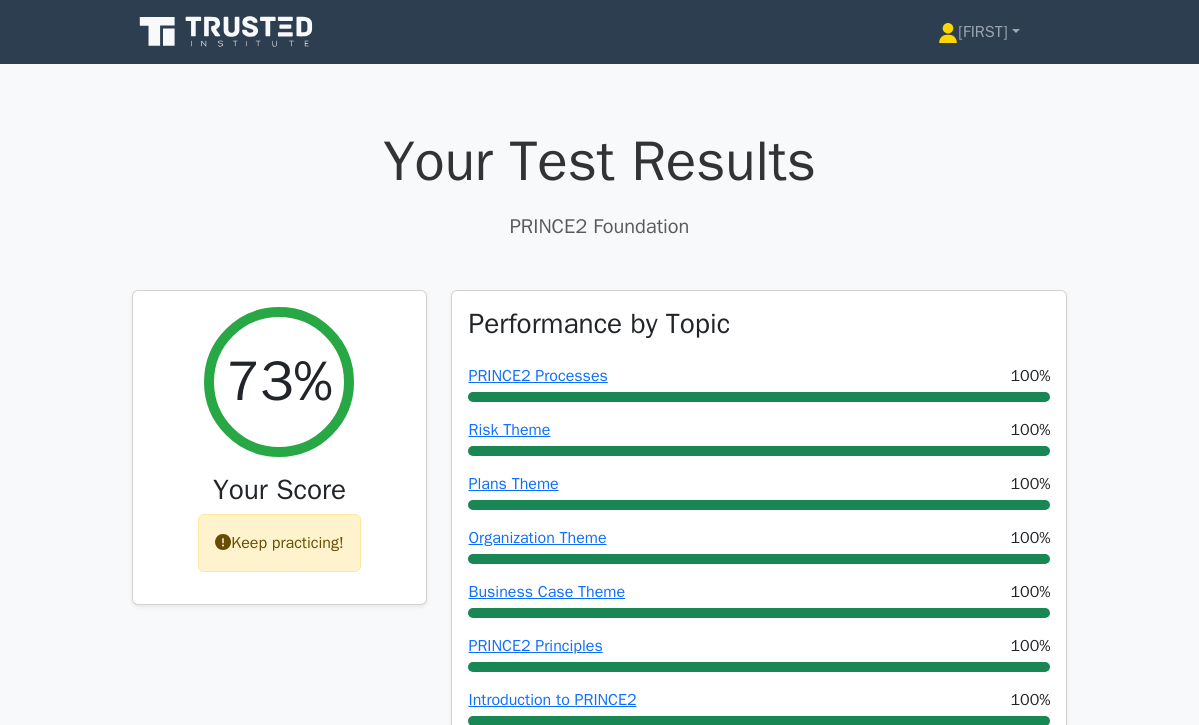 scroll, scrollTop: 0, scrollLeft: 0, axis: both 